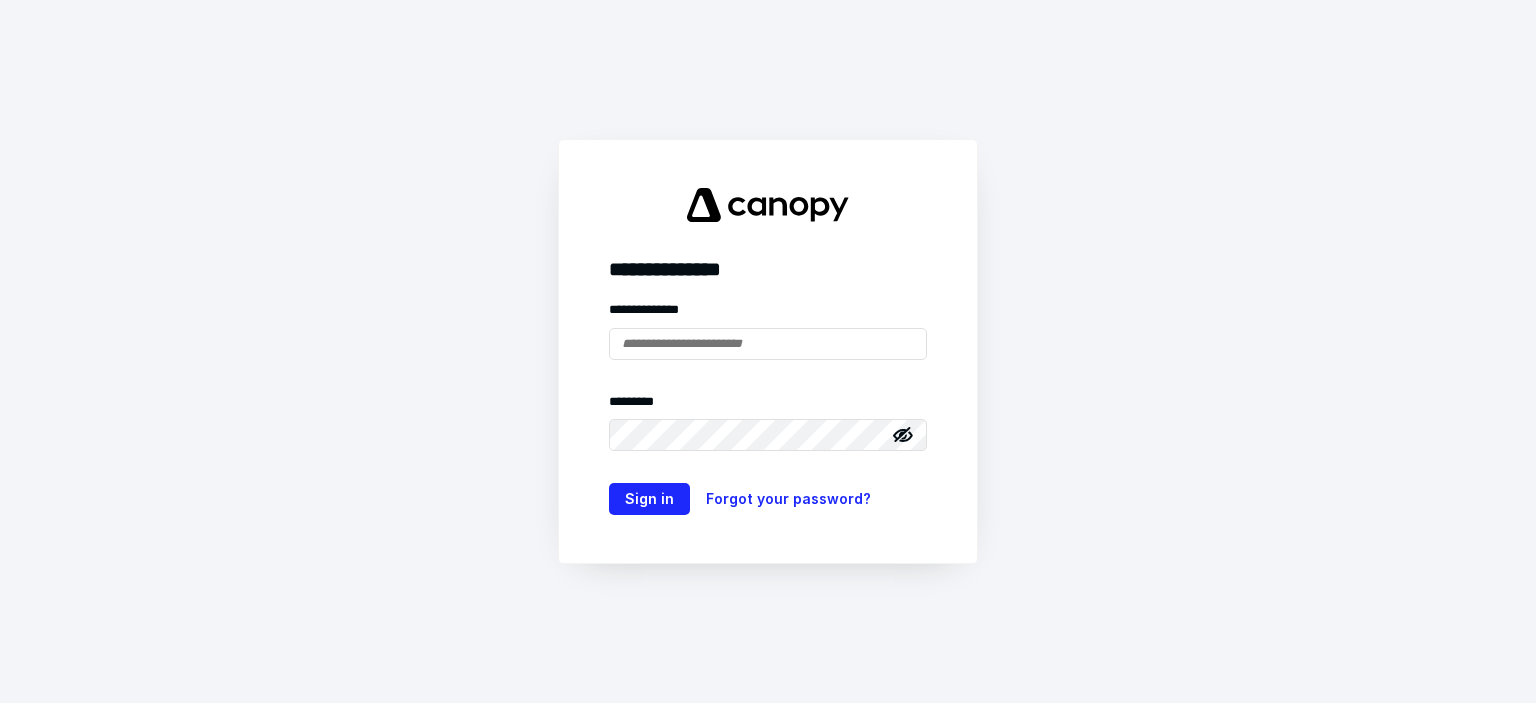 scroll, scrollTop: 0, scrollLeft: 0, axis: both 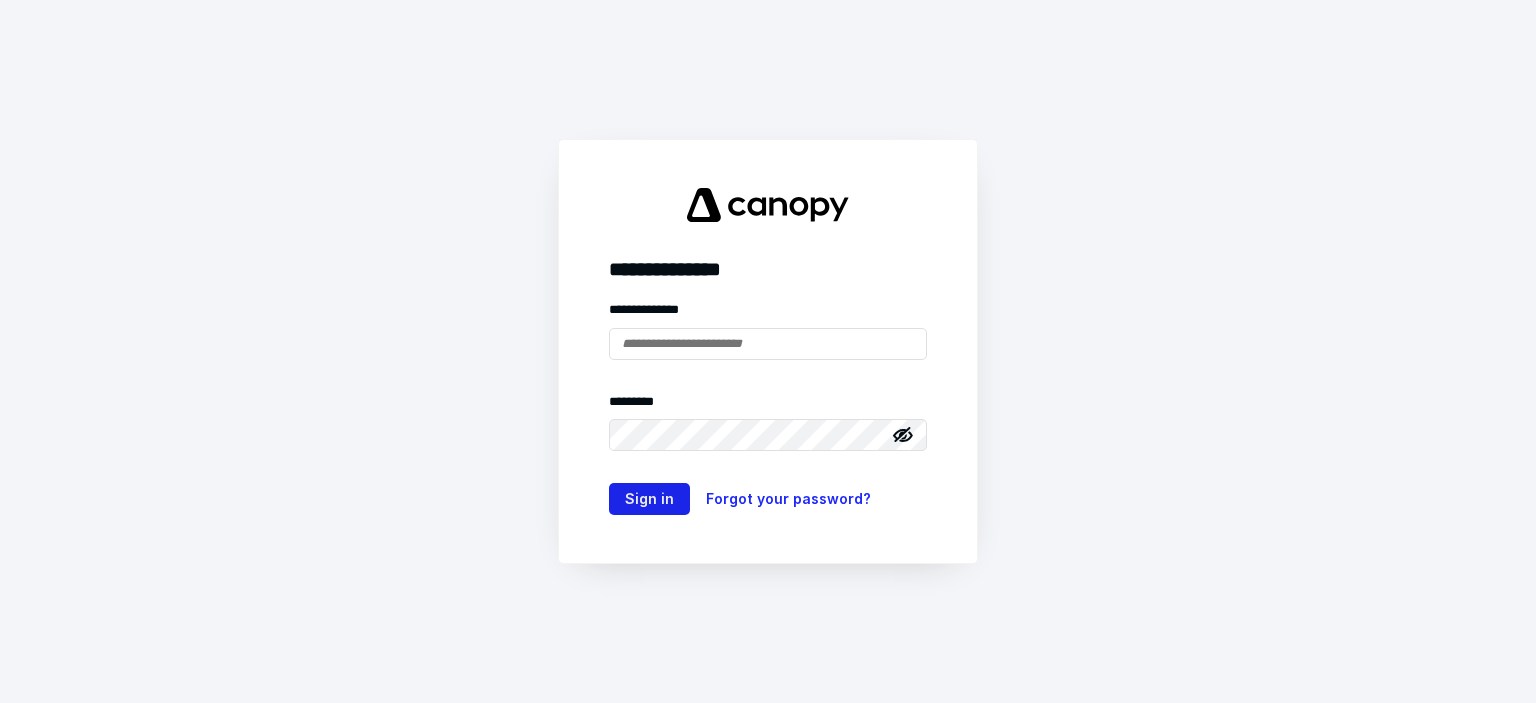 type on "**********" 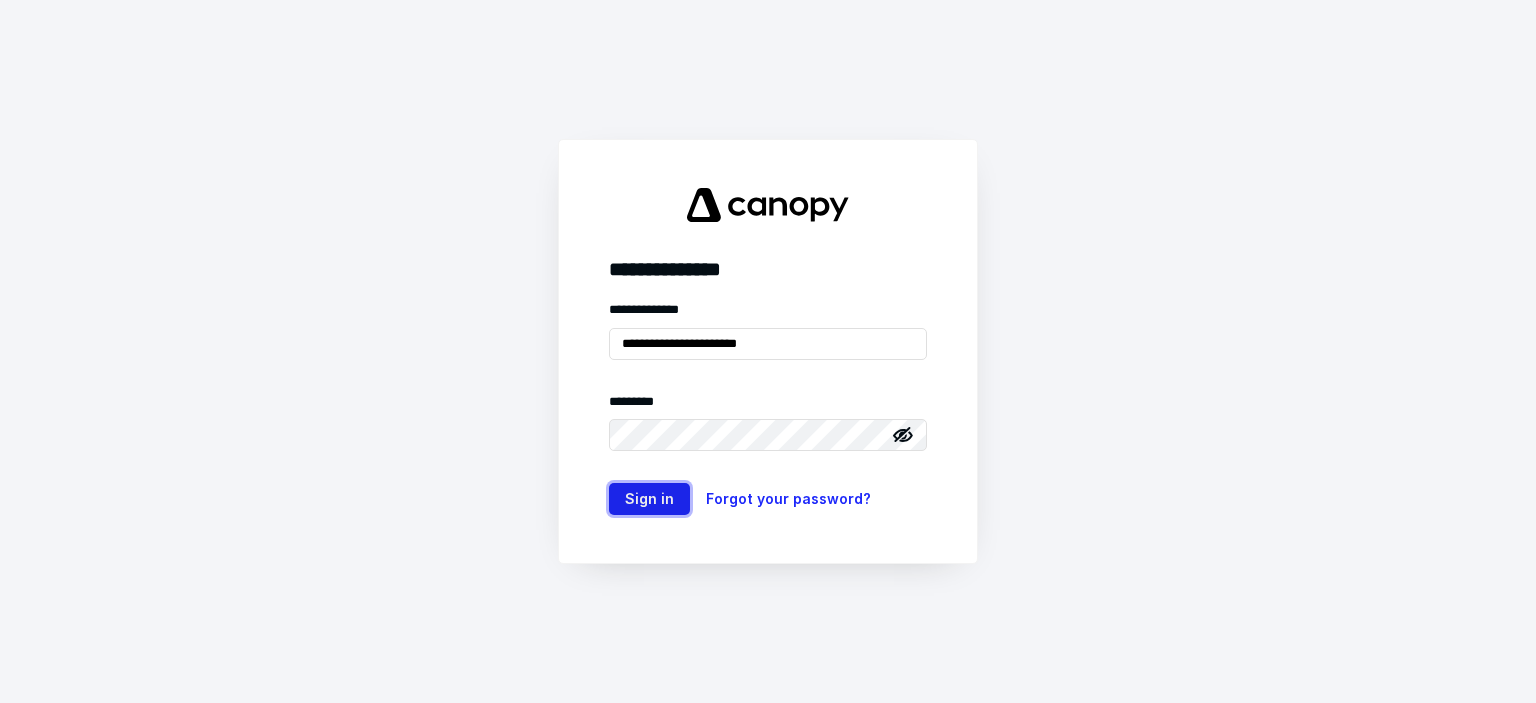 click on "Sign in" at bounding box center (649, 499) 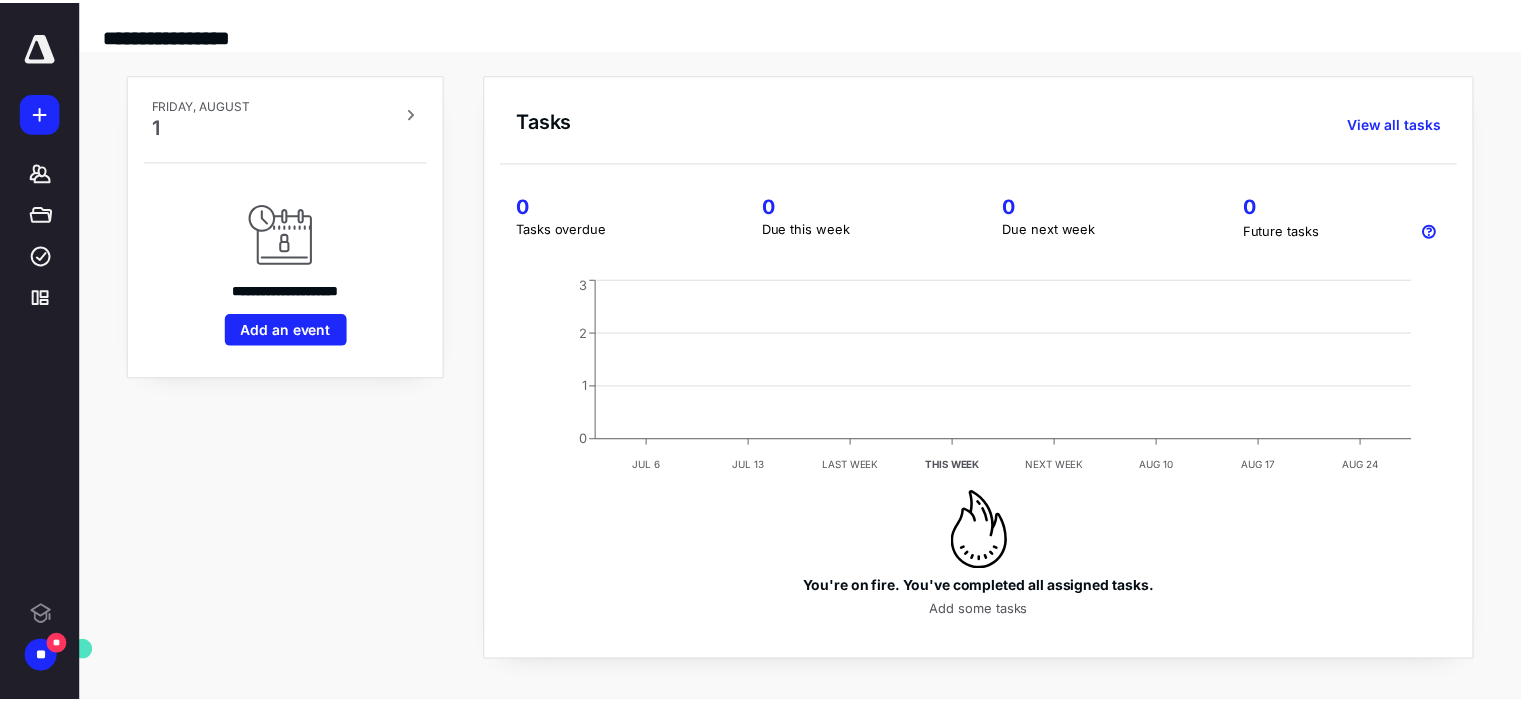 scroll, scrollTop: 0, scrollLeft: 0, axis: both 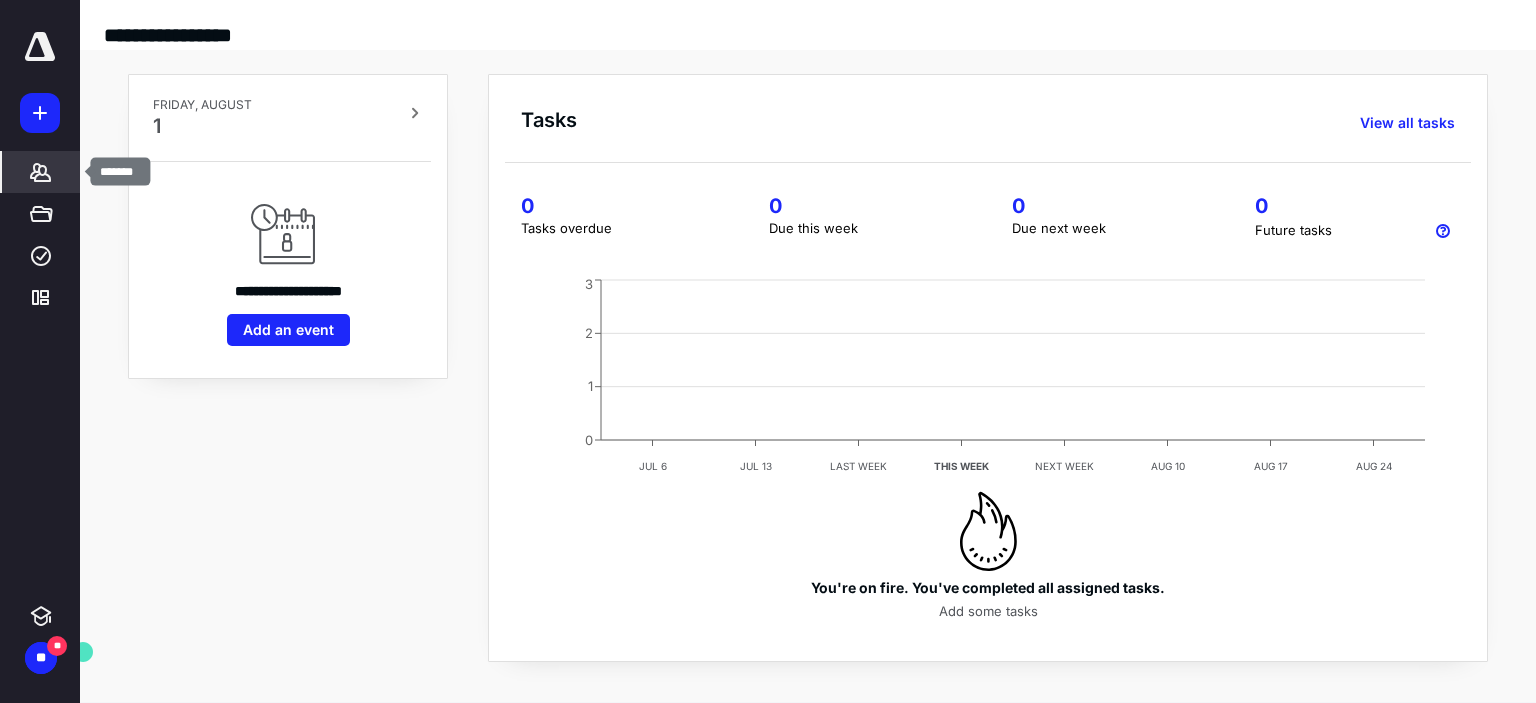 click on "*******" at bounding box center [41, 172] 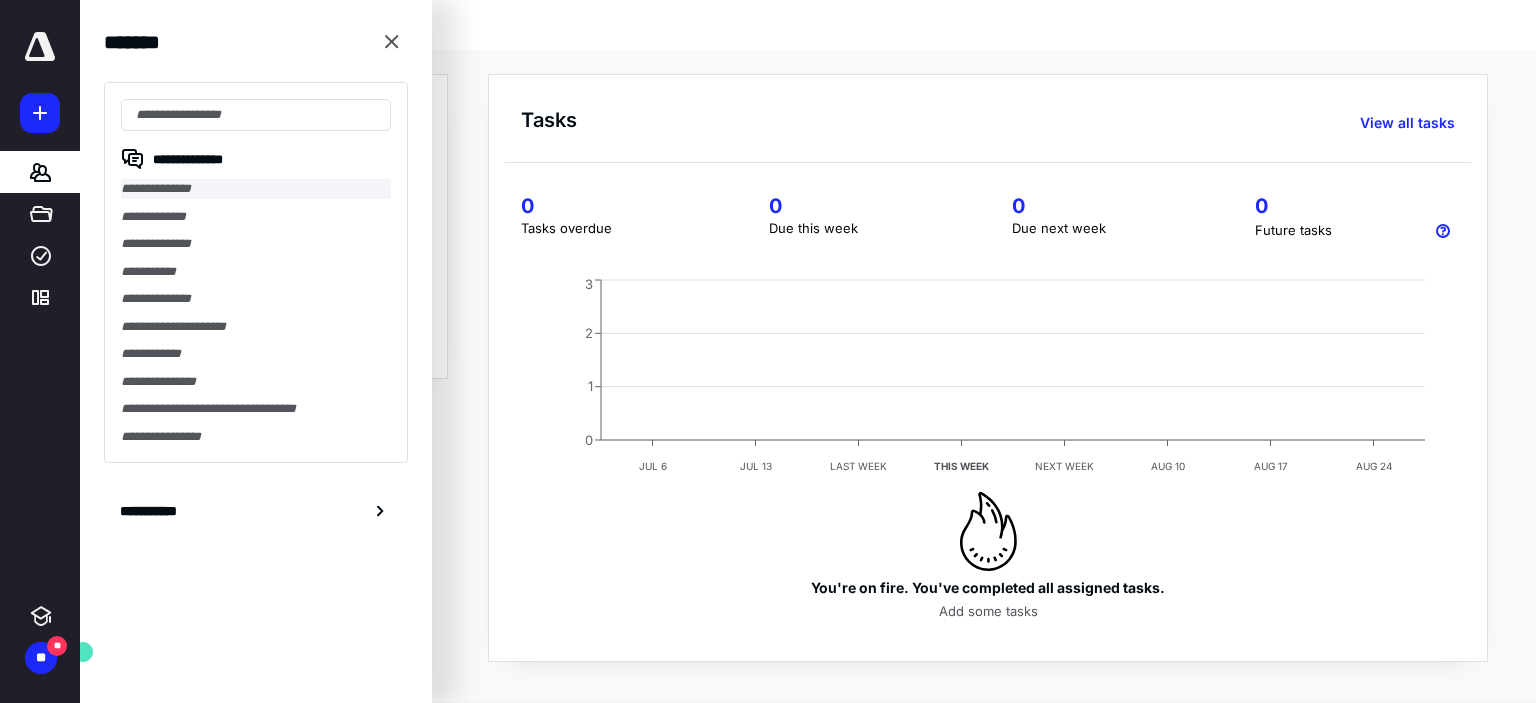 click on "**********" at bounding box center (256, 189) 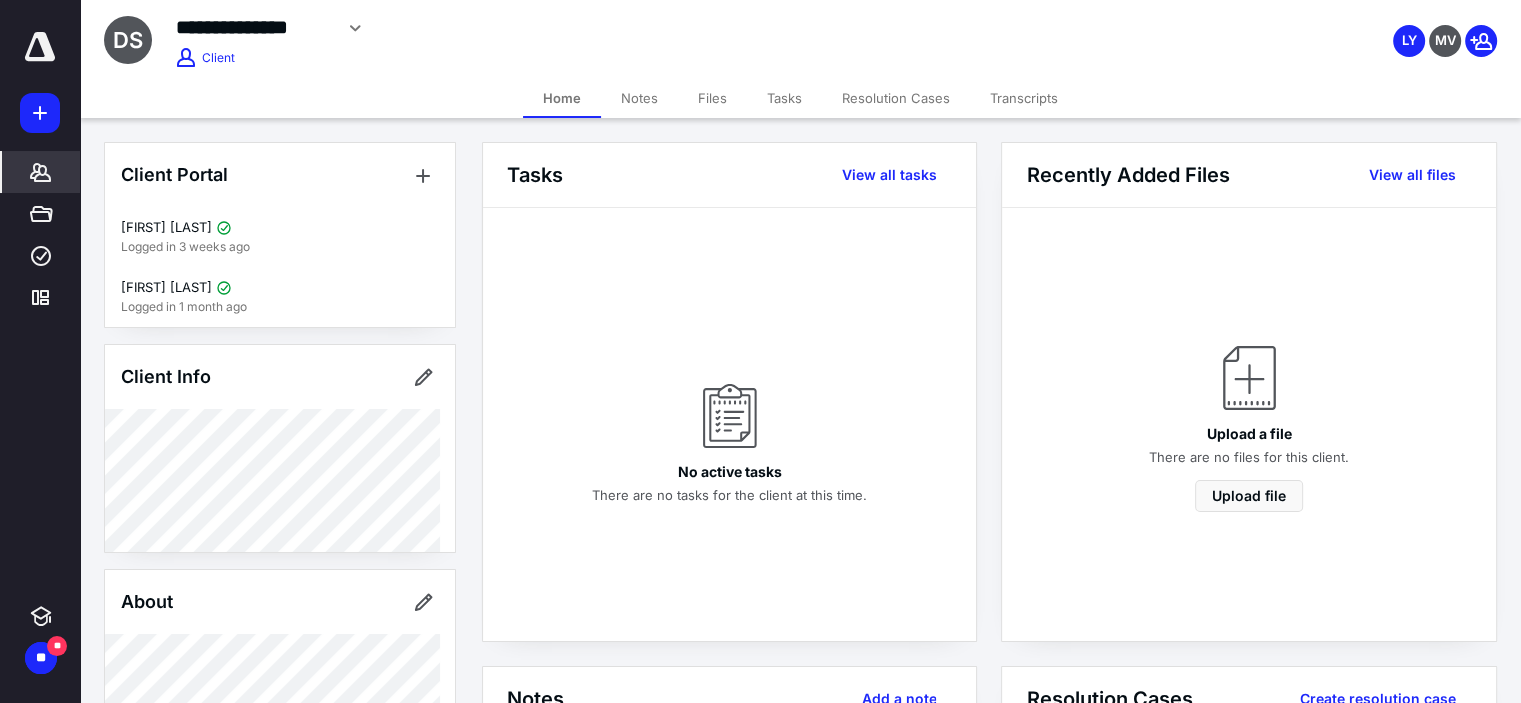 click on "Resolution Cases" at bounding box center [896, 98] 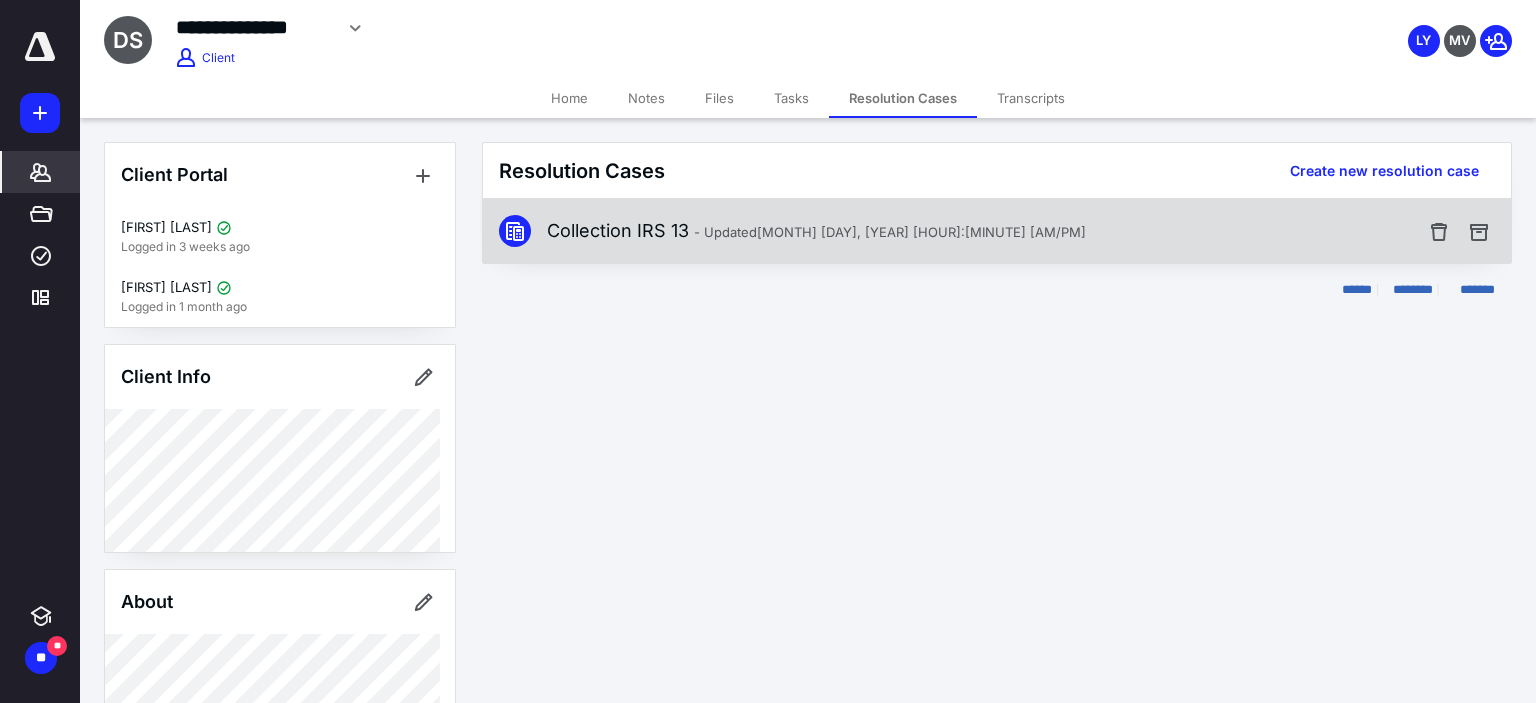 click on "Collection IRS 13 - Updated [MONTH] [DAY], [YEAR] [HOUR]:[MINUTE] [AM/PM]" at bounding box center [816, 231] 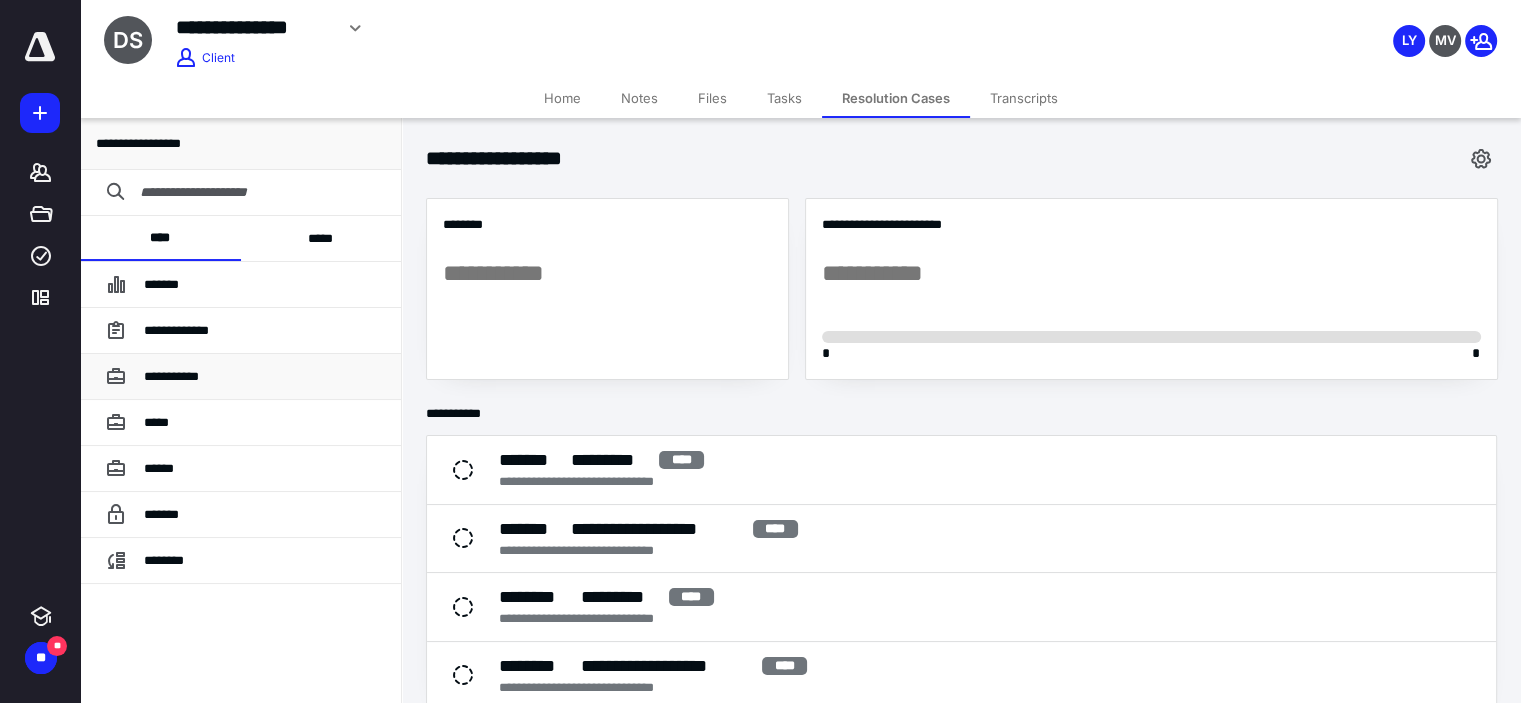 click on "**********" at bounding box center [171, 376] 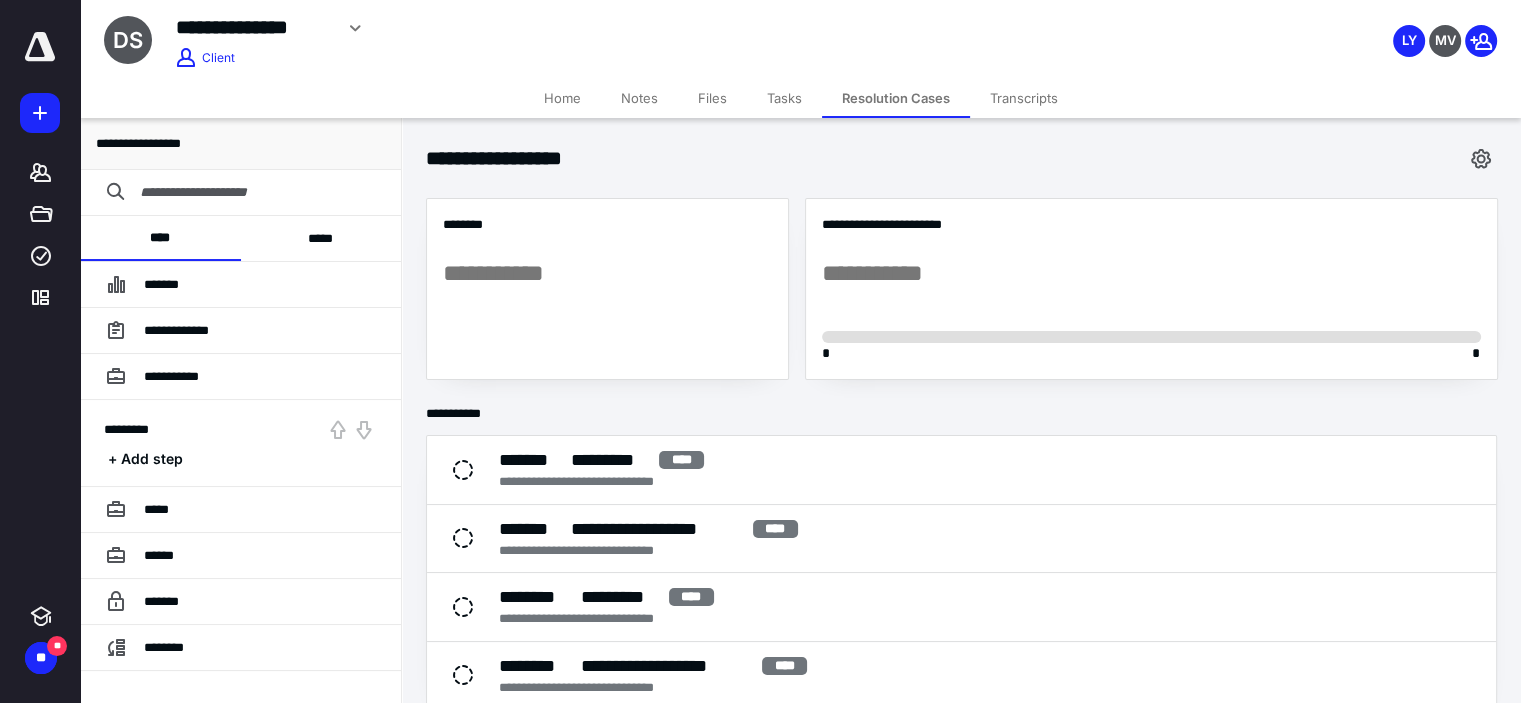 click on "*********" at bounding box center (126, 429) 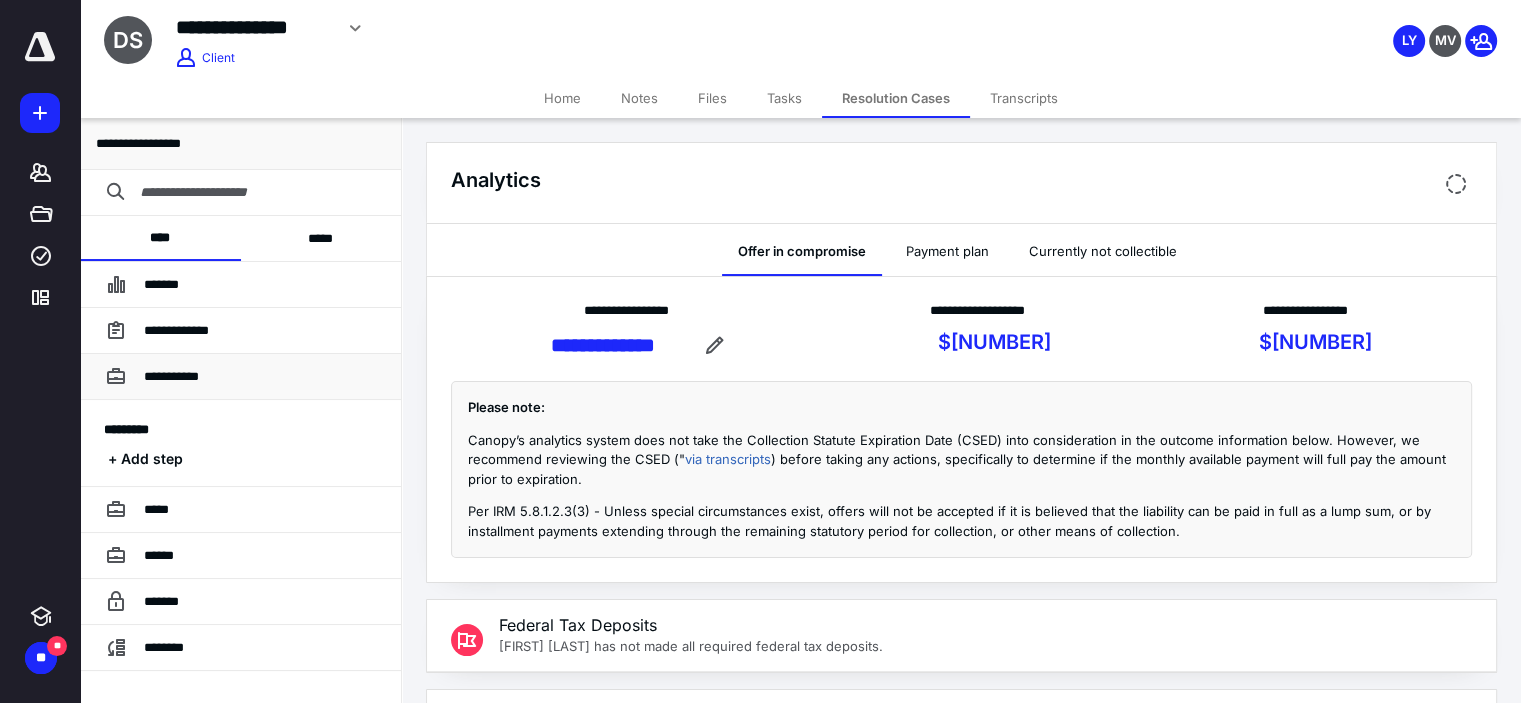 click on "**********" at bounding box center (171, 376) 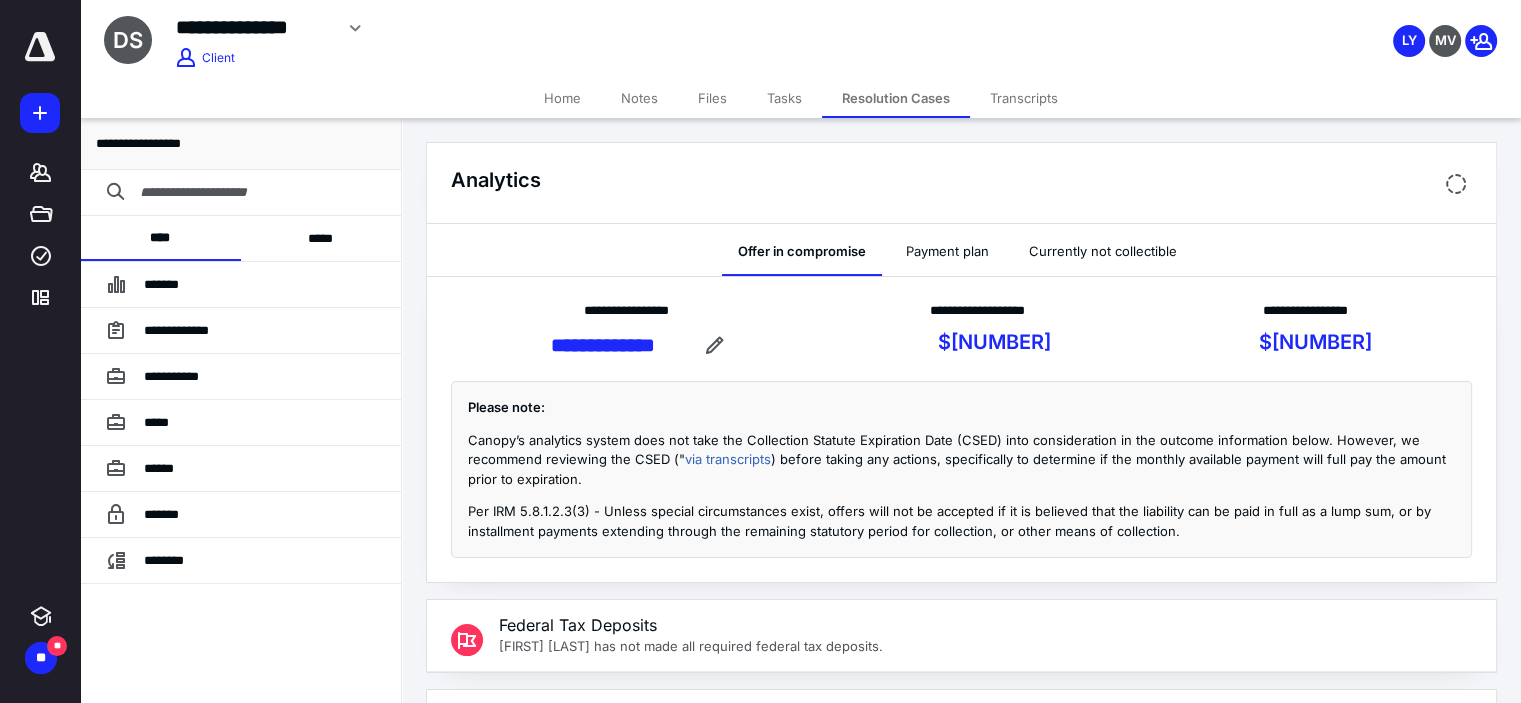 click on "*****" at bounding box center [321, 238] 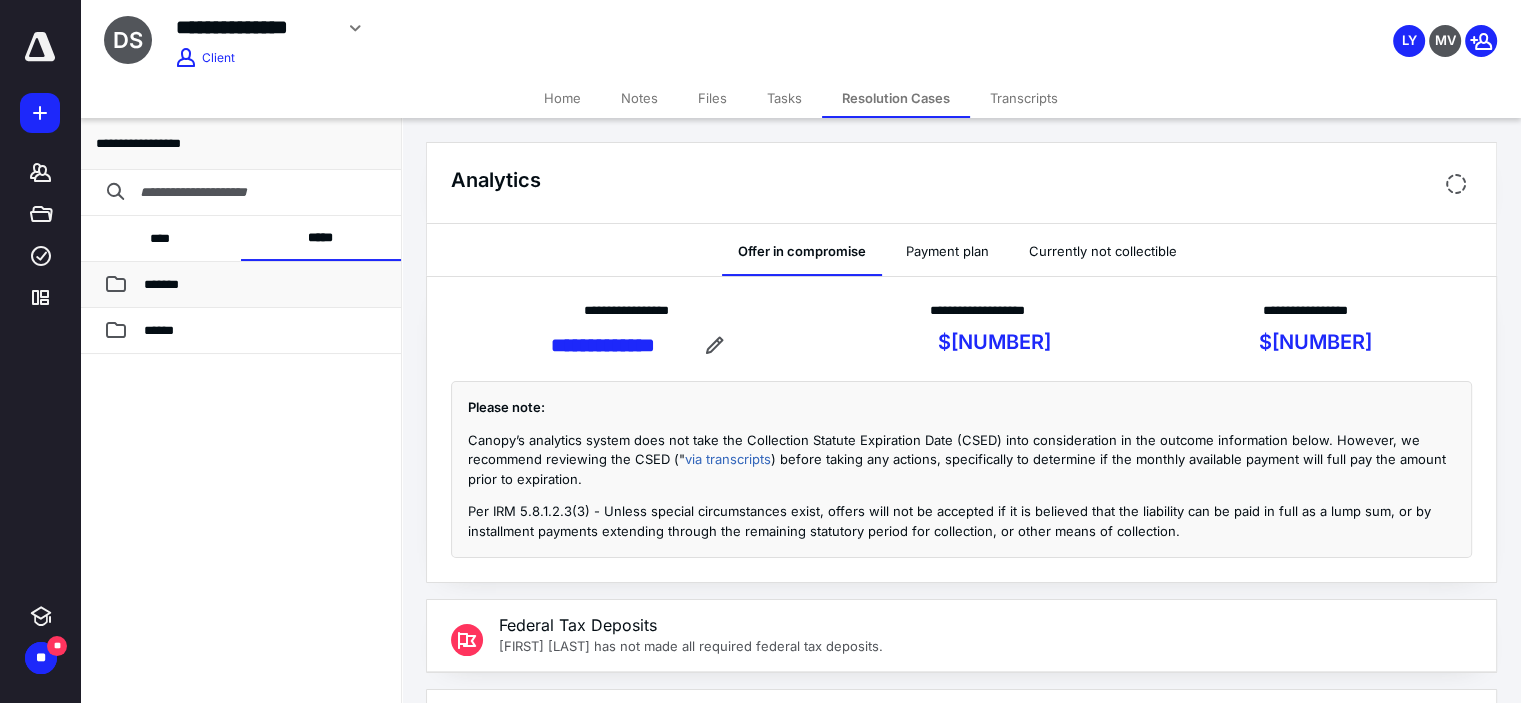 click on "*******" at bounding box center (161, 284) 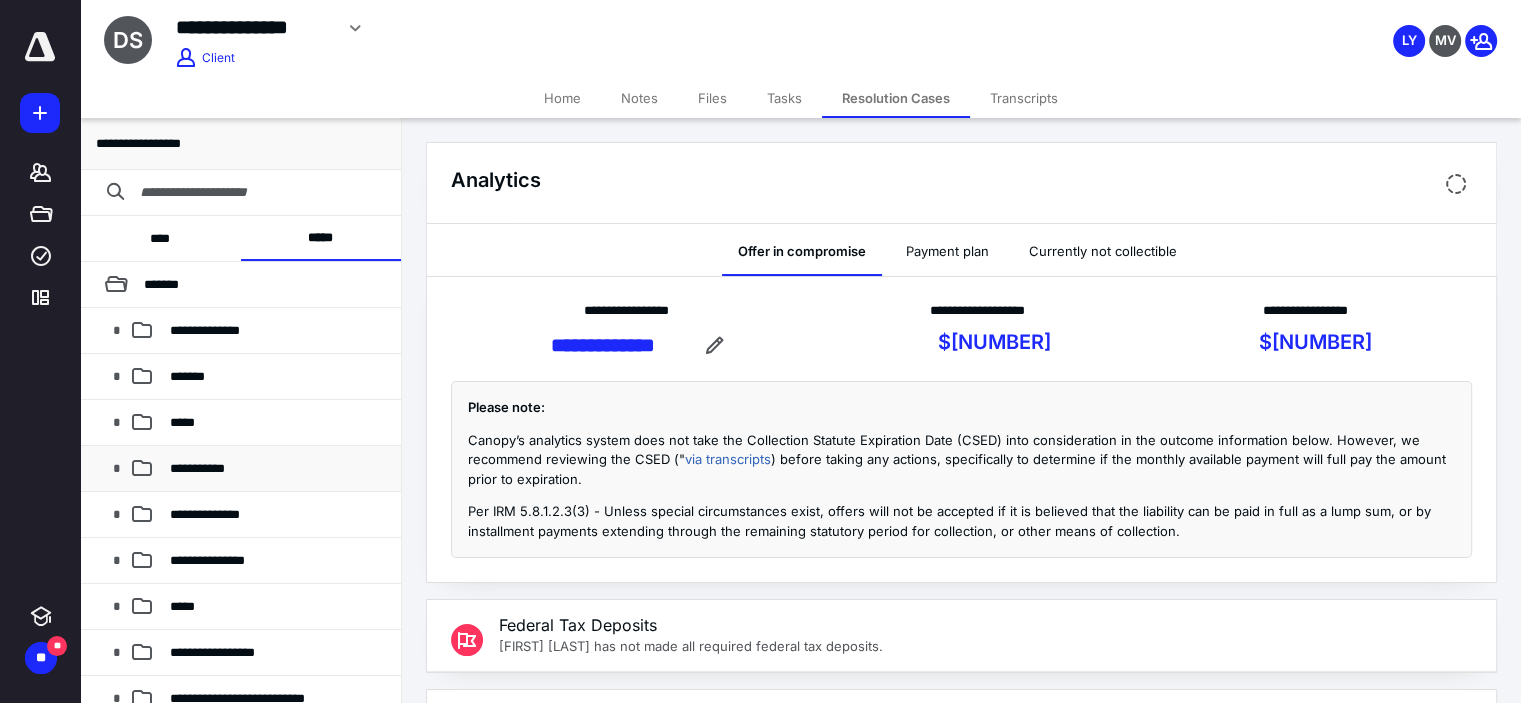 click on "**********" at bounding box center [277, 469] 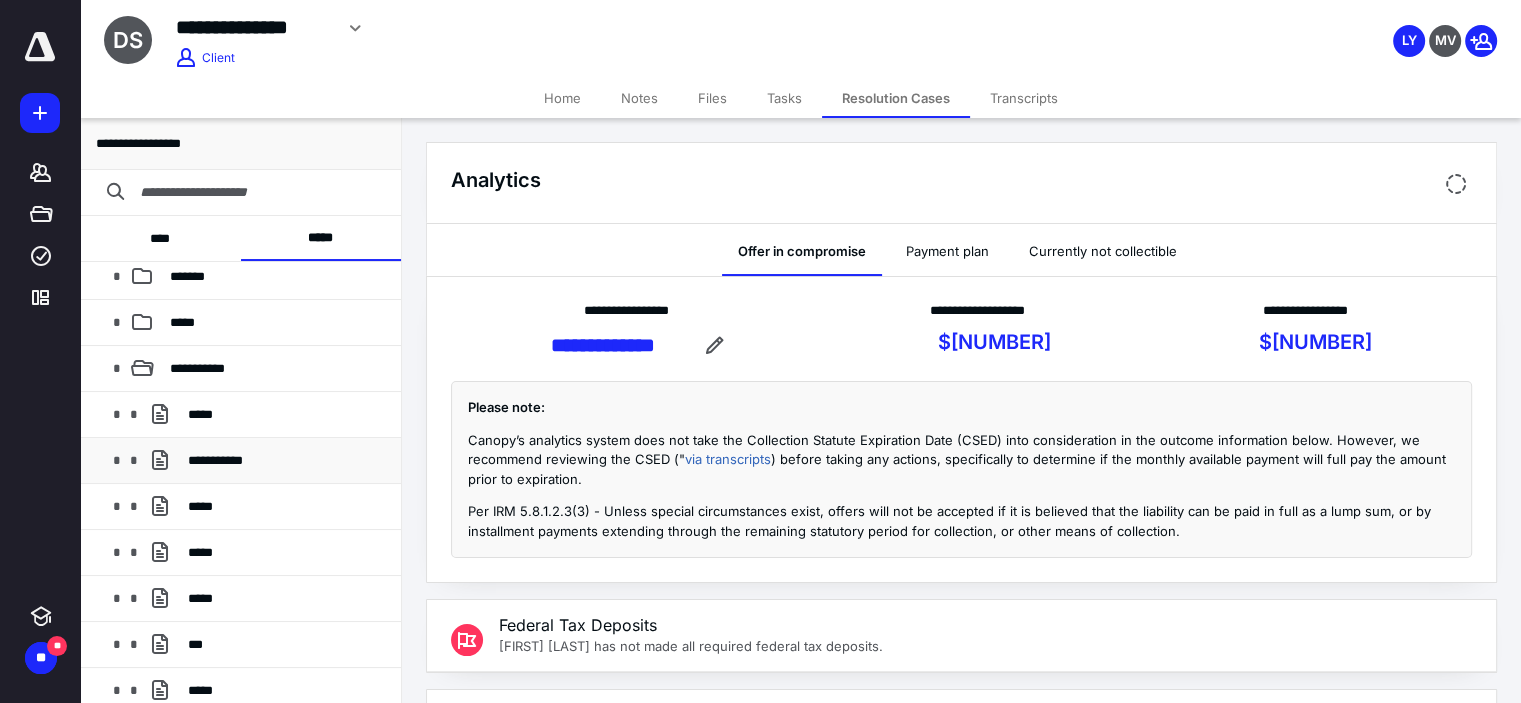 scroll, scrollTop: 200, scrollLeft: 0, axis: vertical 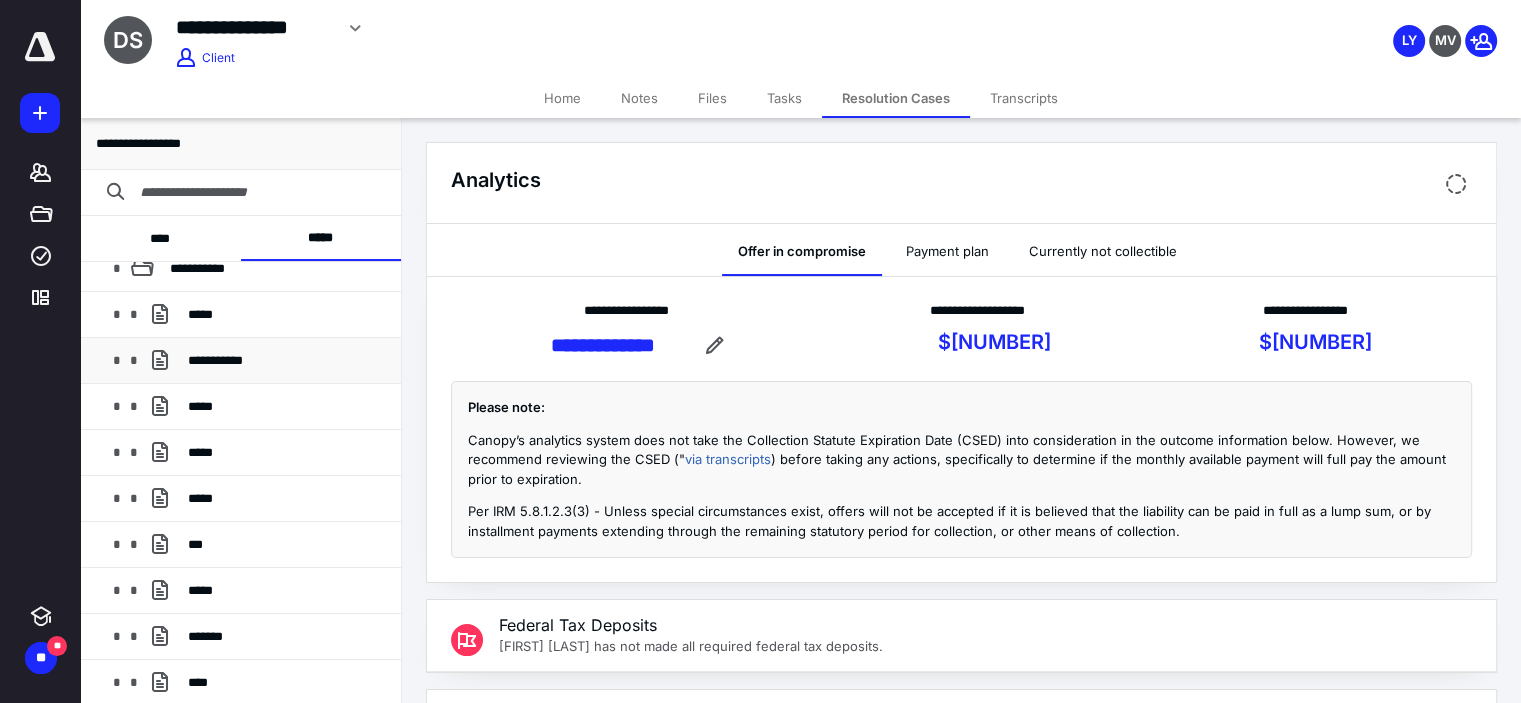 click on "**********" at bounding box center [215, 360] 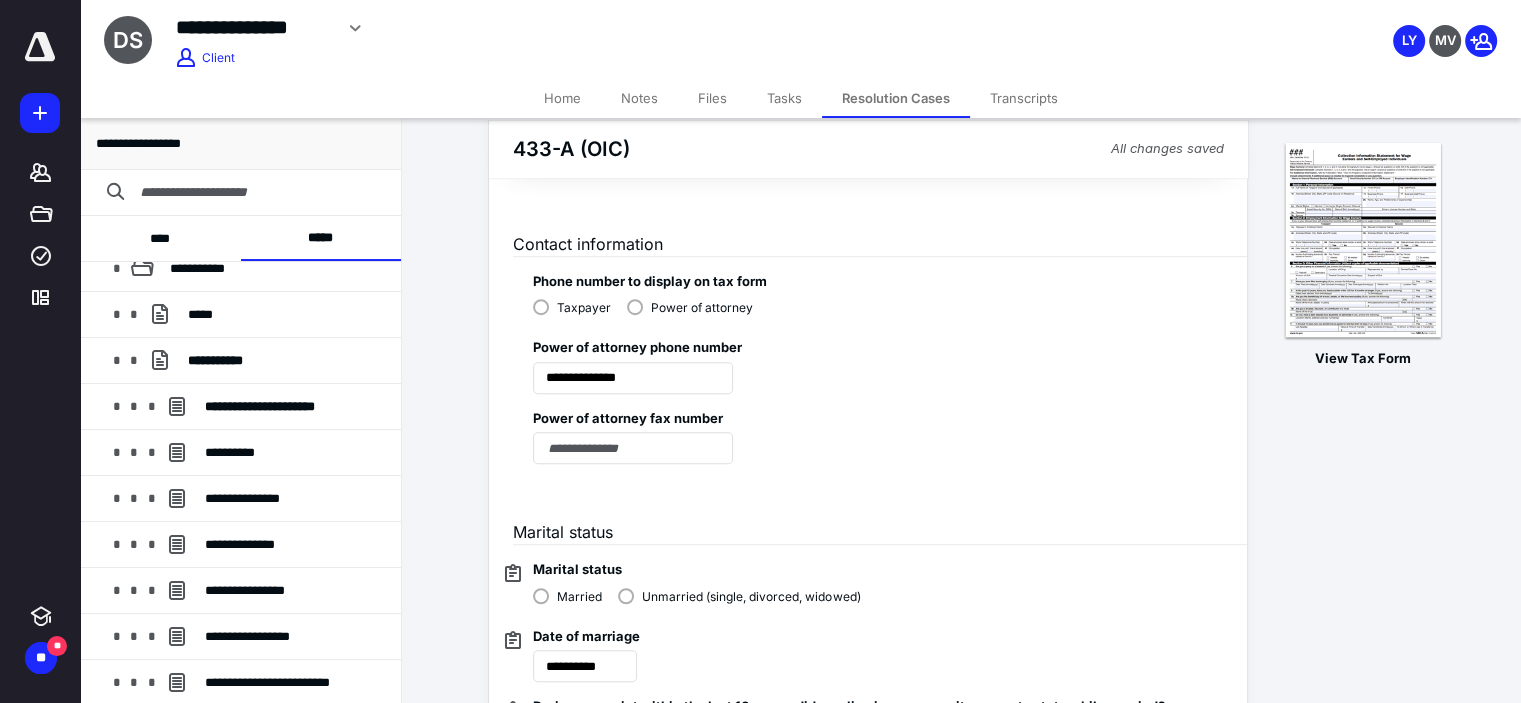 scroll, scrollTop: 1400, scrollLeft: 0, axis: vertical 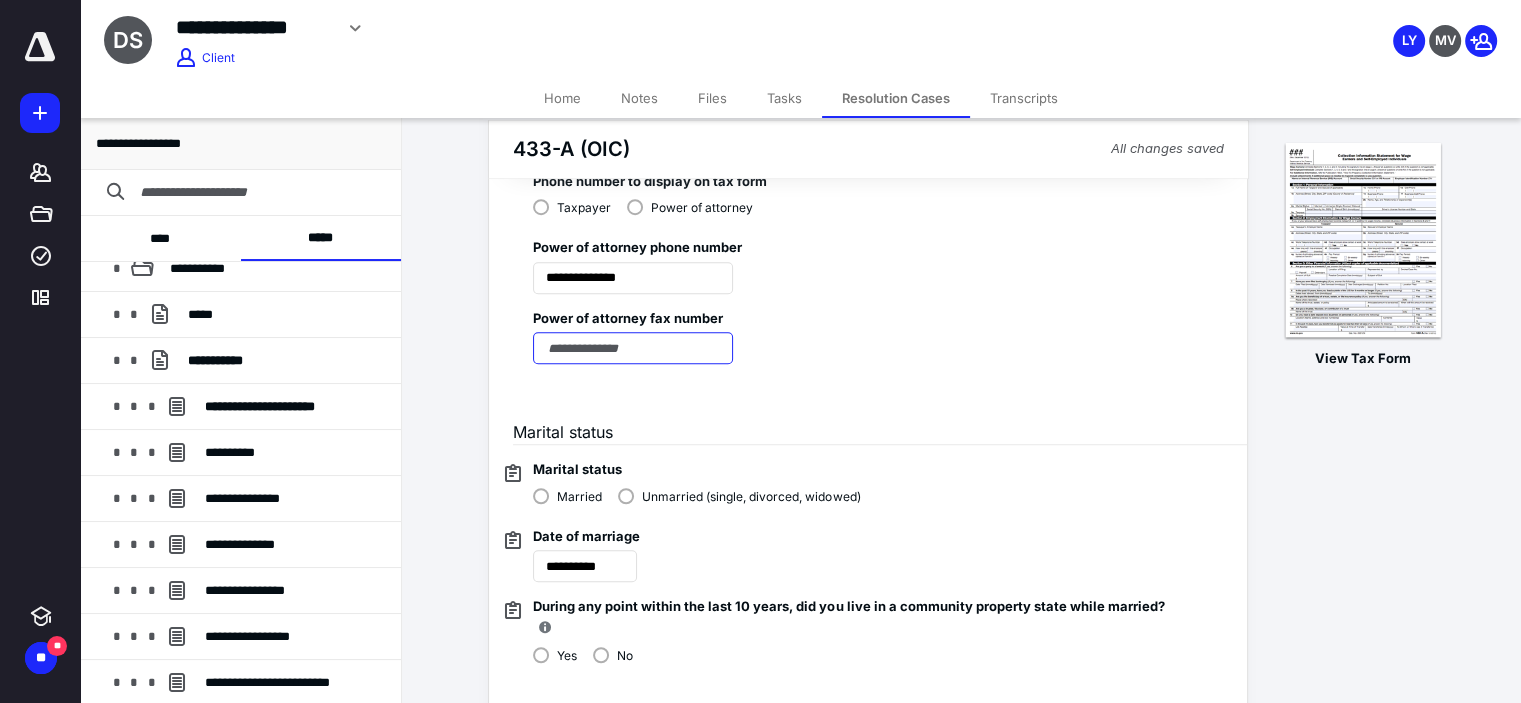 click at bounding box center (633, 348) 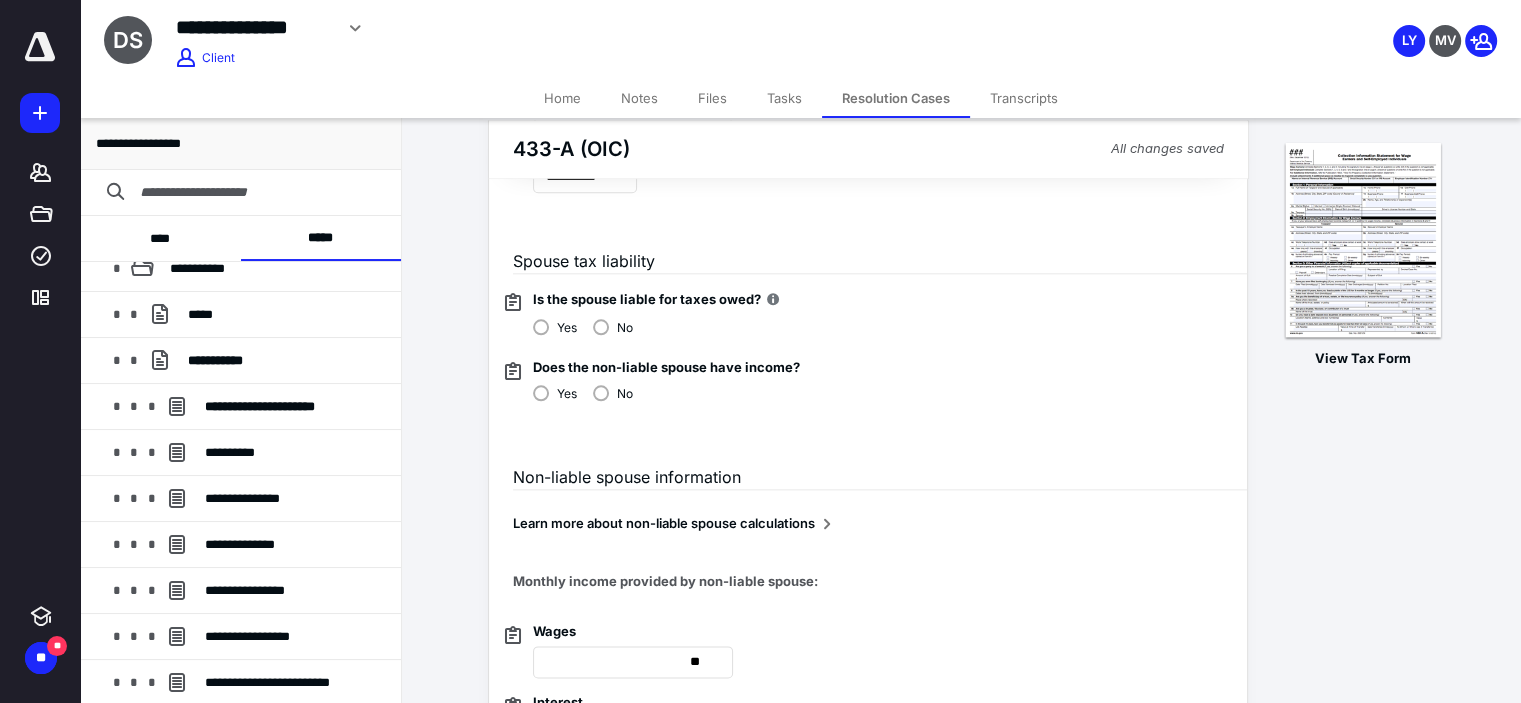 scroll, scrollTop: 2300, scrollLeft: 0, axis: vertical 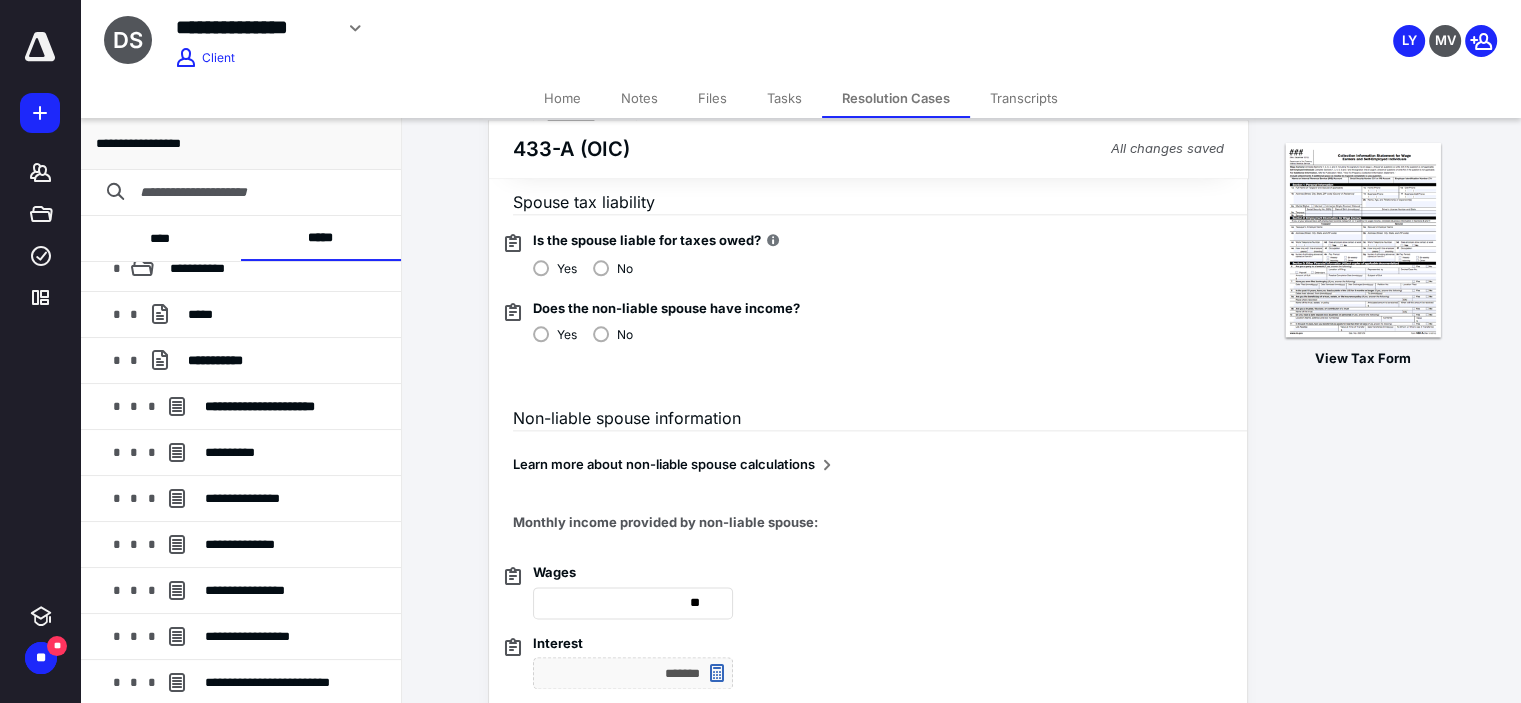 type on "**********" 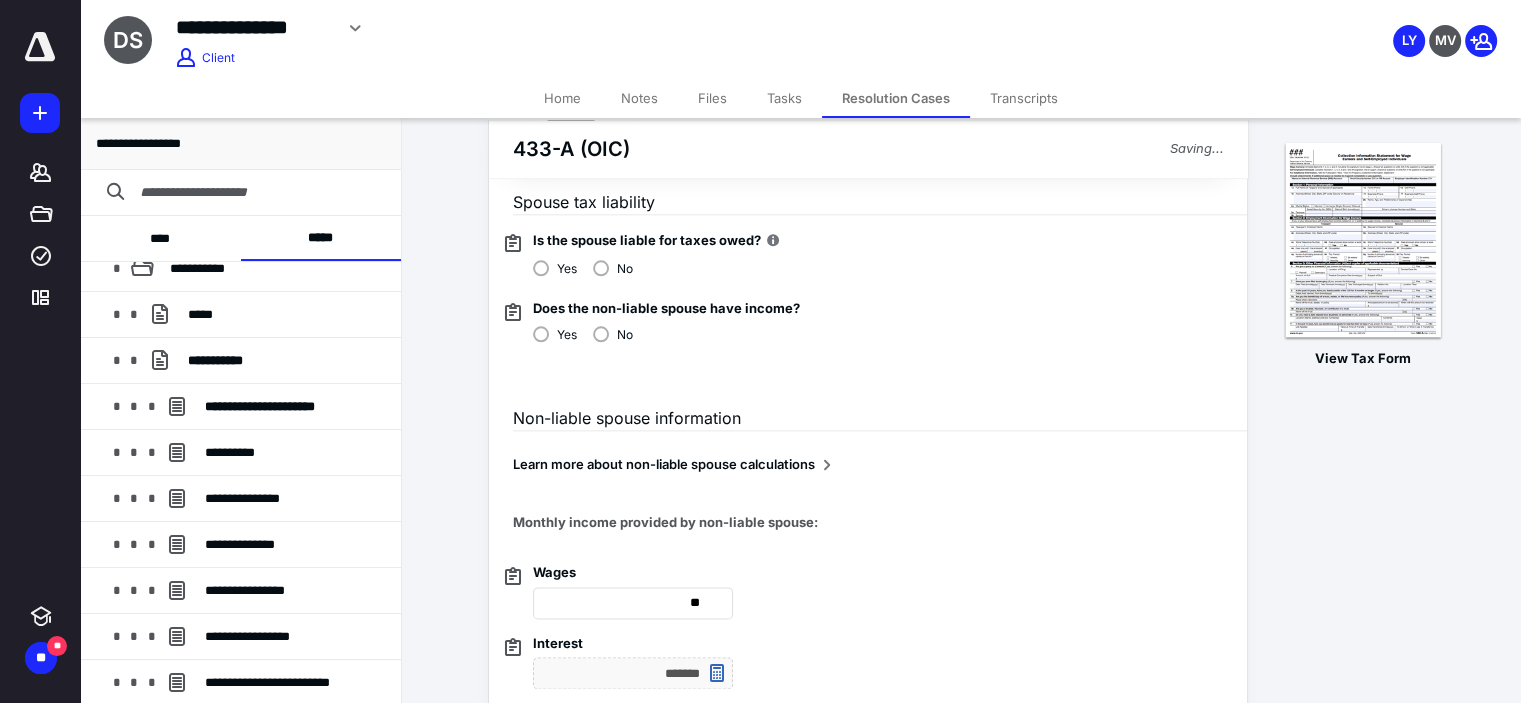 click on "Learn more about non-liable spouse calculations" at bounding box center [664, 465] 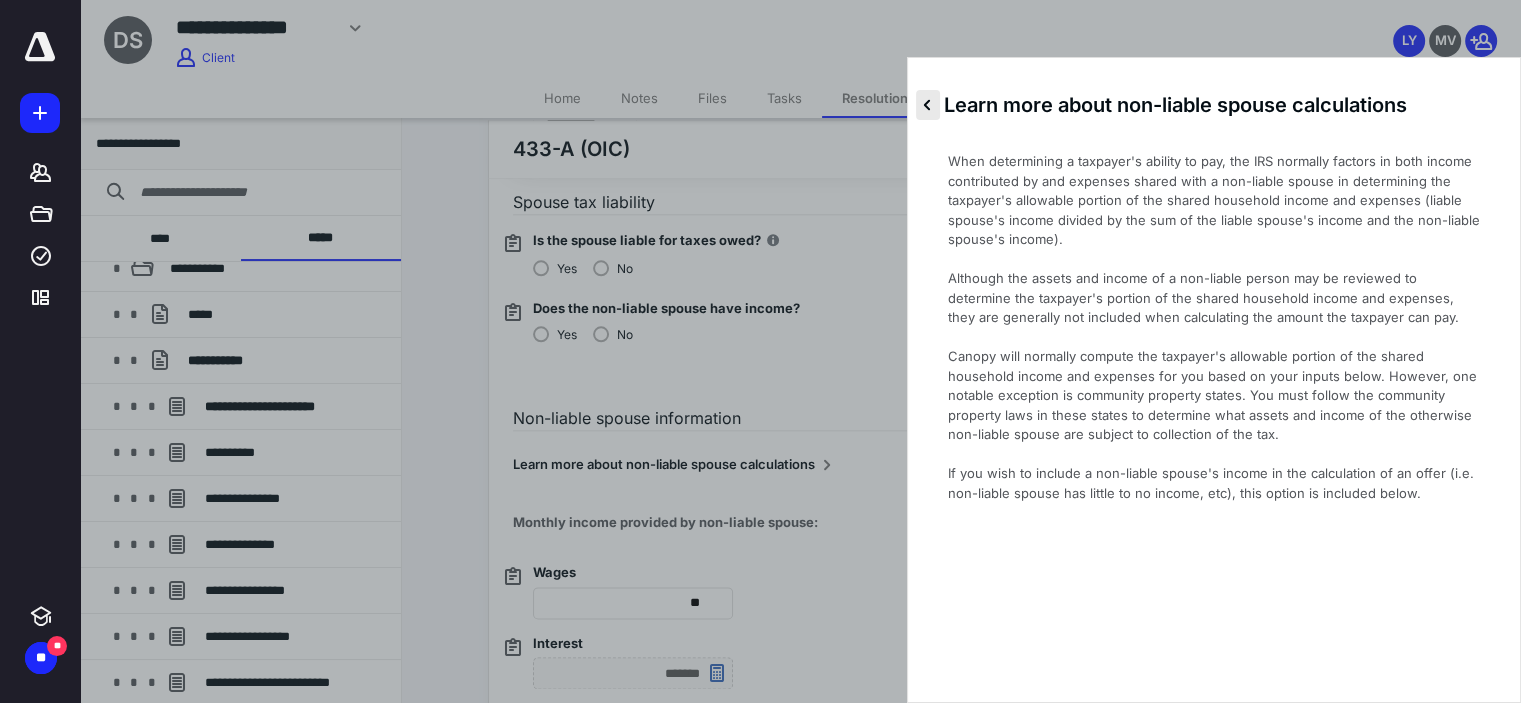 click 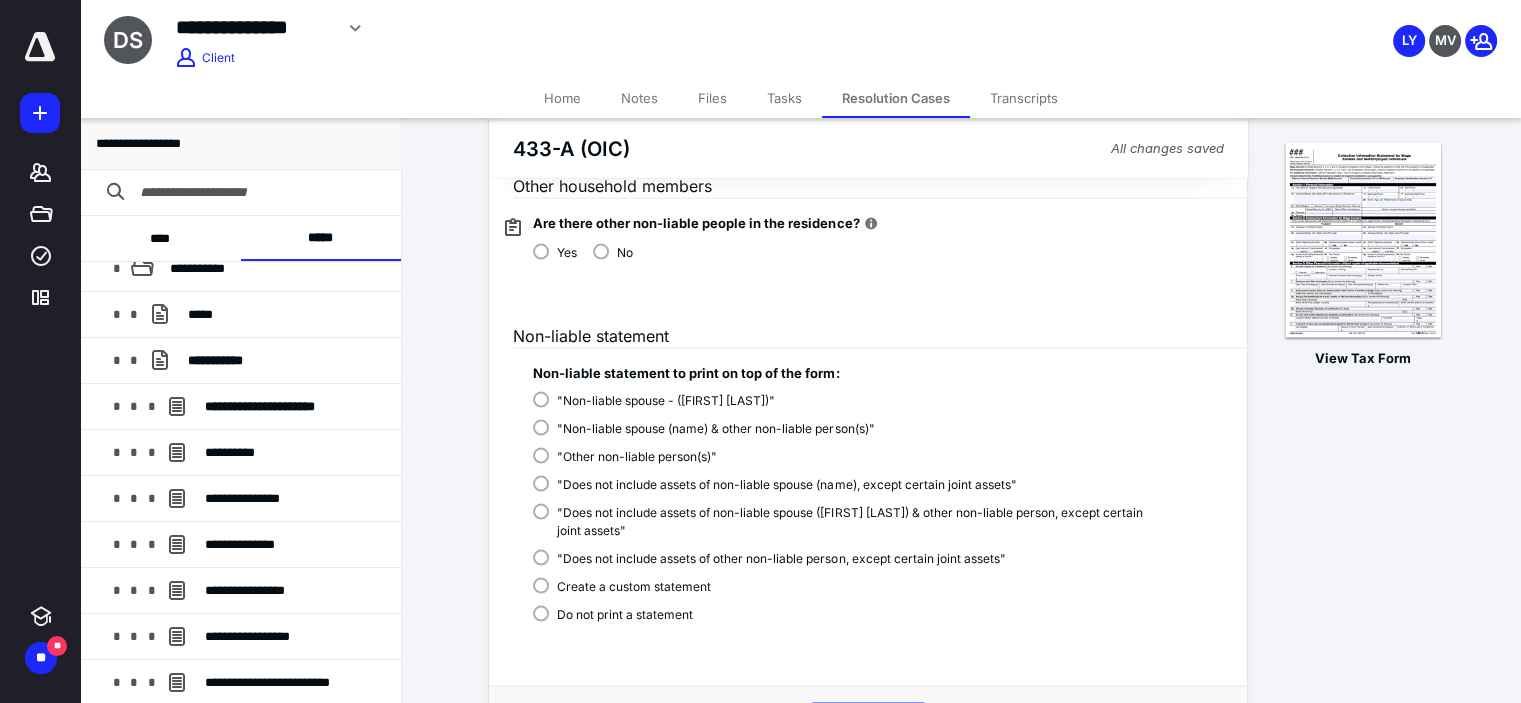 scroll, scrollTop: 3945, scrollLeft: 0, axis: vertical 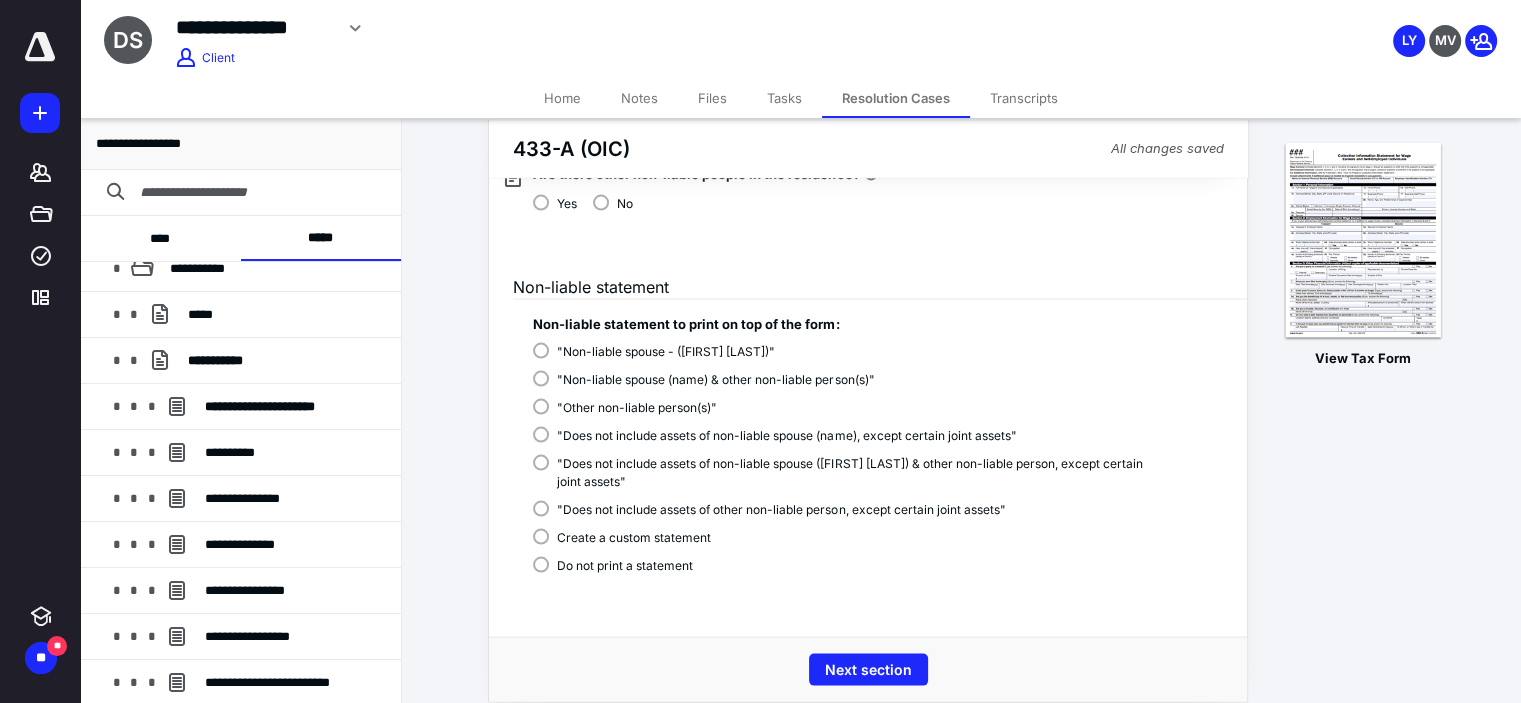 click on ""Non-liable spouse - ([FIRST] [LAST])"" at bounding box center (850, 350) 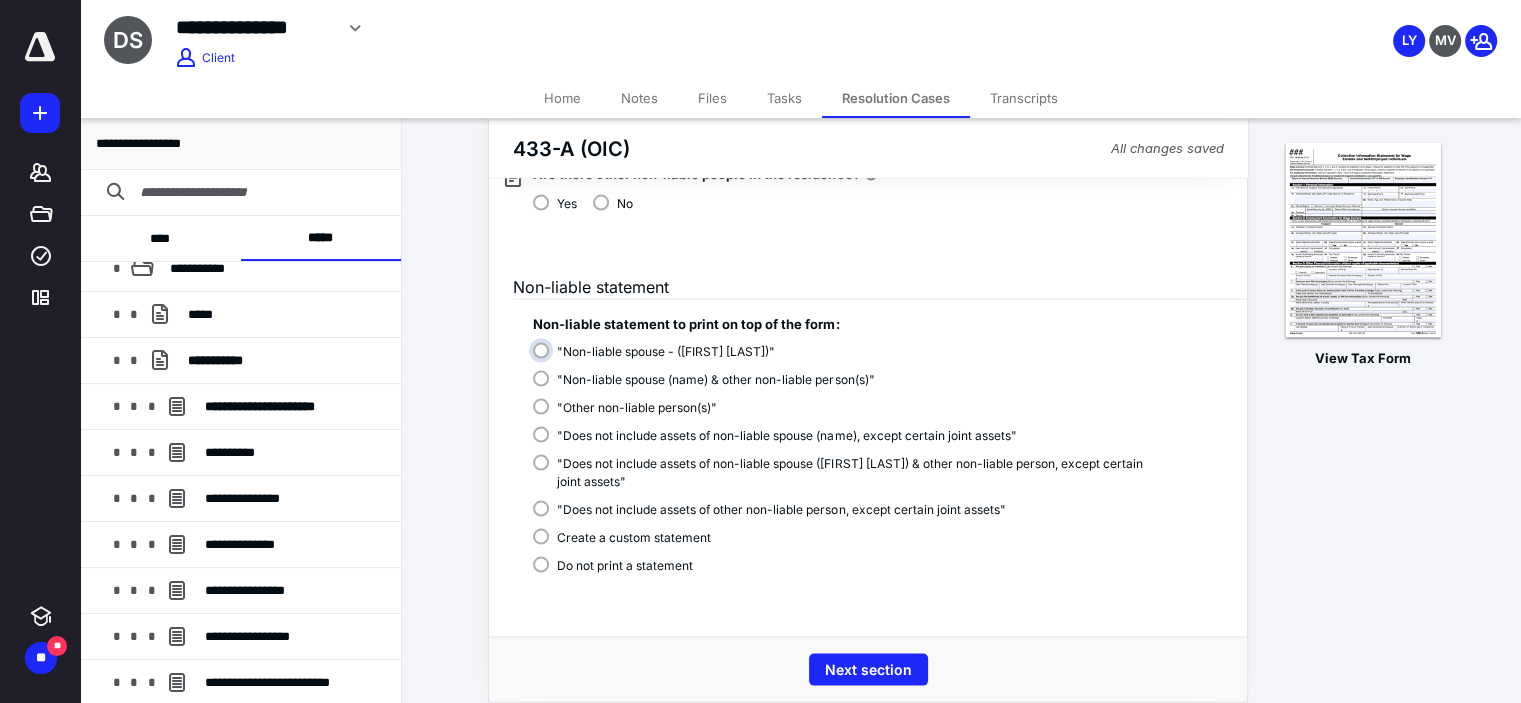 click on ""Non-liable spouse - ([FIRST] [LAST])"" at bounding box center [855, 359] 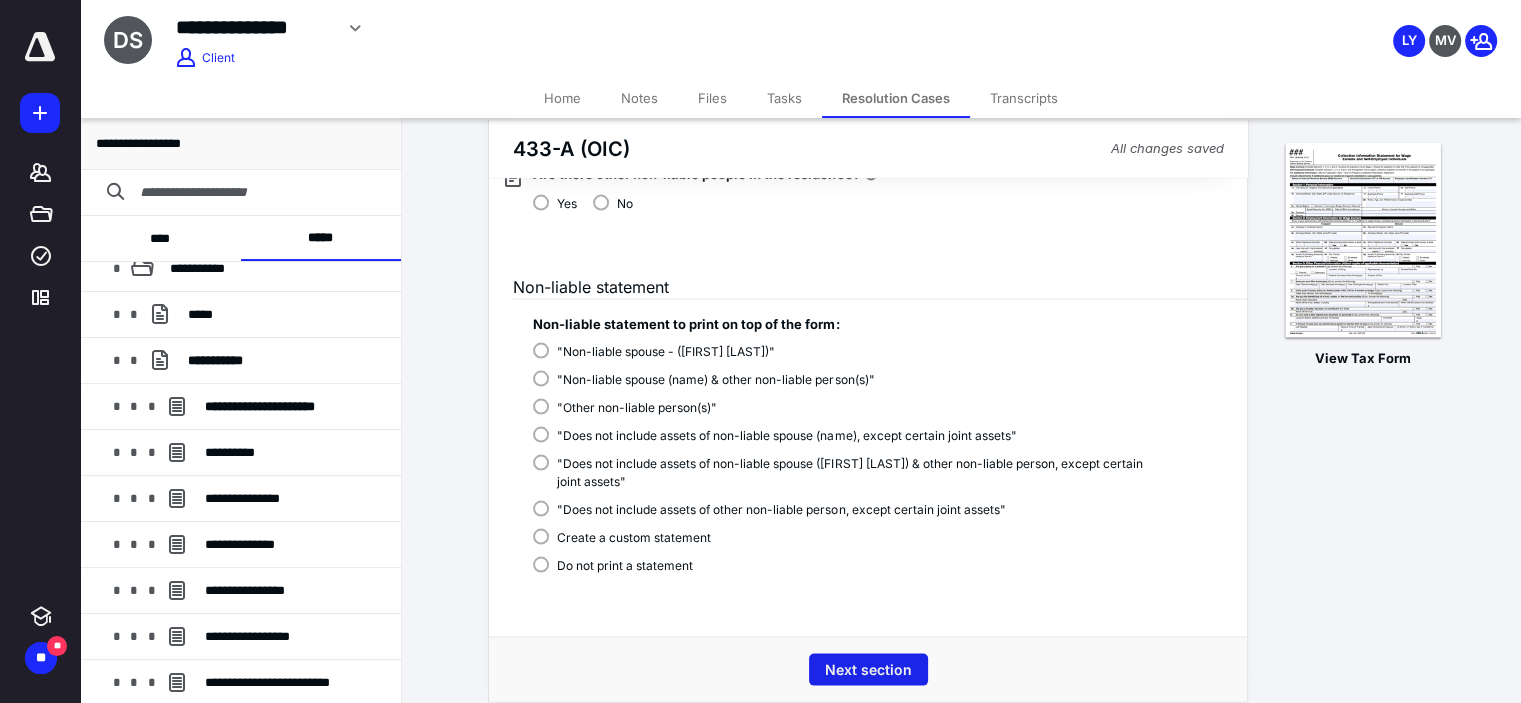 click on "Next section" at bounding box center [868, 670] 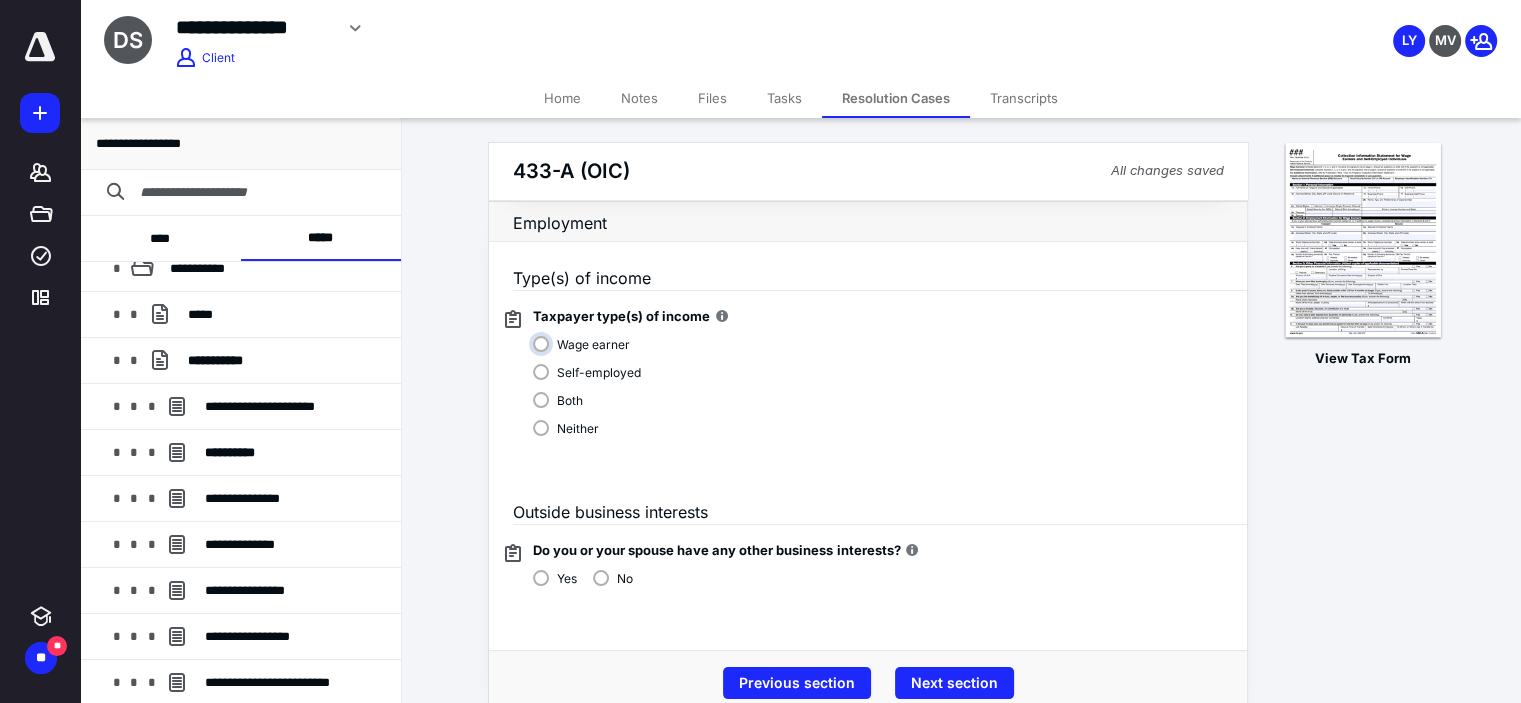 scroll, scrollTop: 35, scrollLeft: 0, axis: vertical 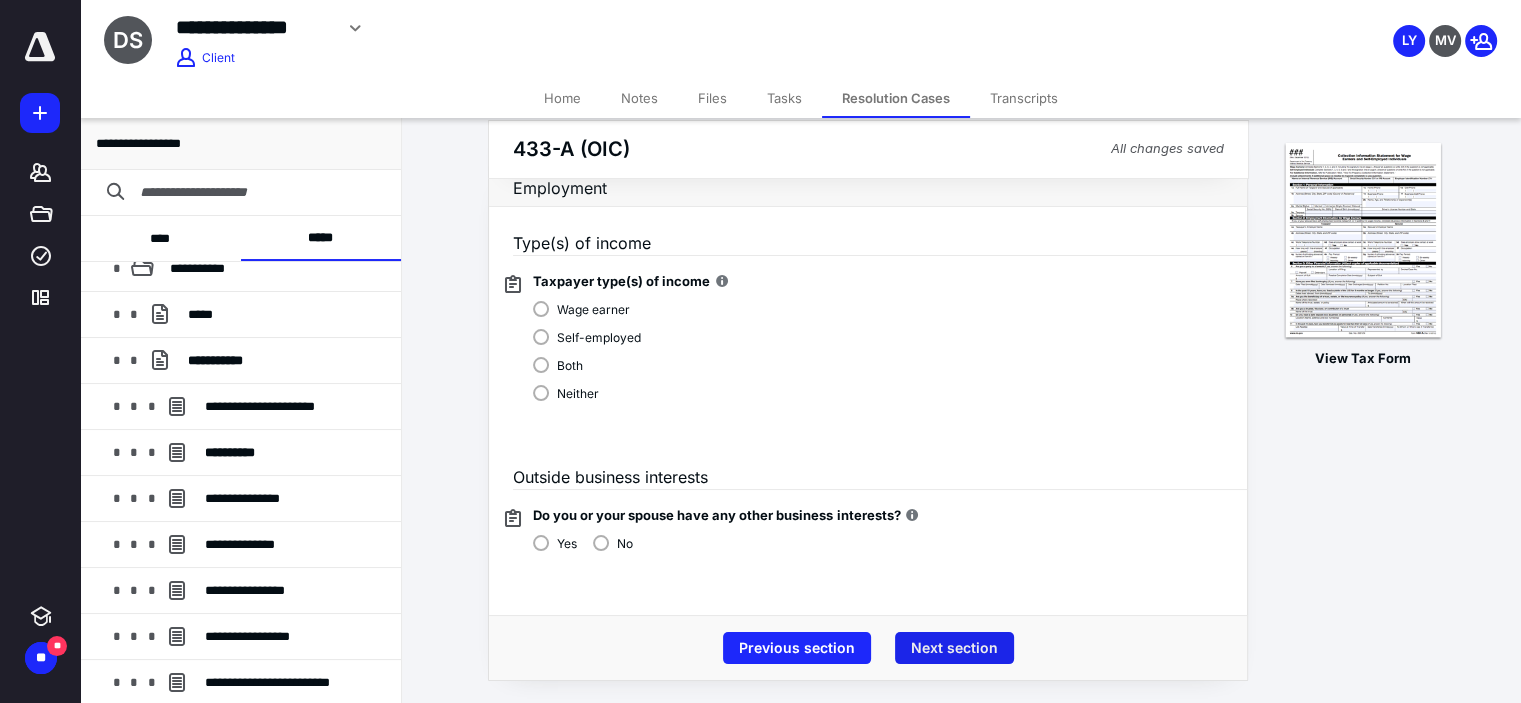 click on "Next section" at bounding box center (954, 648) 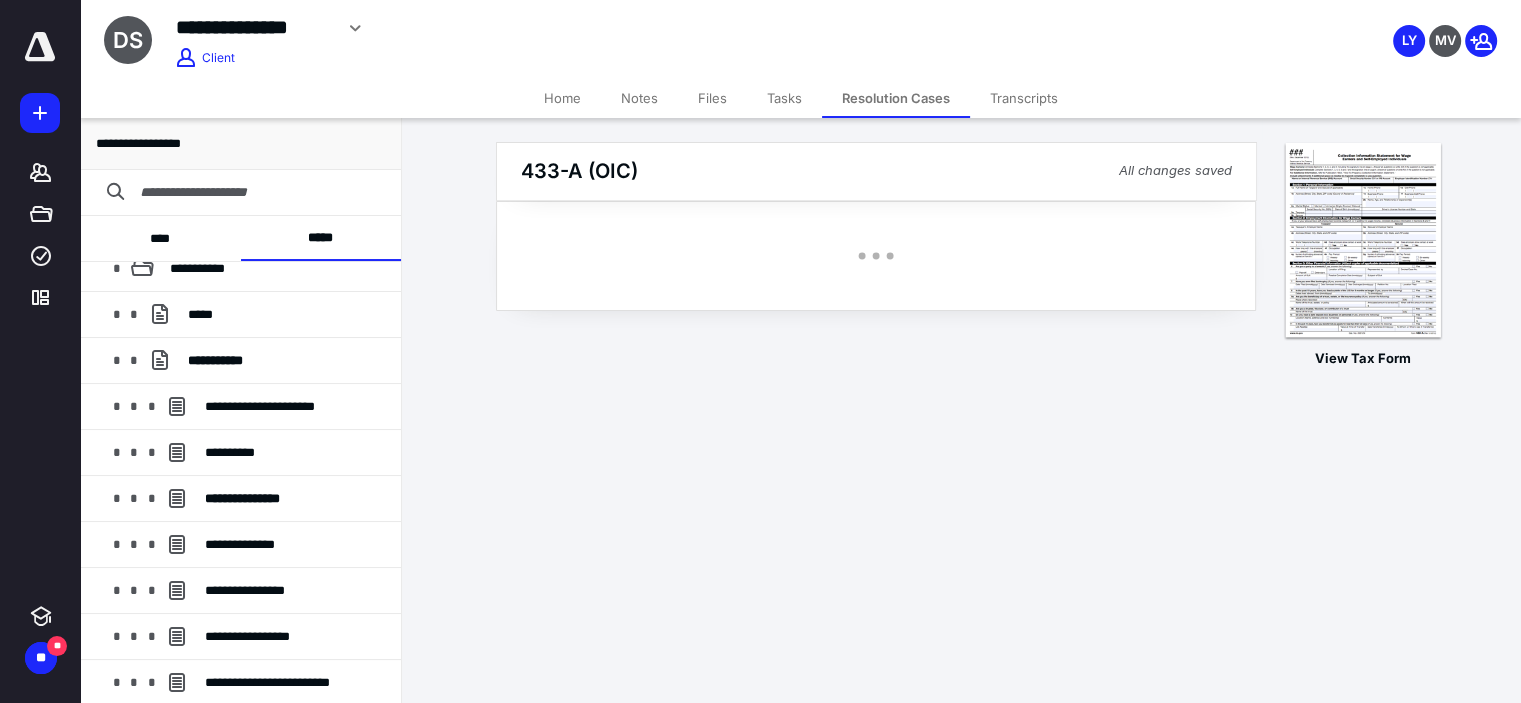 scroll, scrollTop: 0, scrollLeft: 0, axis: both 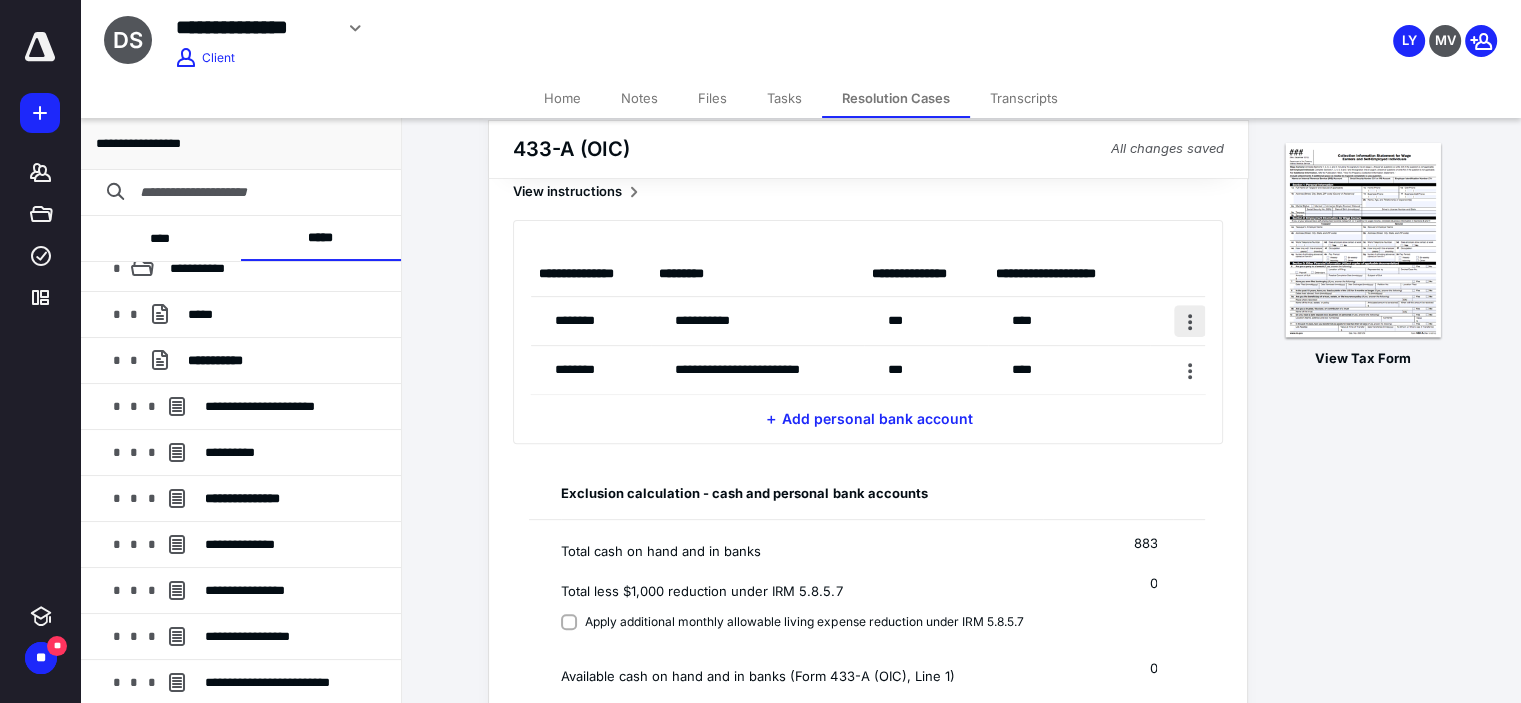 click at bounding box center (1190, 321) 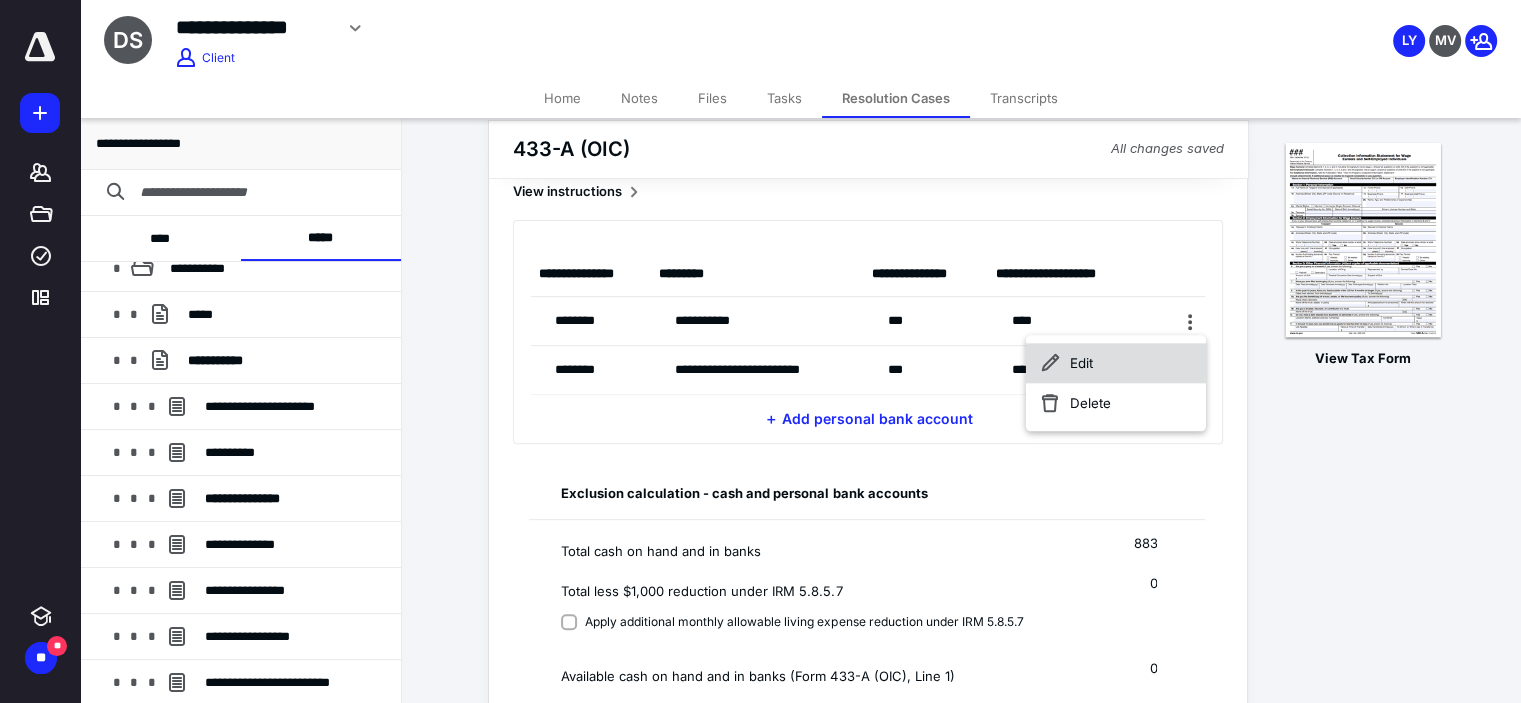 click on "Edit" at bounding box center (1116, 363) 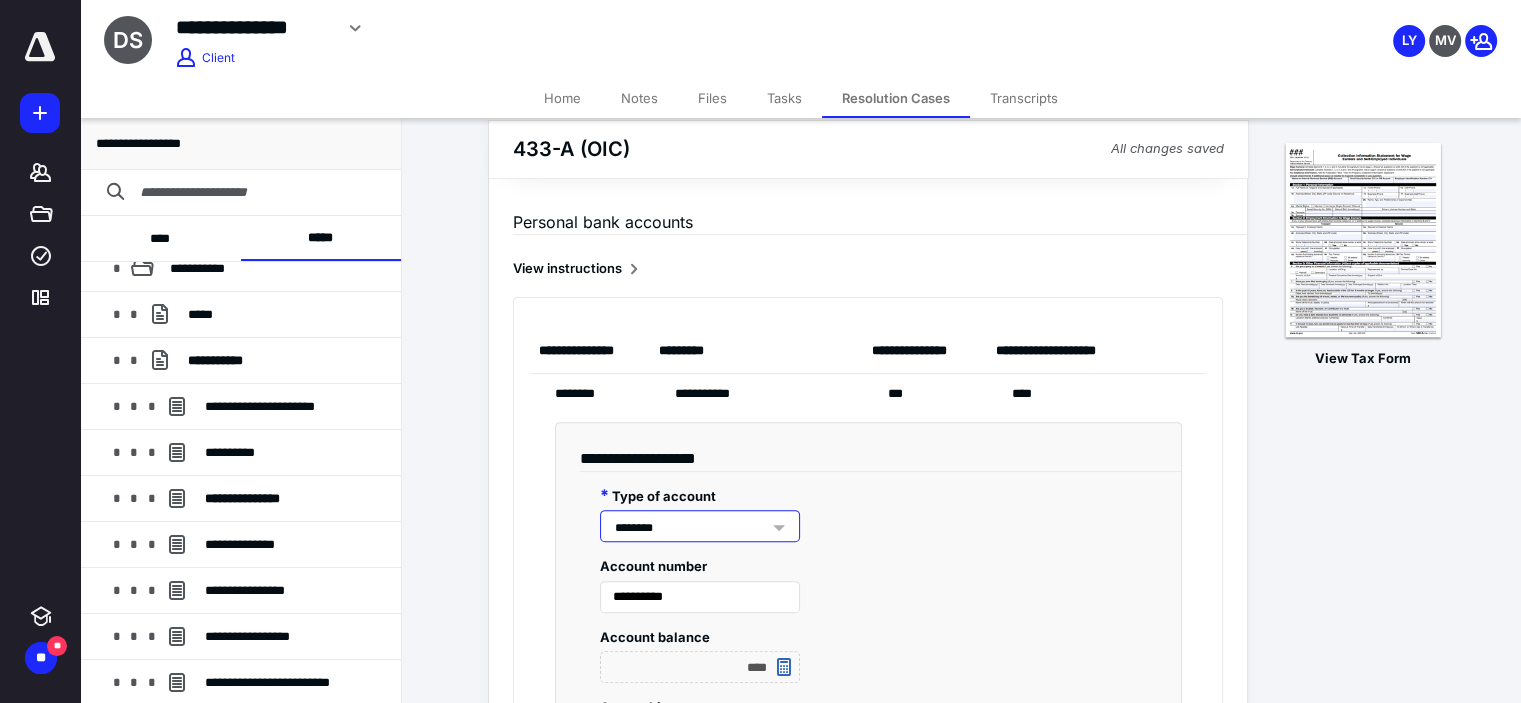 scroll, scrollTop: 600, scrollLeft: 0, axis: vertical 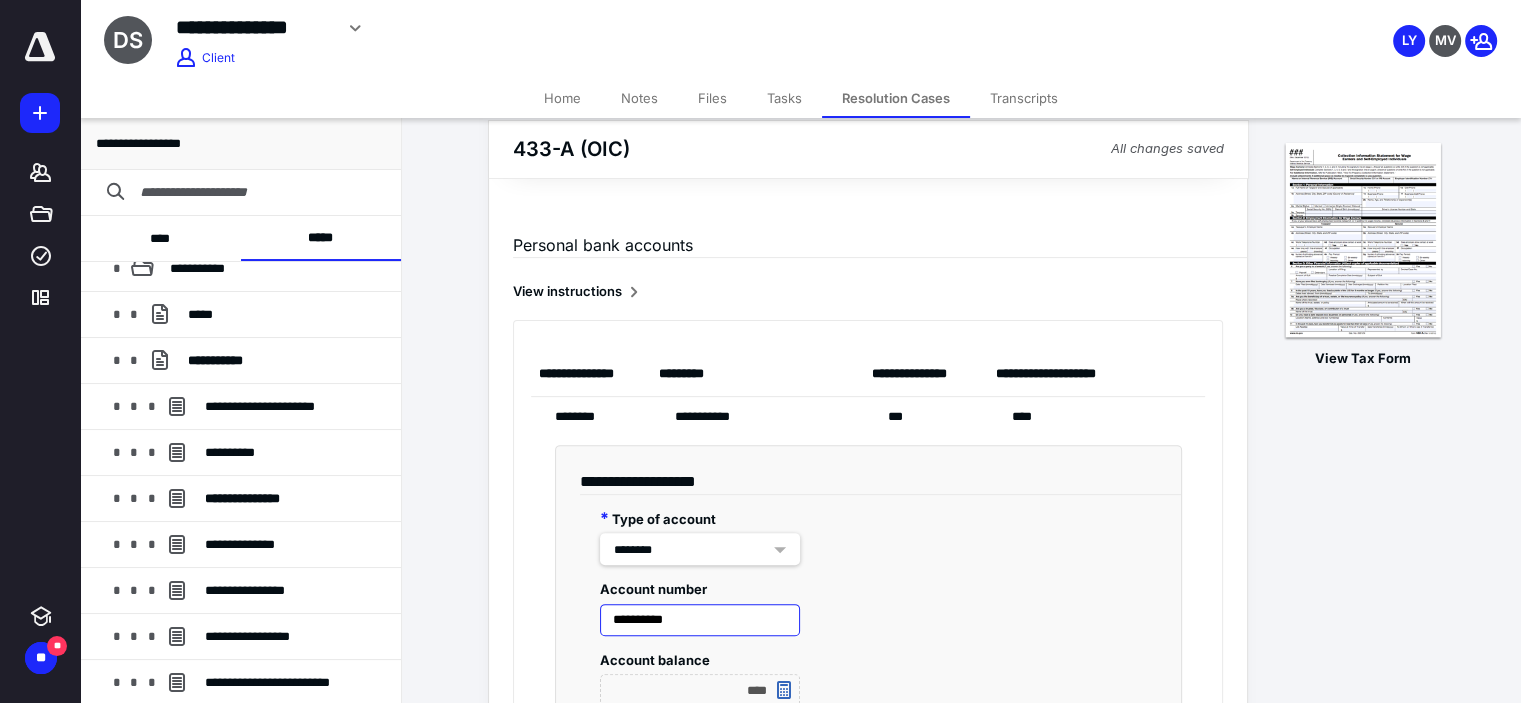 click on "**********" at bounding box center (700, 620) 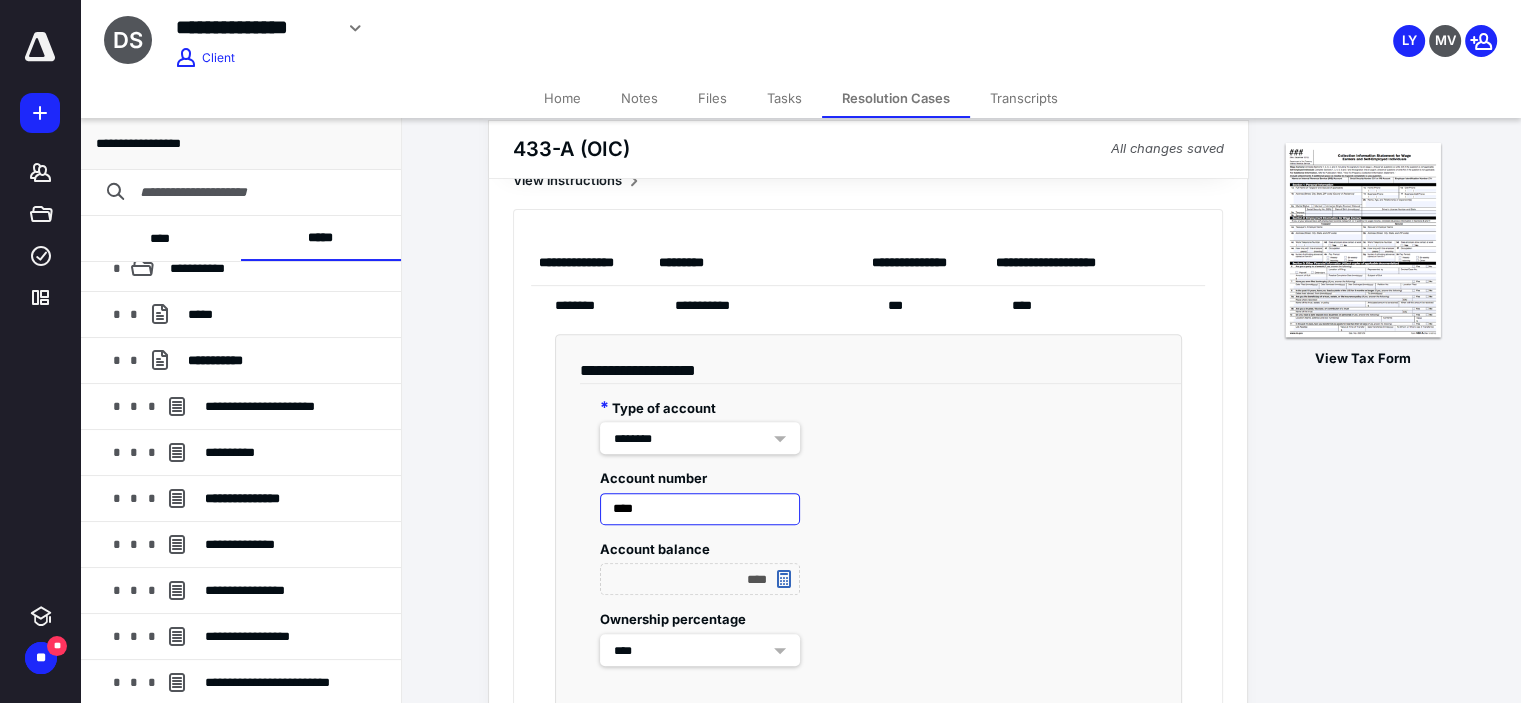 scroll, scrollTop: 800, scrollLeft: 0, axis: vertical 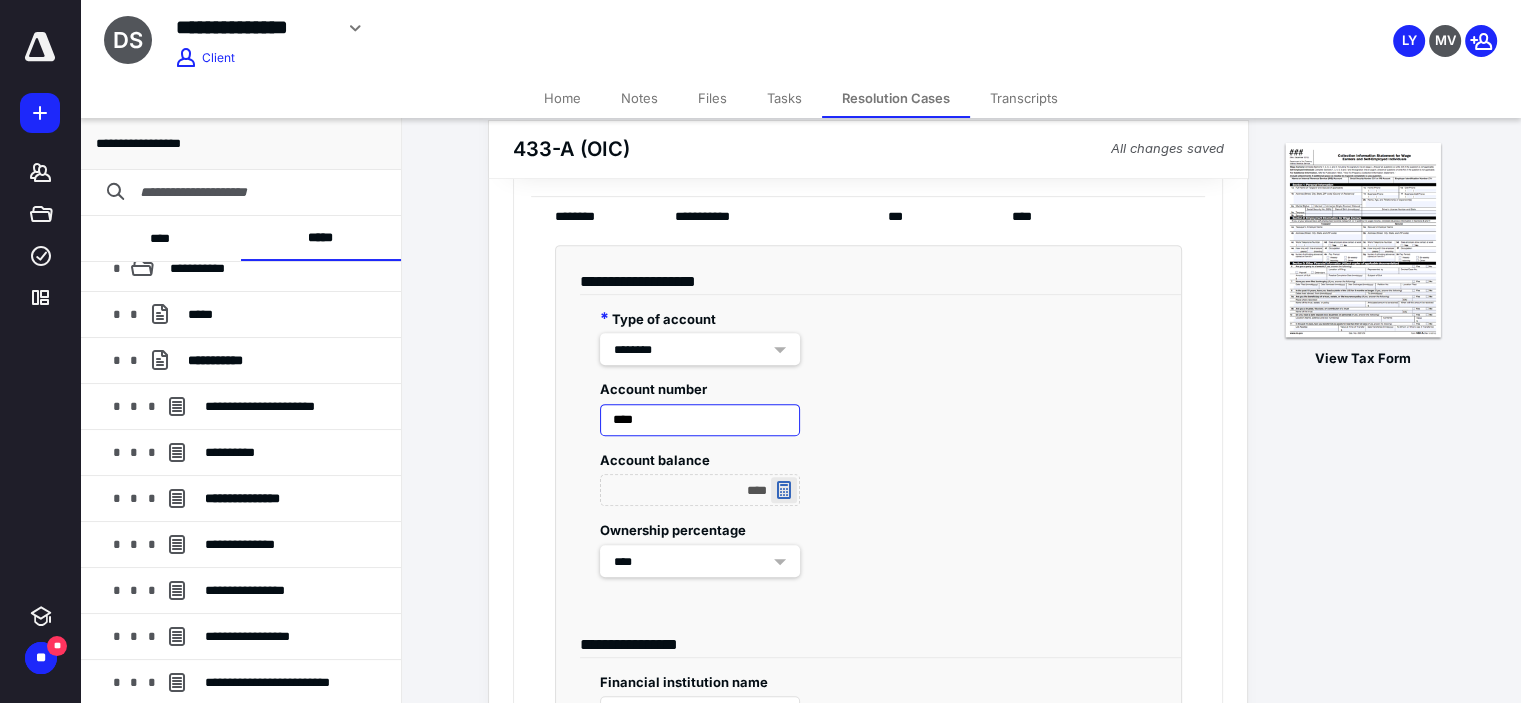 type on "****" 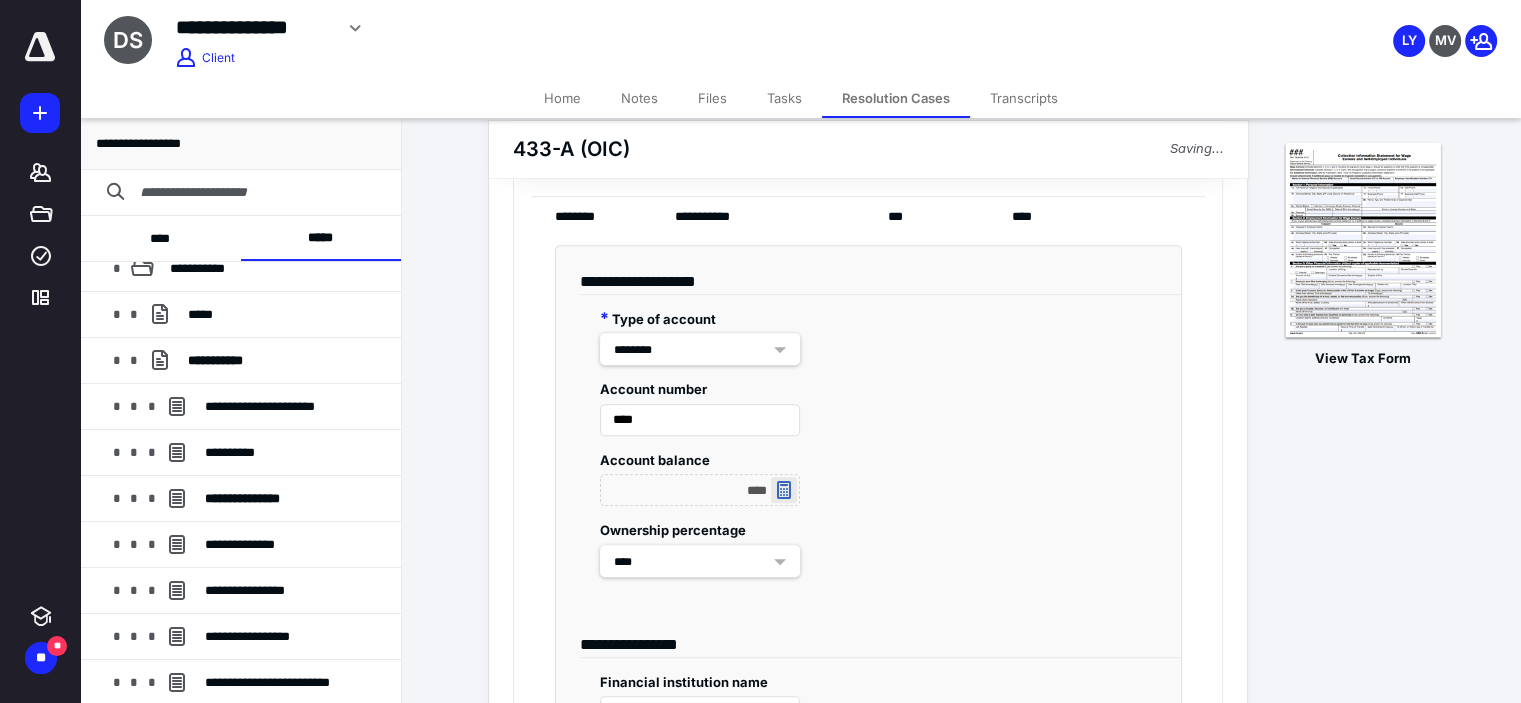click at bounding box center (784, 490) 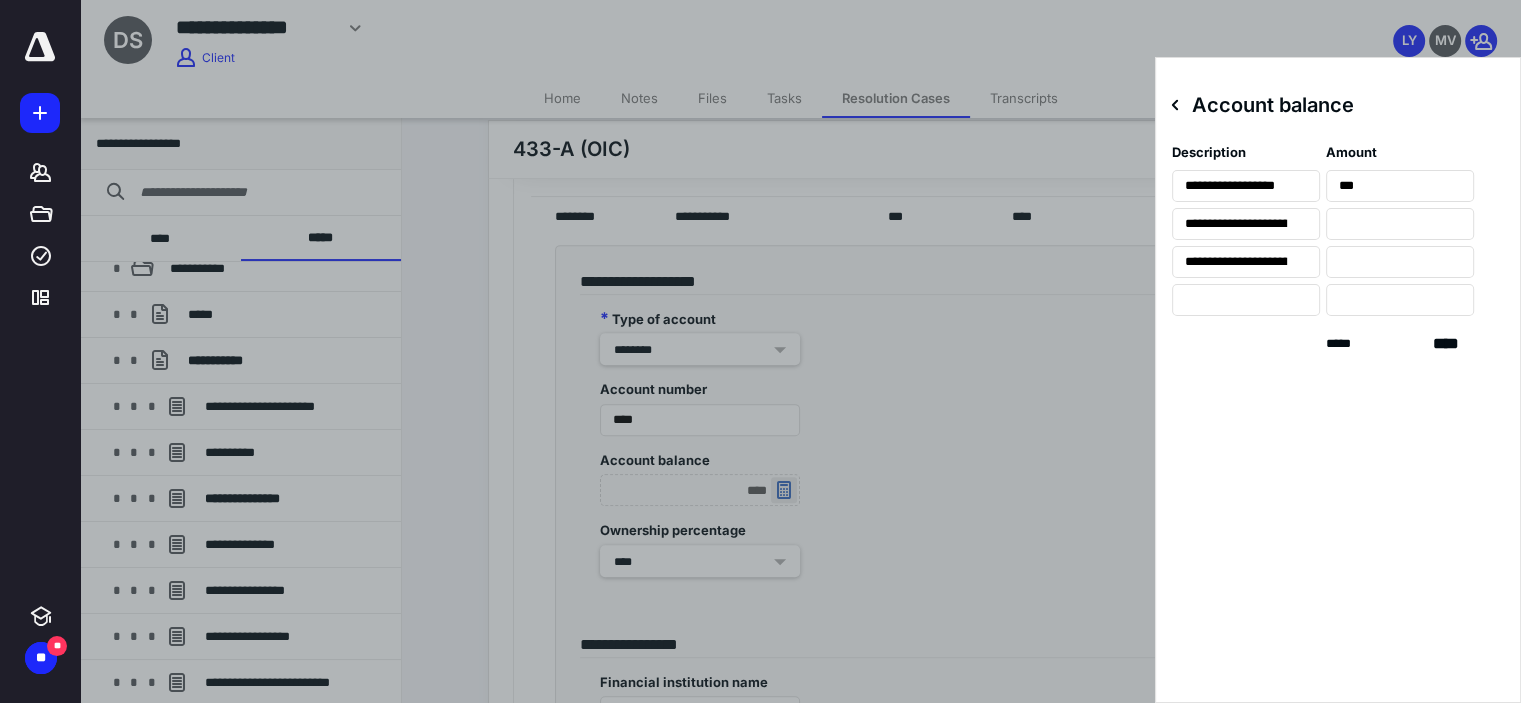 scroll, scrollTop: 0, scrollLeft: 17, axis: horizontal 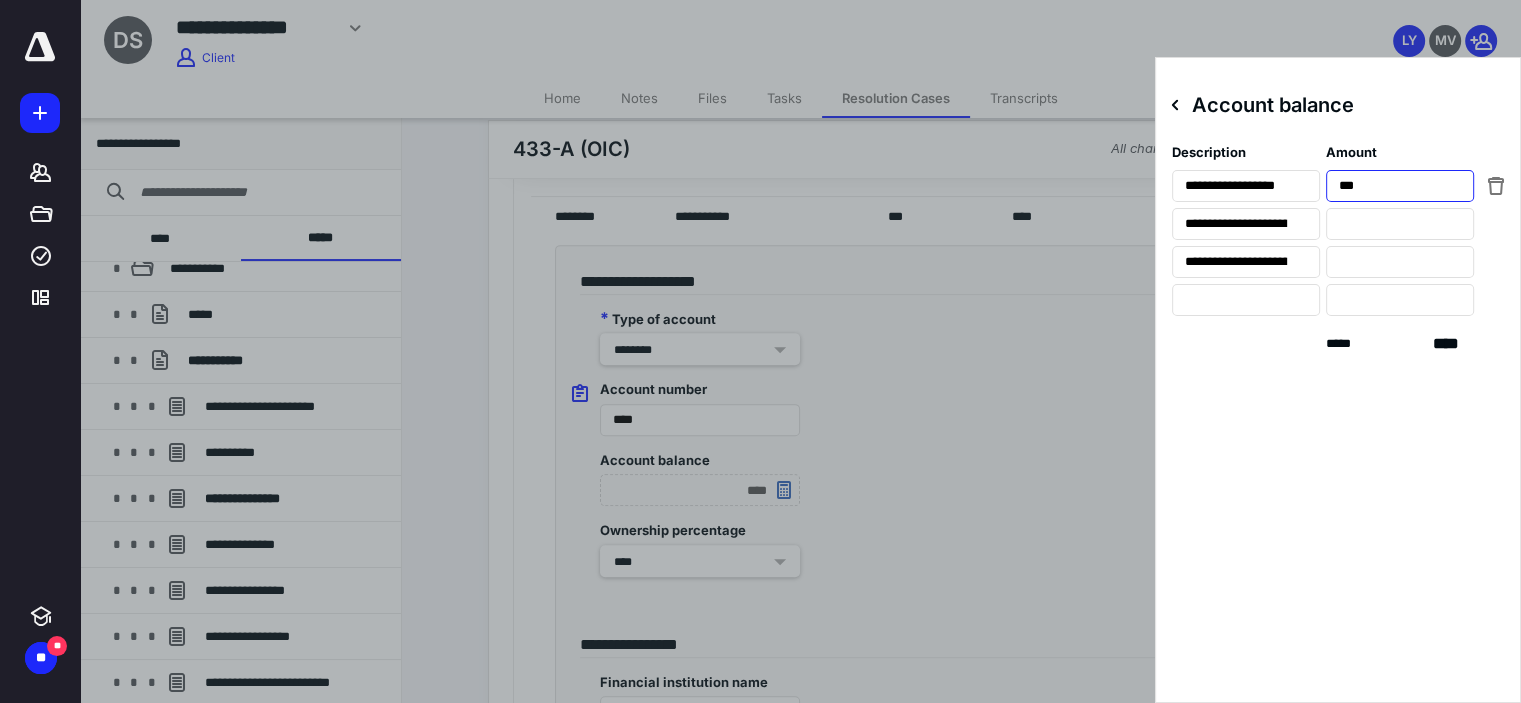click on "***" at bounding box center (1400, 186) 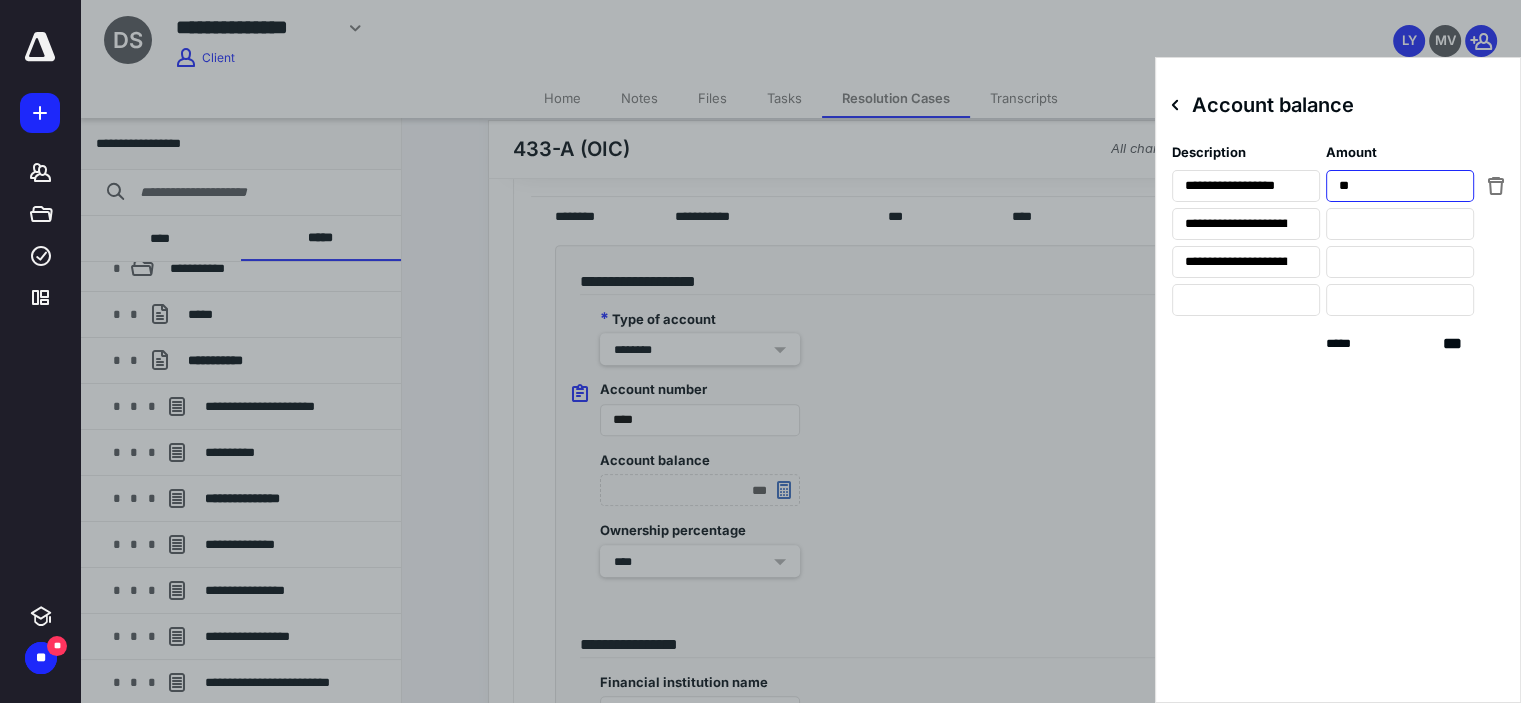 type on "**" 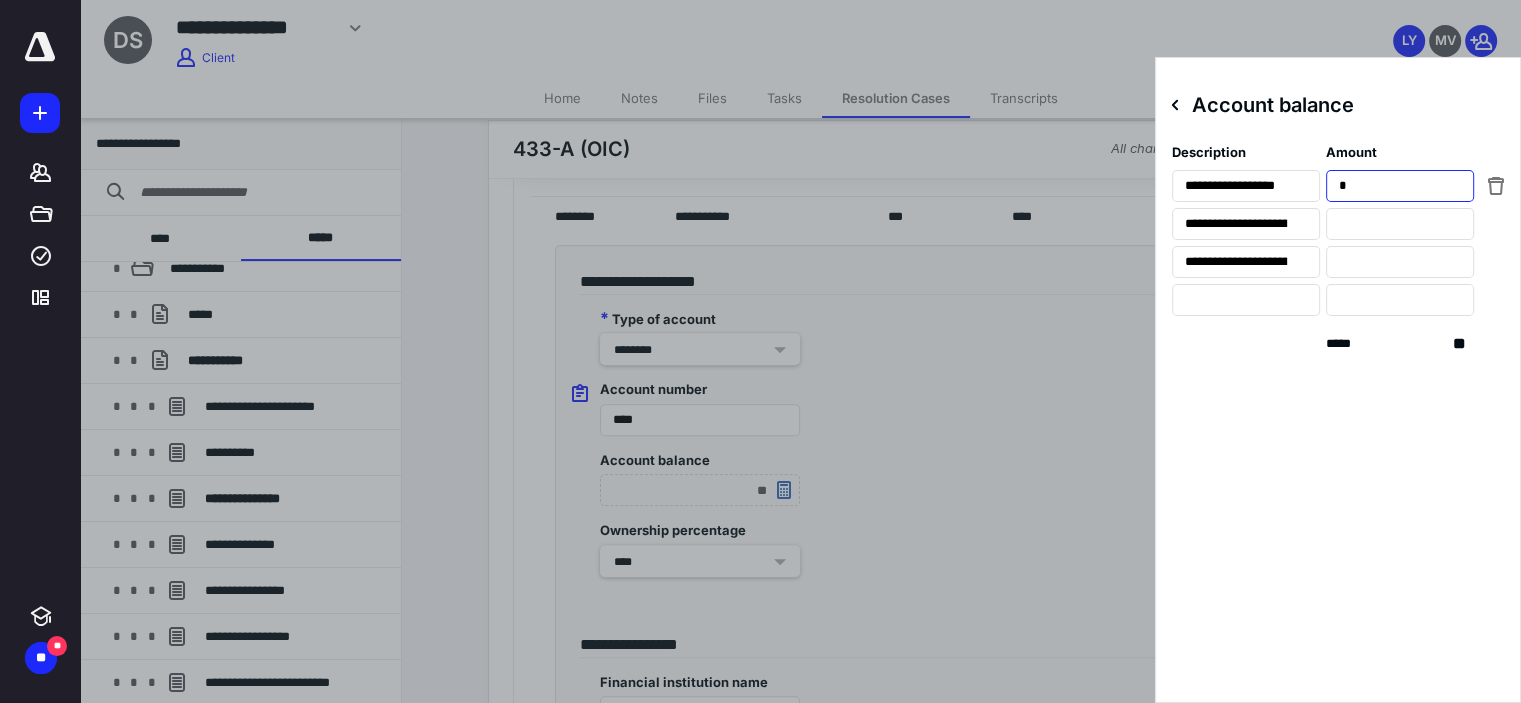 type on "***" 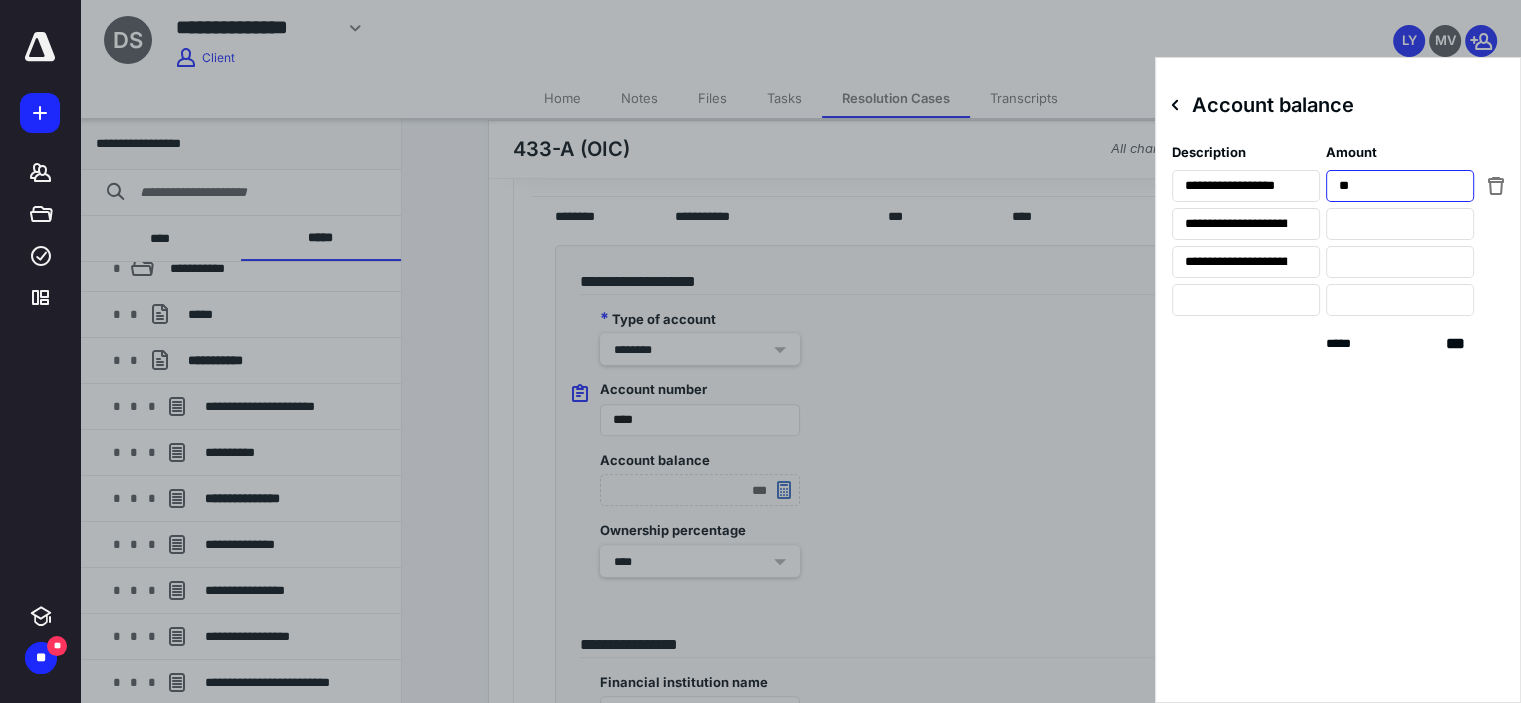 type on "****" 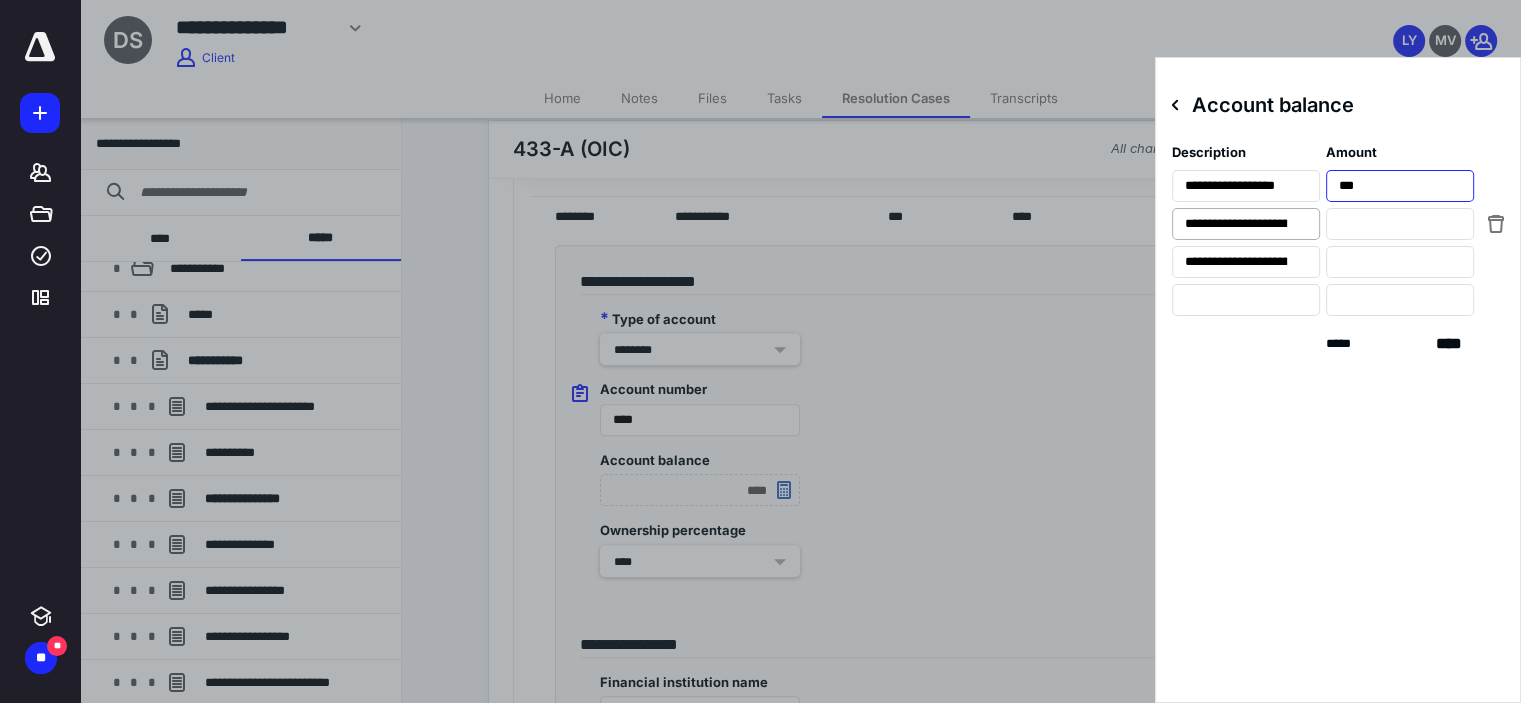 type on "***" 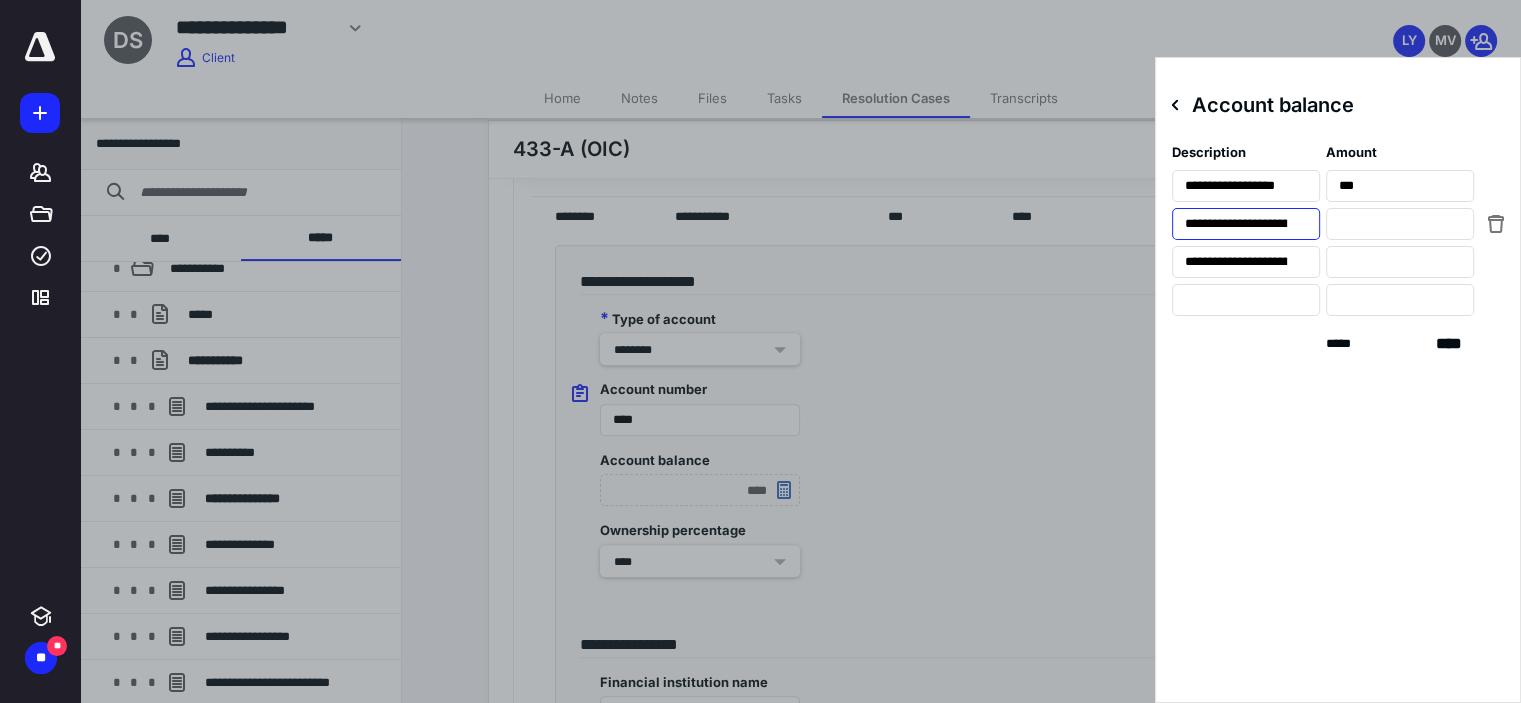 click on "**********" at bounding box center [1246, 224] 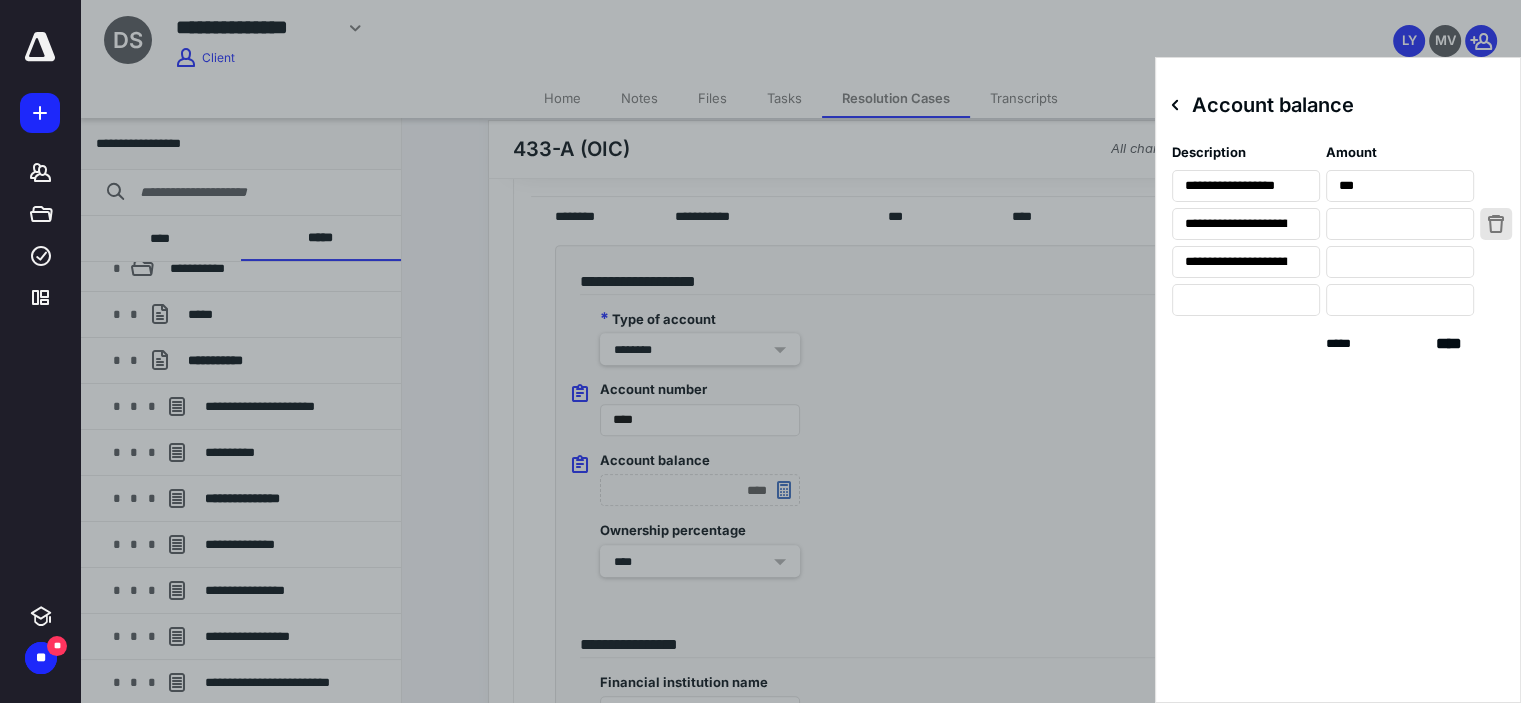 click at bounding box center [1496, 224] 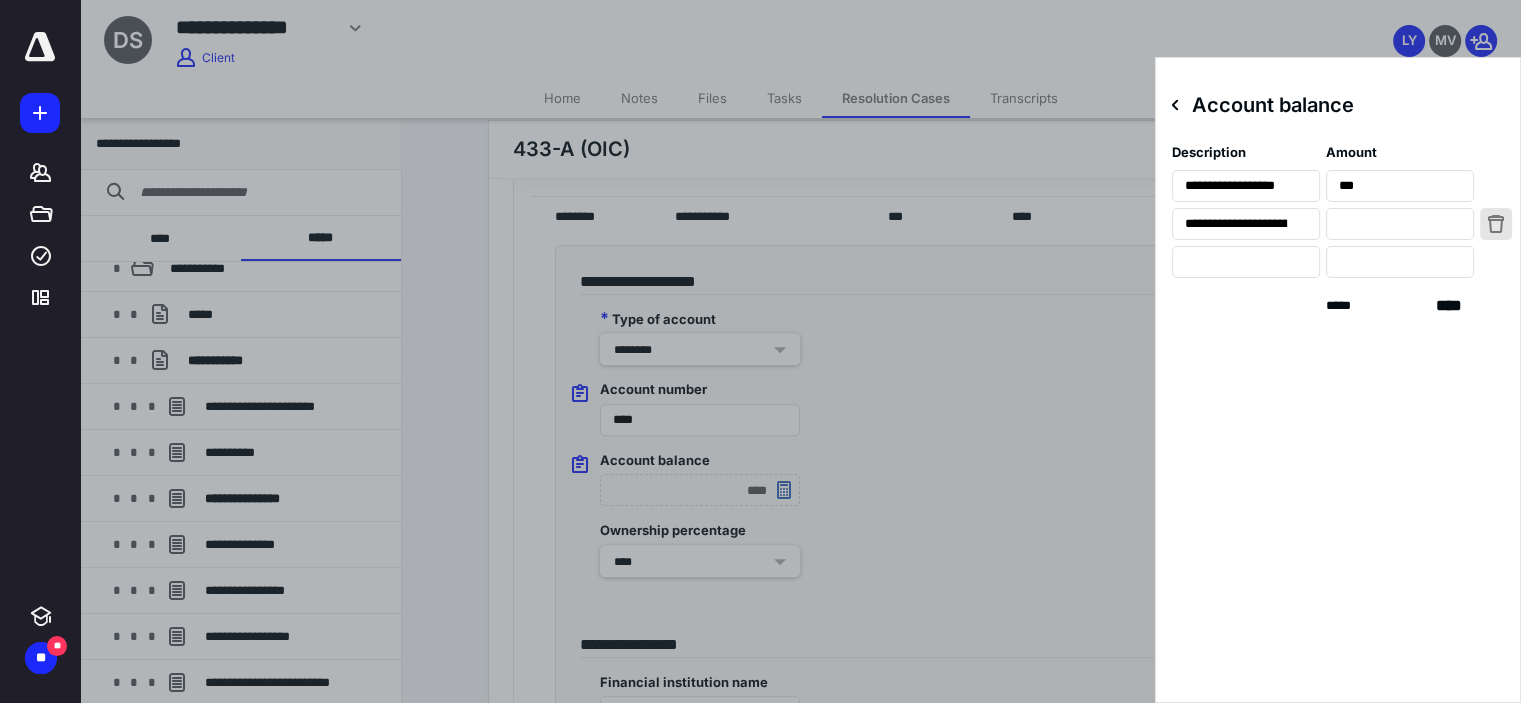 click at bounding box center (1496, 224) 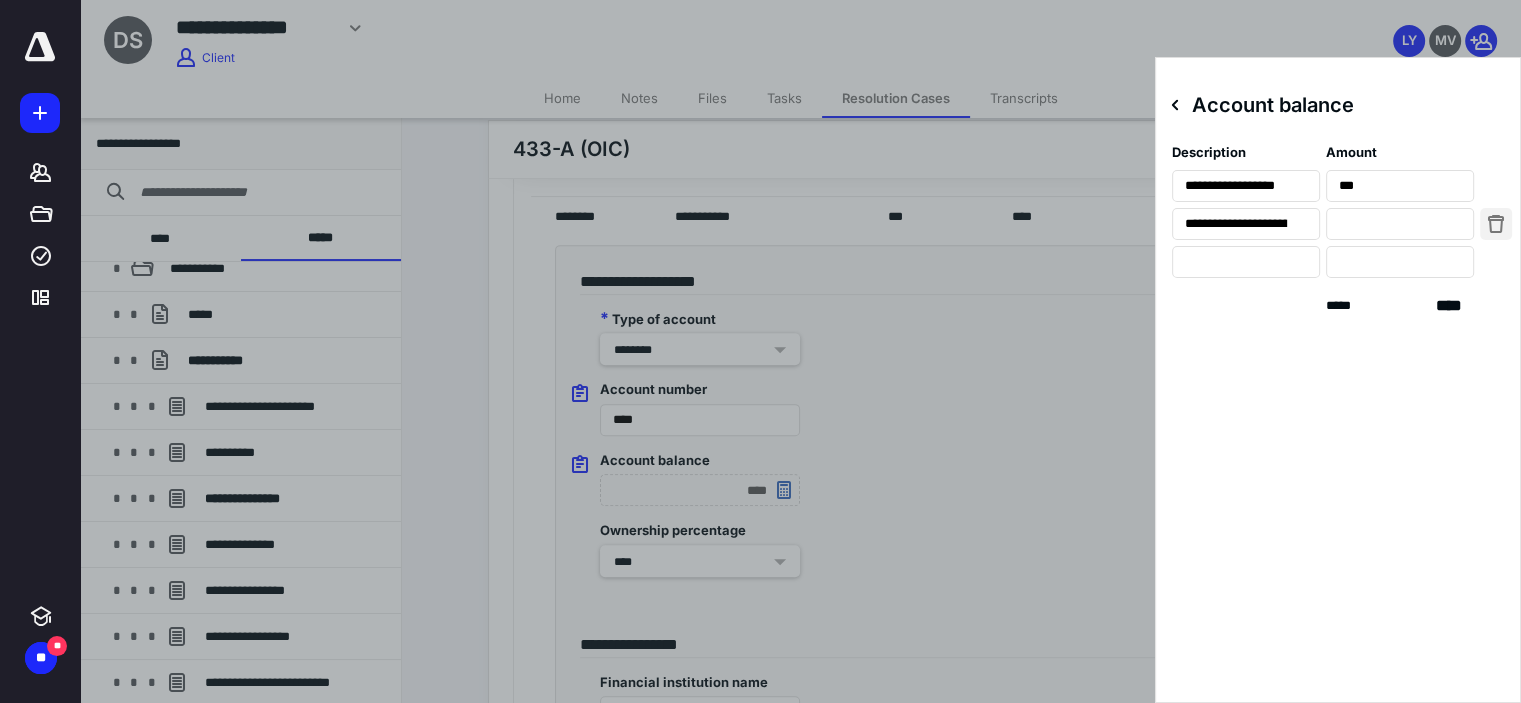 type 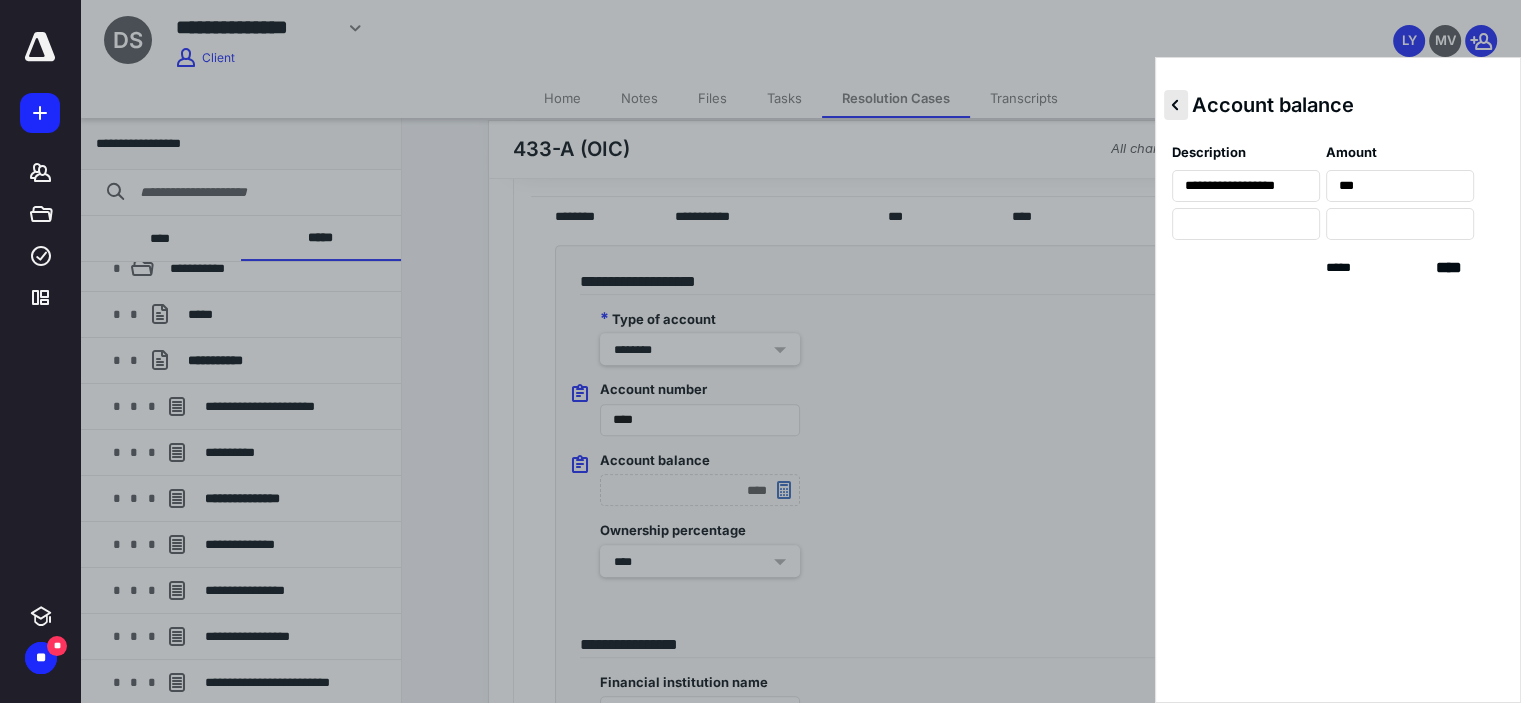 click 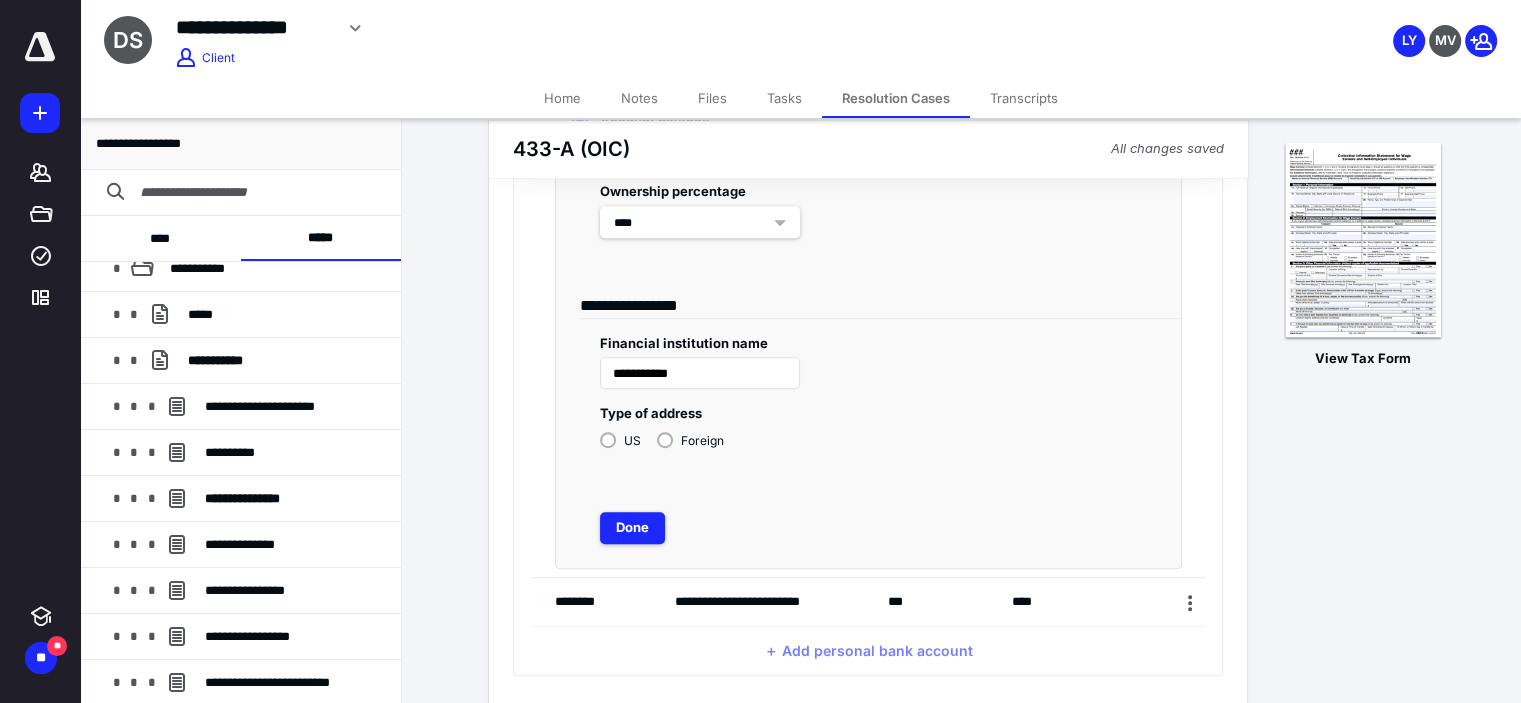 scroll, scrollTop: 1200, scrollLeft: 0, axis: vertical 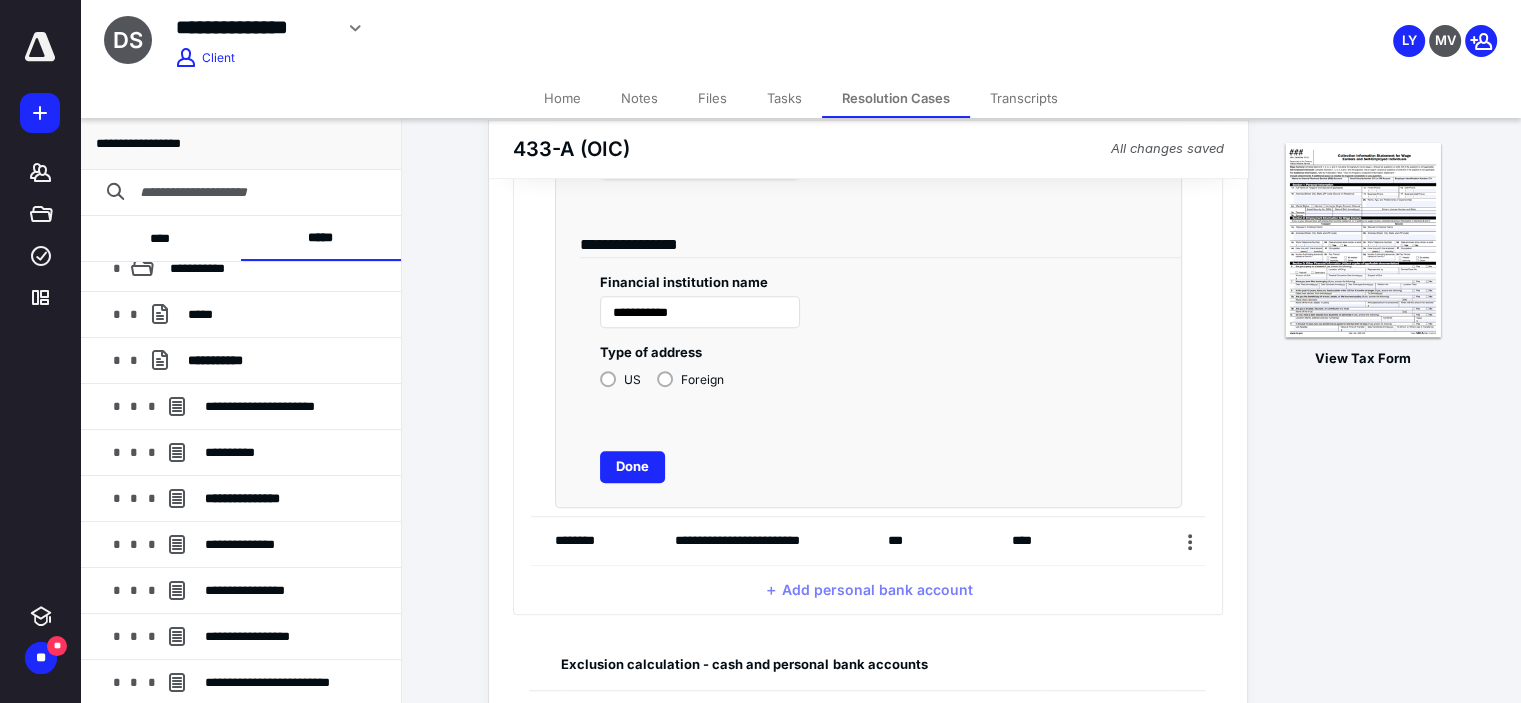 click on "Done" at bounding box center [632, 467] 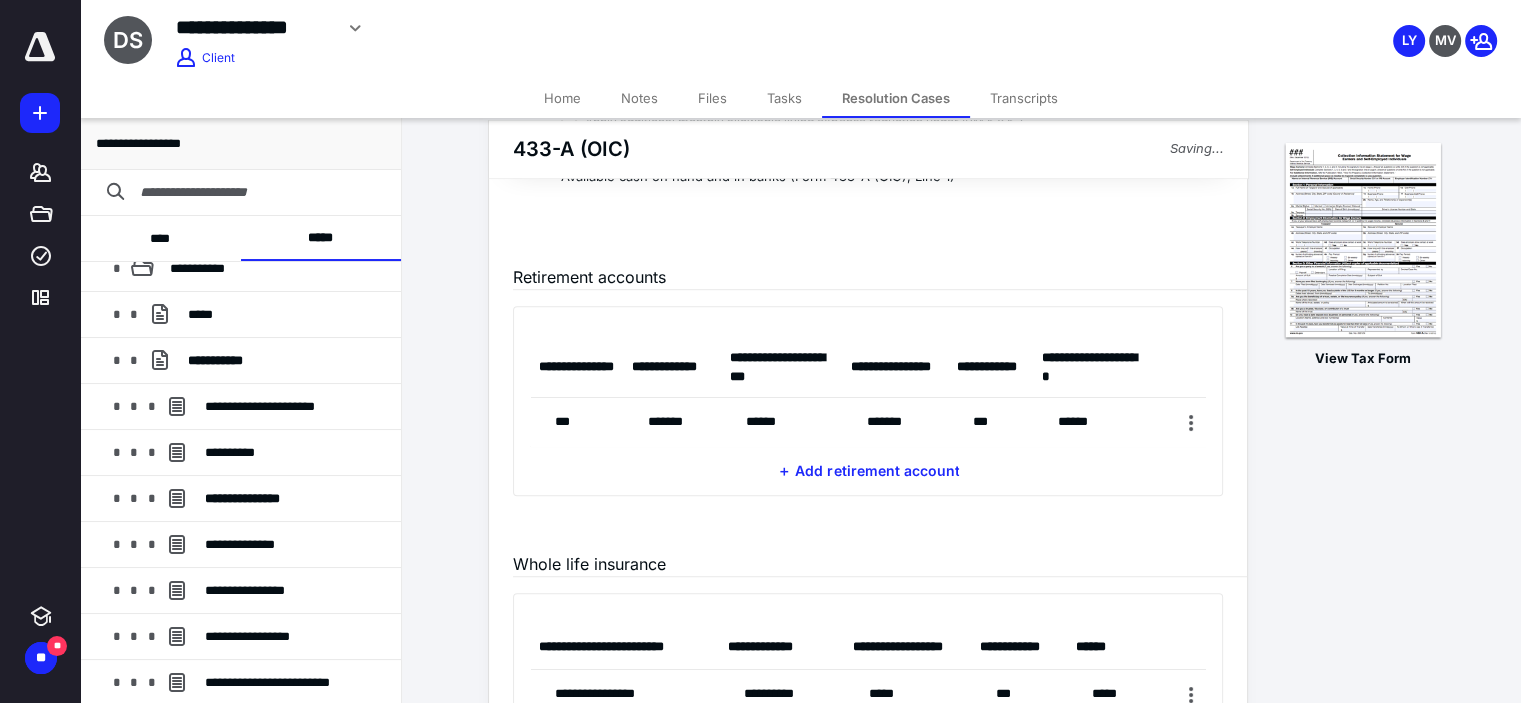scroll, scrollTop: 530, scrollLeft: 0, axis: vertical 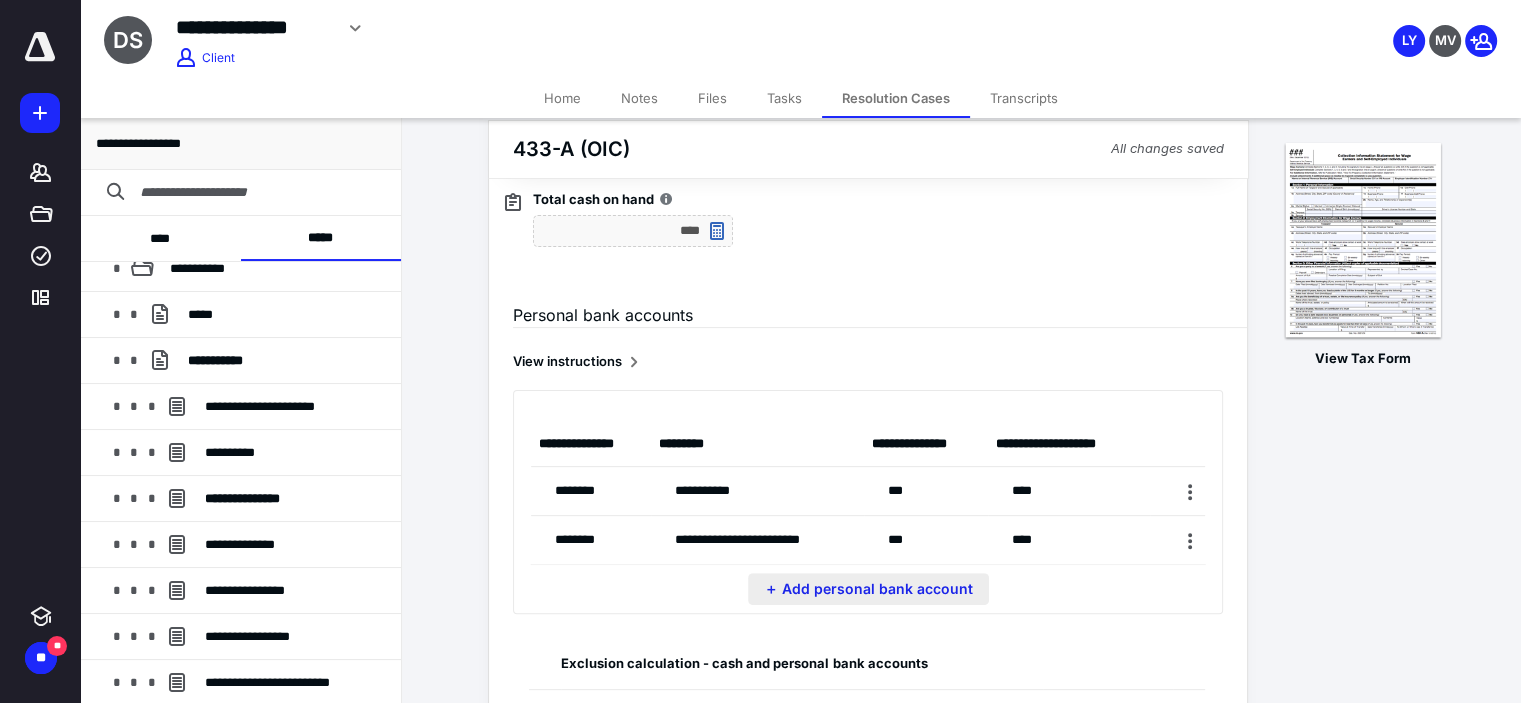 click on "＋ Add personal bank account" at bounding box center (868, 589) 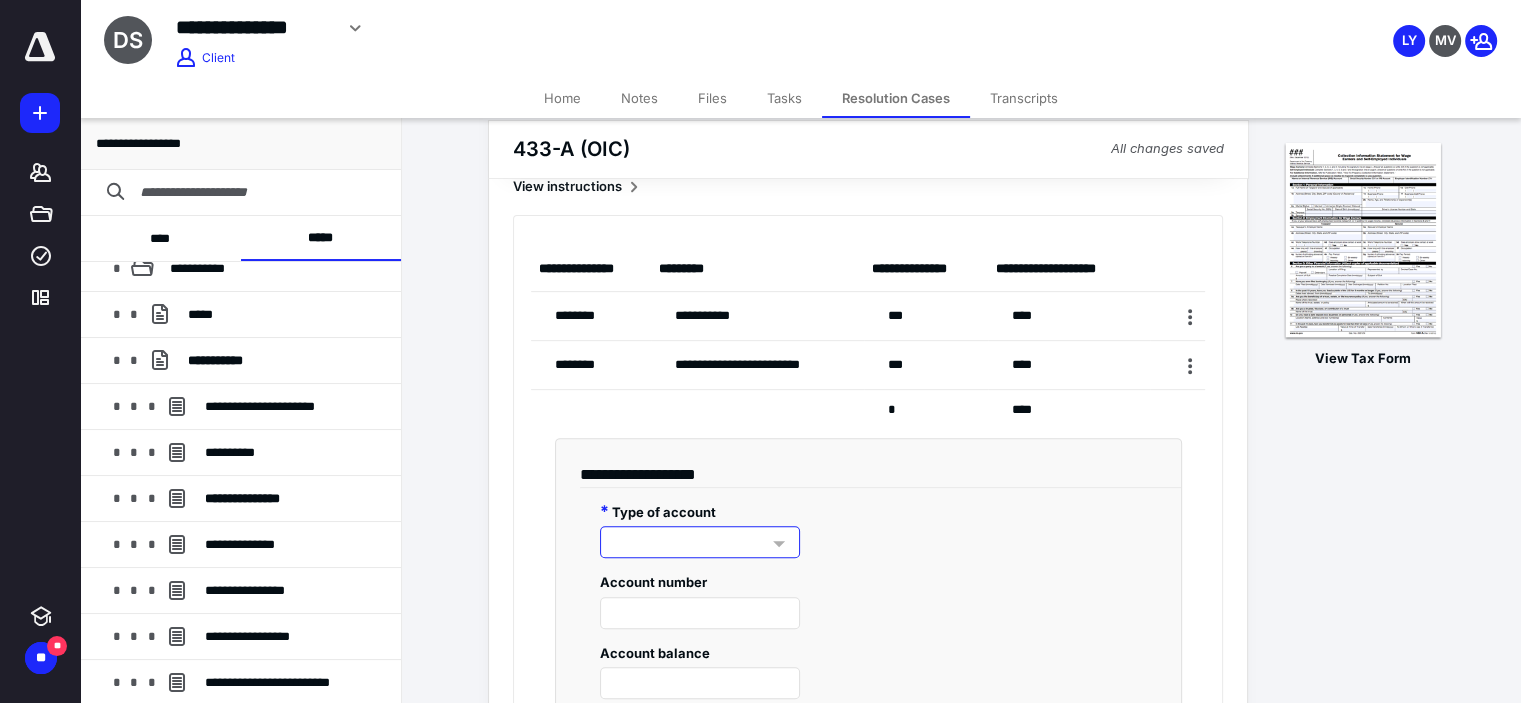 scroll, scrollTop: 830, scrollLeft: 0, axis: vertical 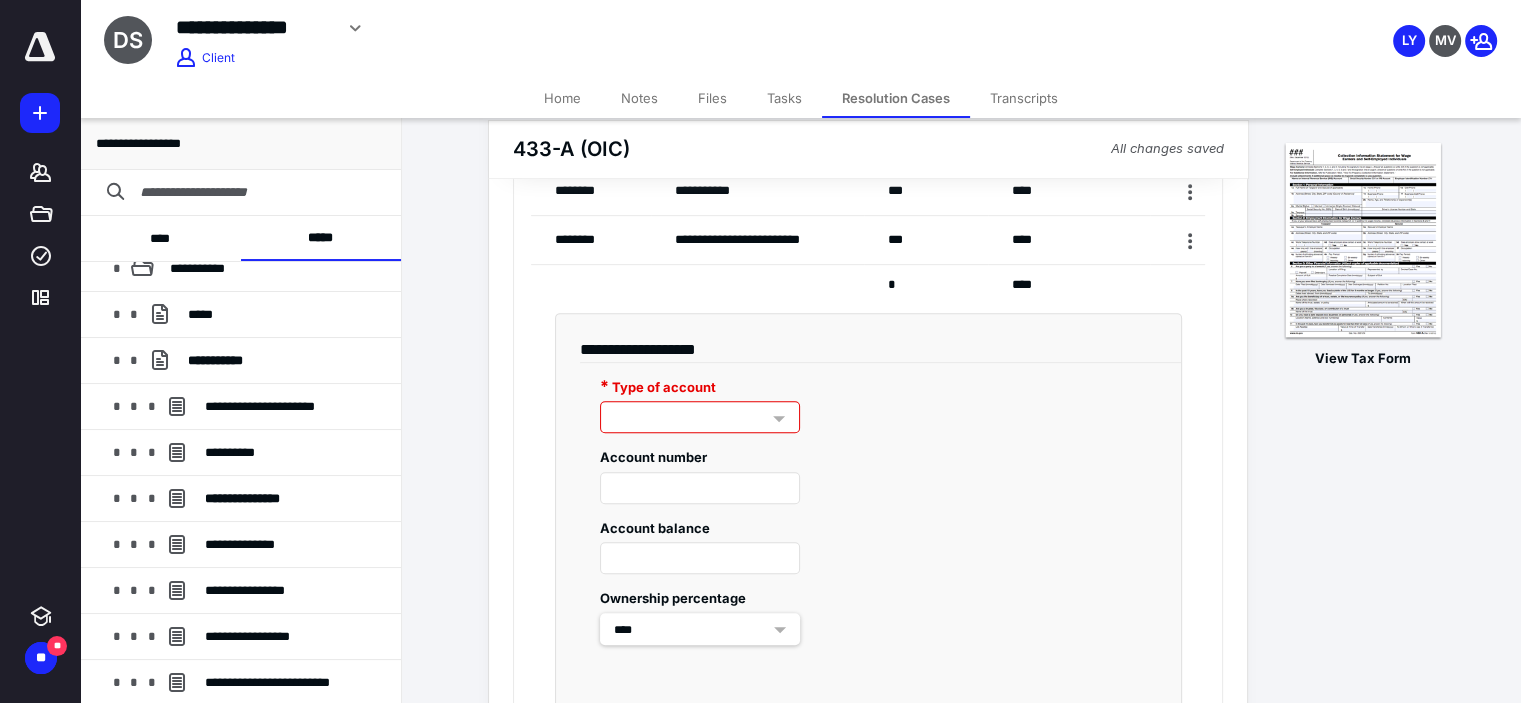 click at bounding box center (700, 417) 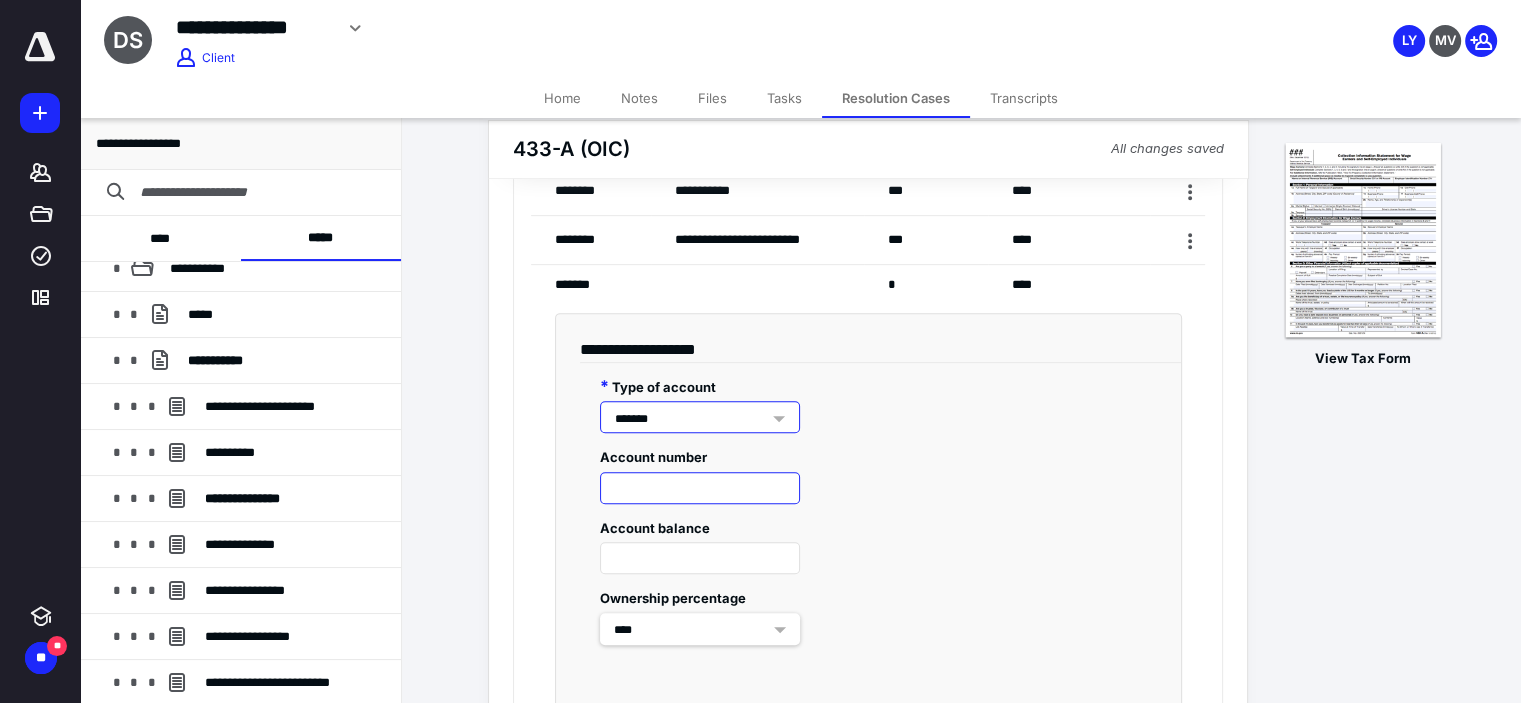 click at bounding box center [700, 488] 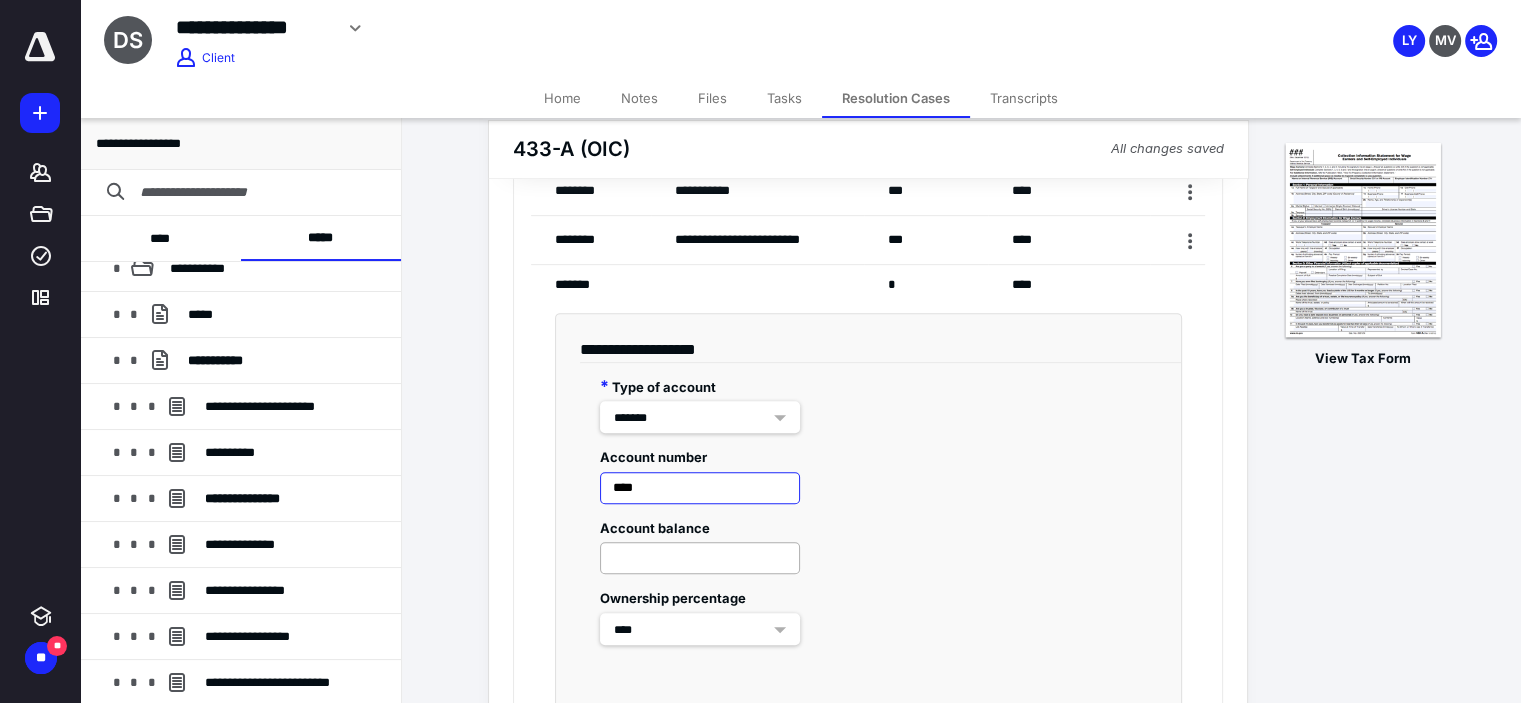 type on "****" 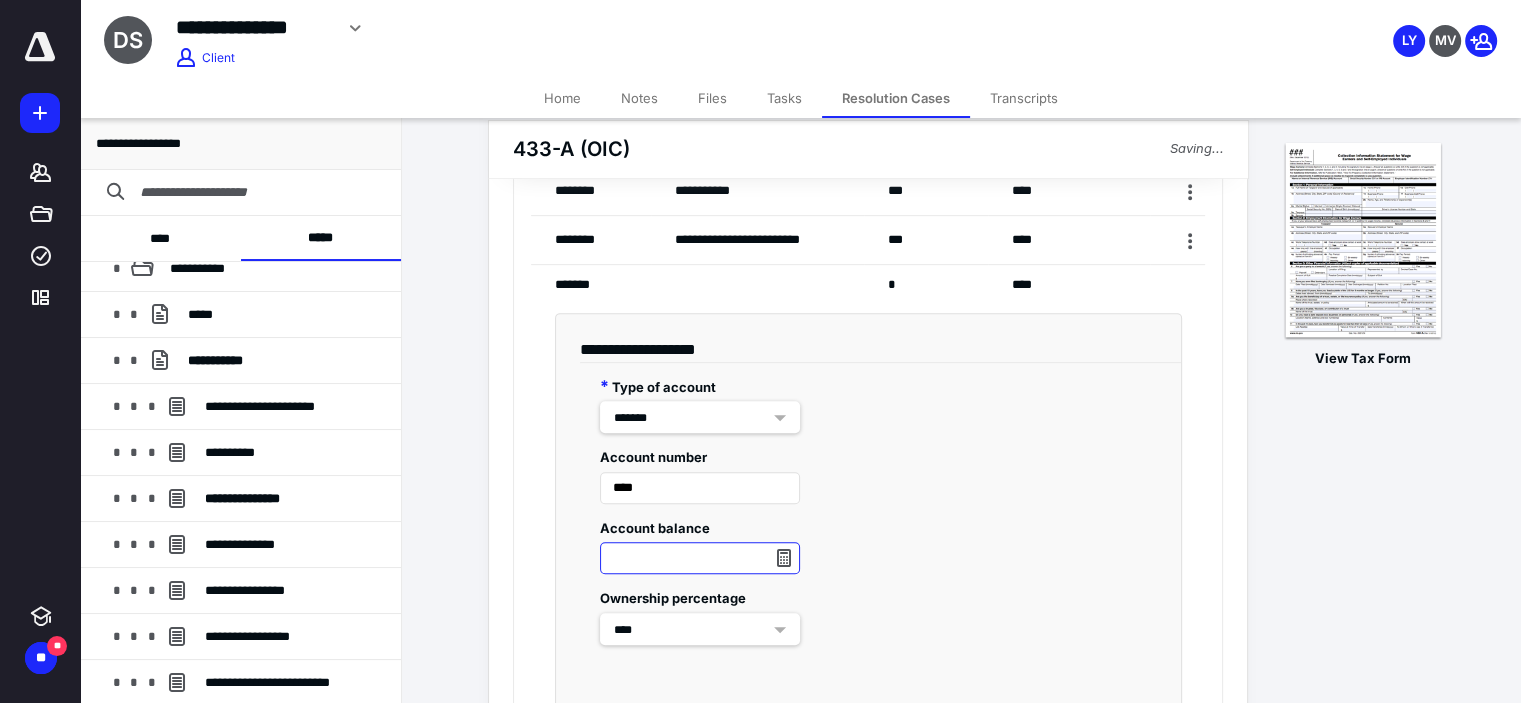 click at bounding box center (700, 558) 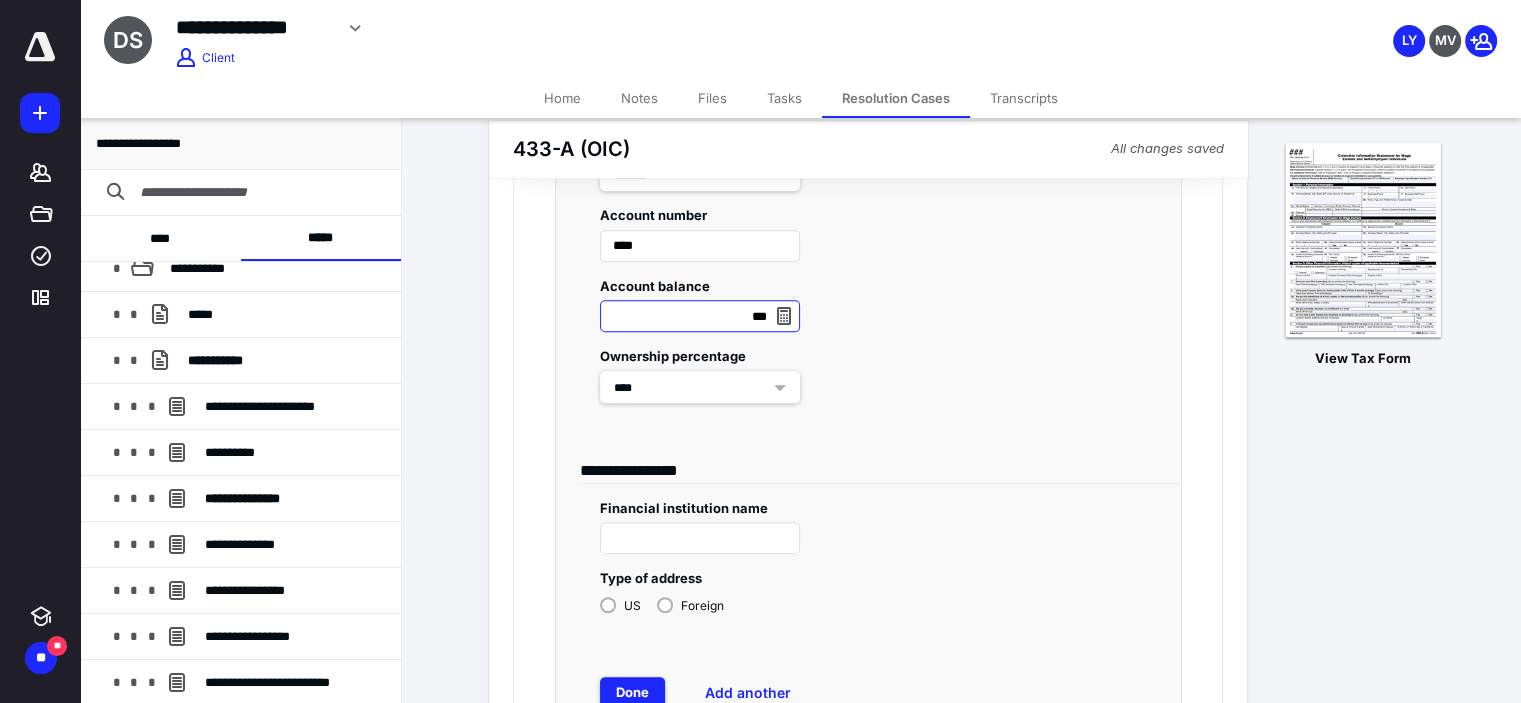 scroll, scrollTop: 1230, scrollLeft: 0, axis: vertical 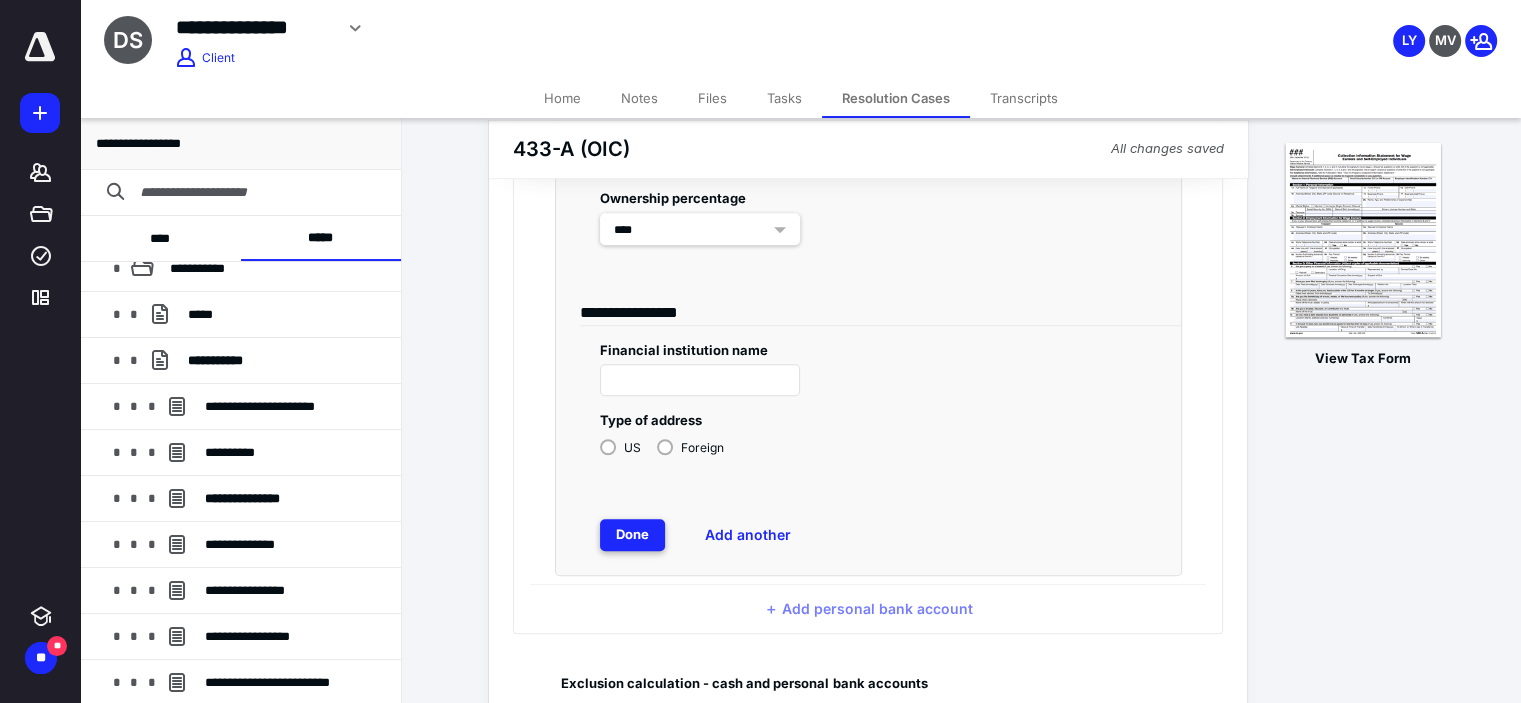 type on "****" 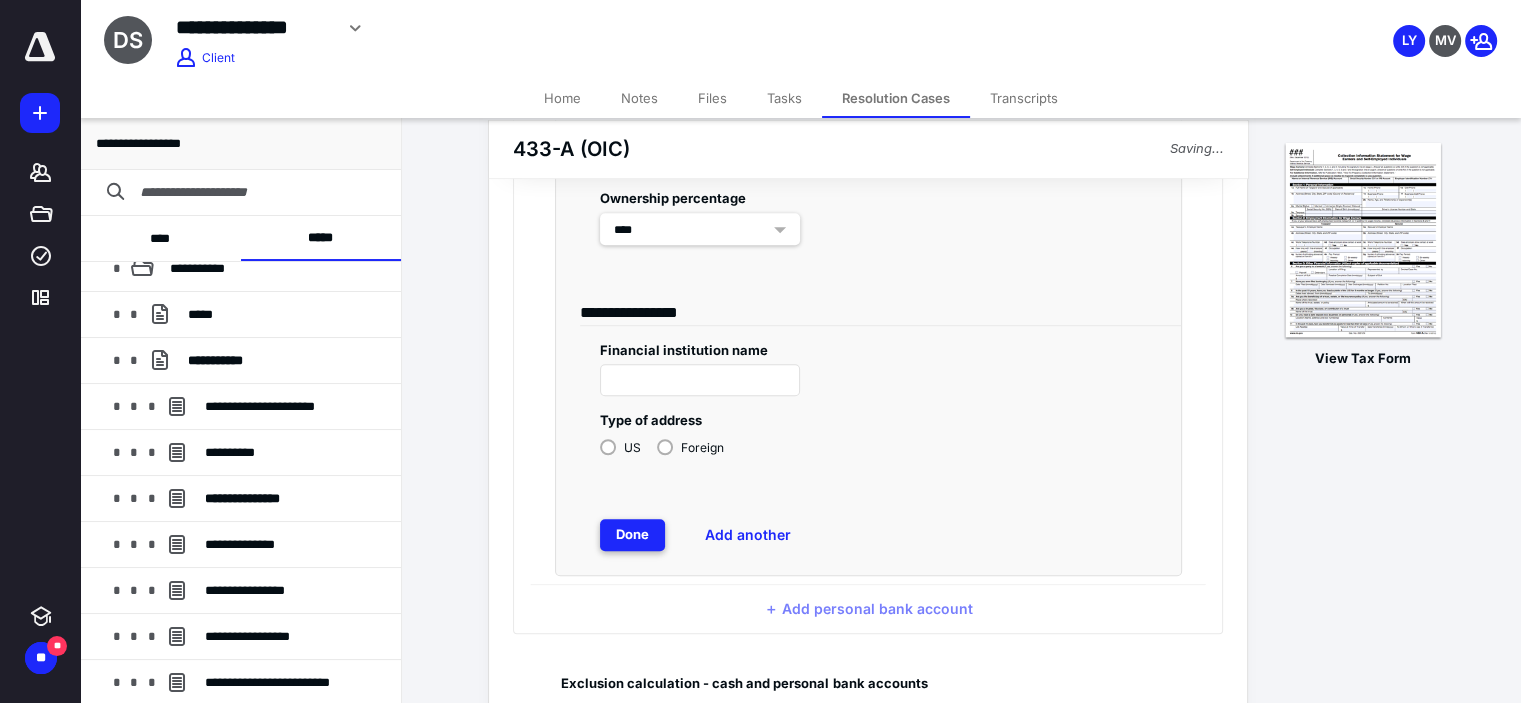 click on "Done" at bounding box center [632, 535] 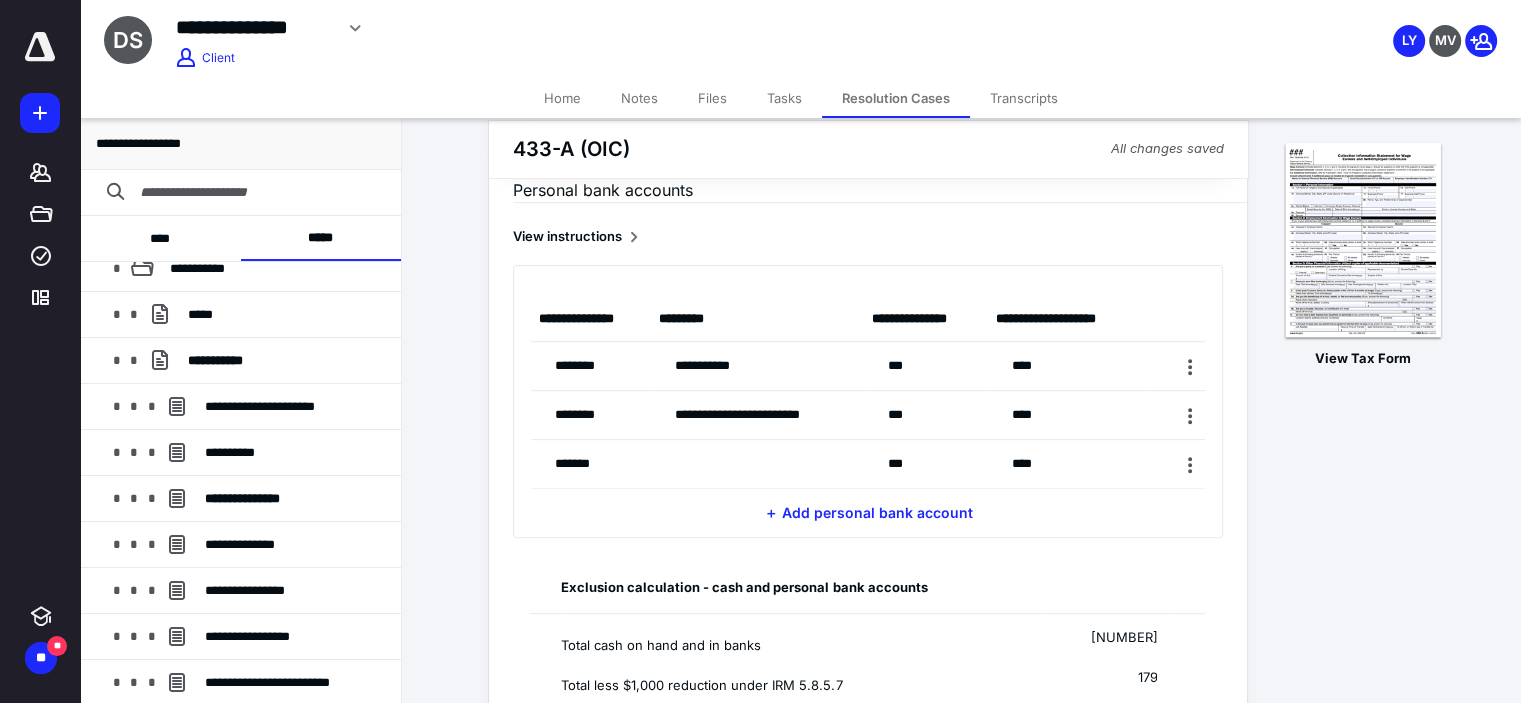 scroll, scrollTop: 630, scrollLeft: 0, axis: vertical 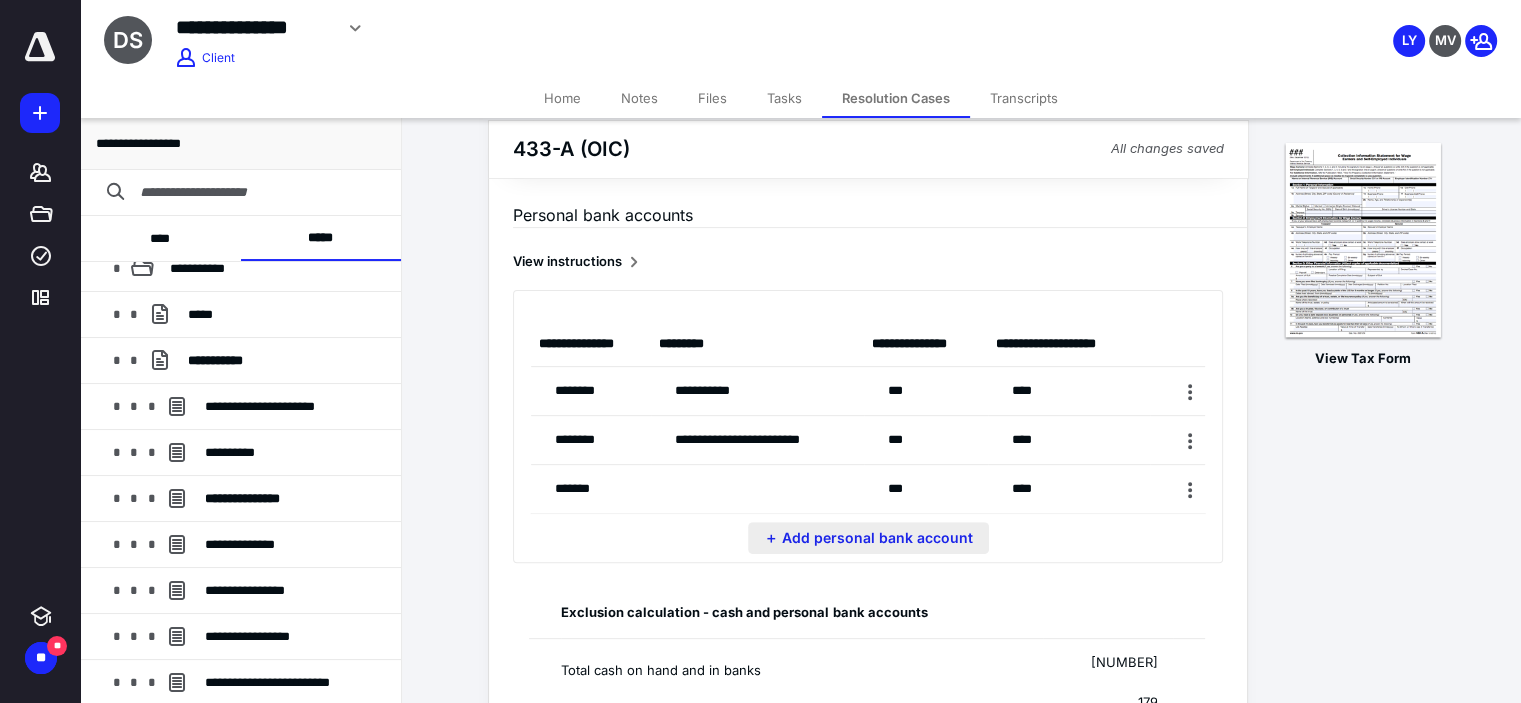 click on "＋ Add personal bank account" at bounding box center [868, 538] 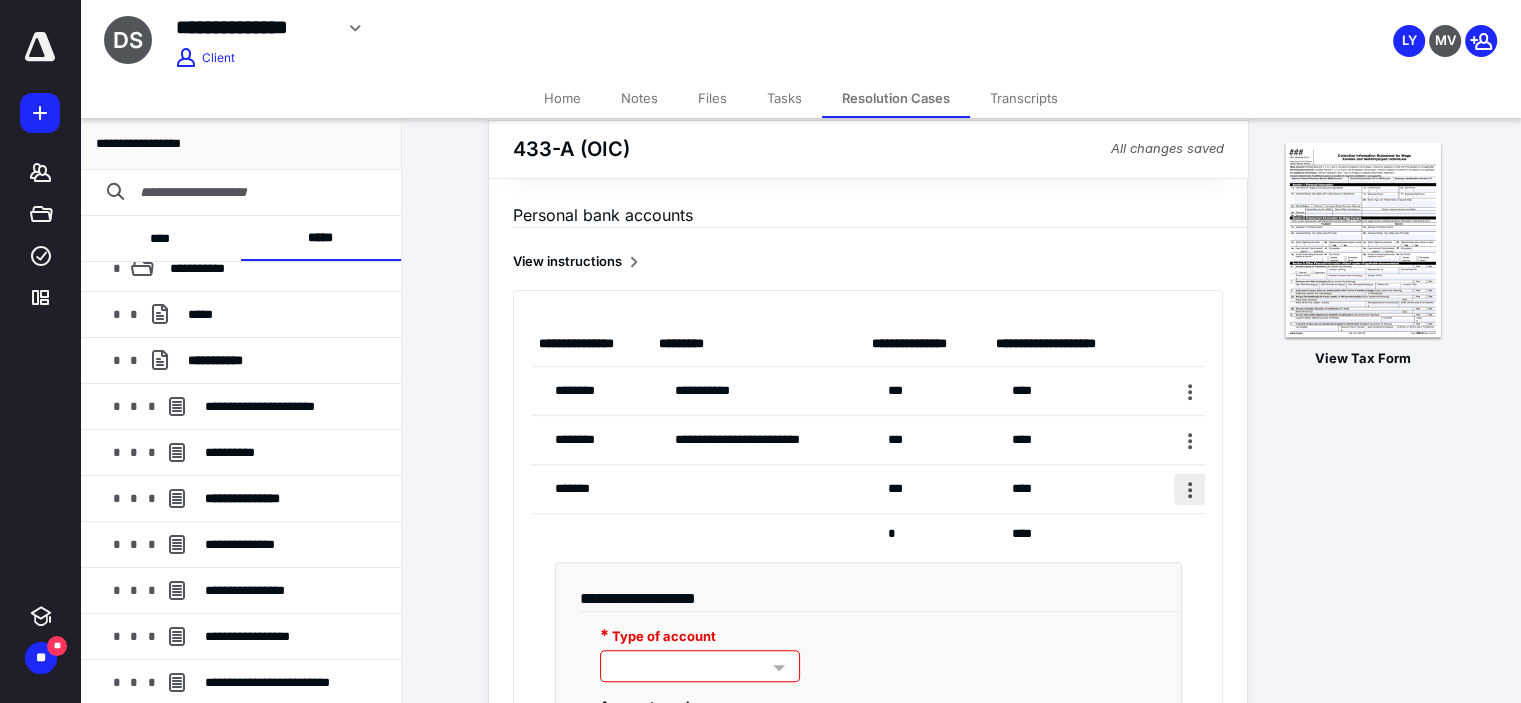 click at bounding box center (1190, 489) 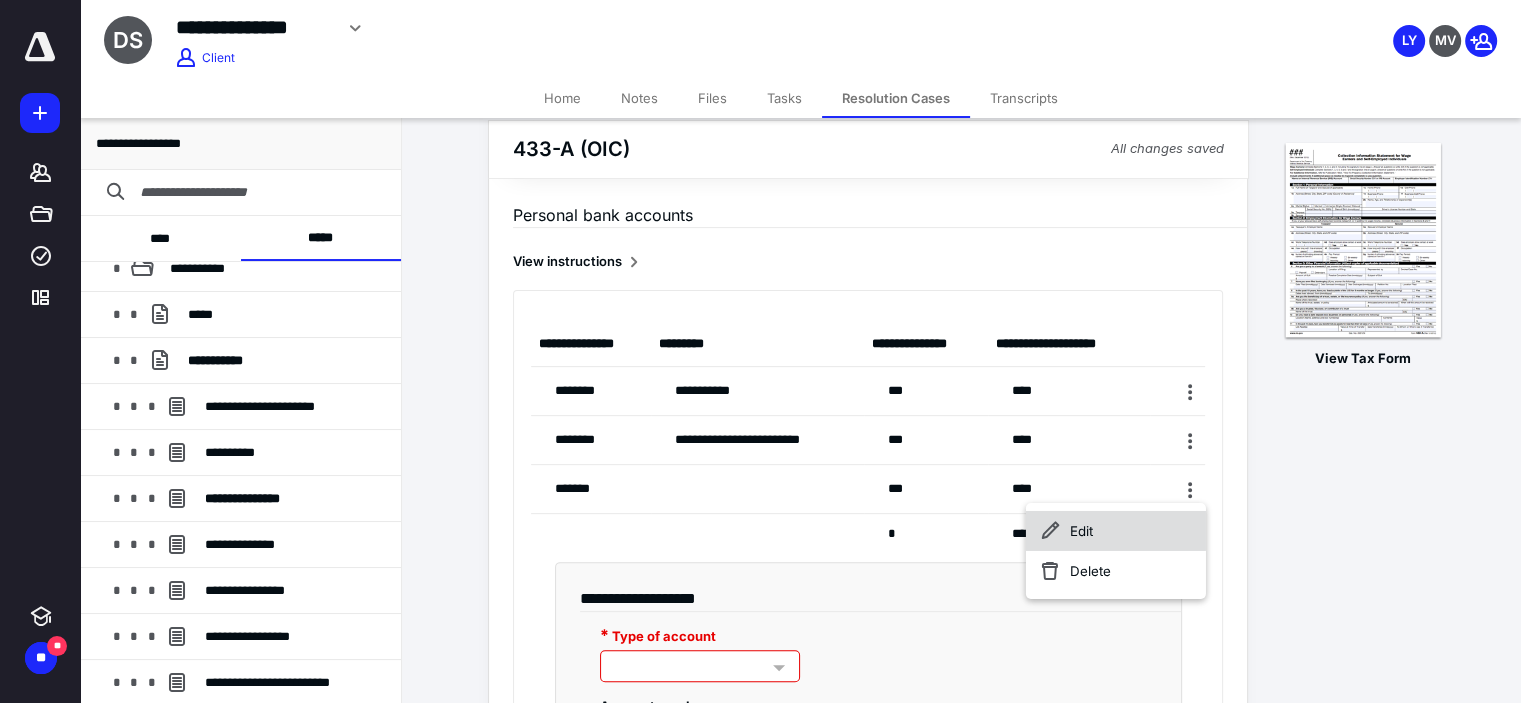 click on "Edit" at bounding box center [1116, 531] 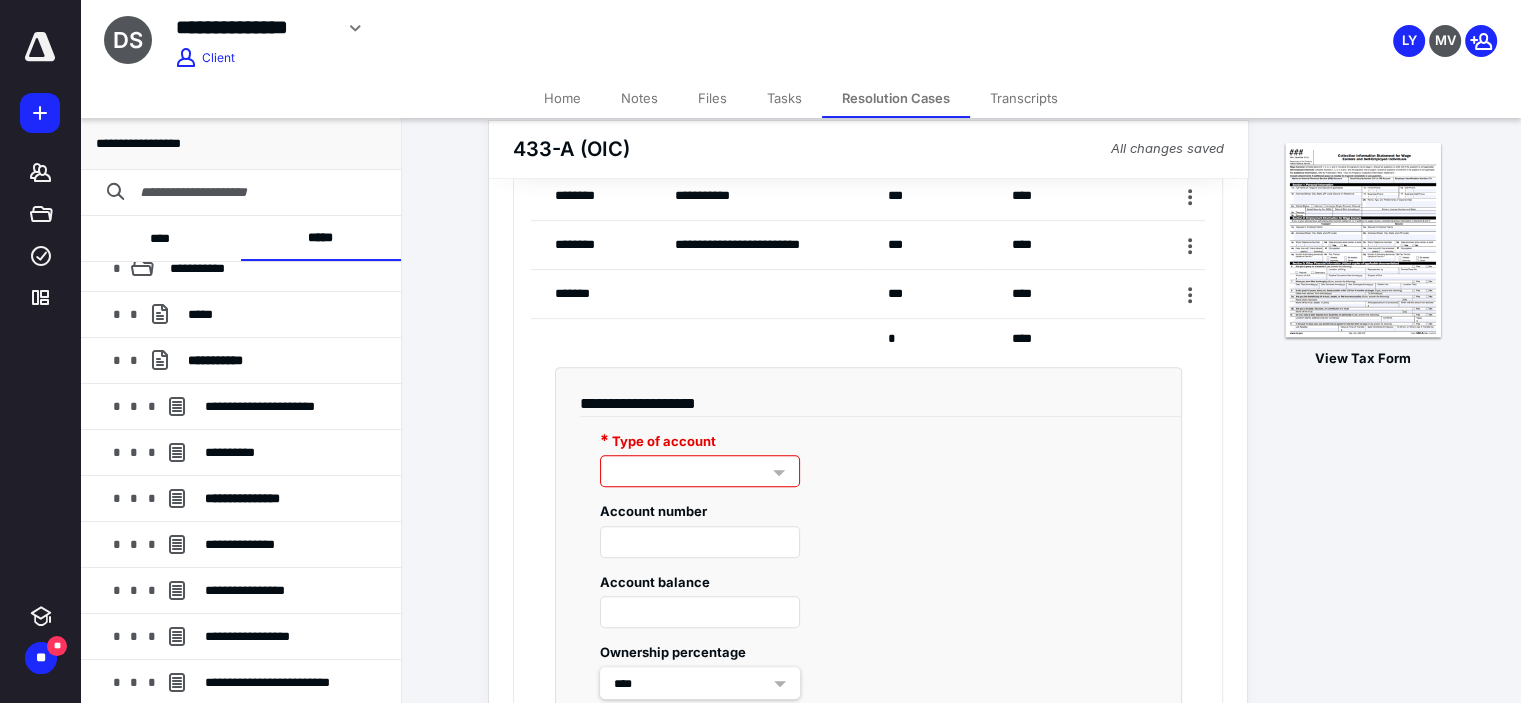 scroll, scrollTop: 860, scrollLeft: 0, axis: vertical 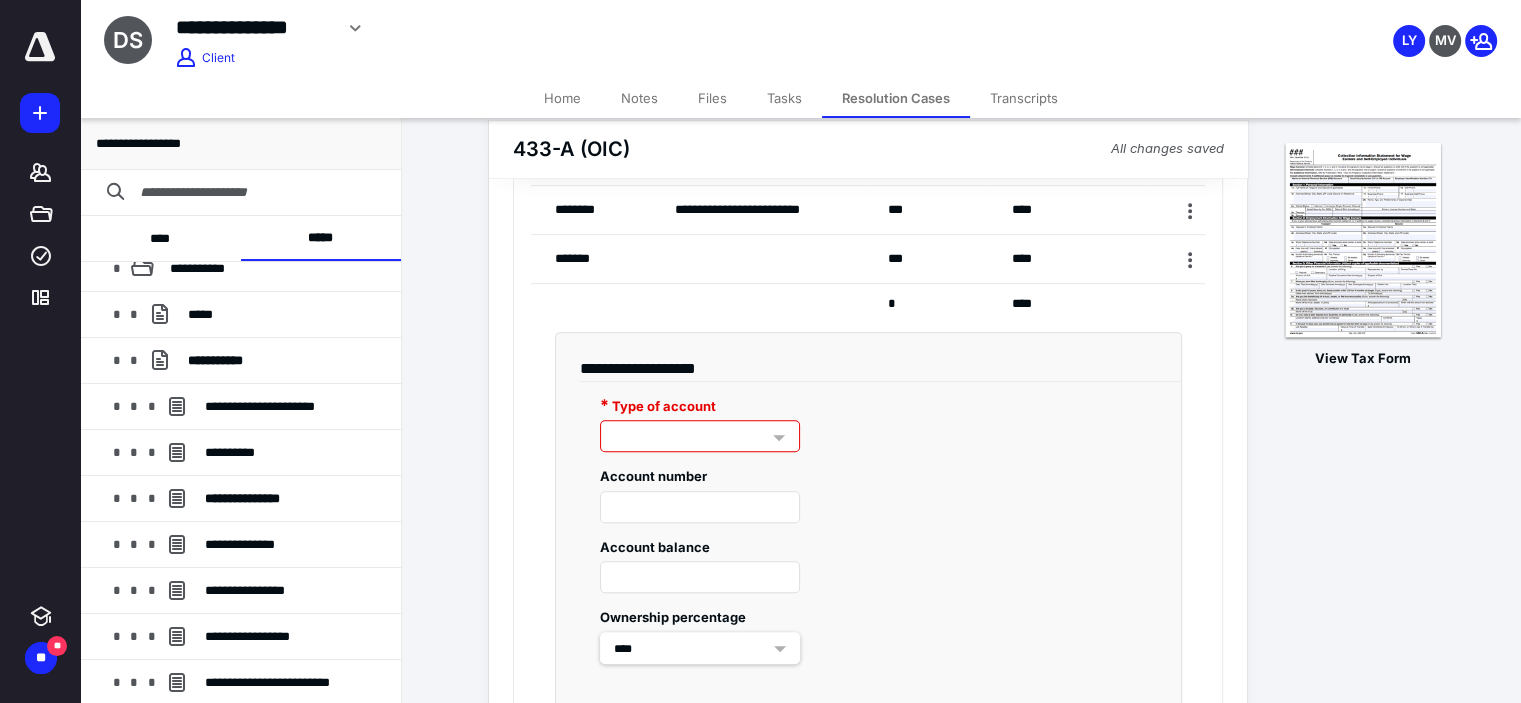 click at bounding box center [700, 436] 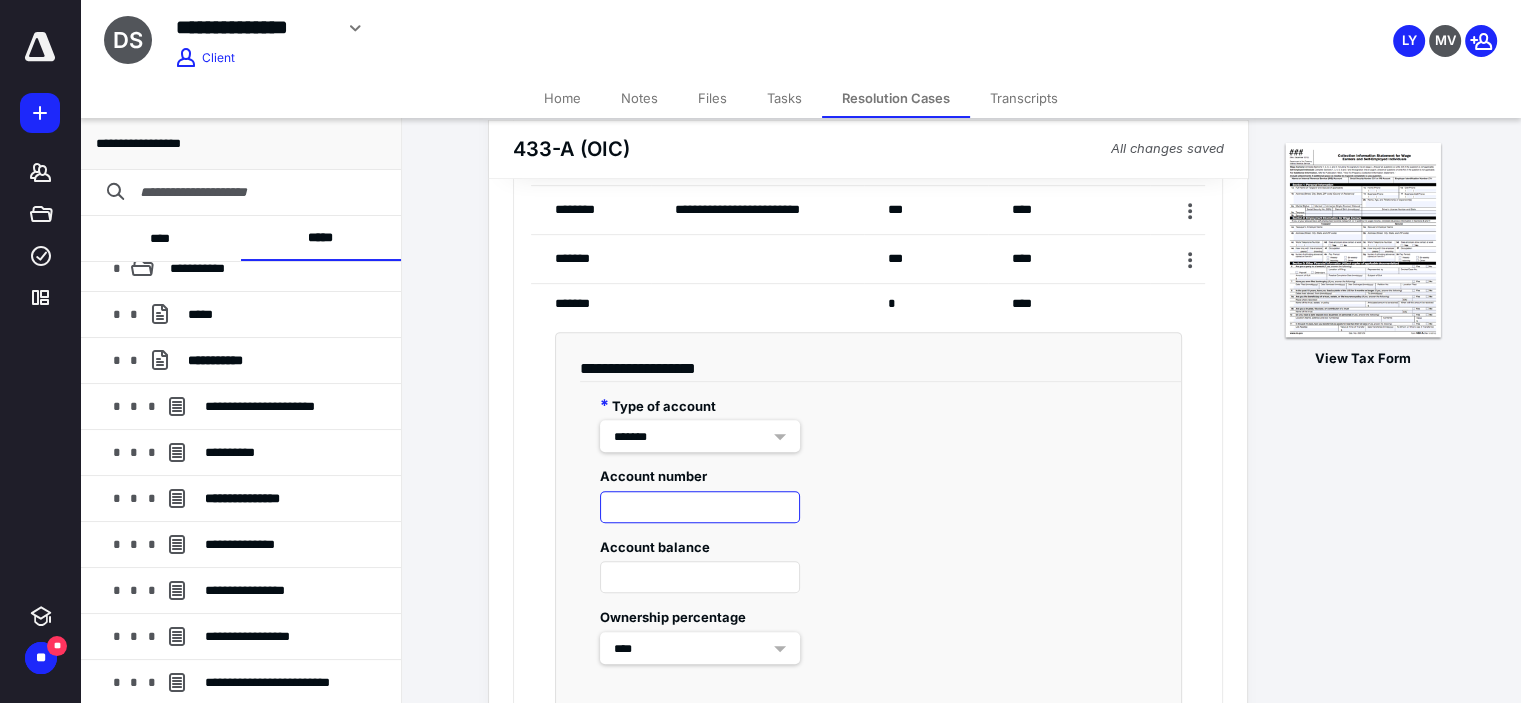 click at bounding box center [700, 507] 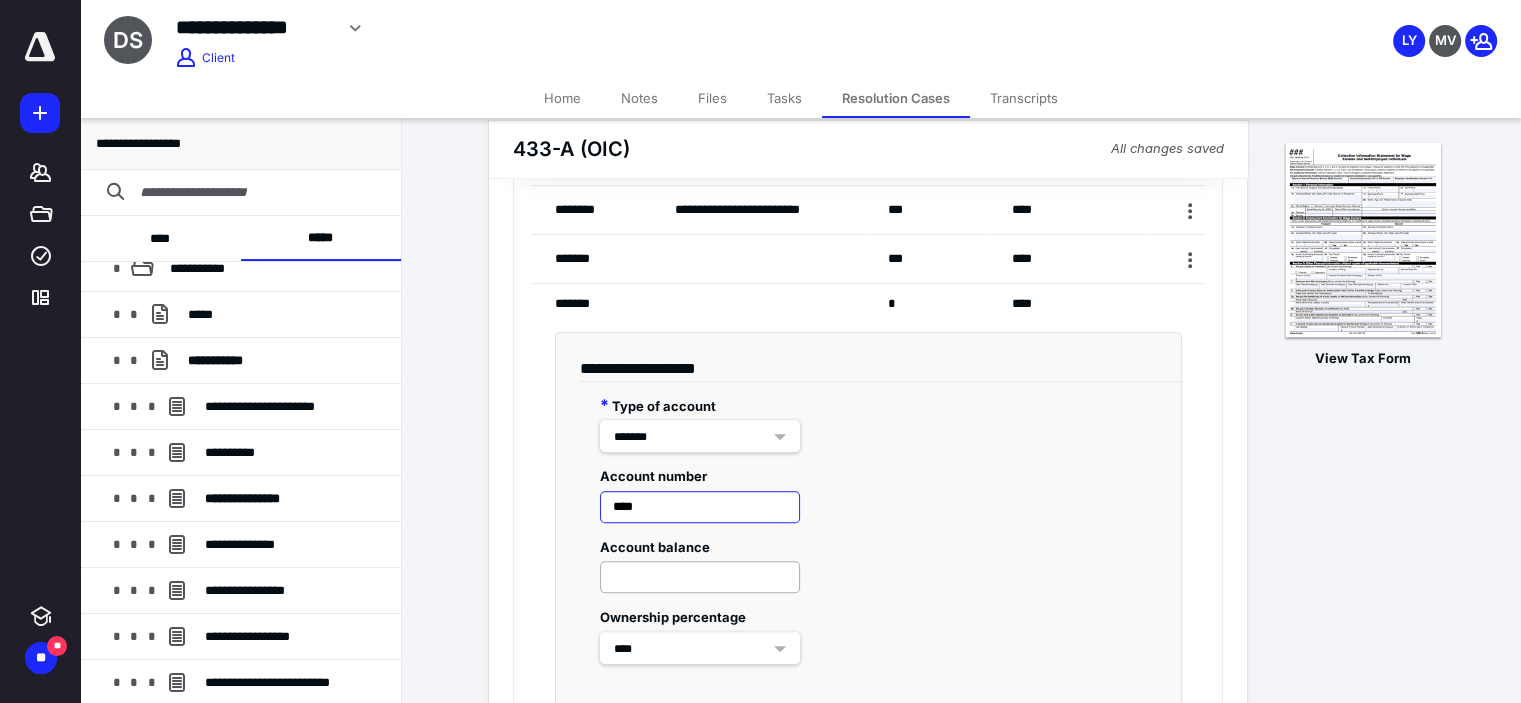 type on "****" 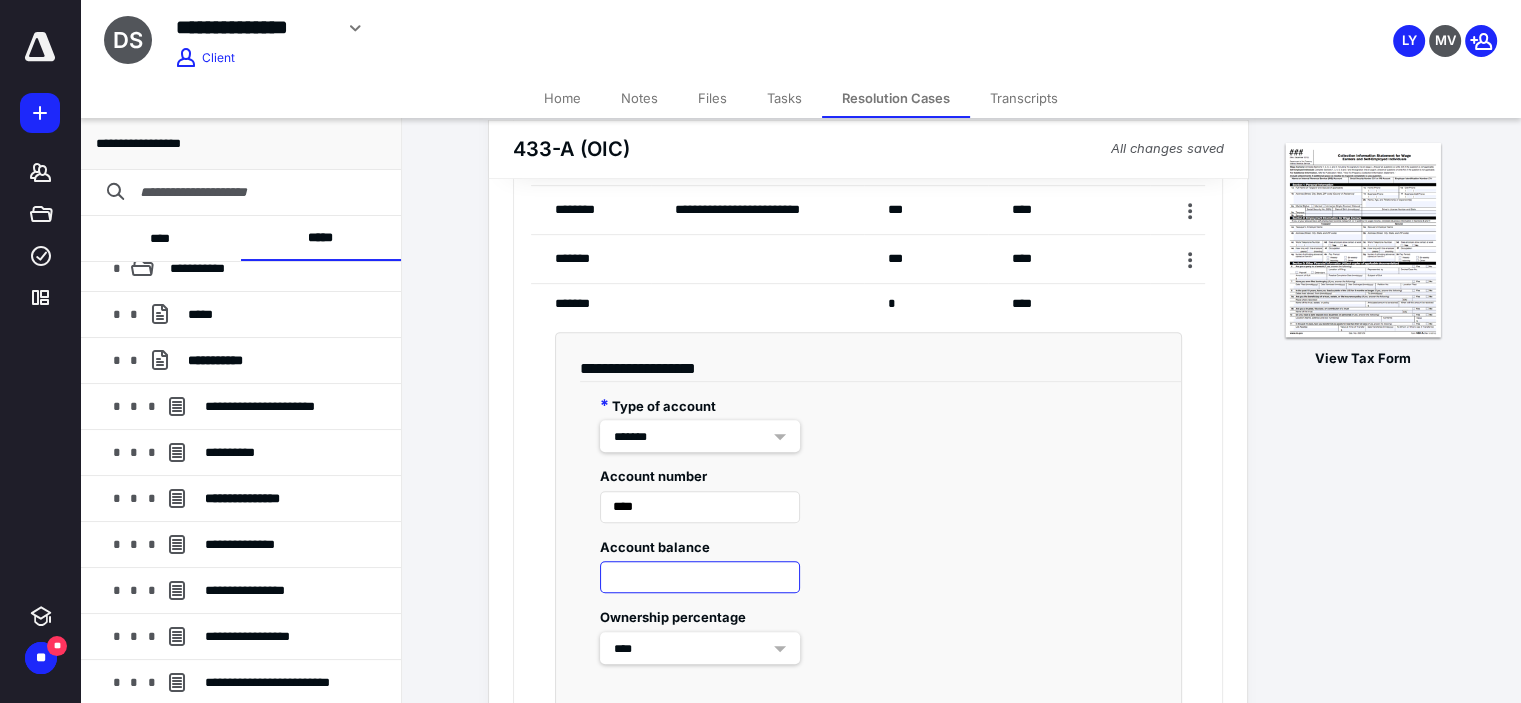 click at bounding box center [700, 577] 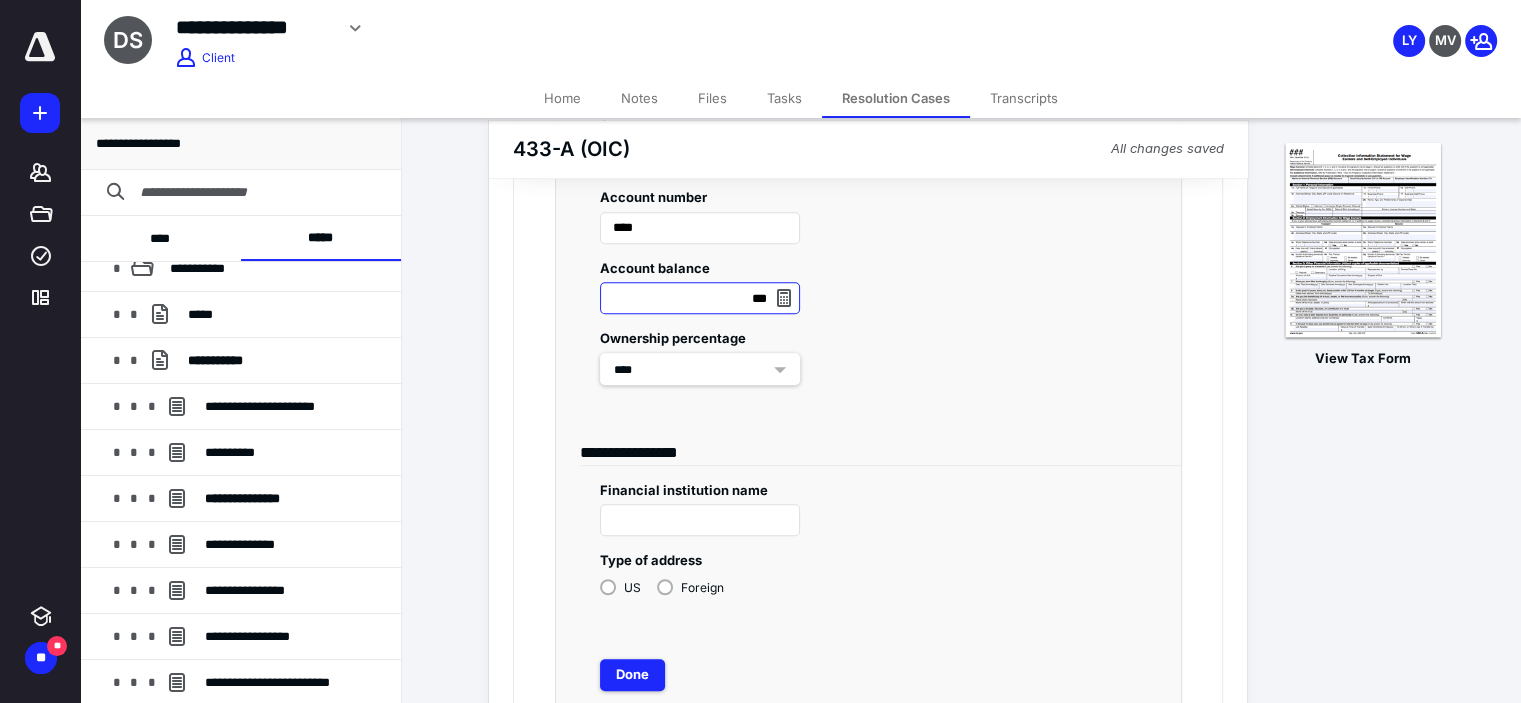 scroll, scrollTop: 1160, scrollLeft: 0, axis: vertical 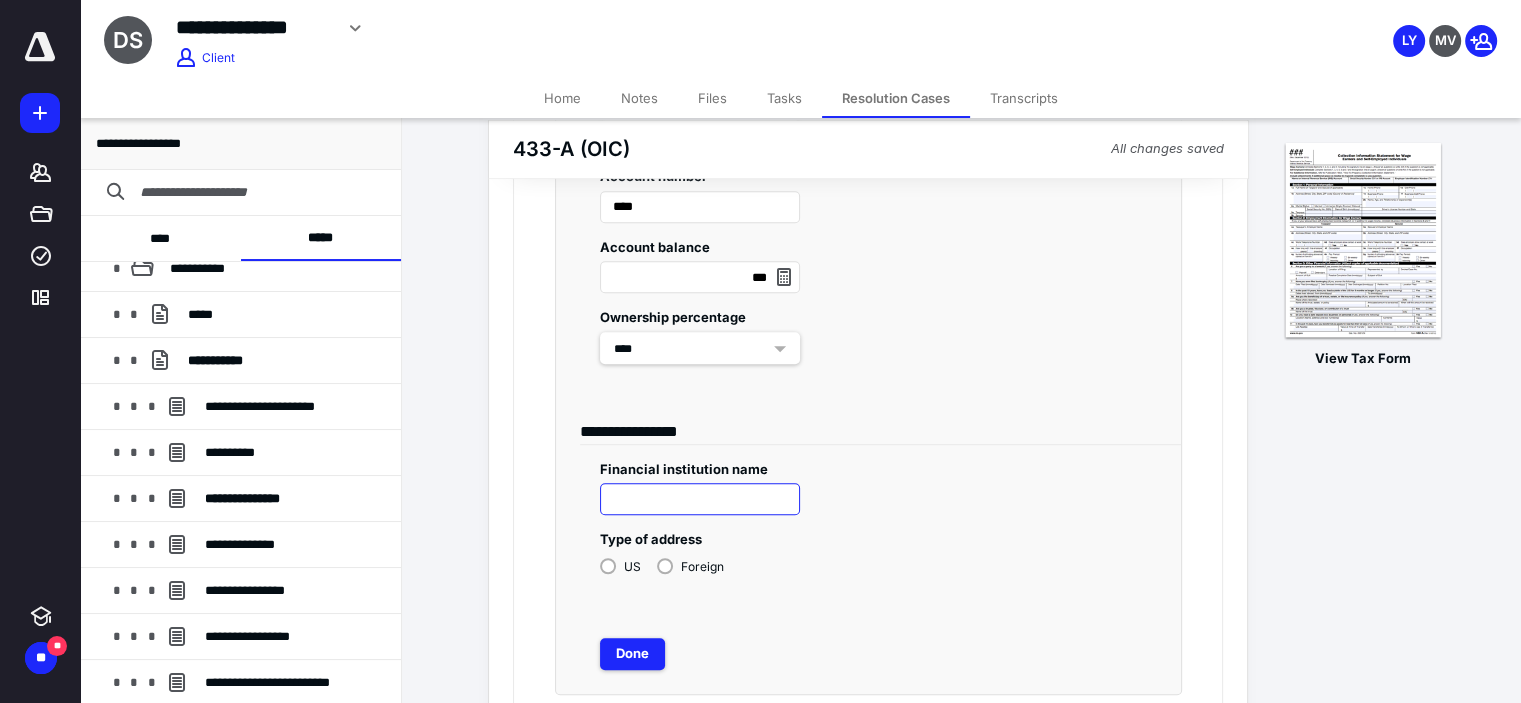 type on "****" 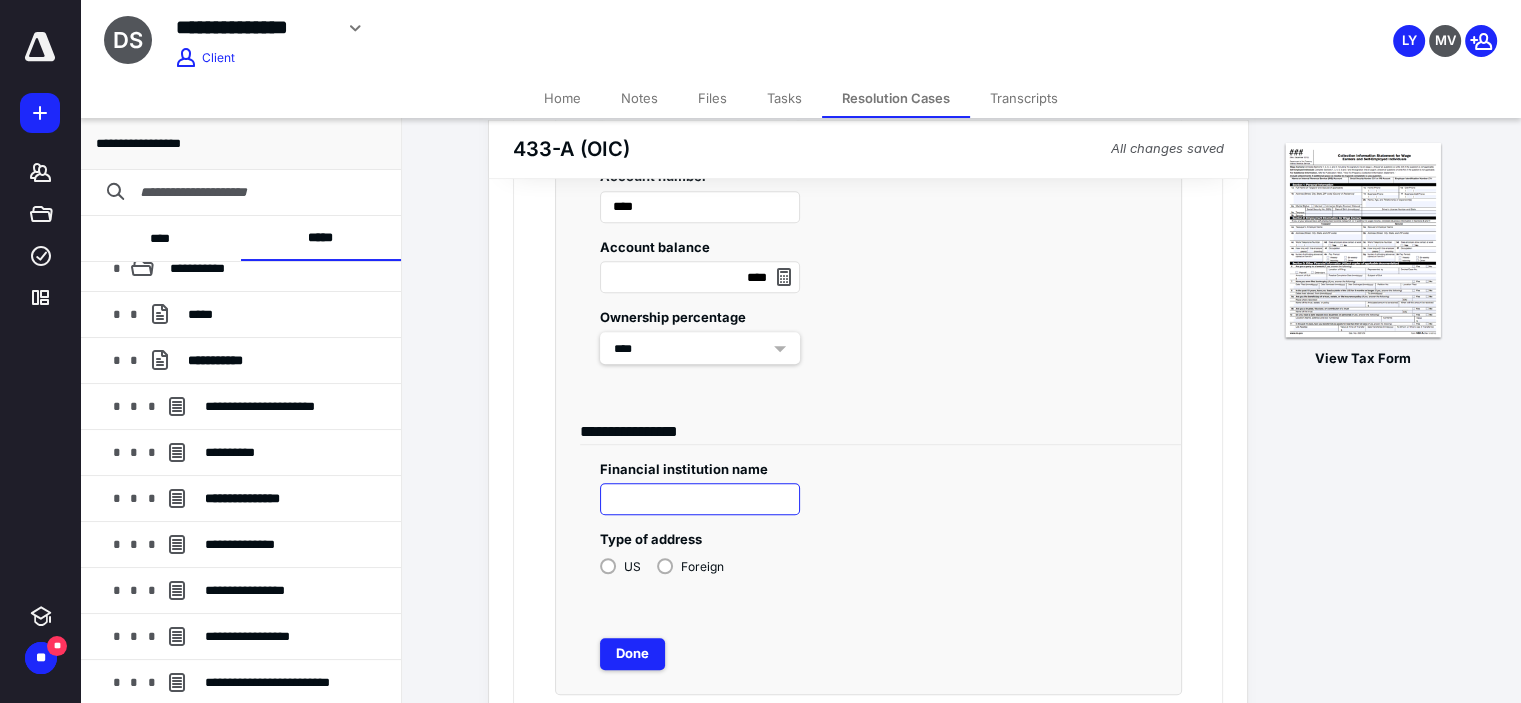 click at bounding box center (700, 499) 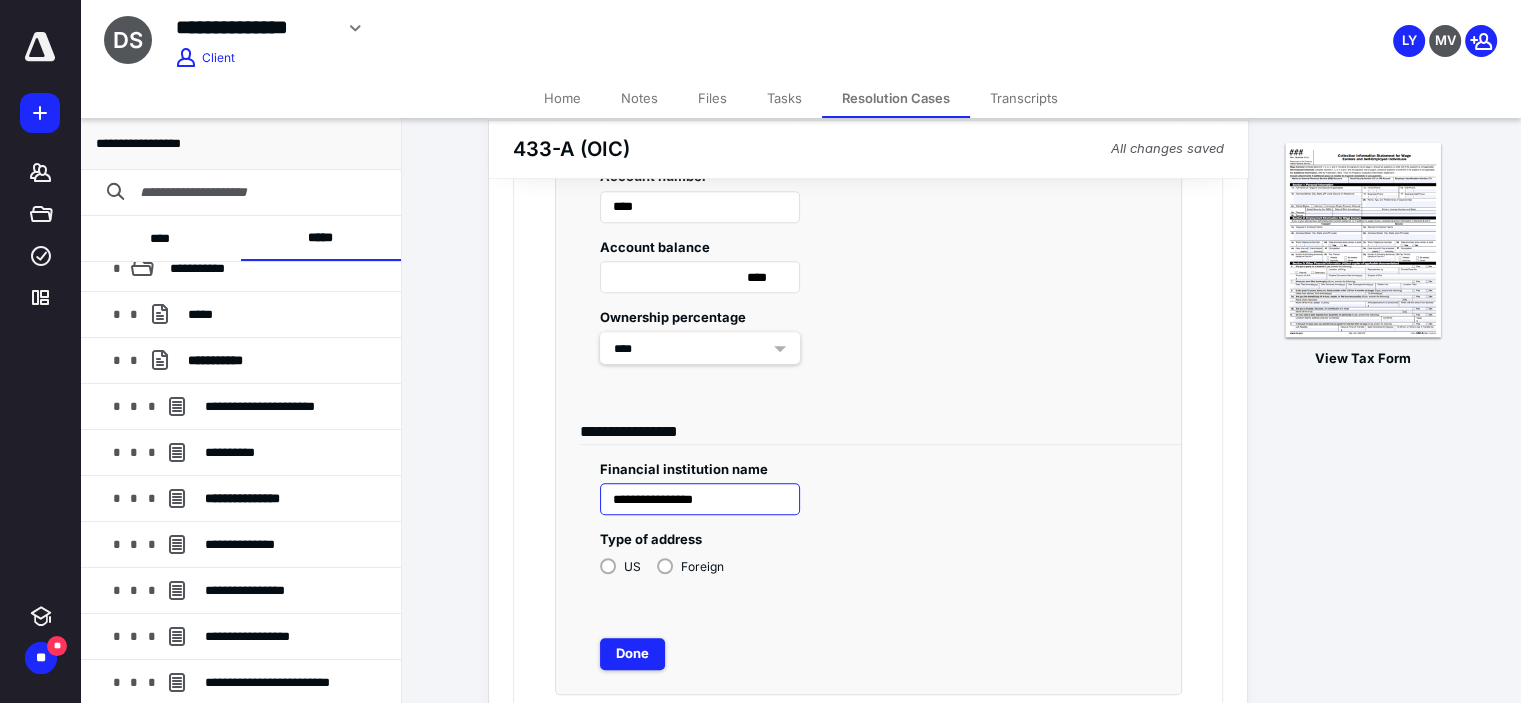 type on "**********" 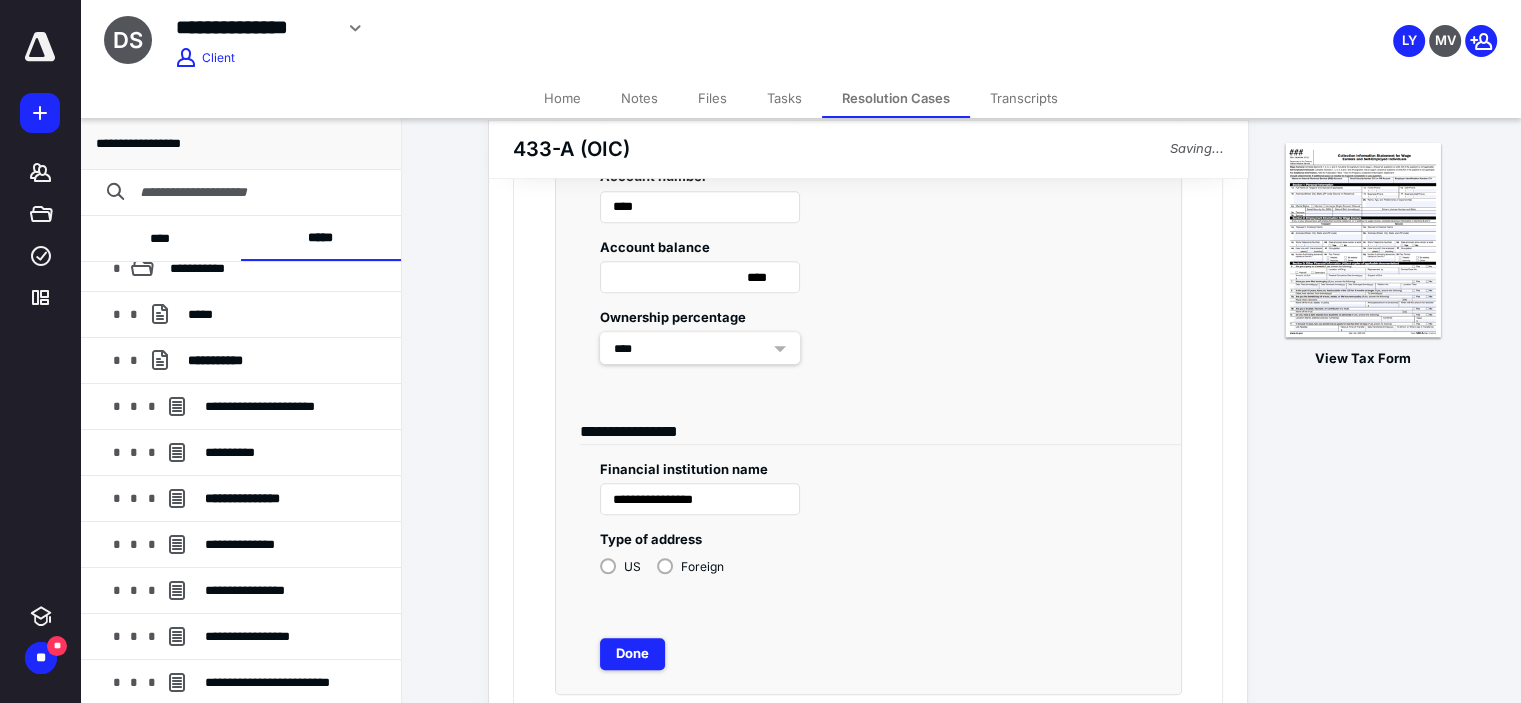 click on "US" at bounding box center (620, 565) 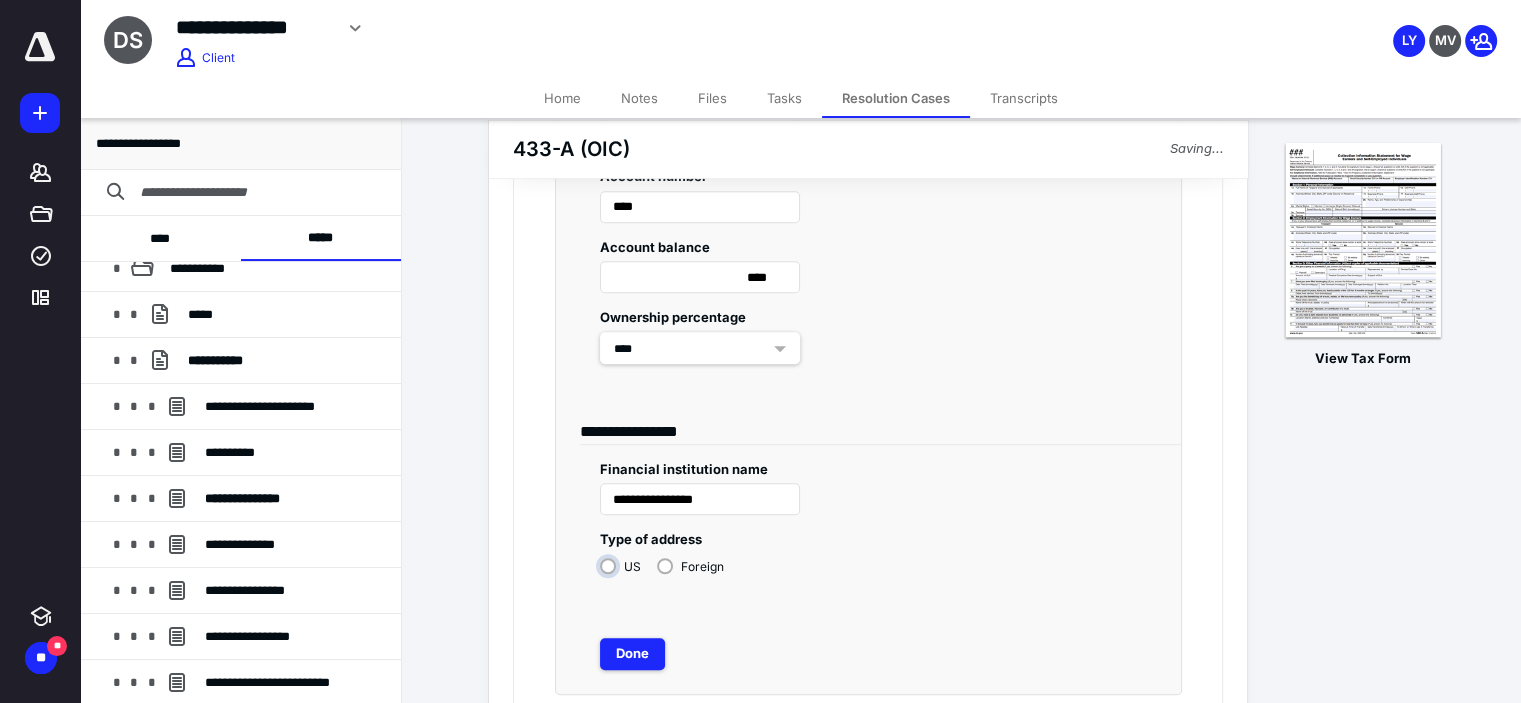 click on "US" at bounding box center [625, 574] 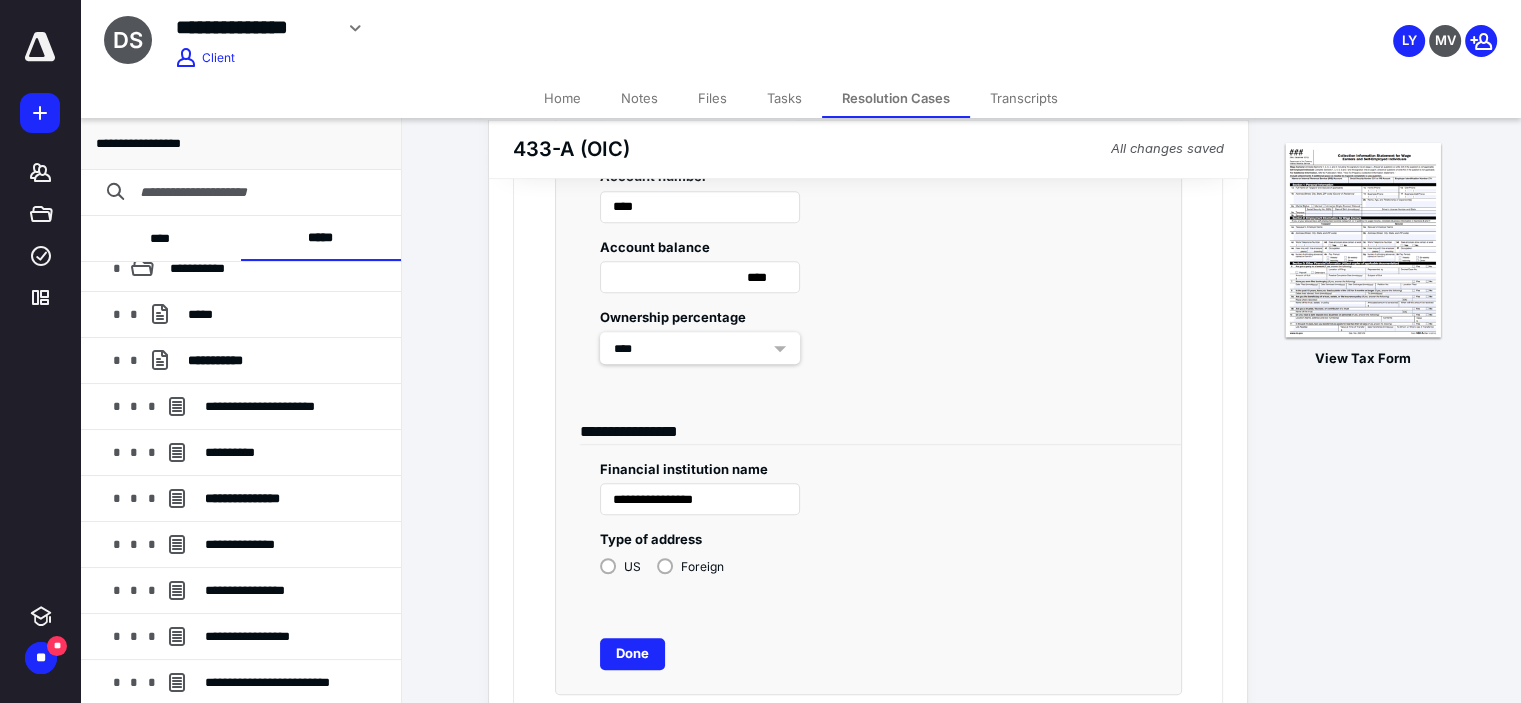 click on "Done" at bounding box center [632, 654] 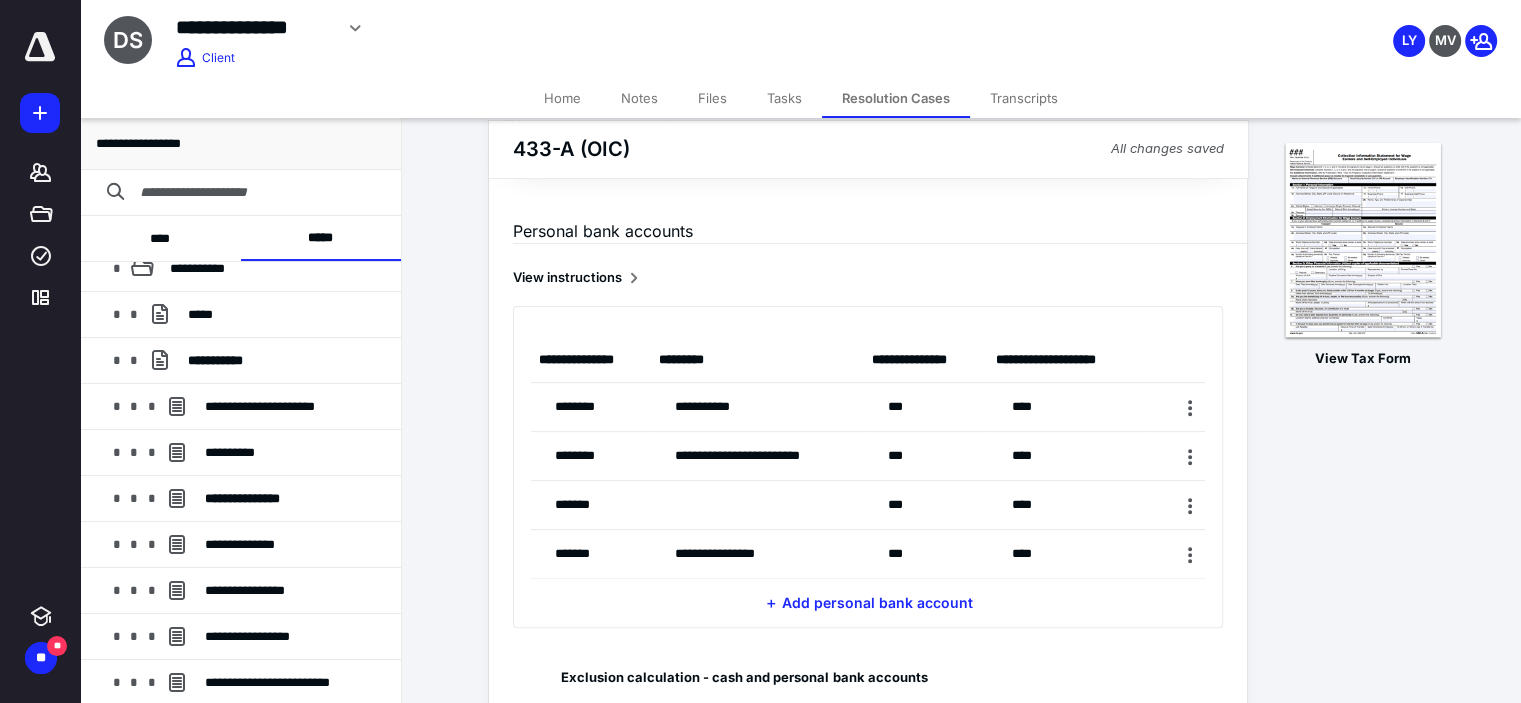 scroll, scrollTop: 560, scrollLeft: 0, axis: vertical 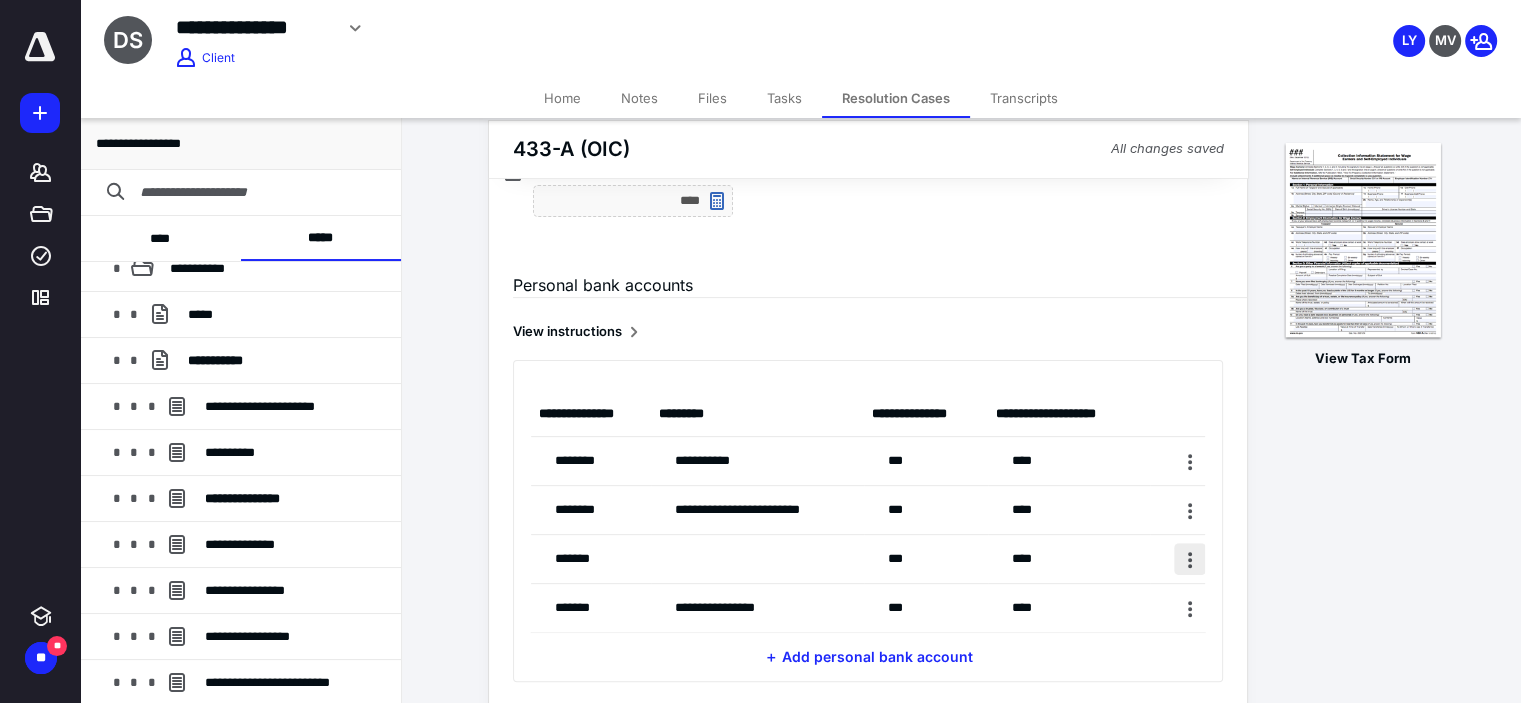 click at bounding box center [1190, 559] 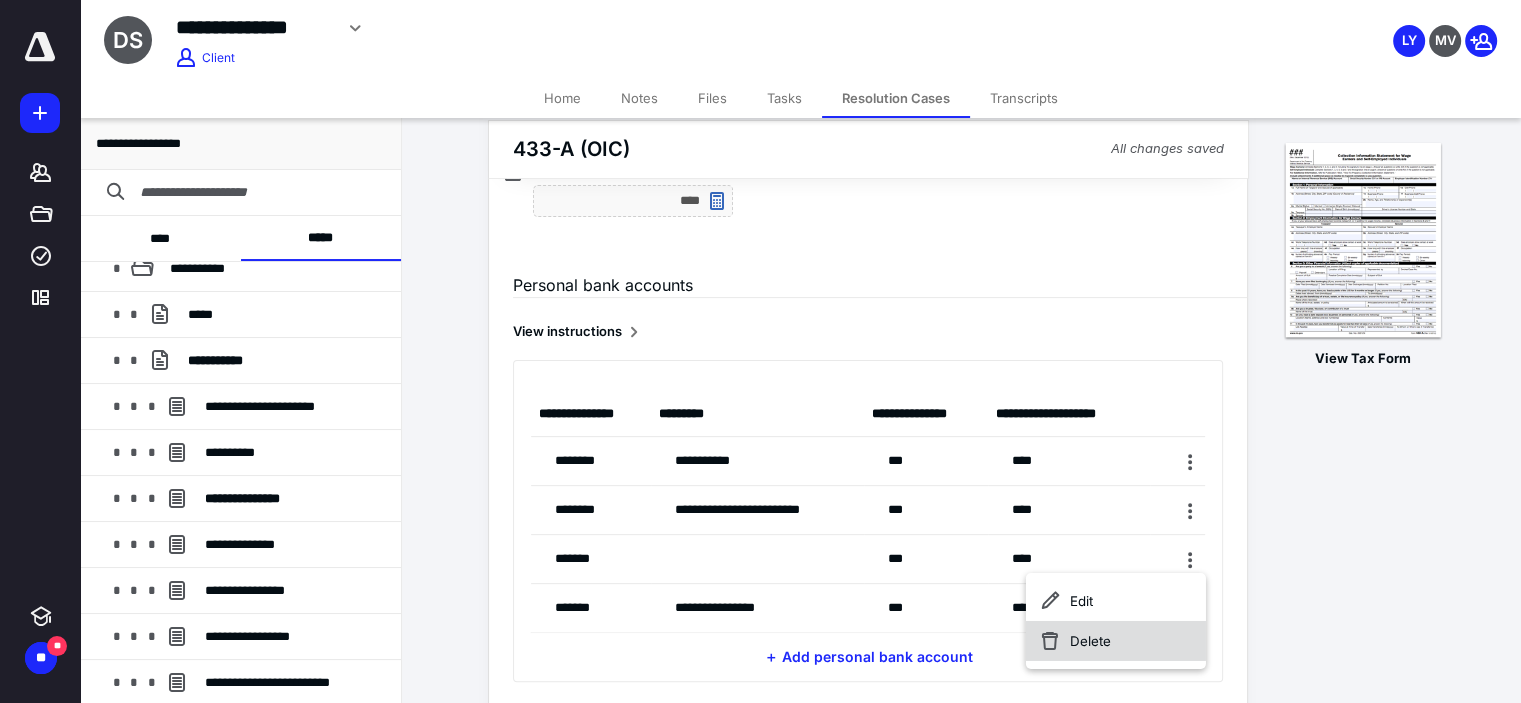 click on "Delete" at bounding box center (1116, 641) 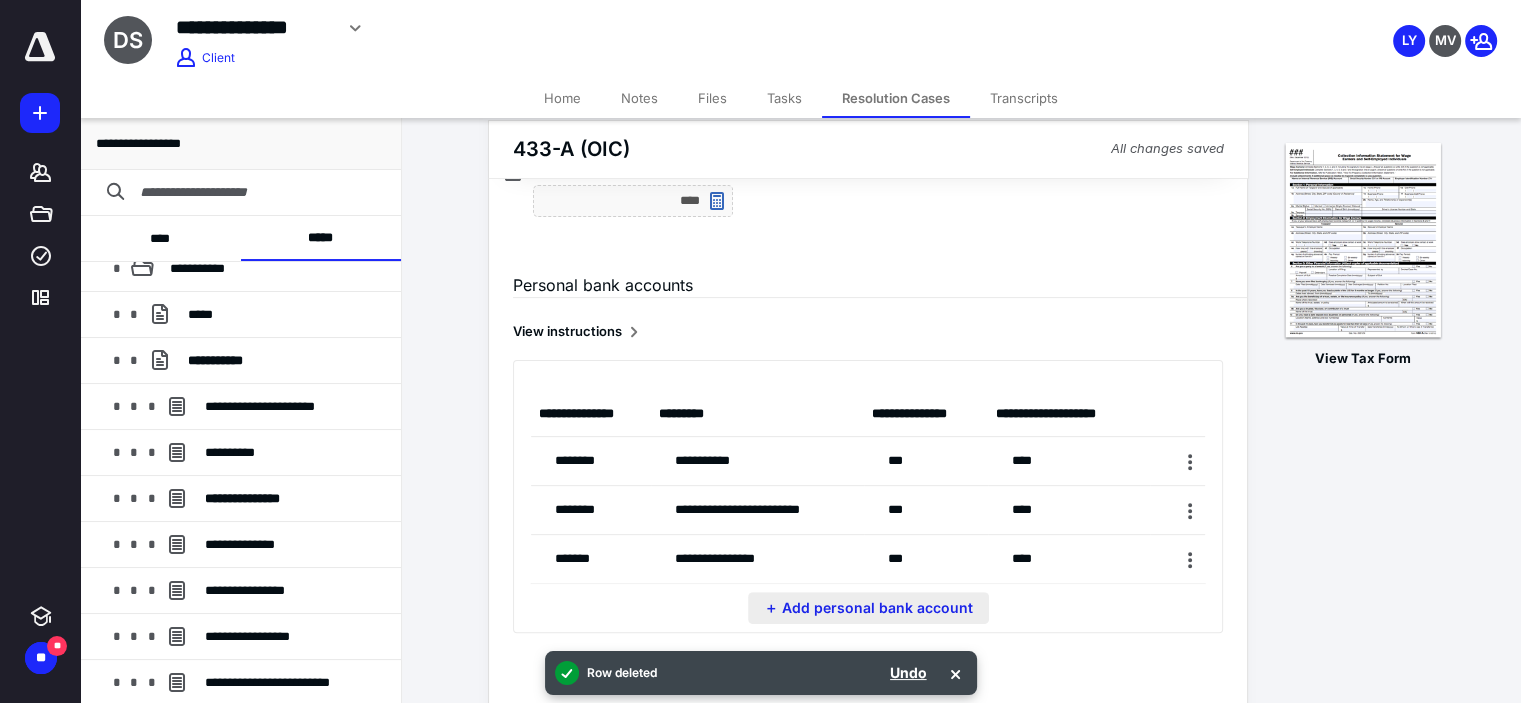 click on "＋ Add personal bank account" at bounding box center [868, 608] 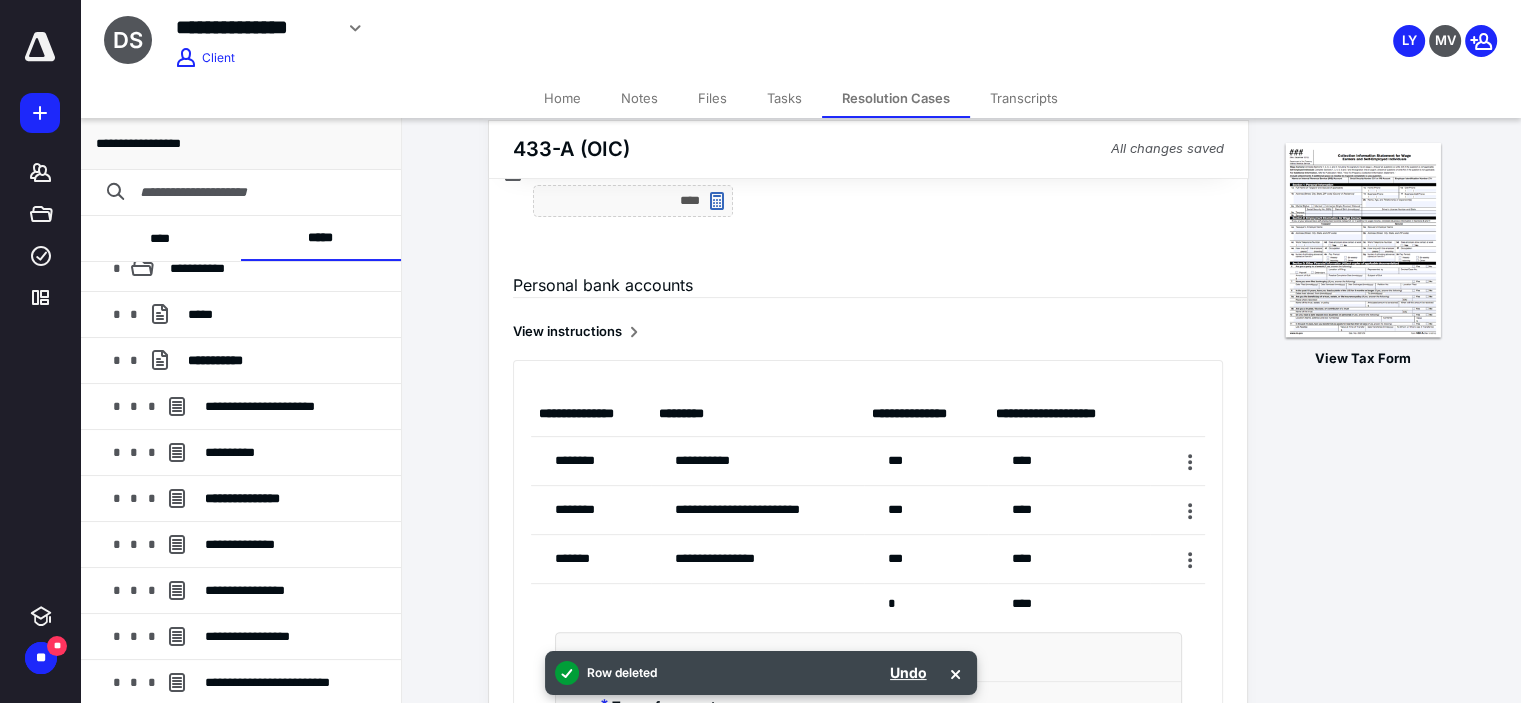 scroll, scrollTop: 927, scrollLeft: 0, axis: vertical 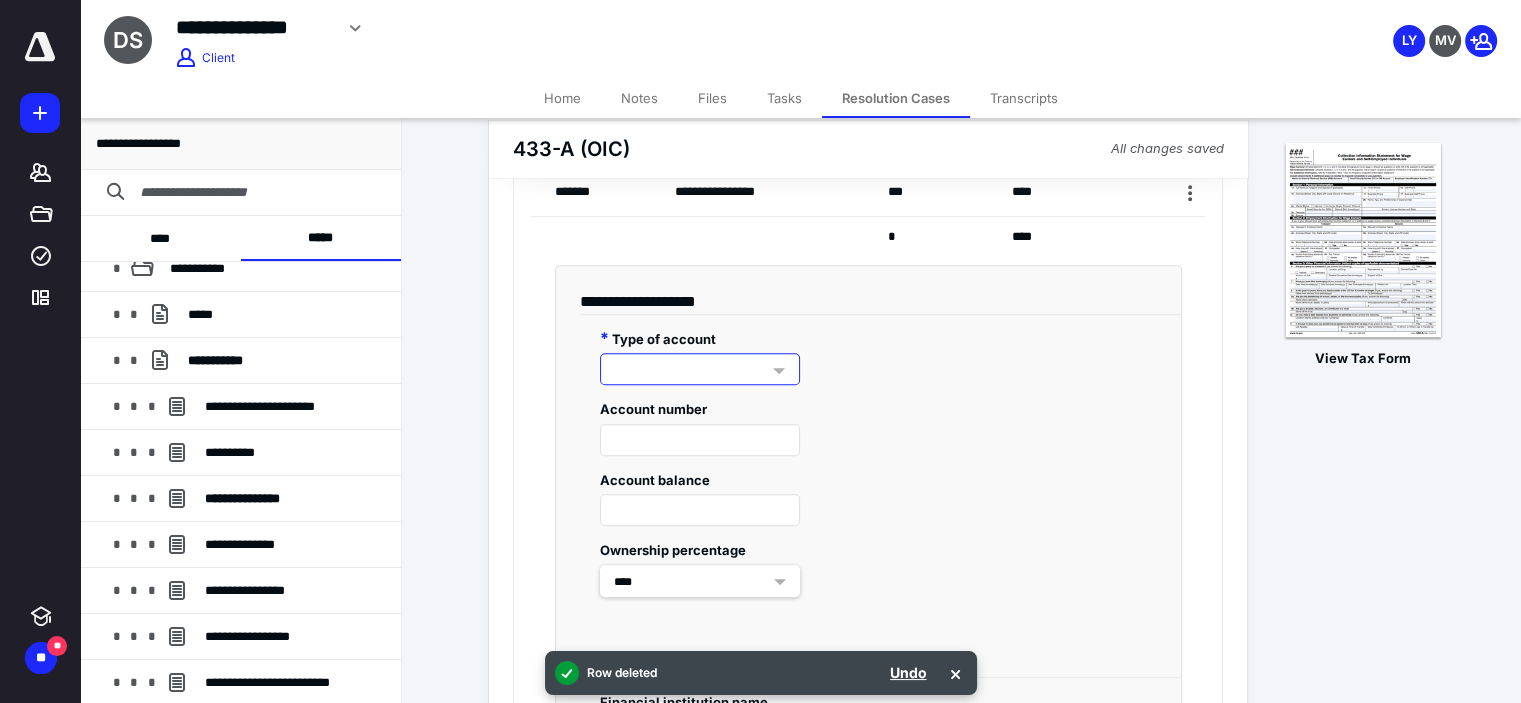click at bounding box center (700, 369) 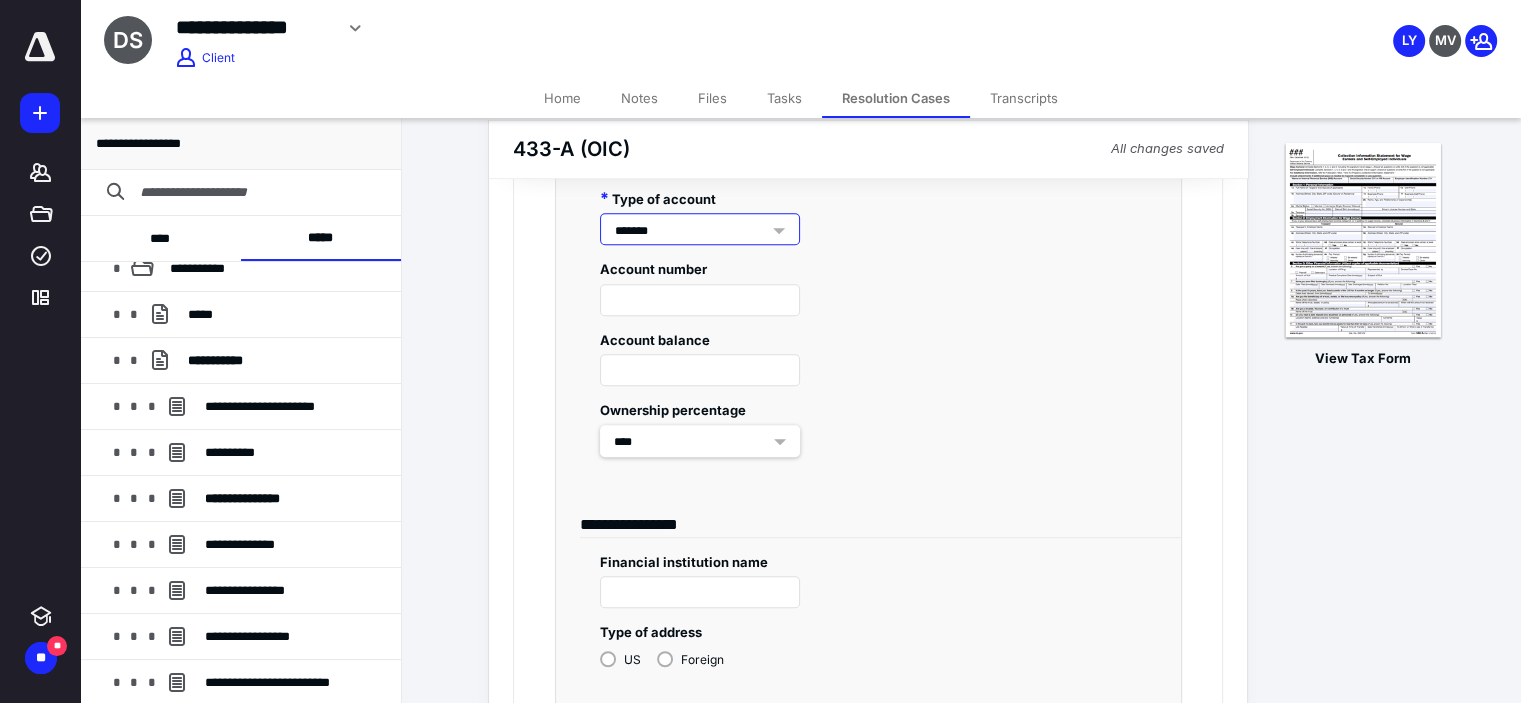 scroll, scrollTop: 1127, scrollLeft: 0, axis: vertical 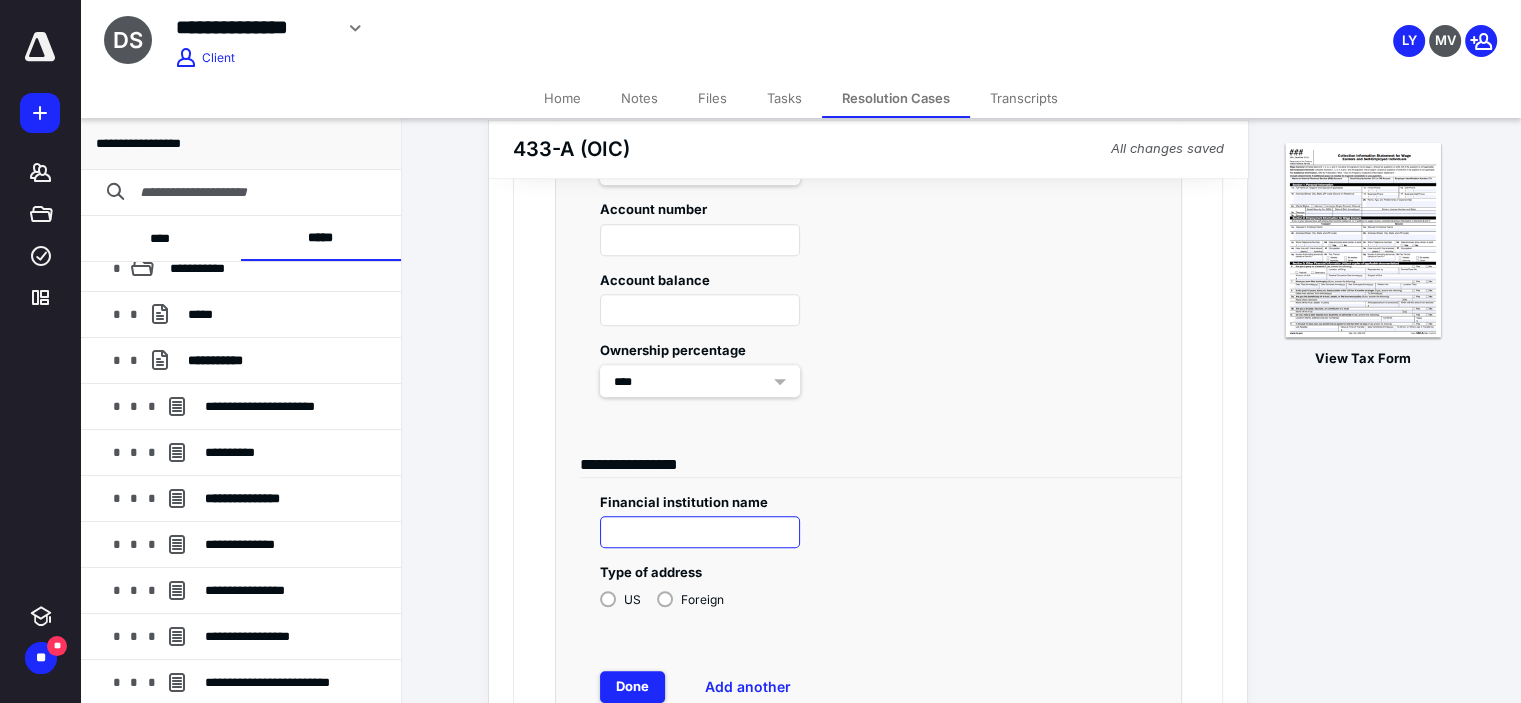 click at bounding box center (700, 532) 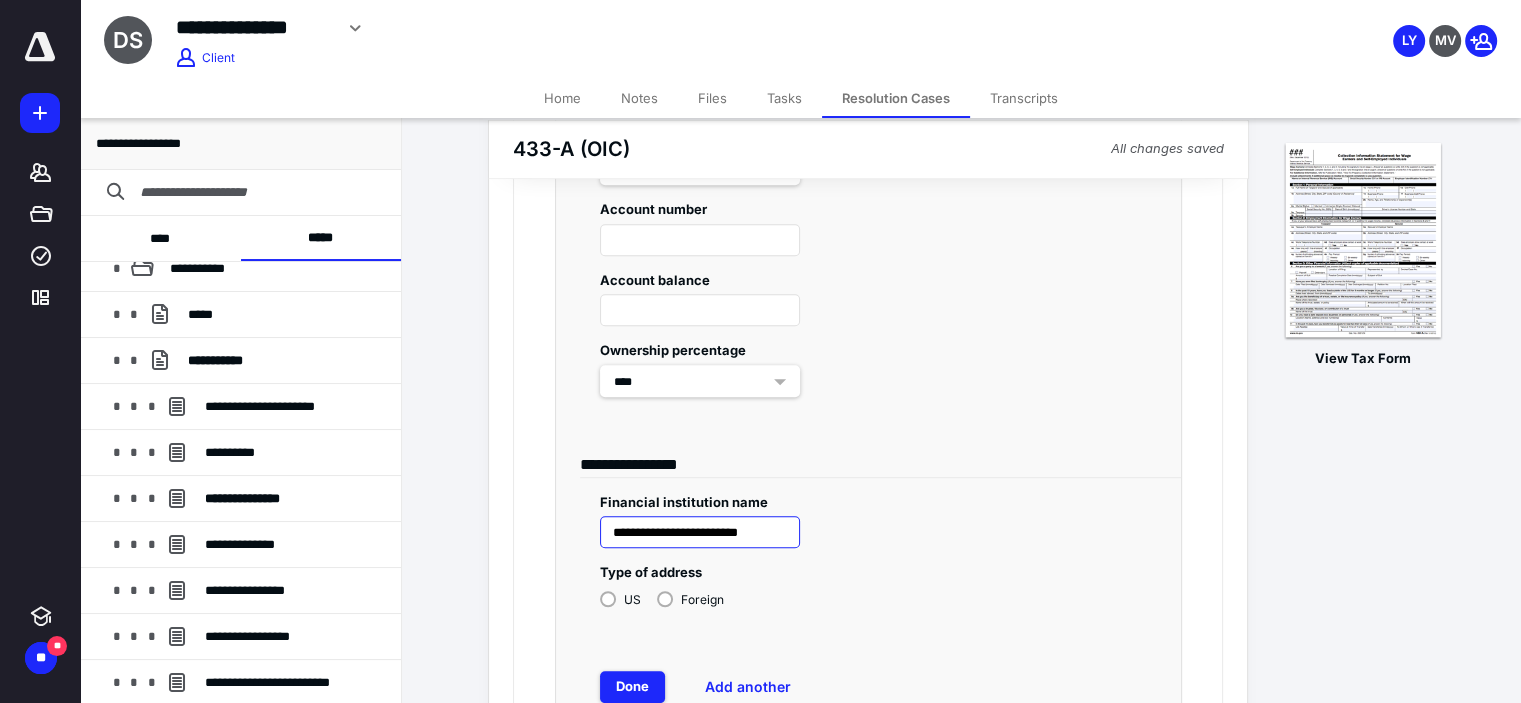 type on "**********" 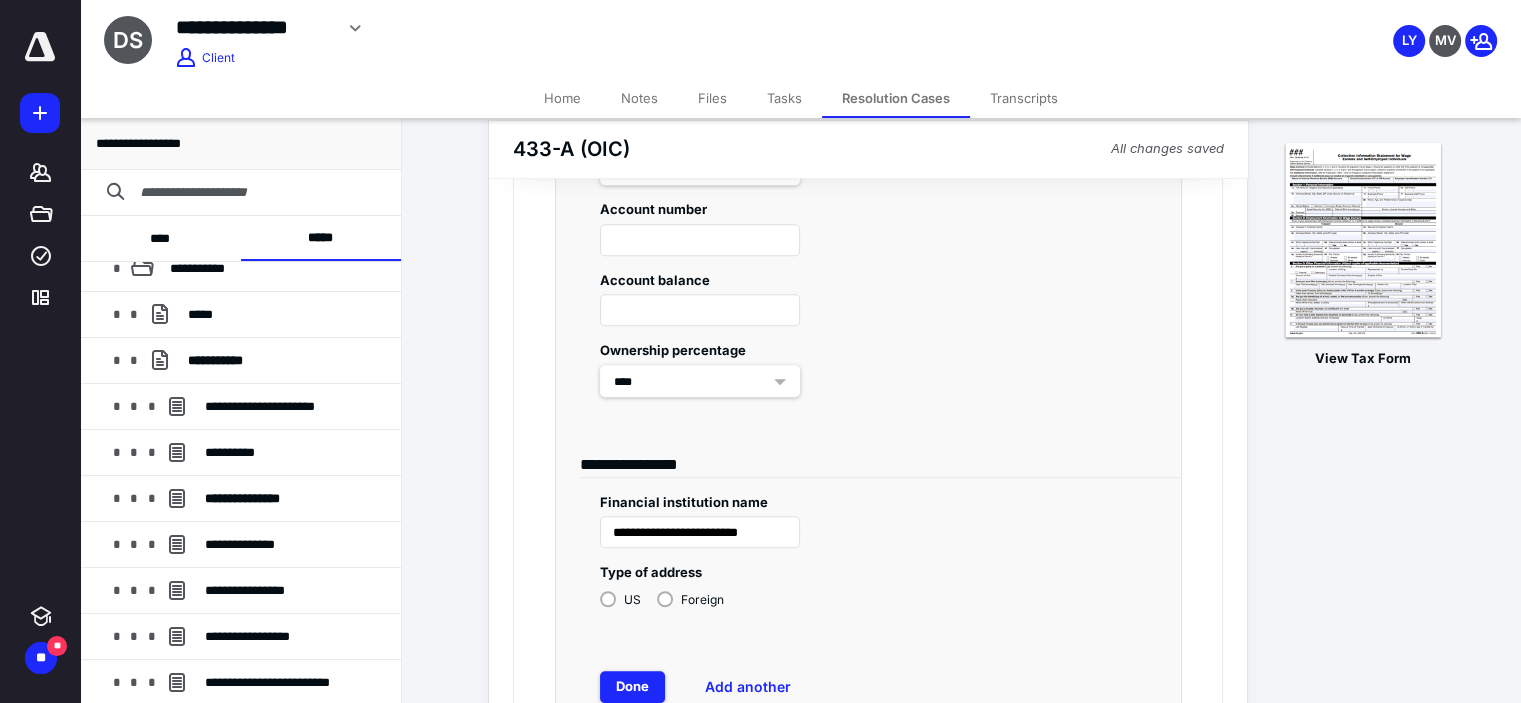 click on "US" at bounding box center (620, 598) 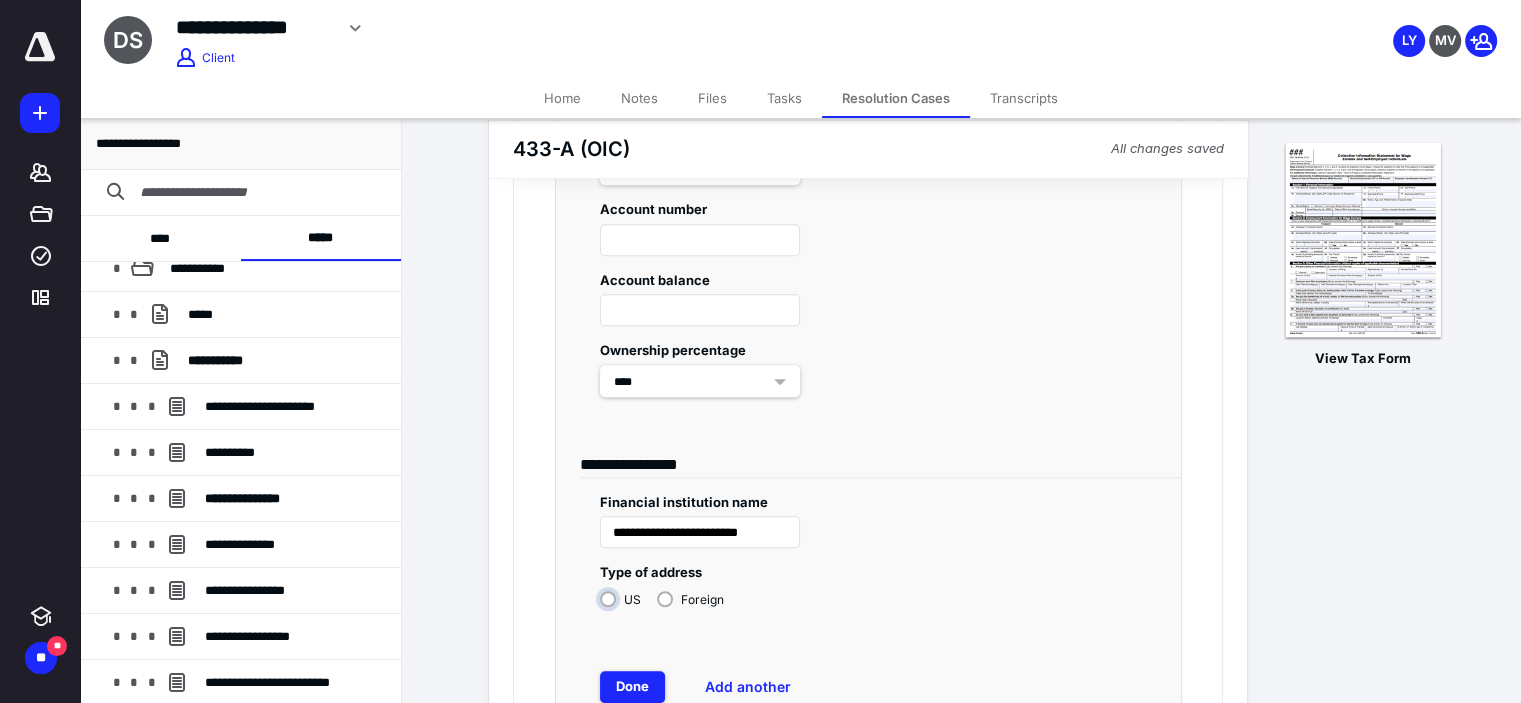click on "US" at bounding box center (625, 607) 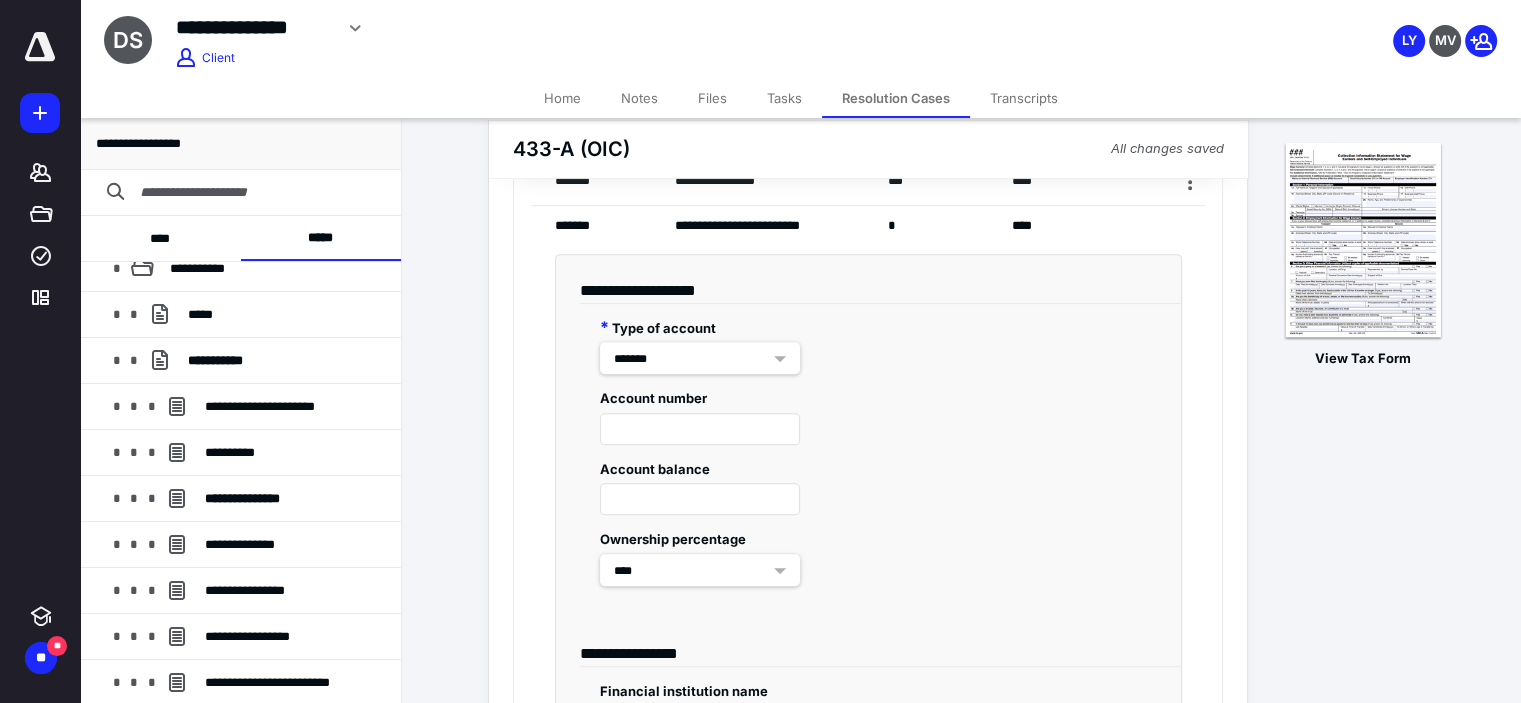 scroll, scrollTop: 827, scrollLeft: 0, axis: vertical 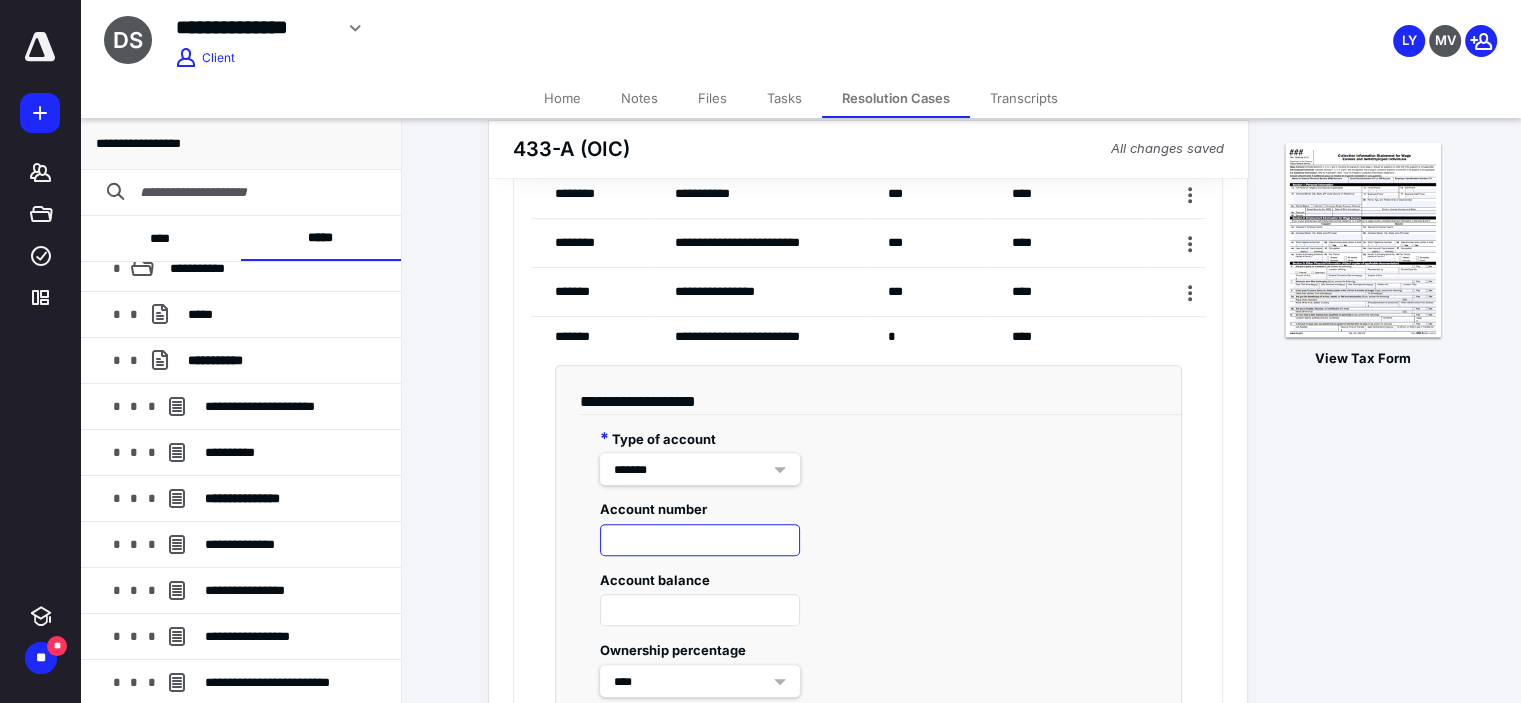 click at bounding box center (700, 540) 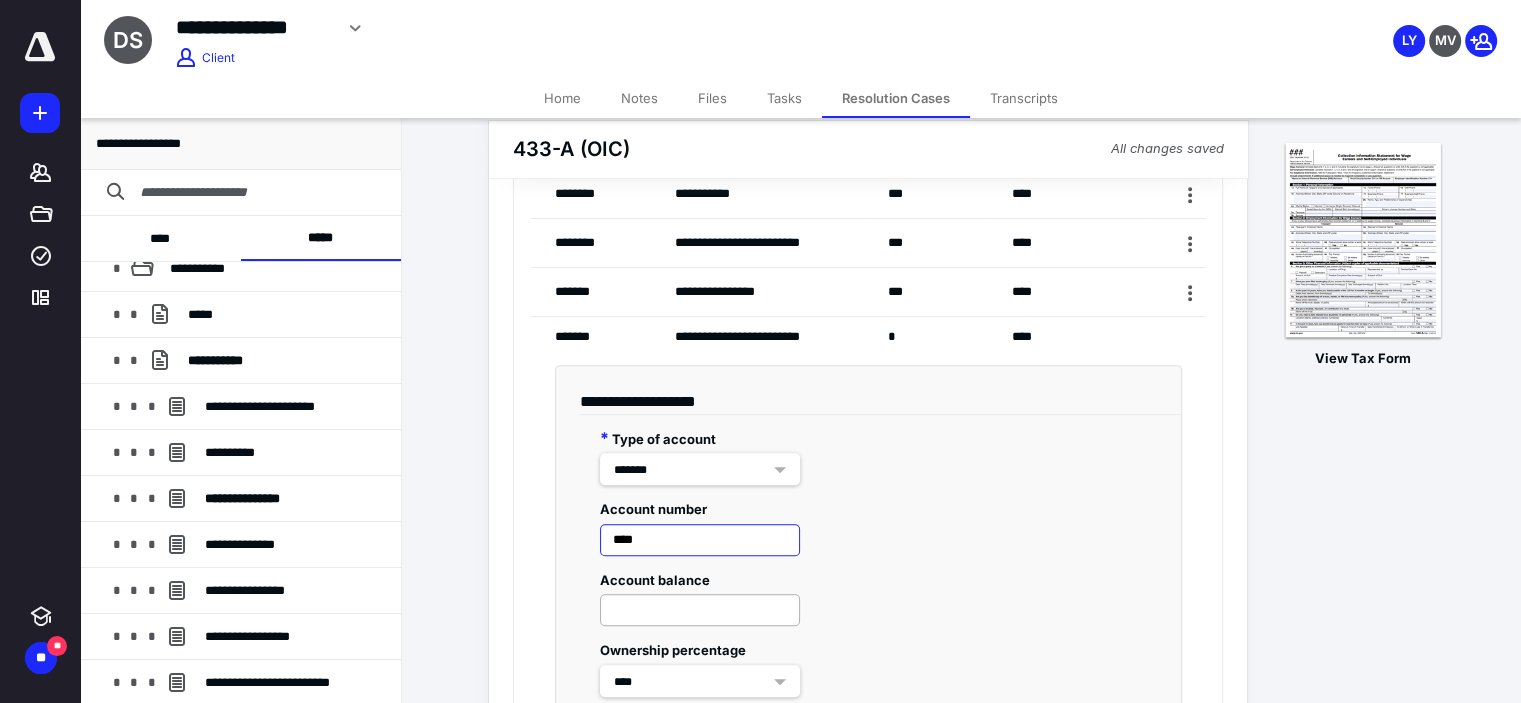 type on "****" 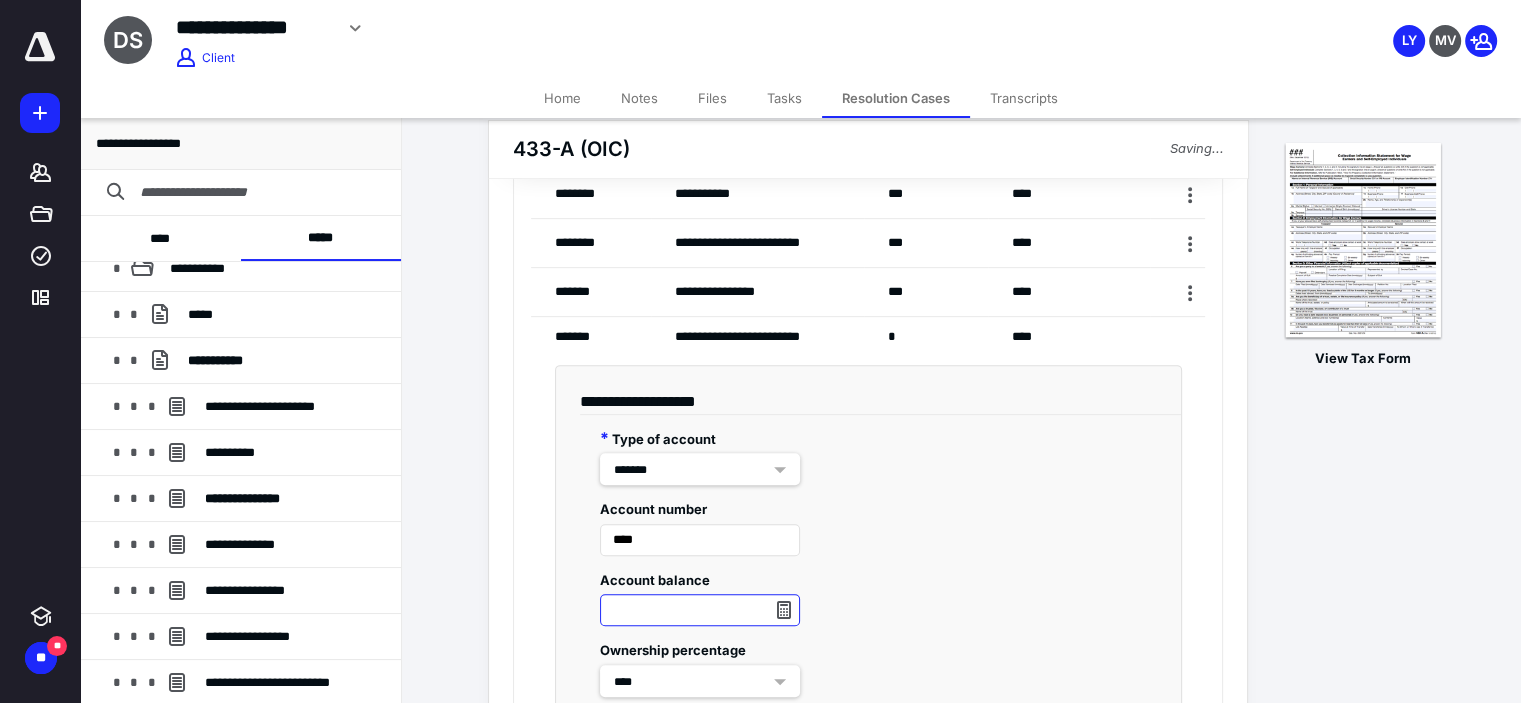 click at bounding box center (700, 610) 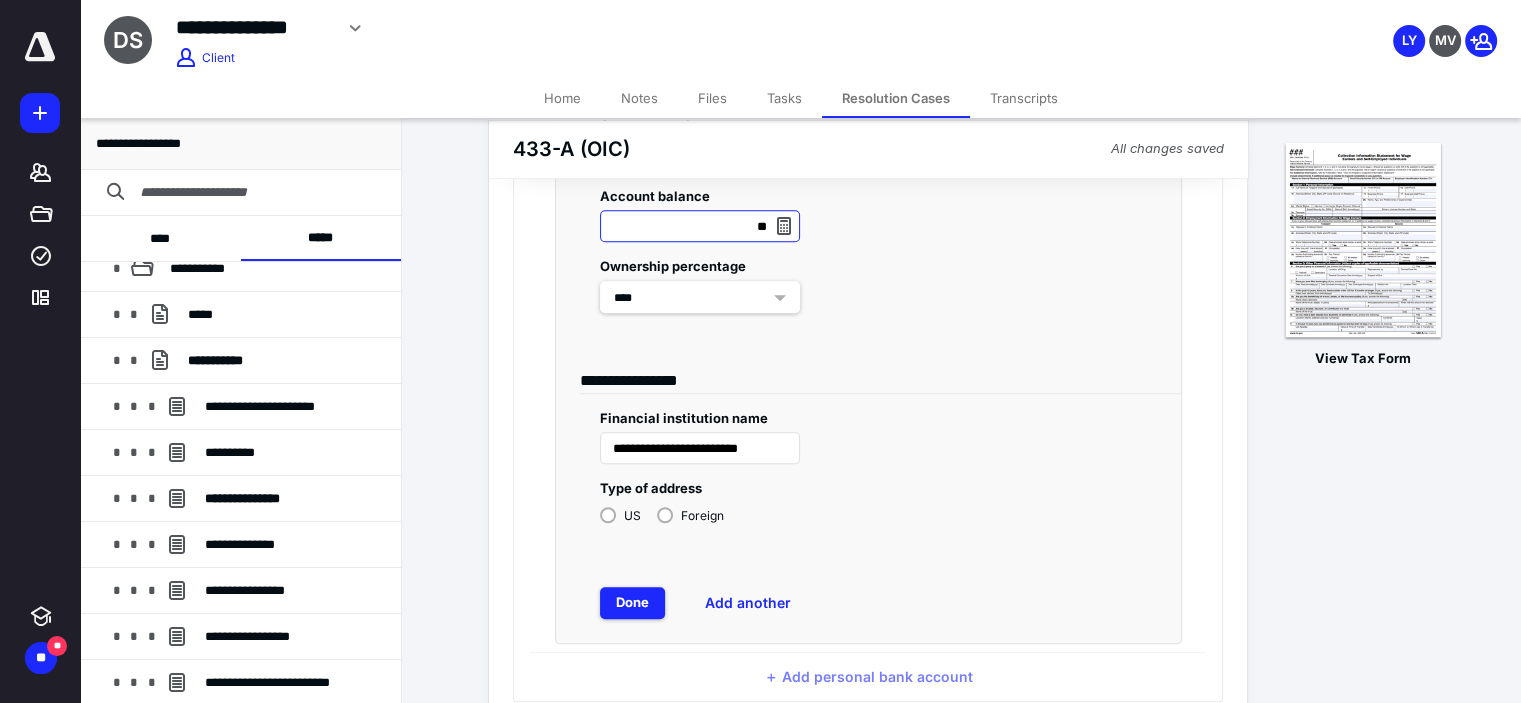 scroll, scrollTop: 1227, scrollLeft: 0, axis: vertical 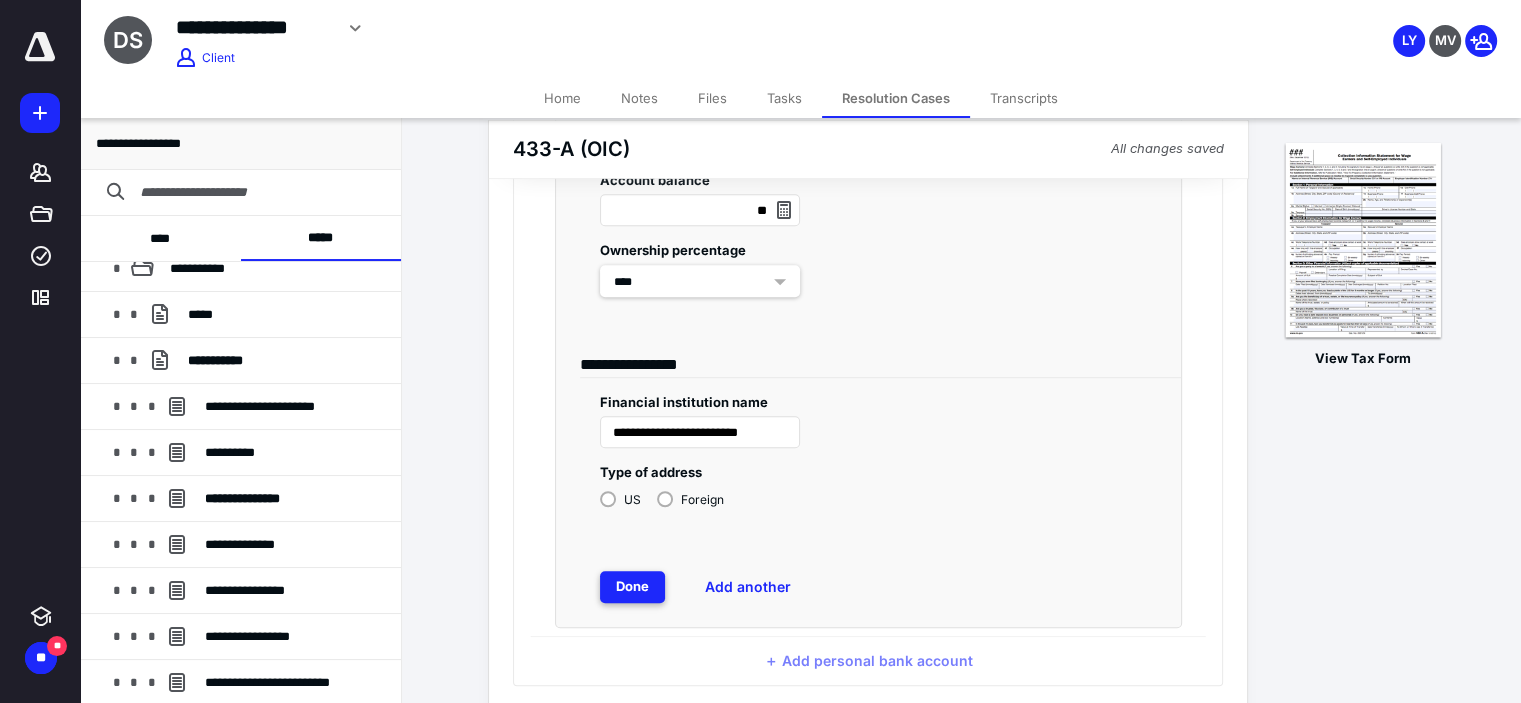type on "***" 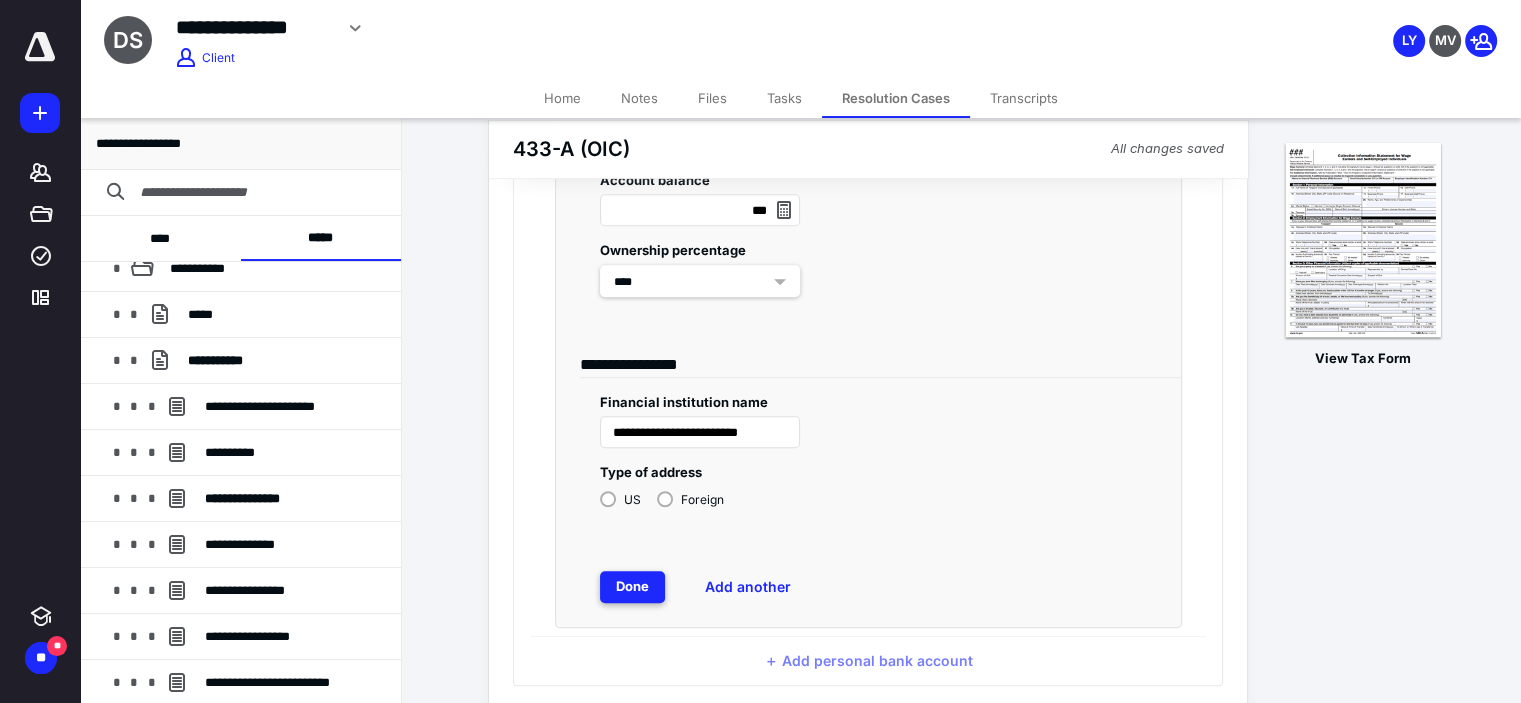 click on "Done" at bounding box center [632, 587] 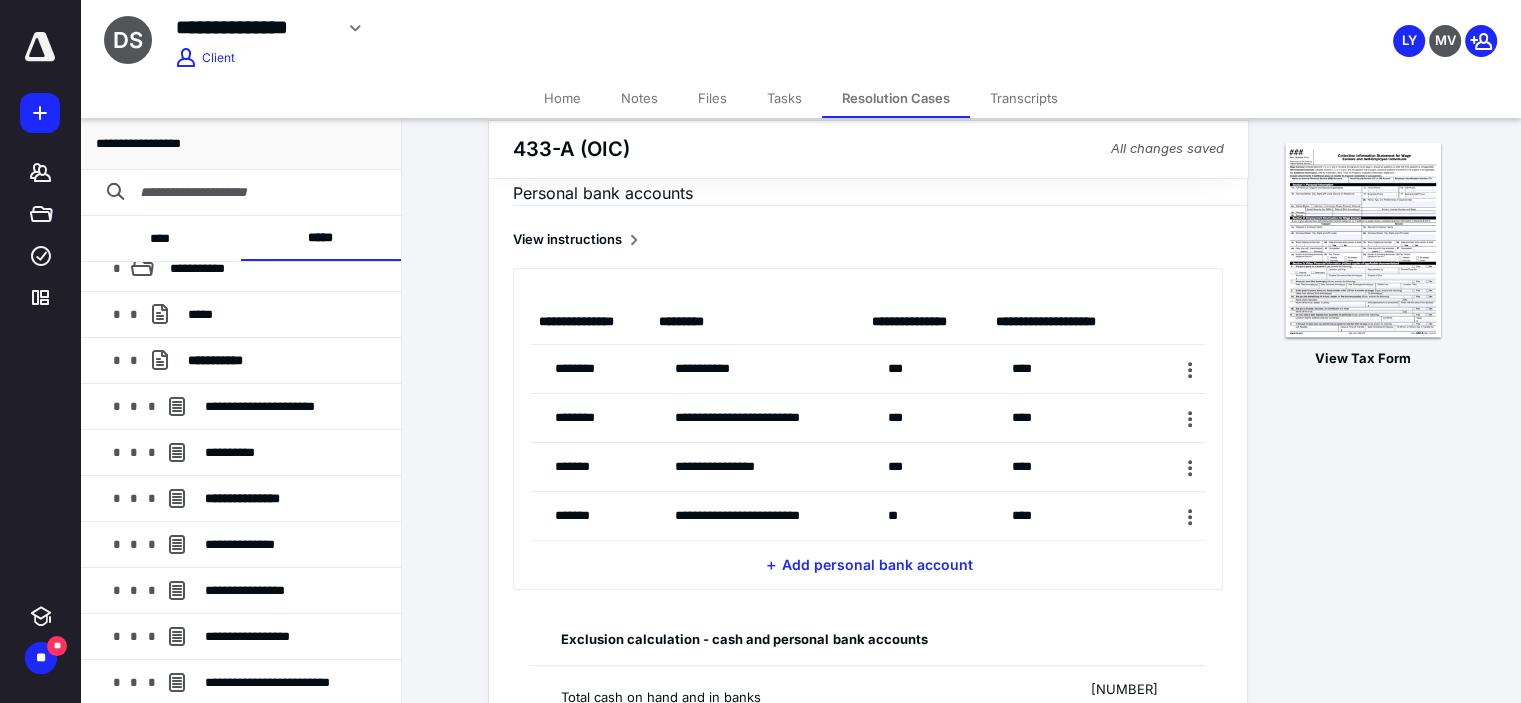 scroll, scrollTop: 627, scrollLeft: 0, axis: vertical 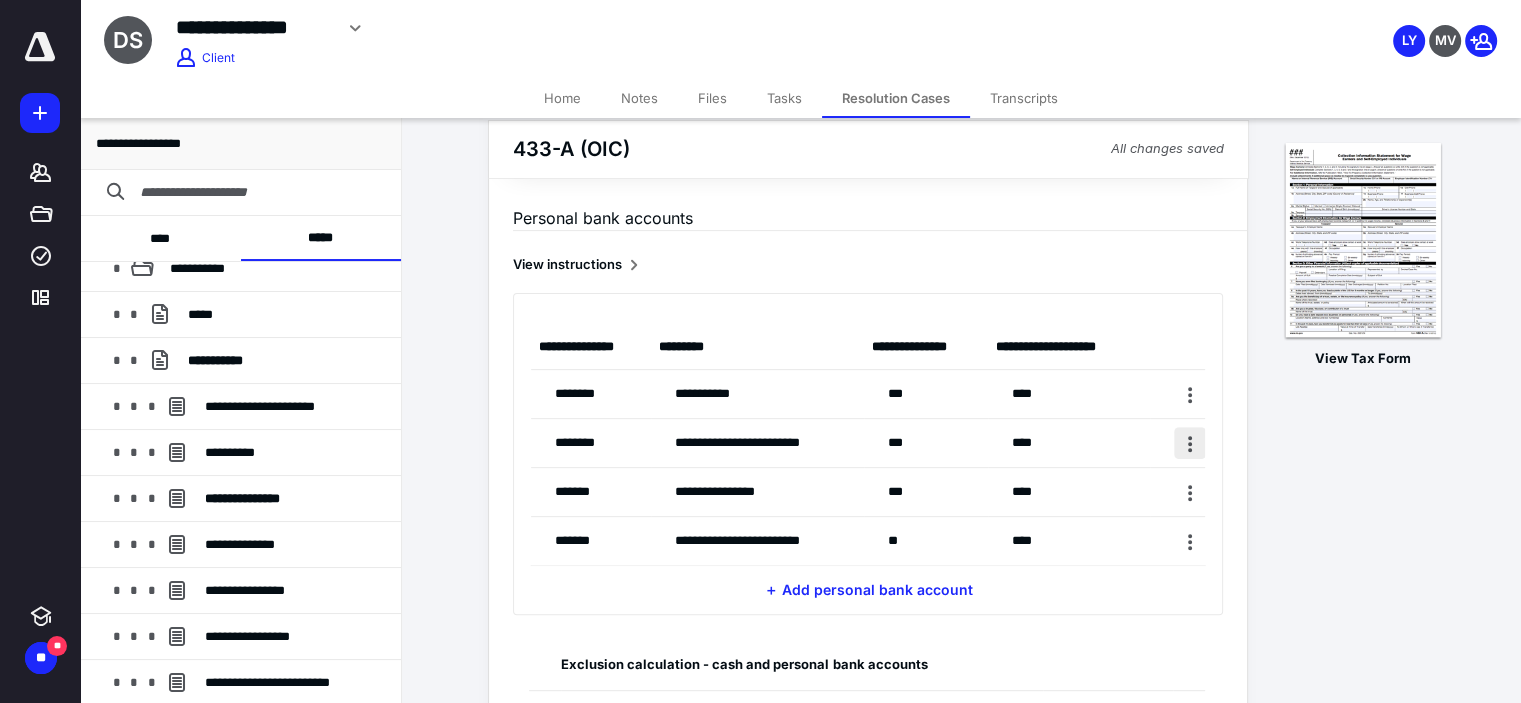 click at bounding box center [1190, 443] 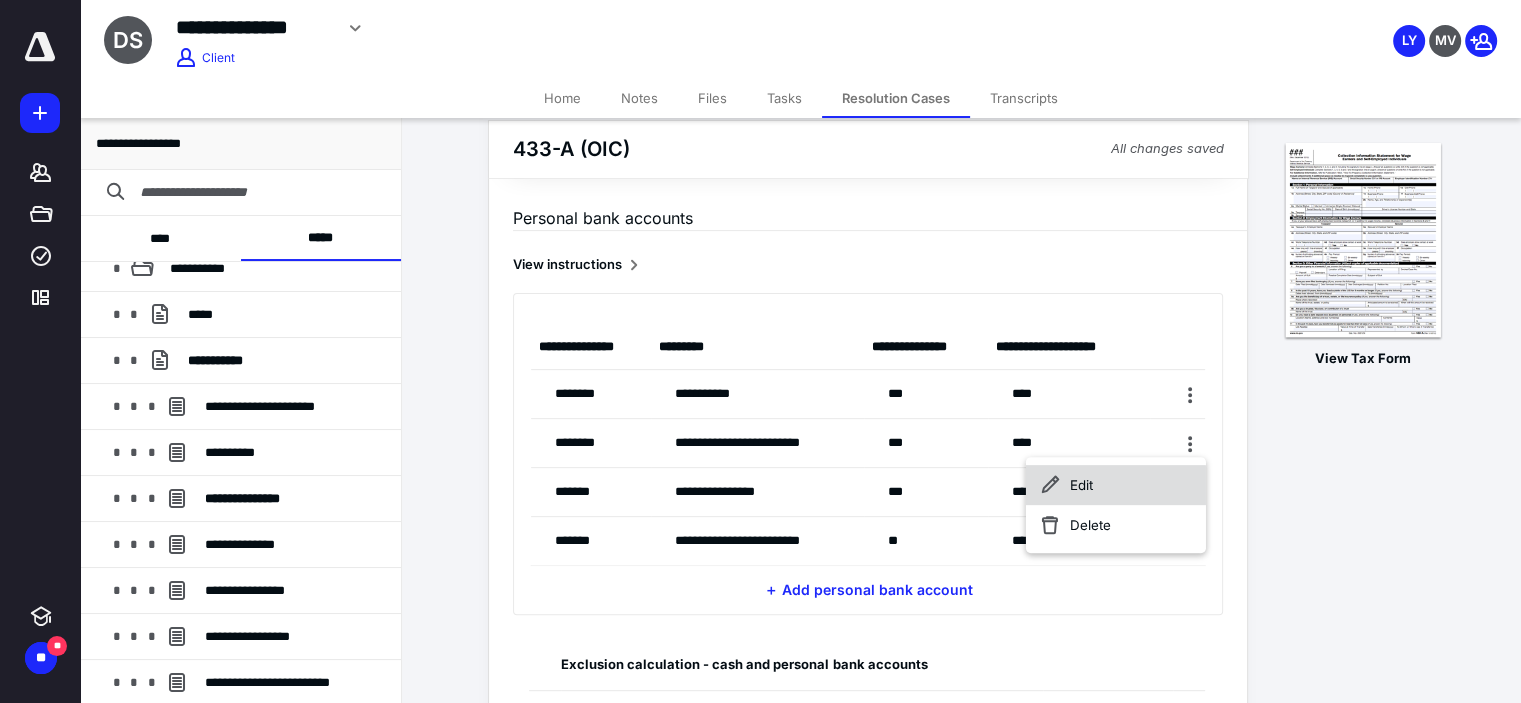 click on "Edit" at bounding box center [1116, 485] 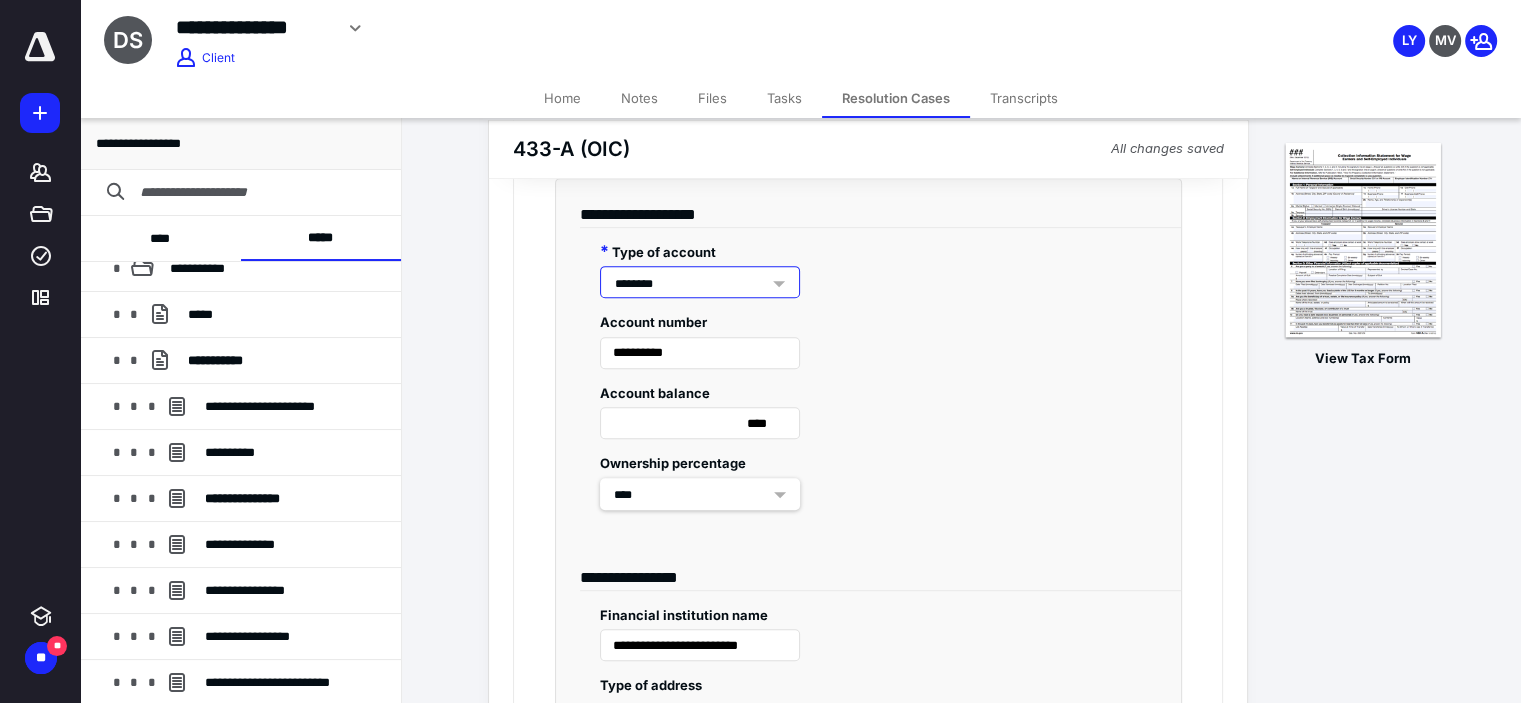 scroll, scrollTop: 927, scrollLeft: 0, axis: vertical 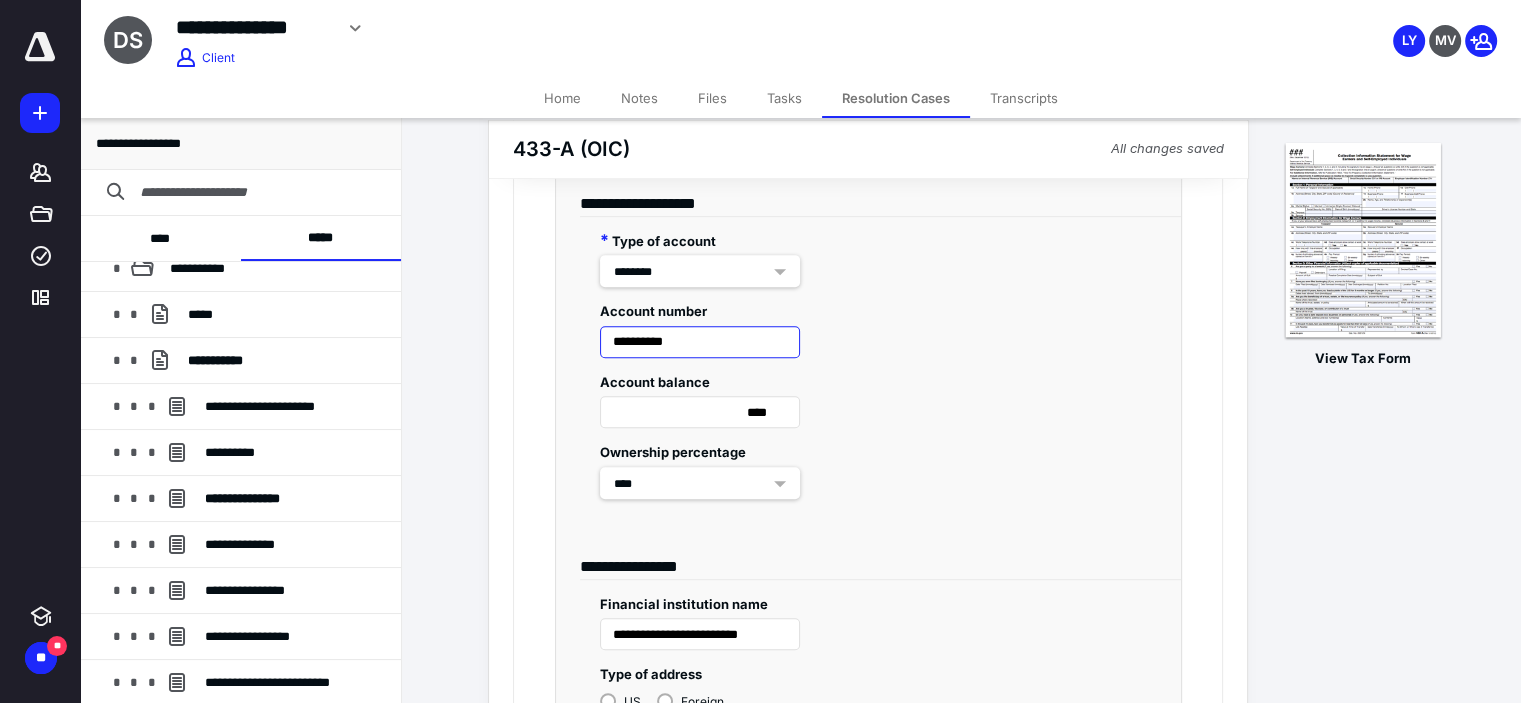 click on "**********" at bounding box center (700, 342) 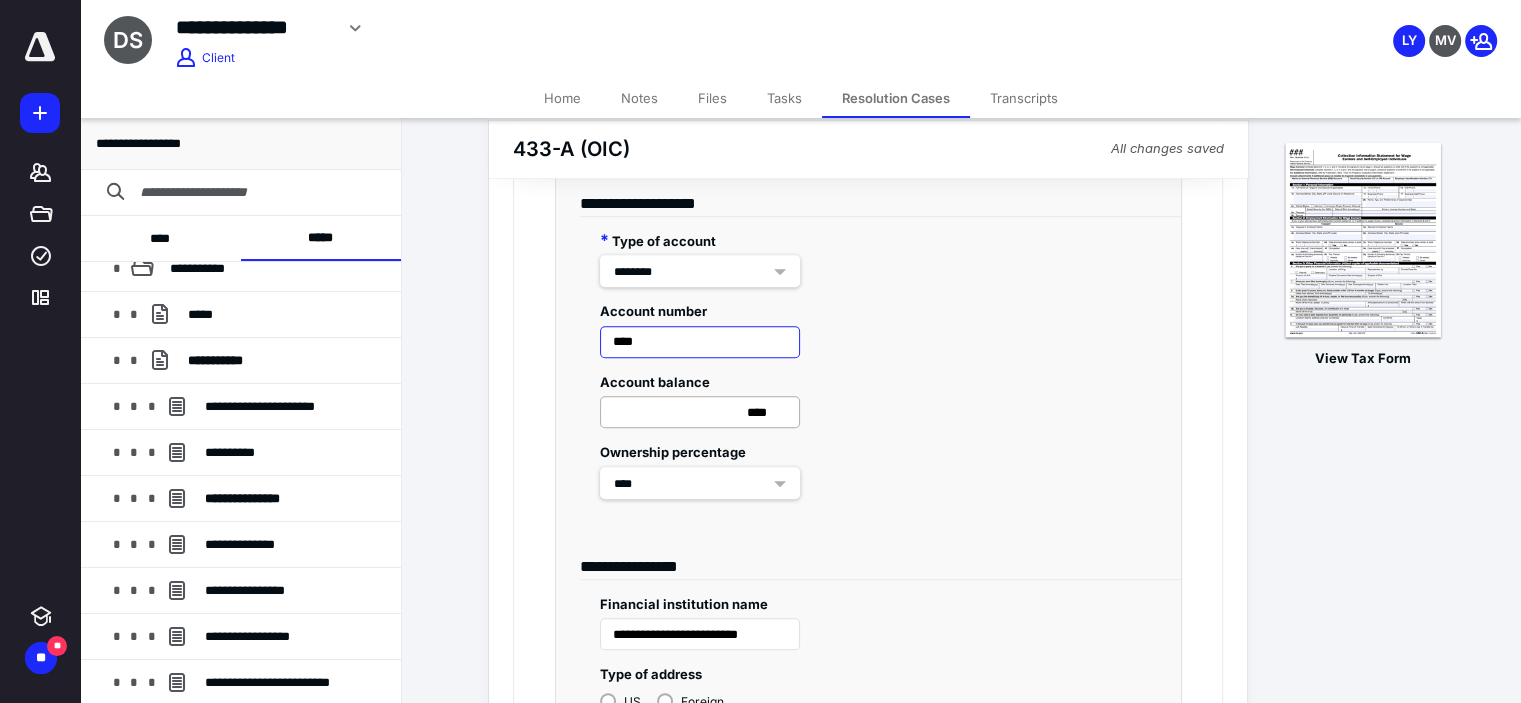 type on "****" 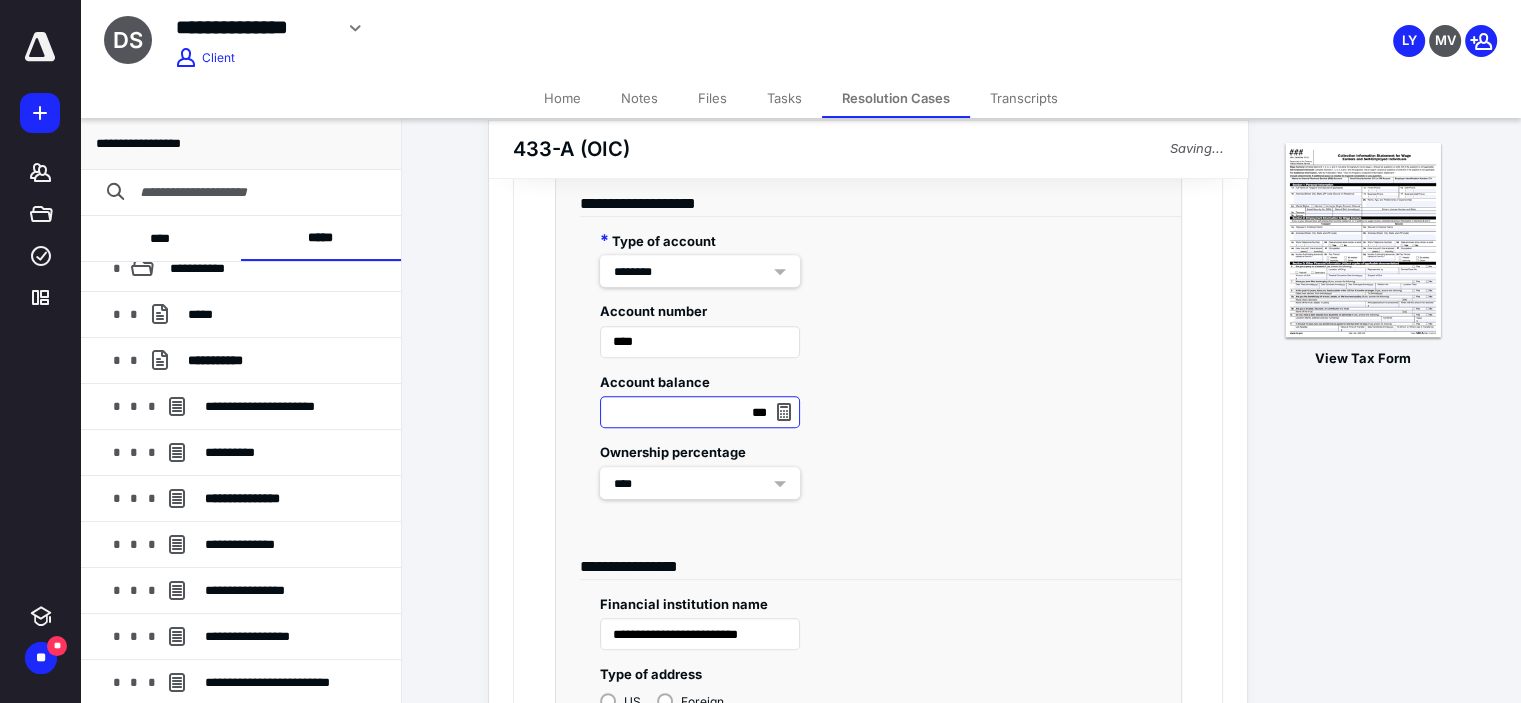 click on "***" at bounding box center [700, 412] 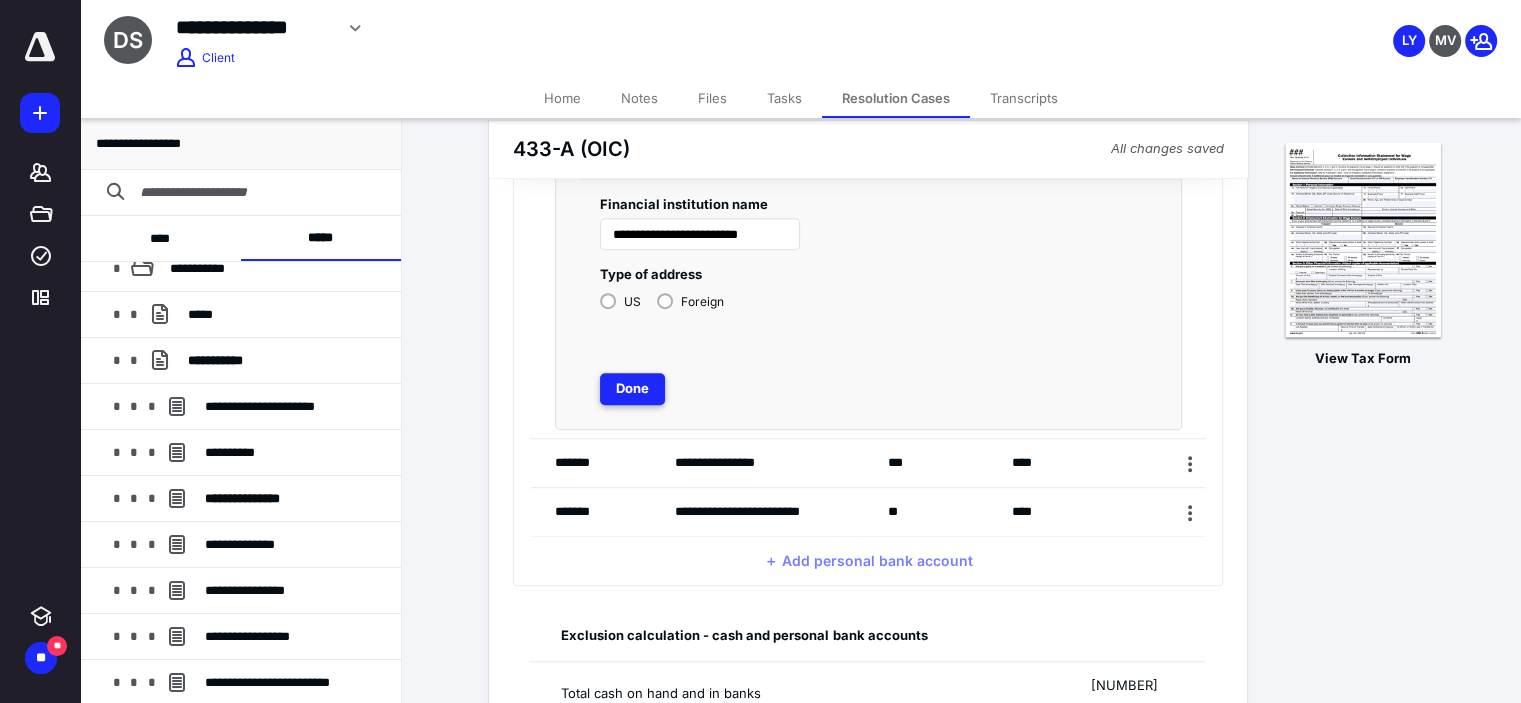 type on "****" 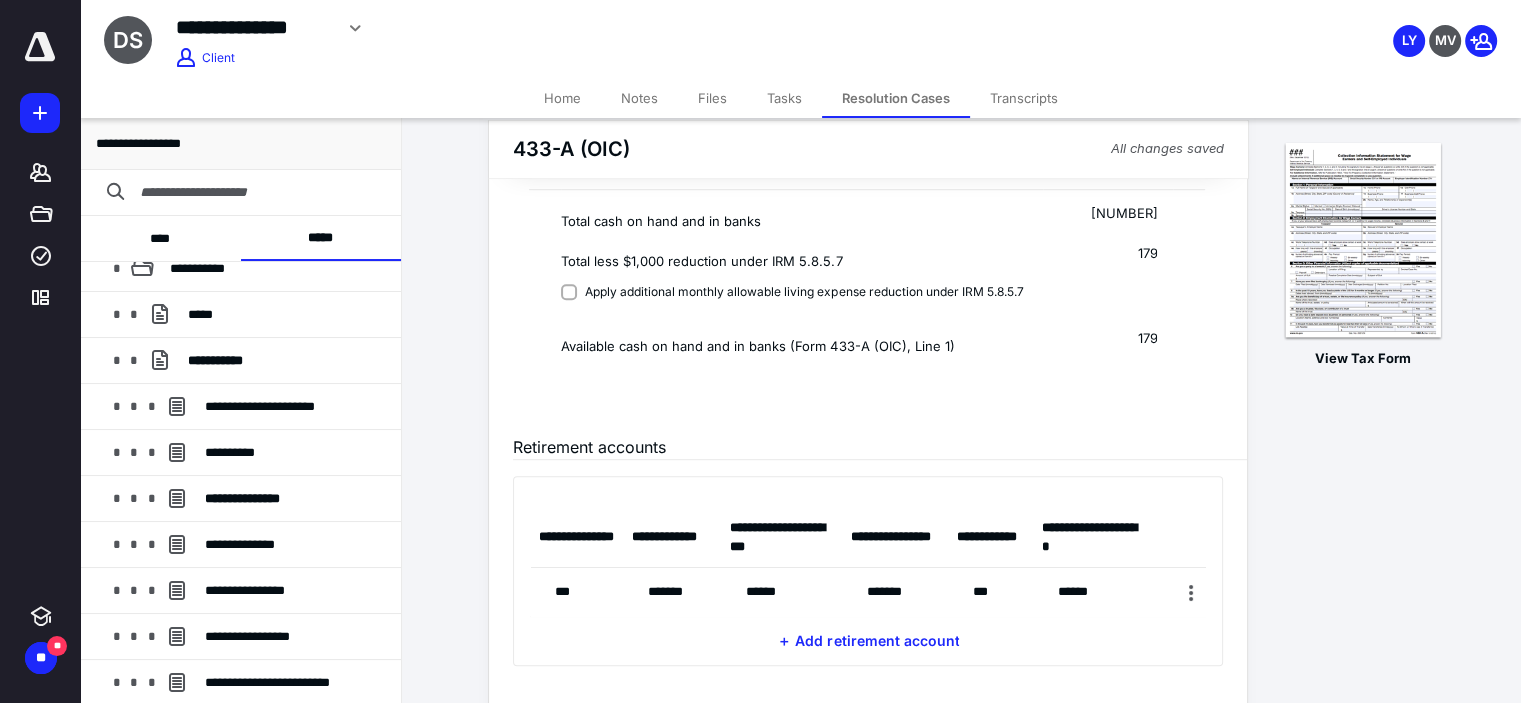 scroll, scrollTop: 1257, scrollLeft: 0, axis: vertical 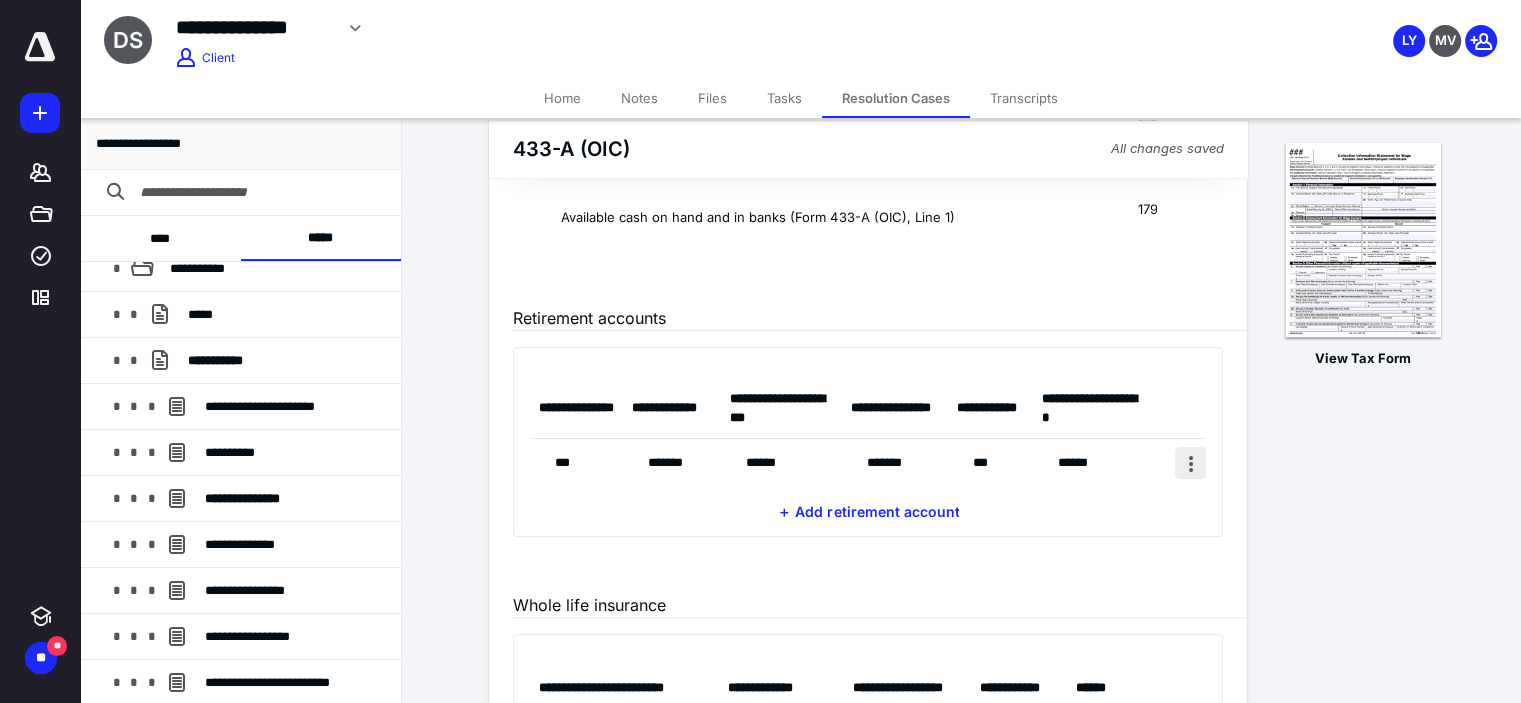 click at bounding box center [1191, 463] 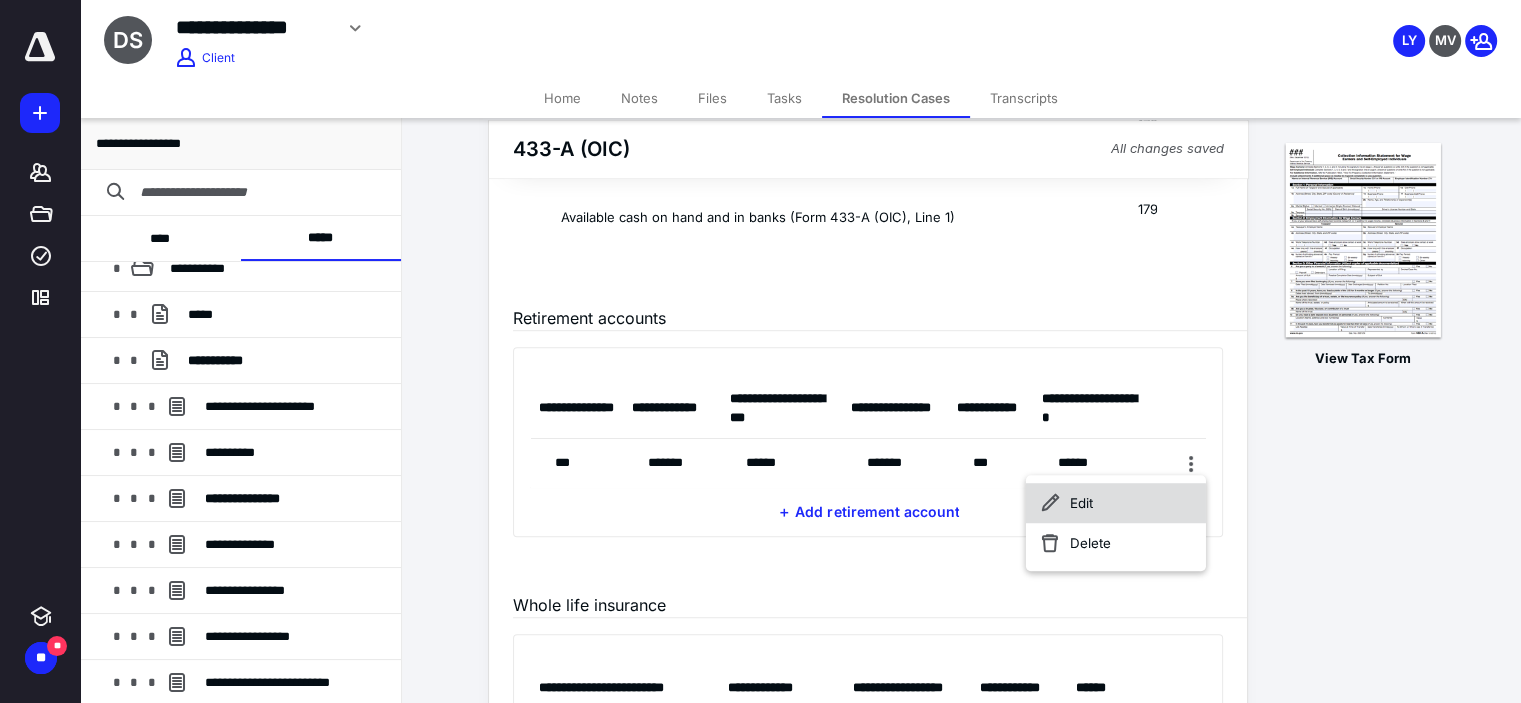 click on "Edit" at bounding box center (1116, 503) 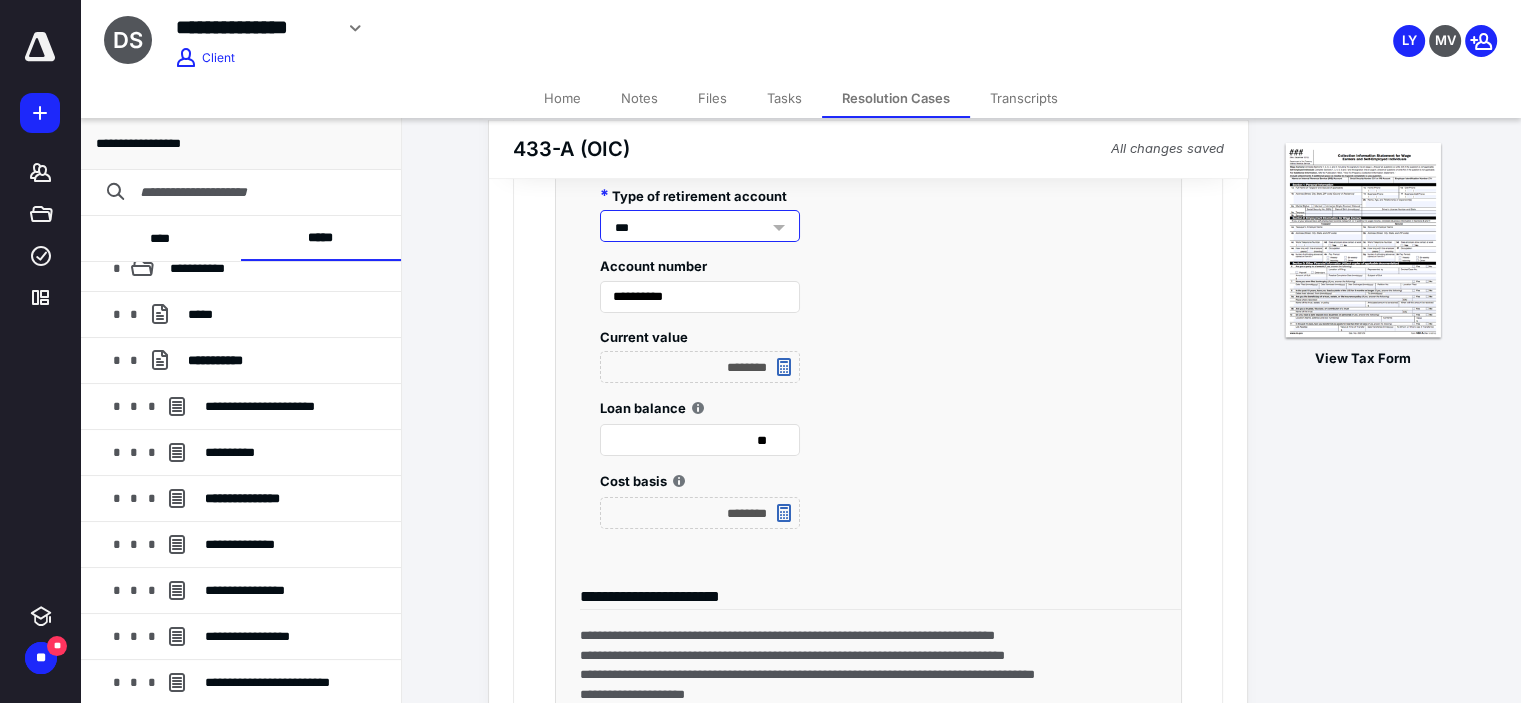scroll, scrollTop: 1657, scrollLeft: 0, axis: vertical 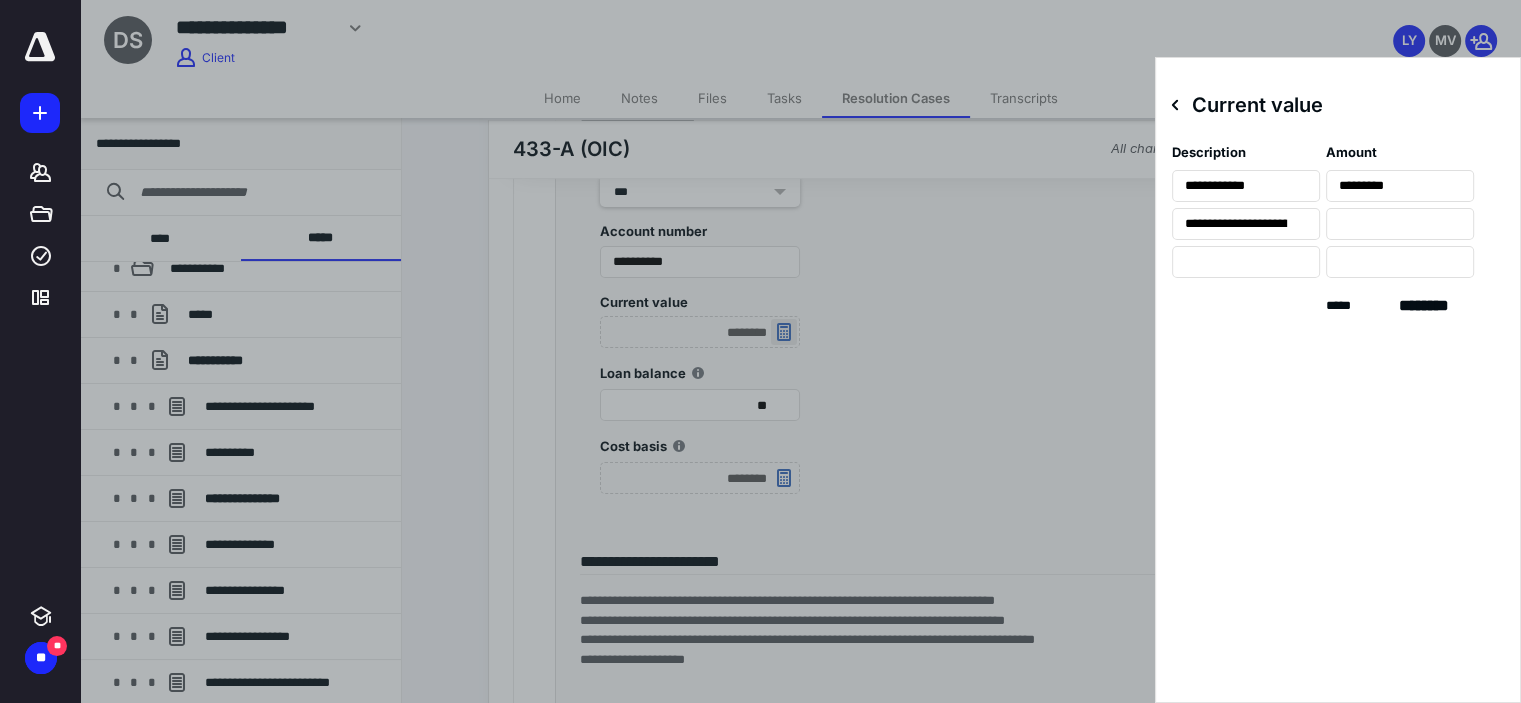 click on "**********" at bounding box center [700, 332] 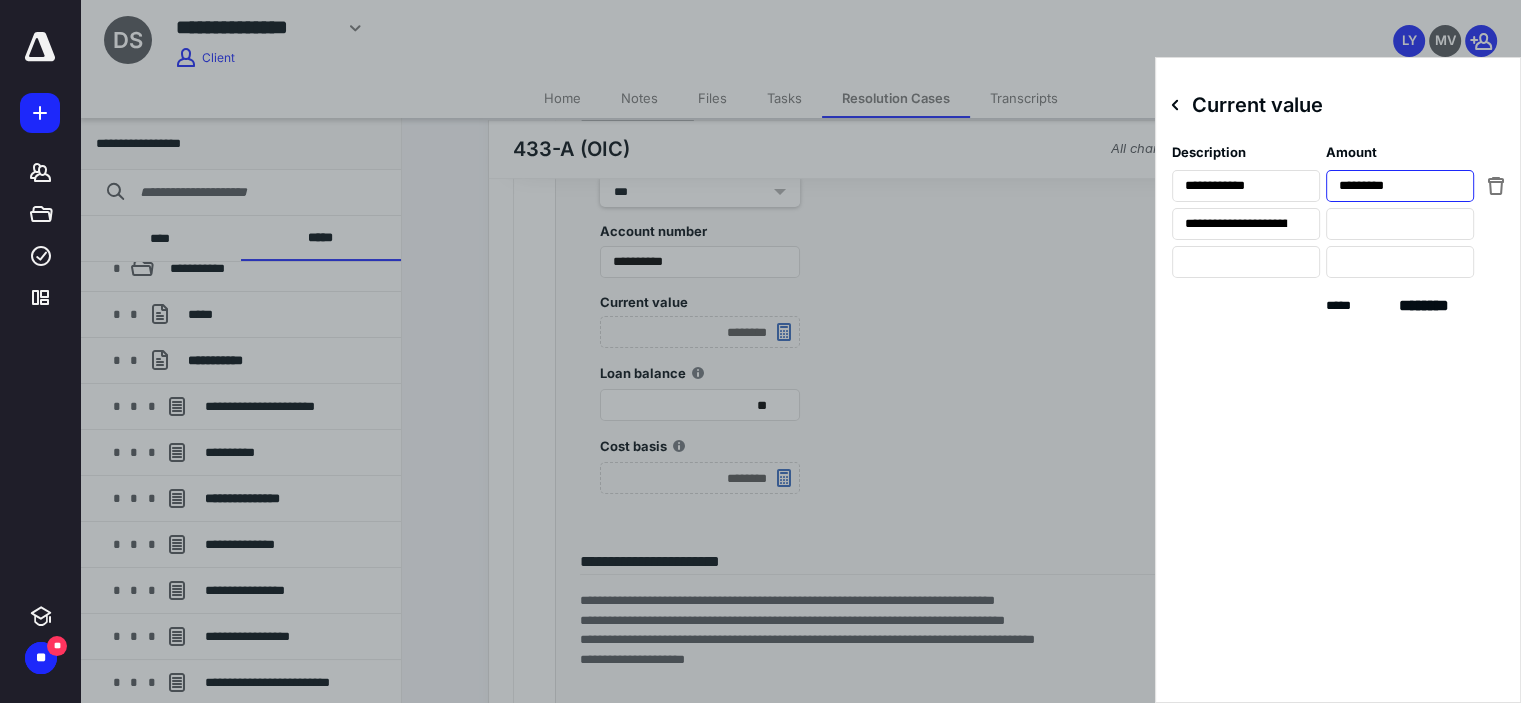 click on "*********" at bounding box center [1400, 186] 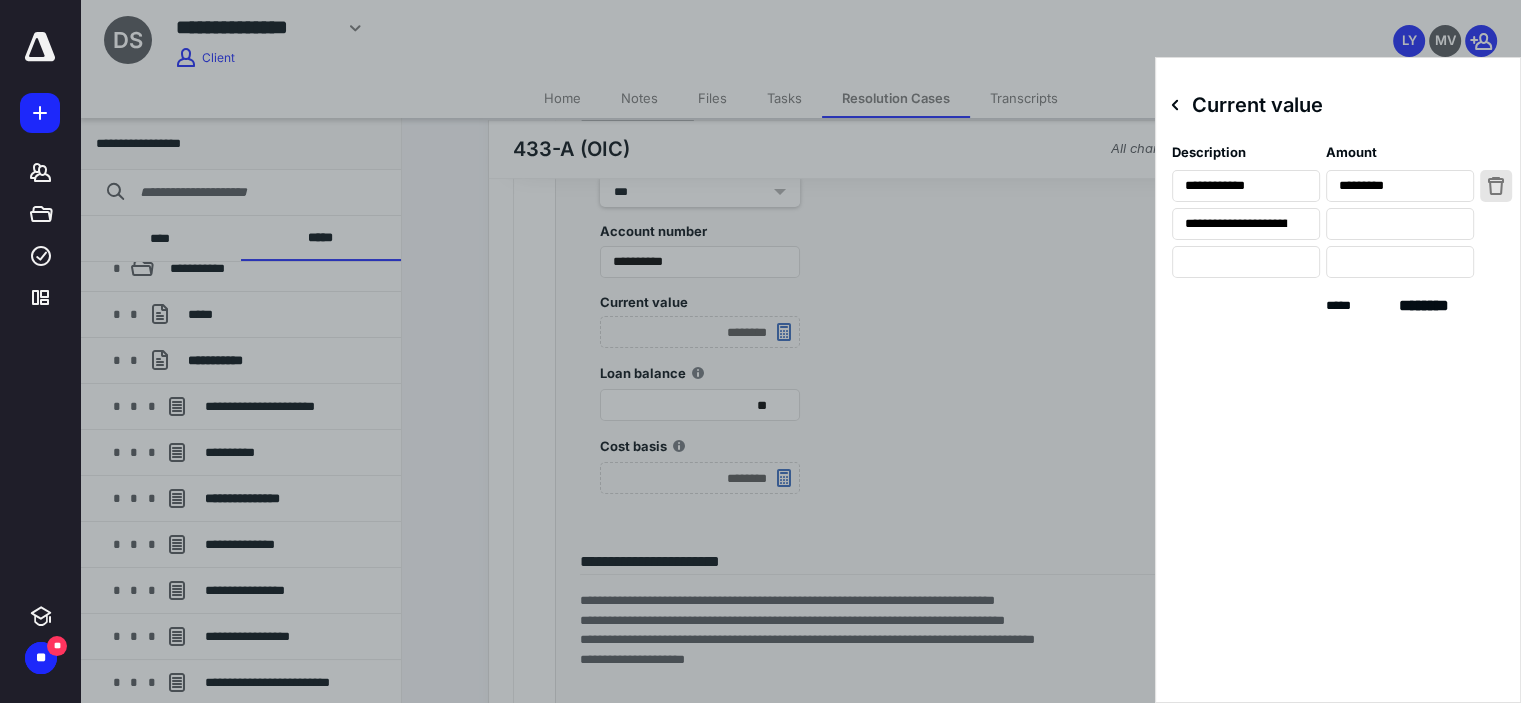 click at bounding box center [1496, 186] 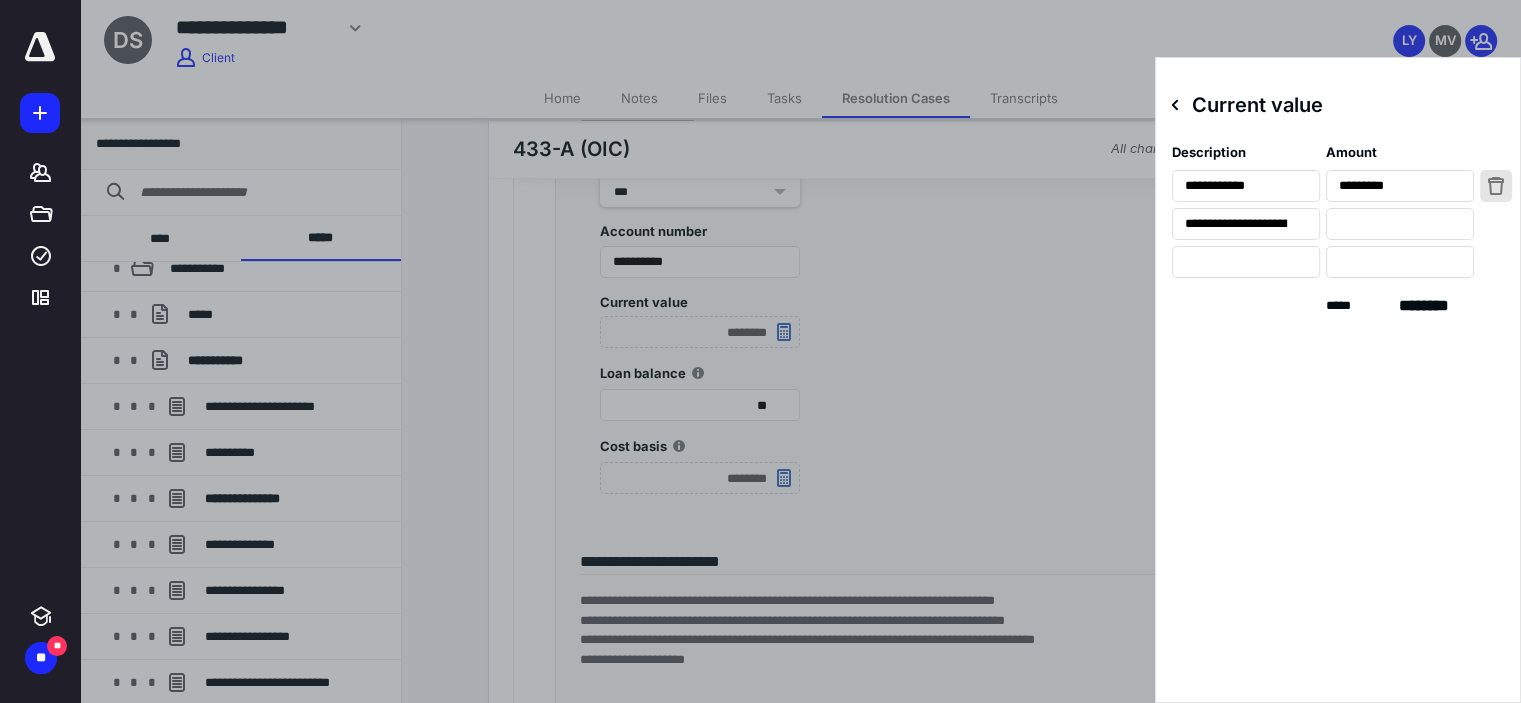 type on "**********" 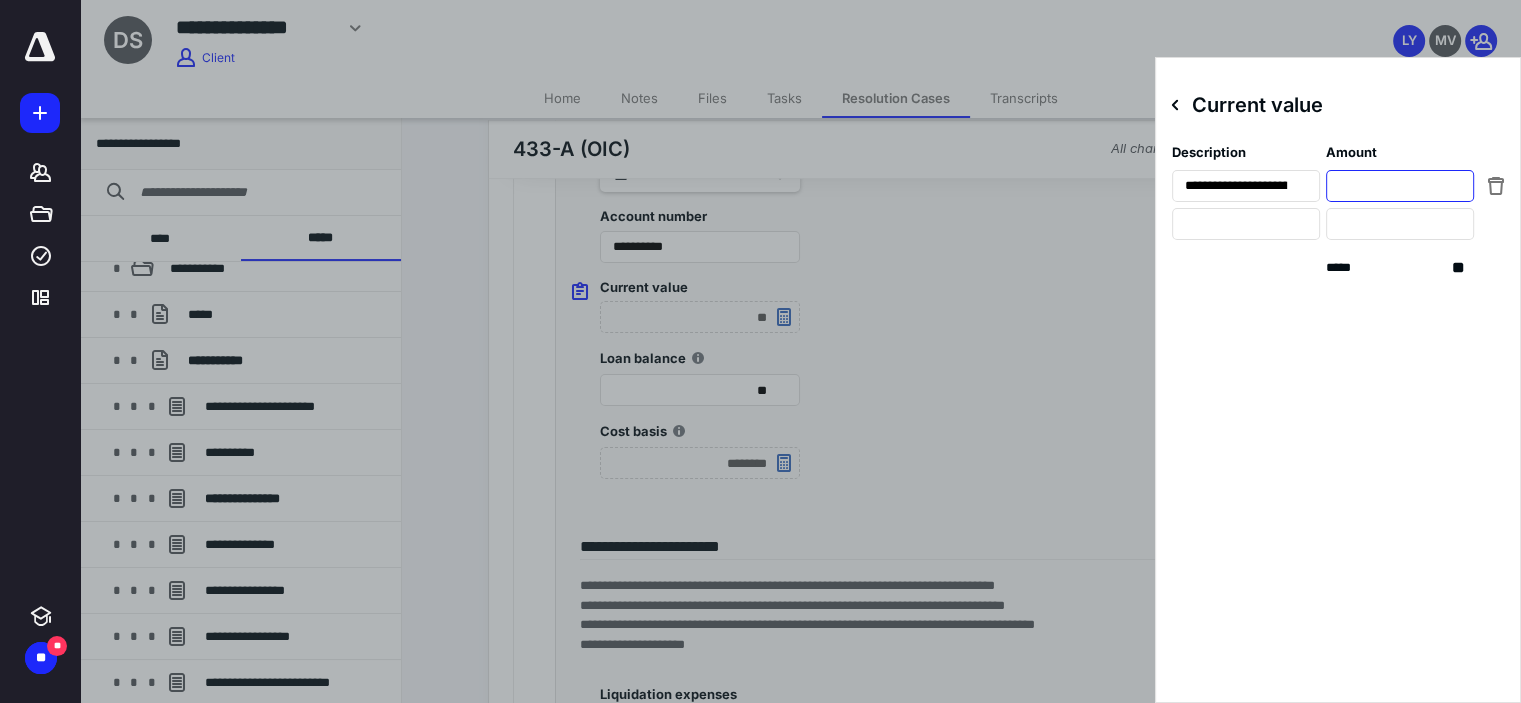 click at bounding box center [1400, 186] 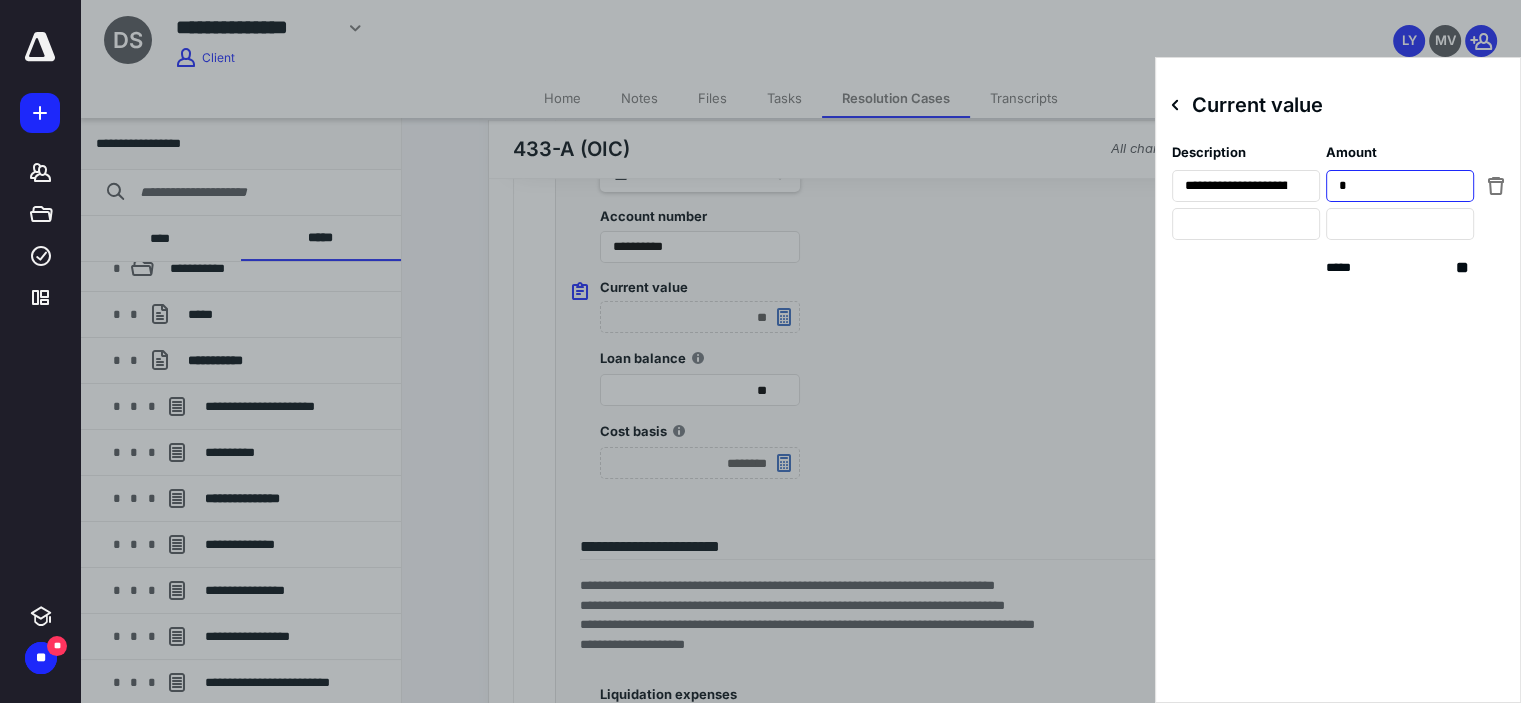 type on "***" 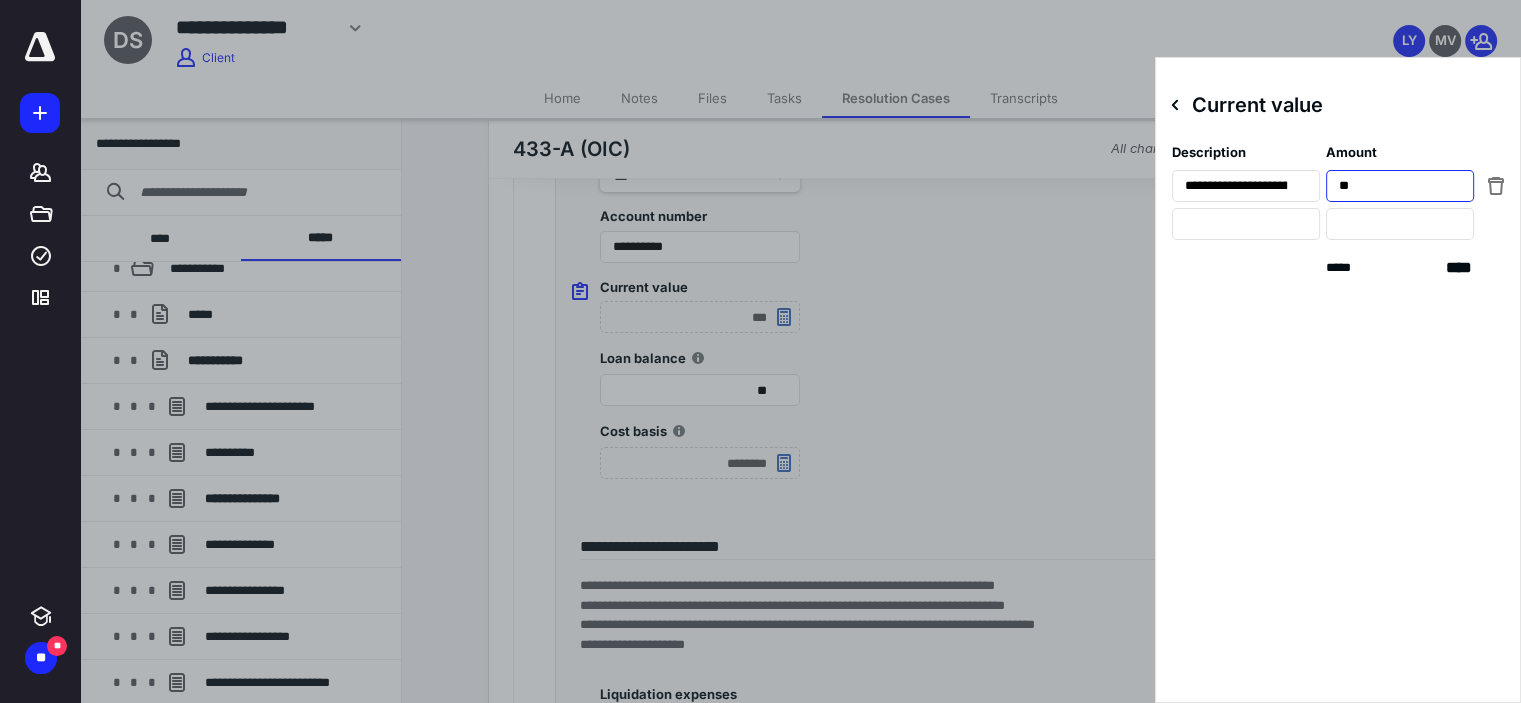 type on "****" 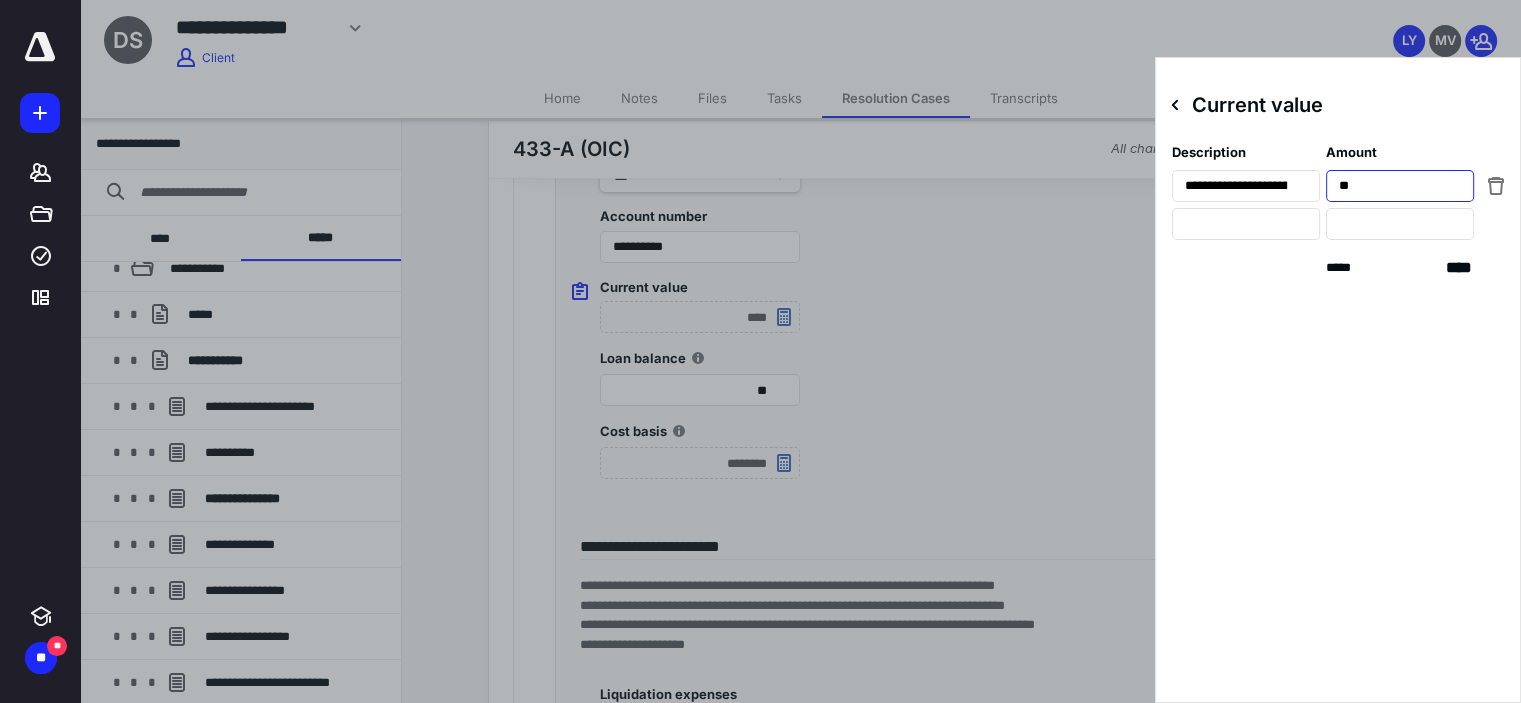 type on "***" 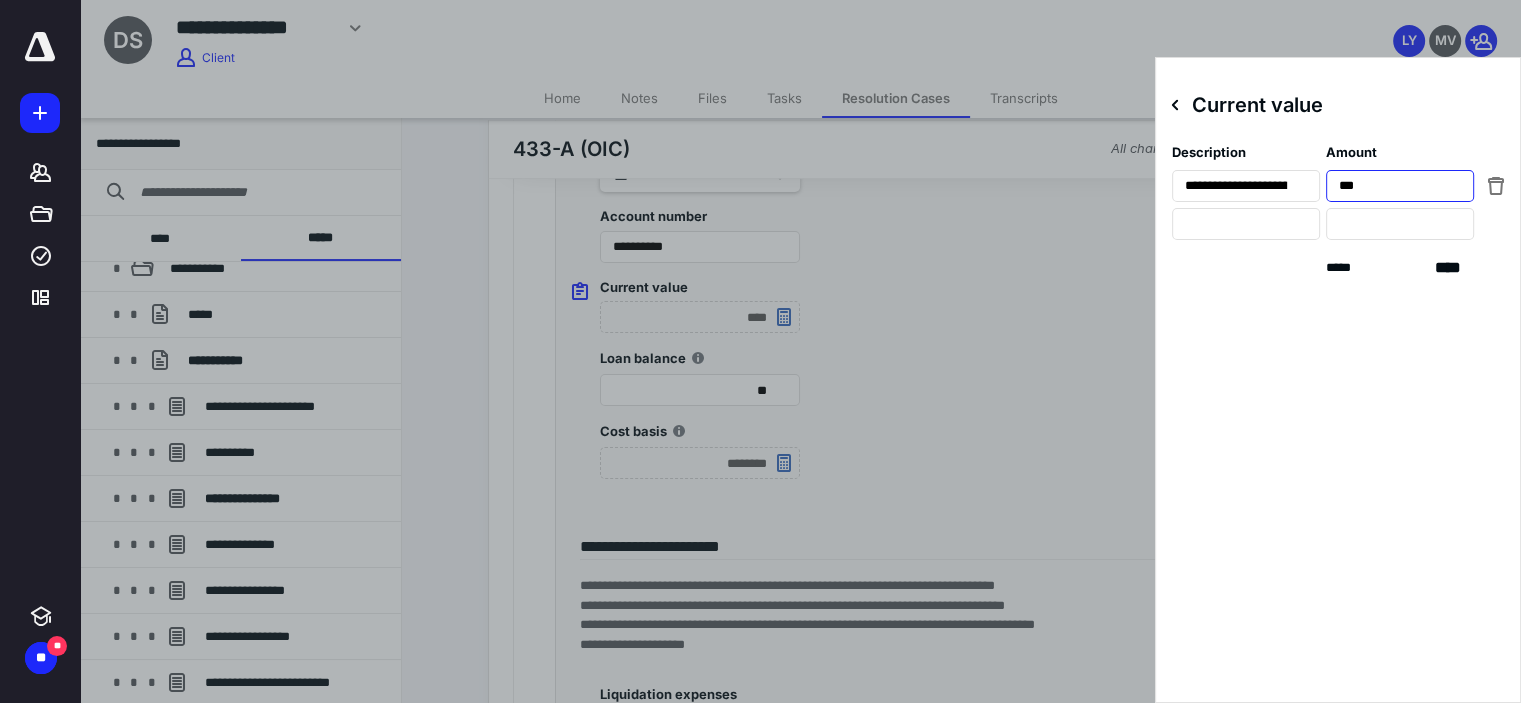 type on "******" 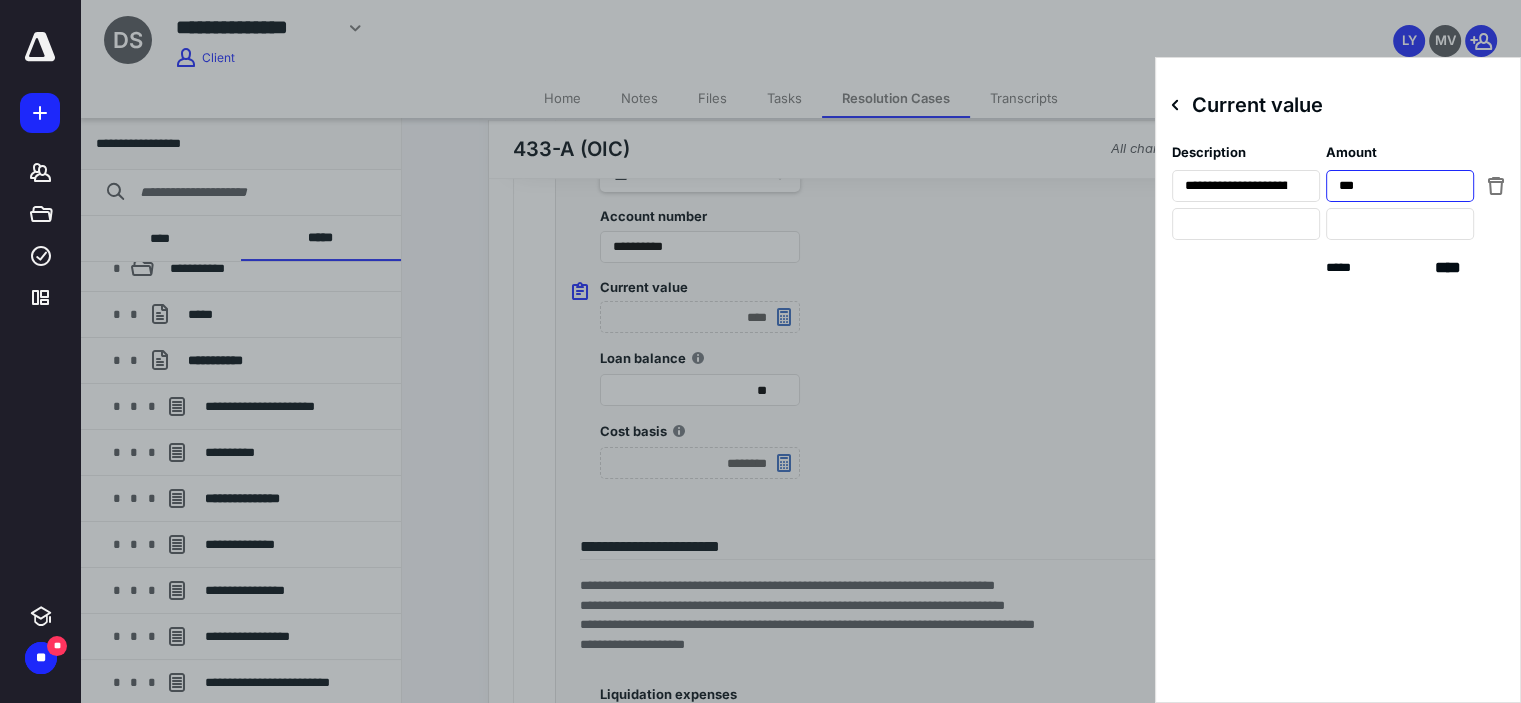 type on "****" 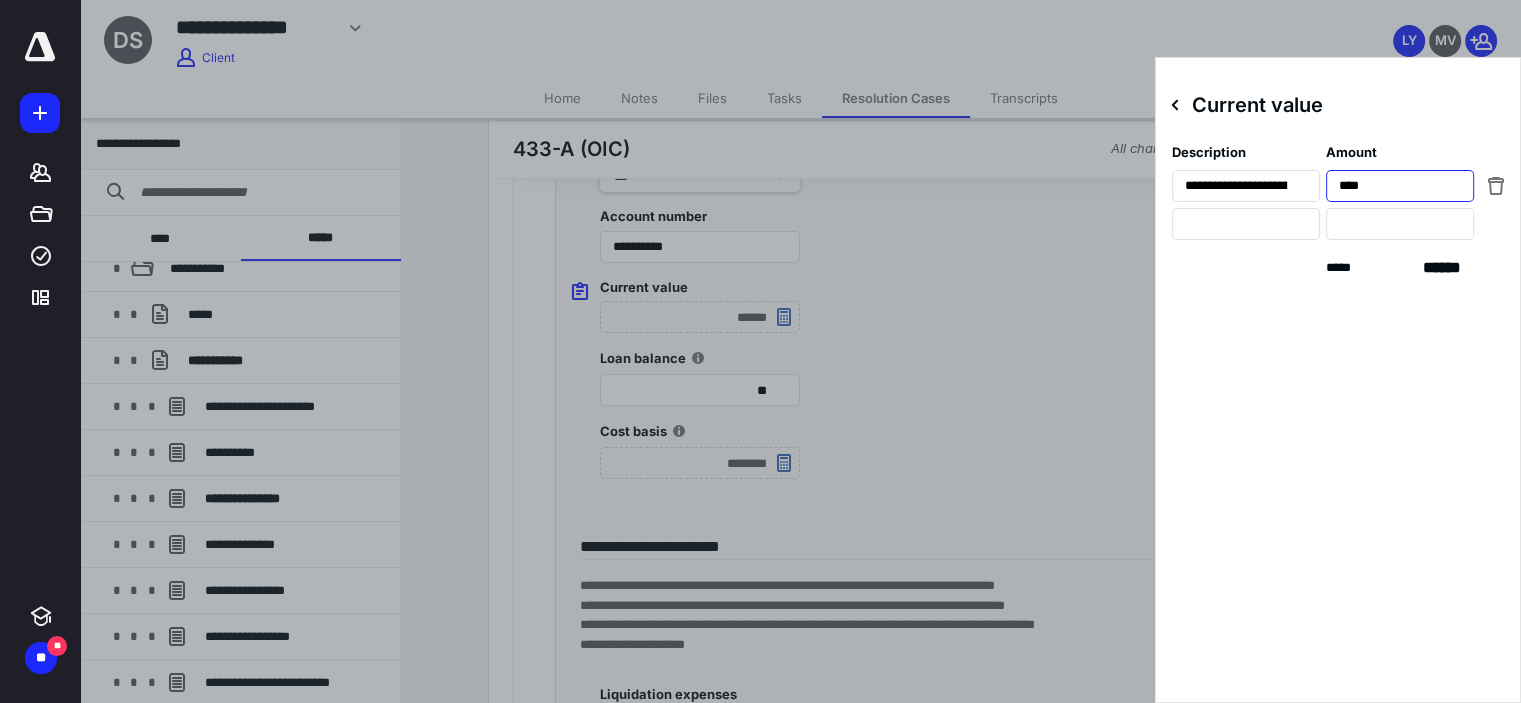 type on "*******" 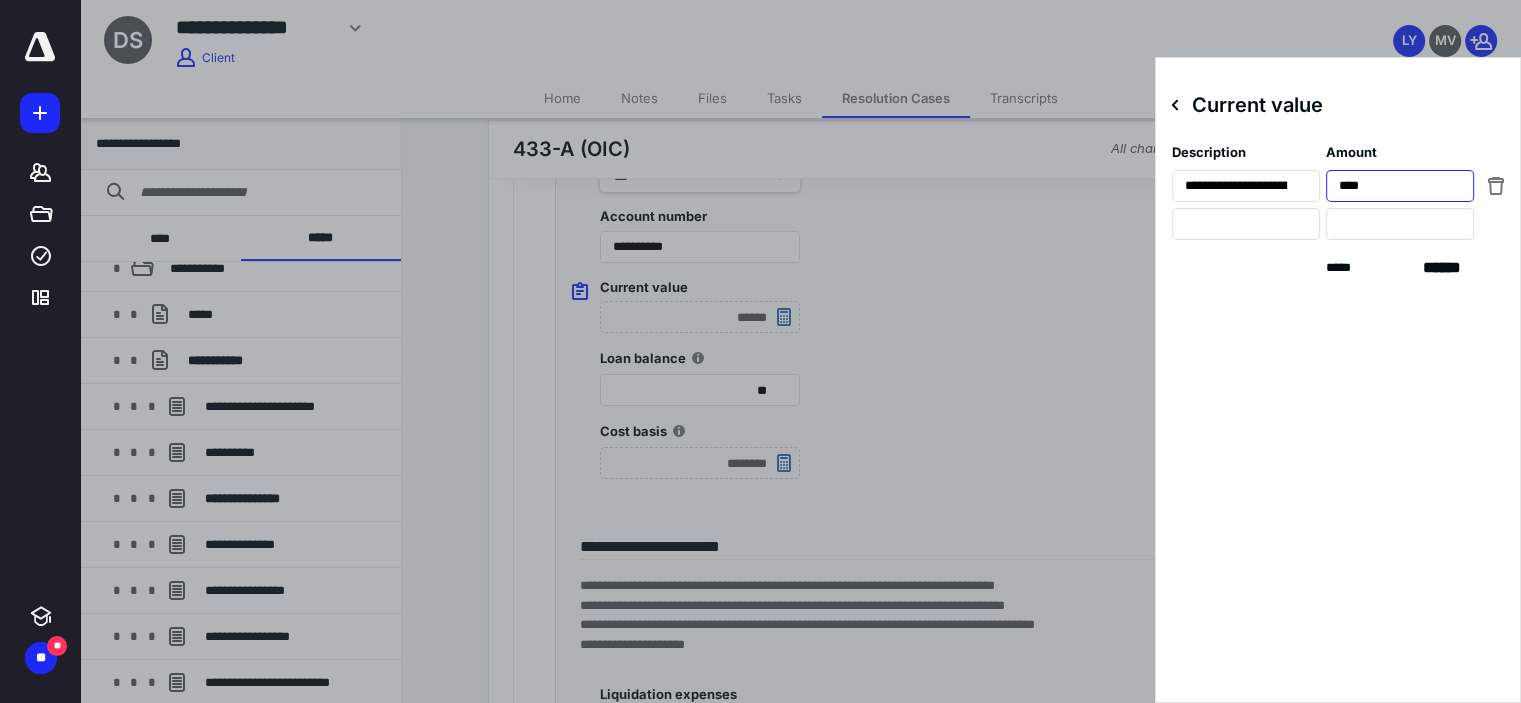 type on "*****" 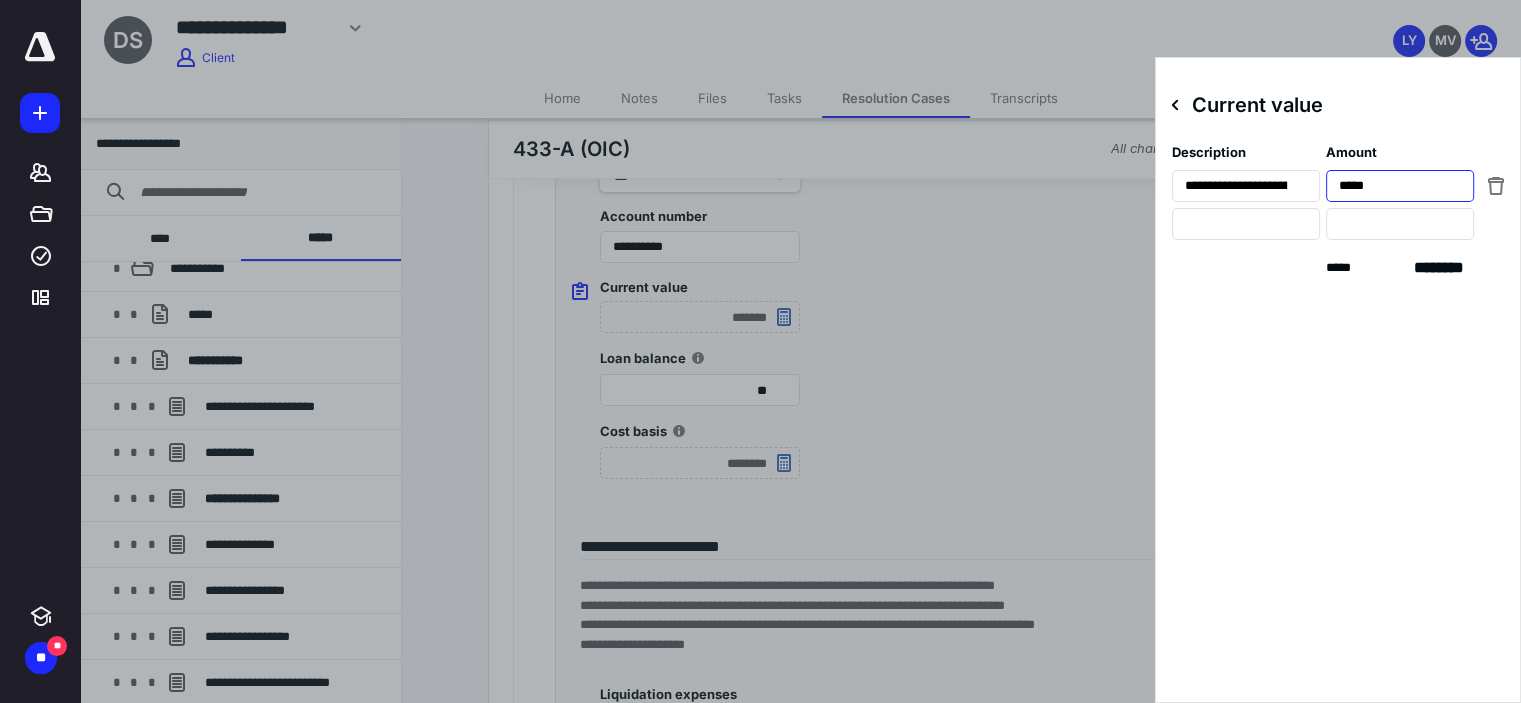 type on "********" 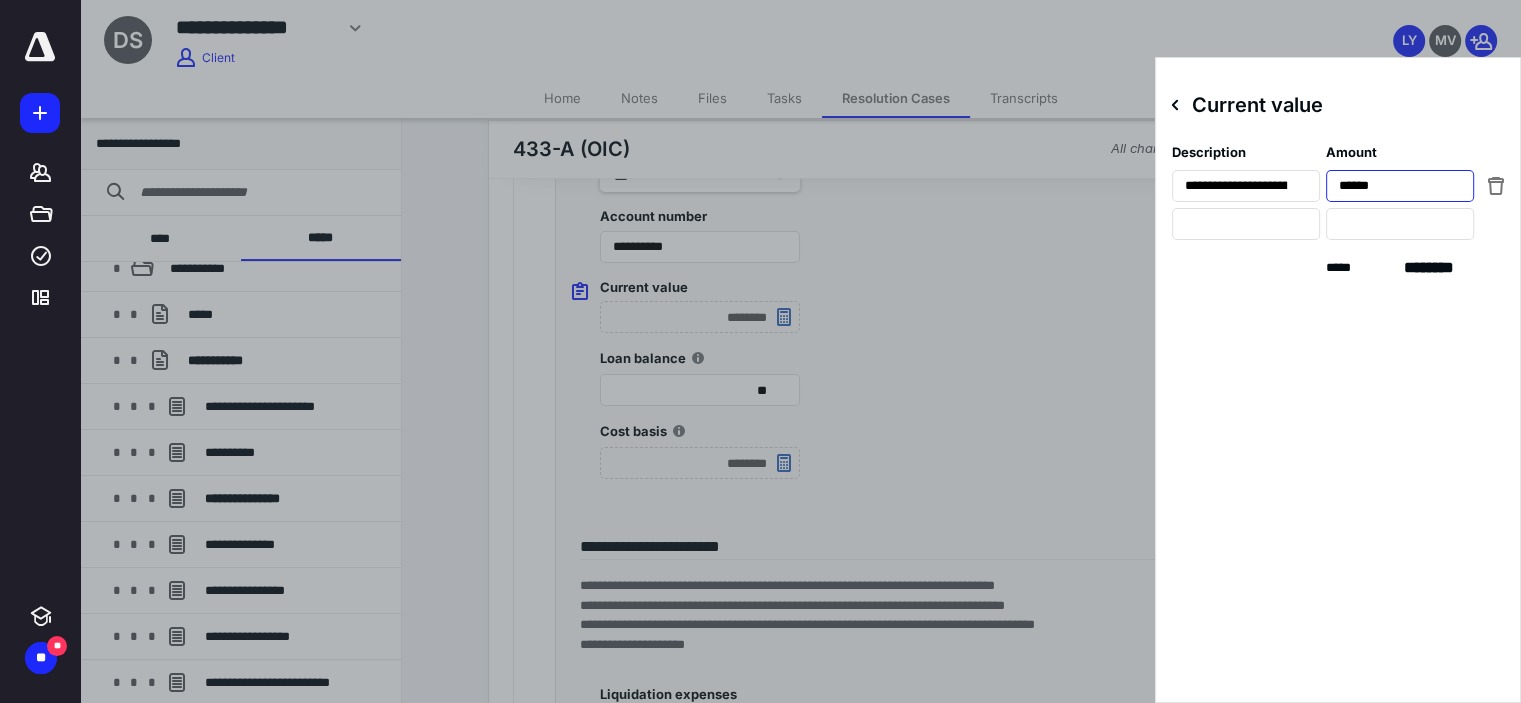 type on "******" 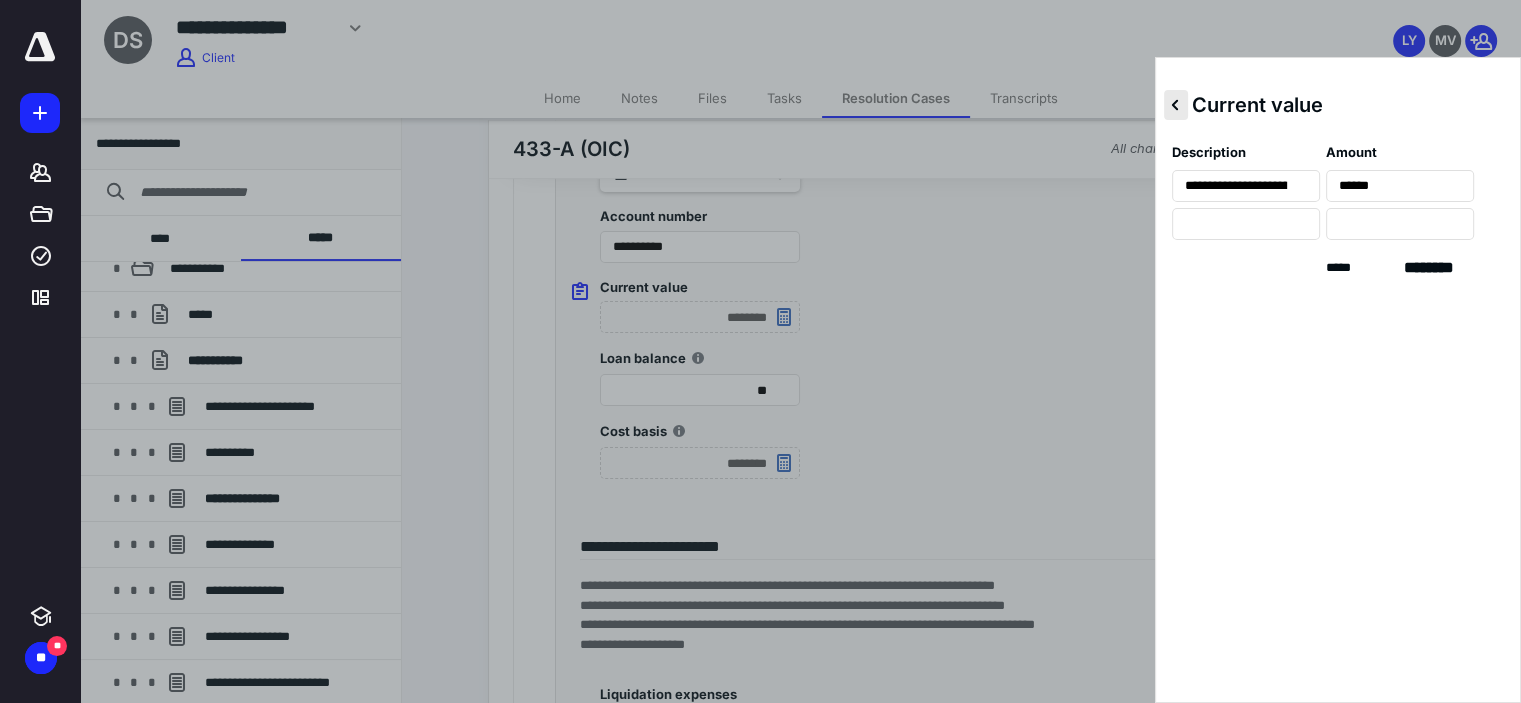 click 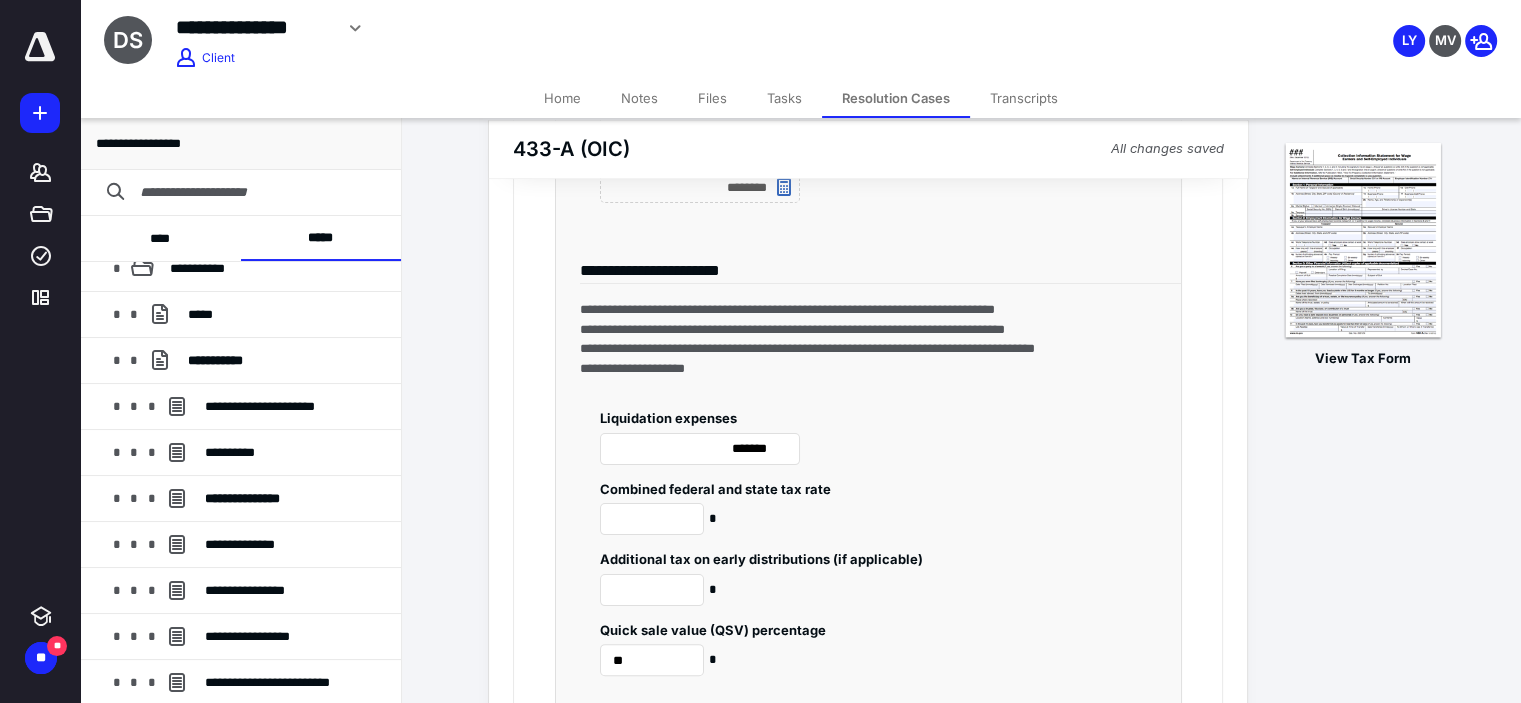 scroll, scrollTop: 2057, scrollLeft: 0, axis: vertical 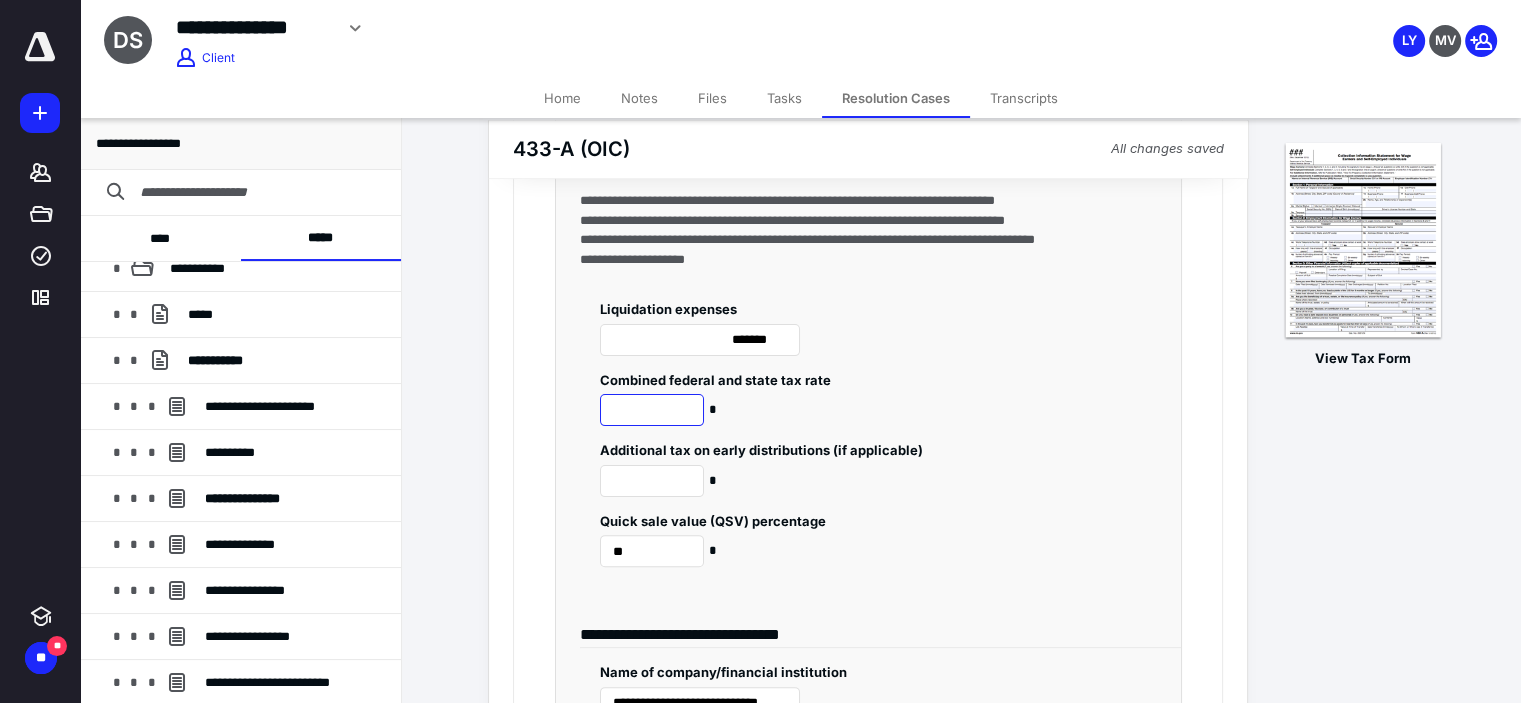 click at bounding box center [652, 410] 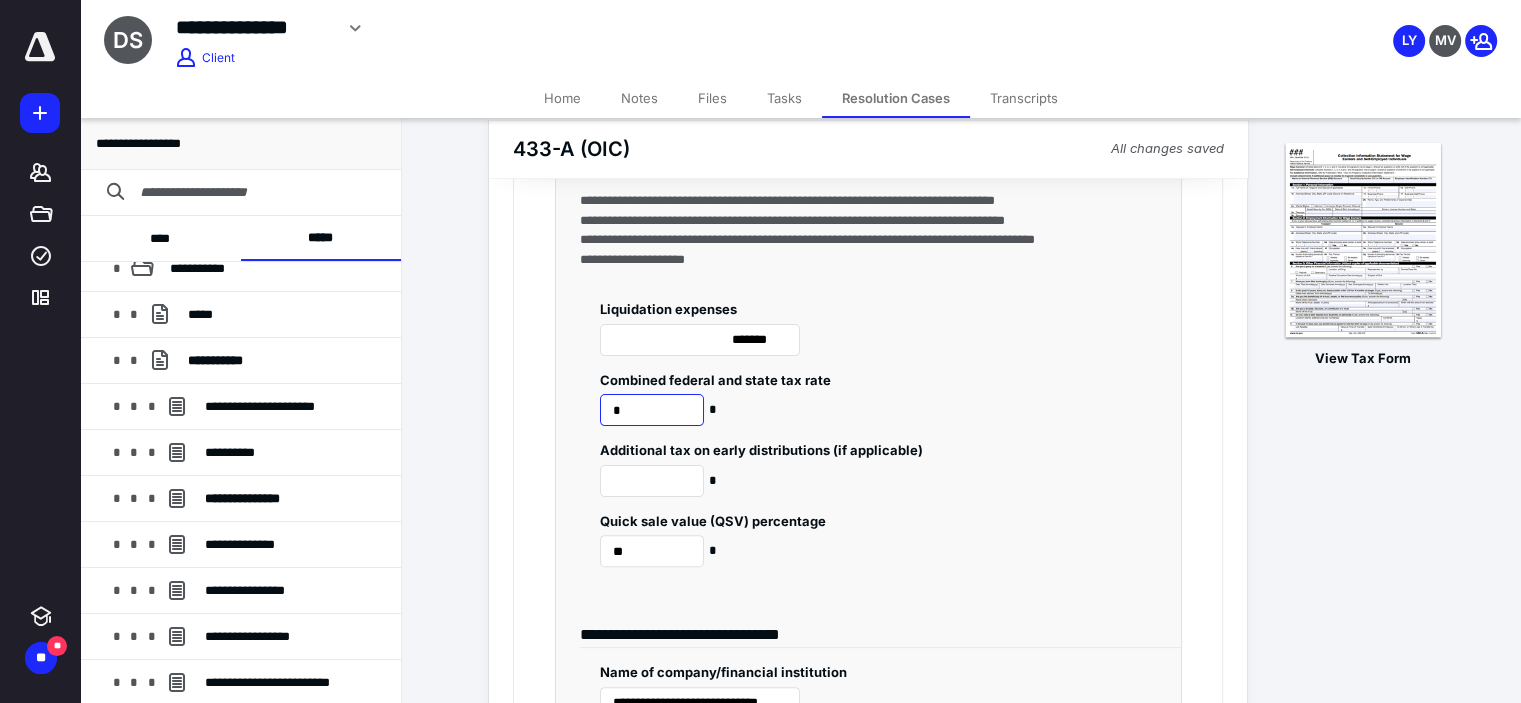 type on "*" 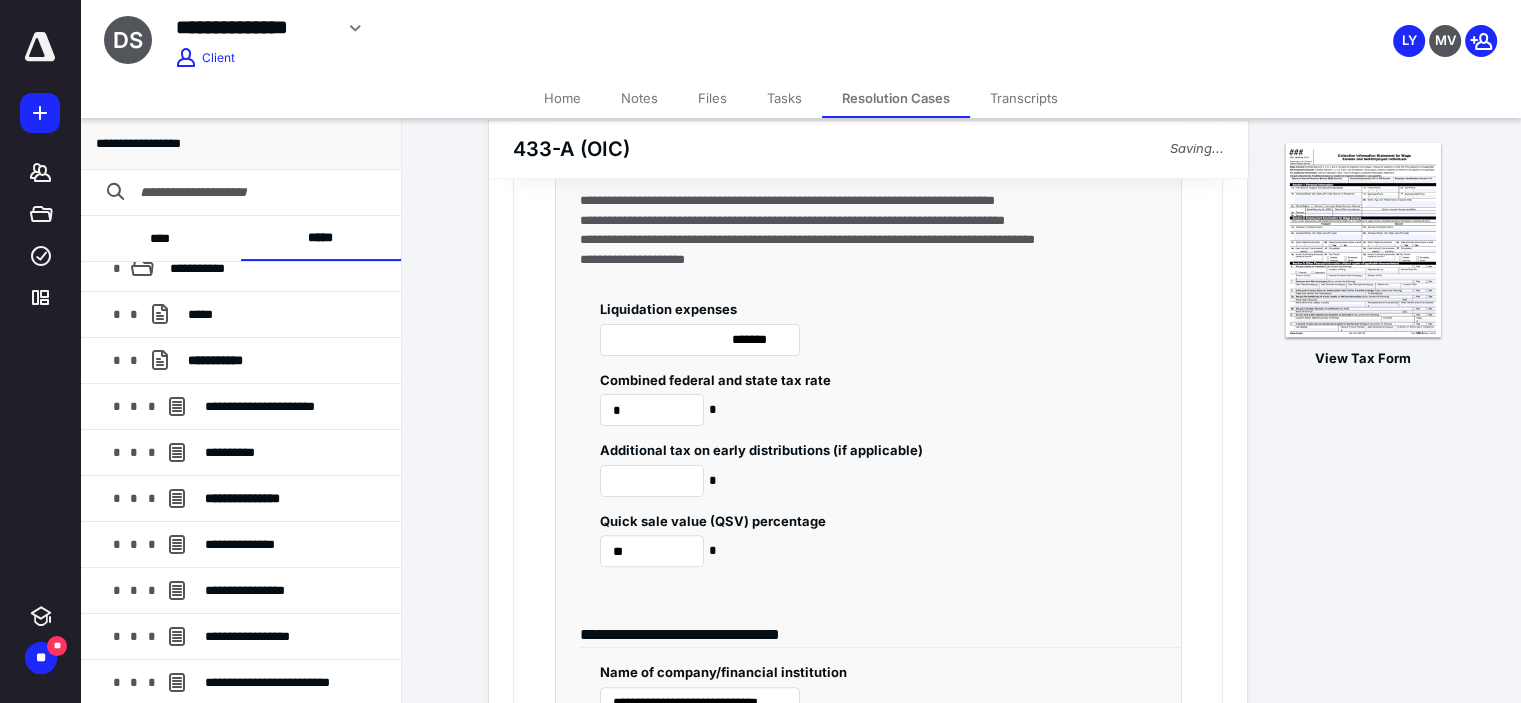 click on "*" at bounding box center (761, 481) 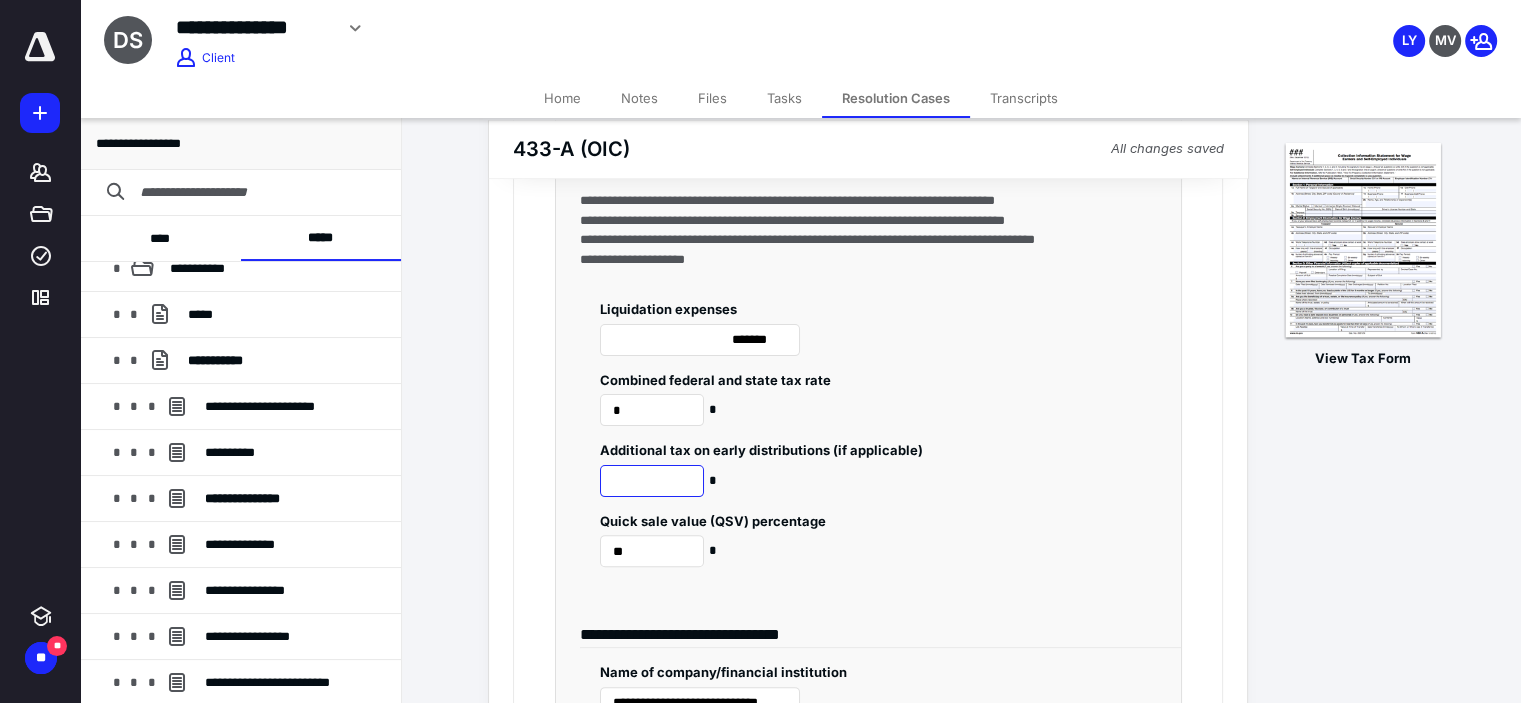 click at bounding box center [652, 481] 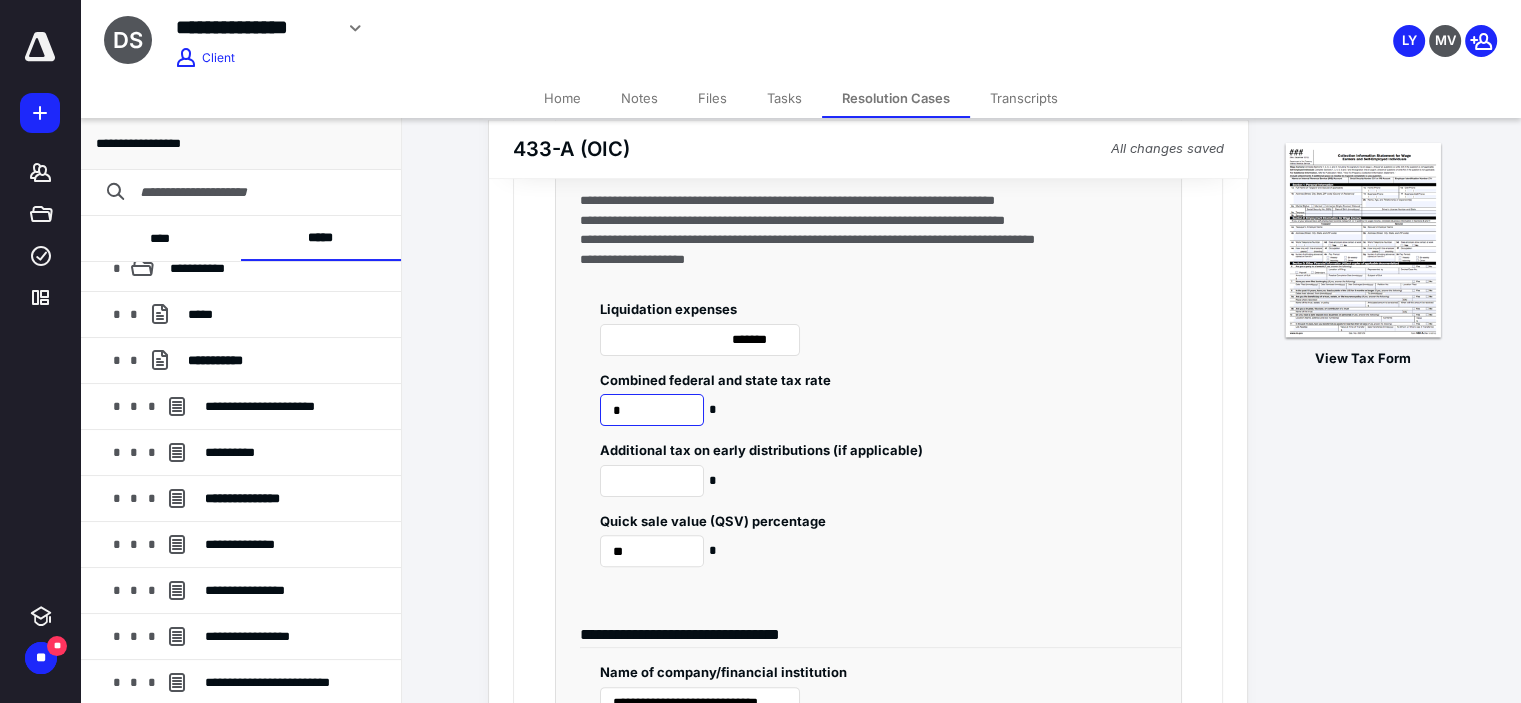 click on "*" at bounding box center (652, 410) 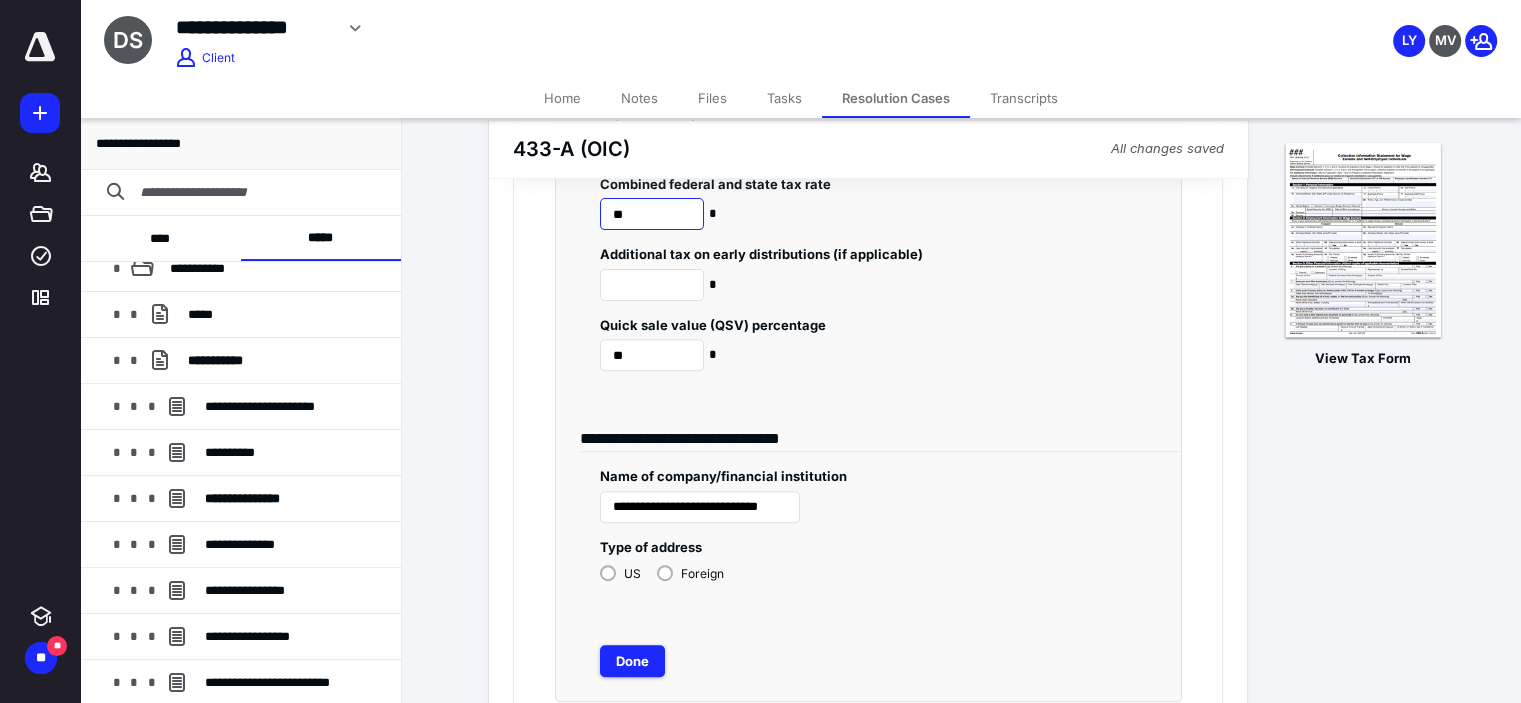 scroll, scrollTop: 2357, scrollLeft: 0, axis: vertical 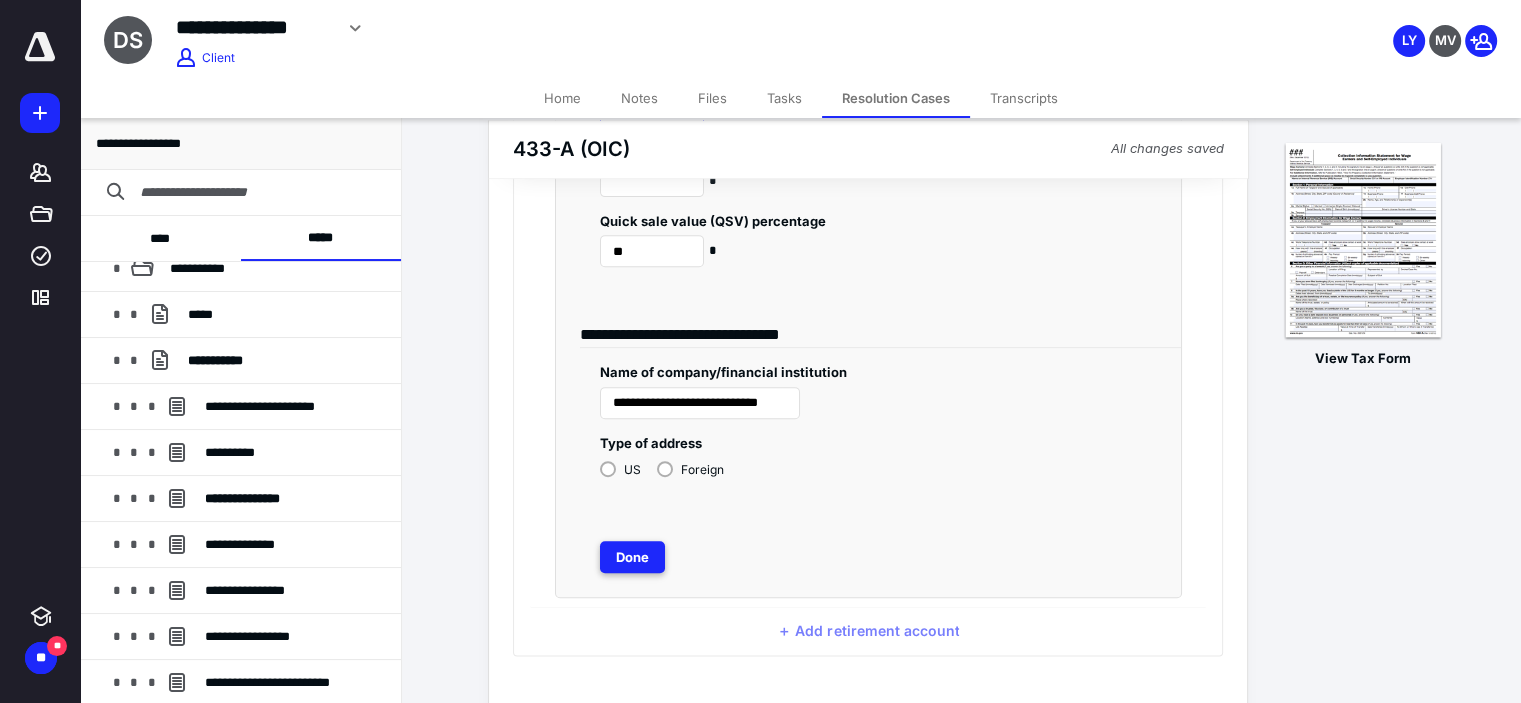 type on "**" 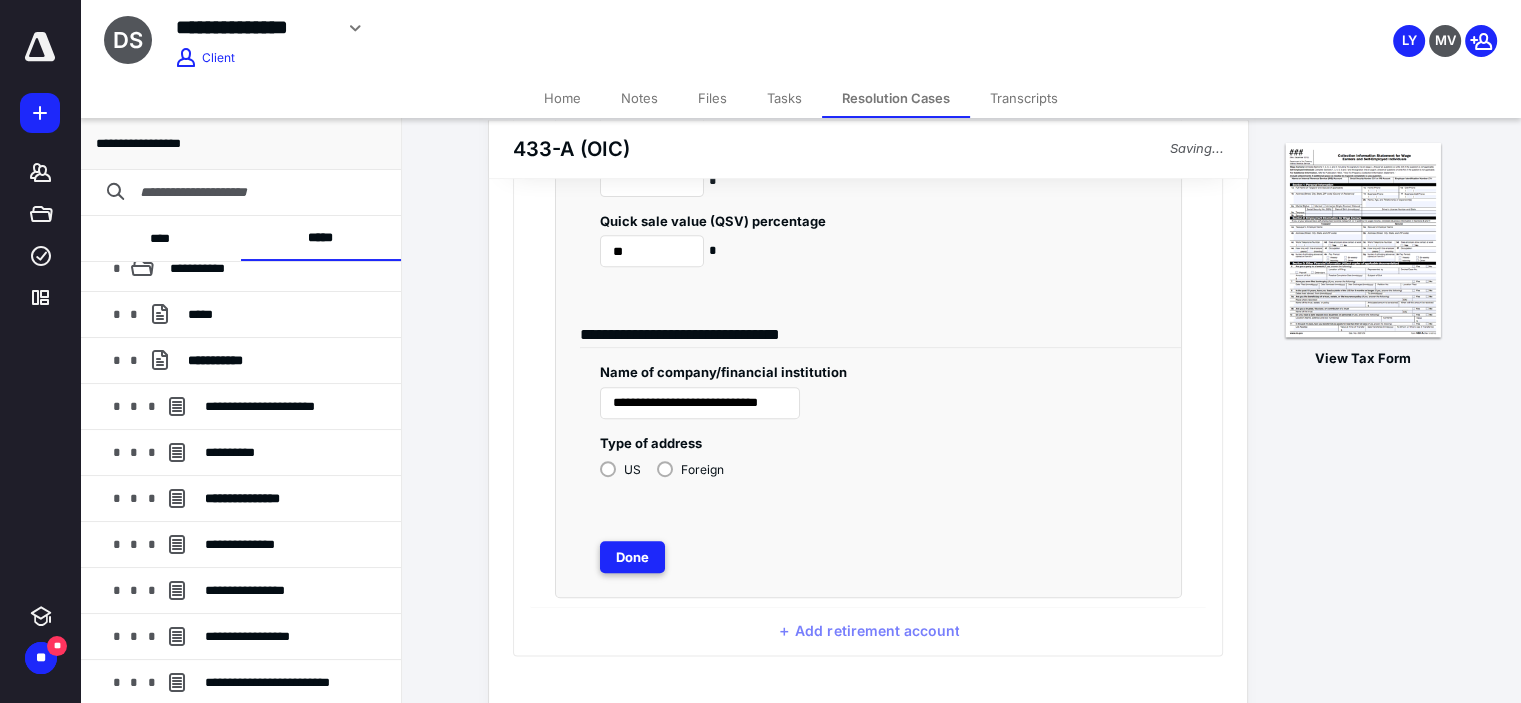 click on "Done" at bounding box center (632, 557) 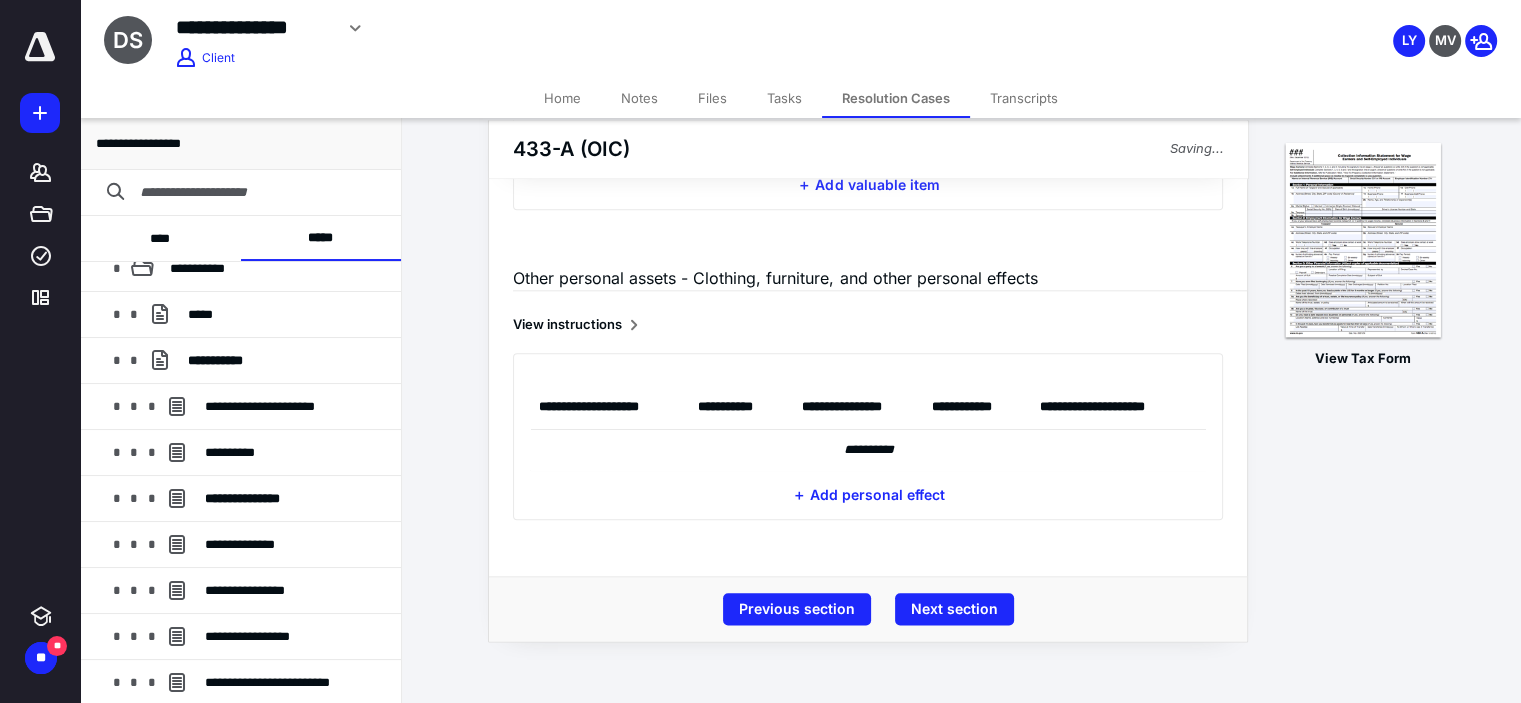 scroll, scrollTop: 2237, scrollLeft: 0, axis: vertical 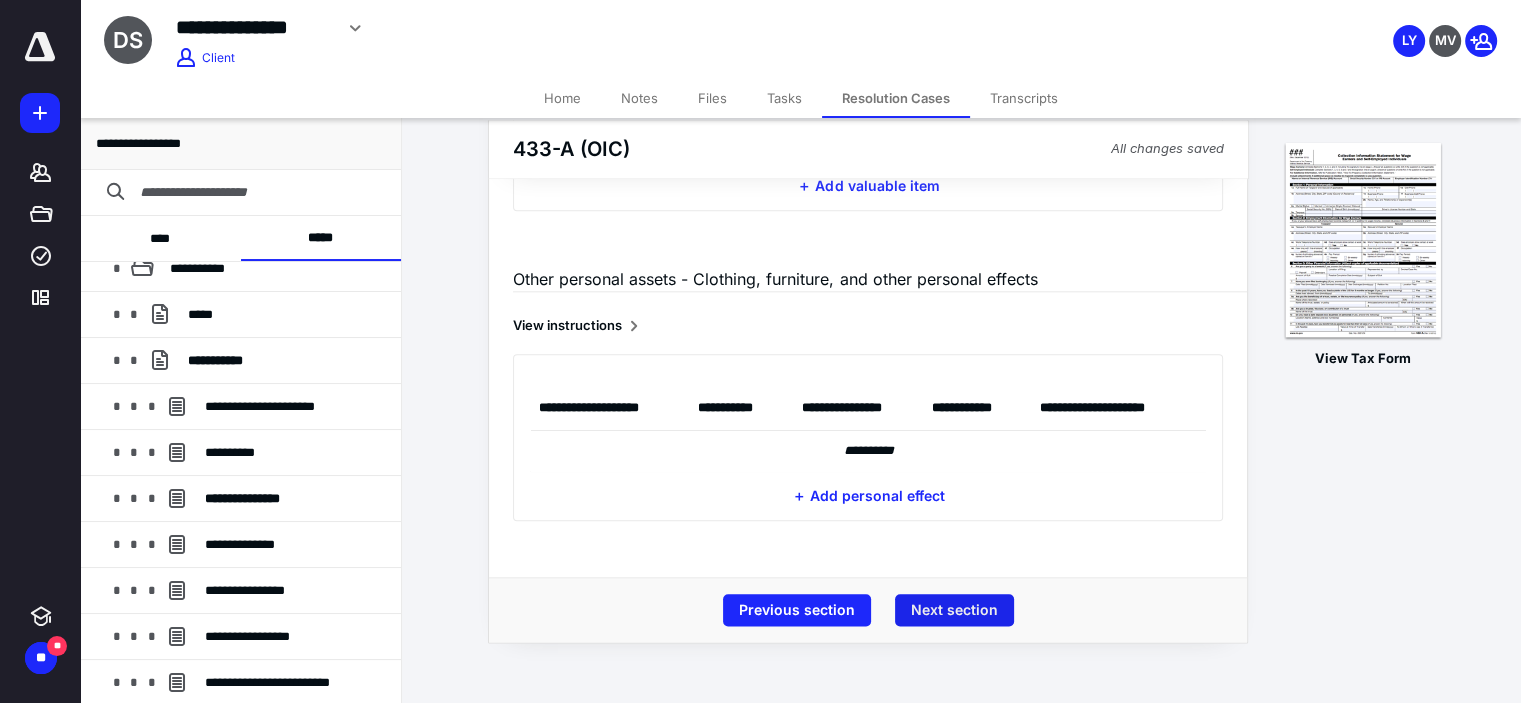 click on "Next section" at bounding box center (954, 610) 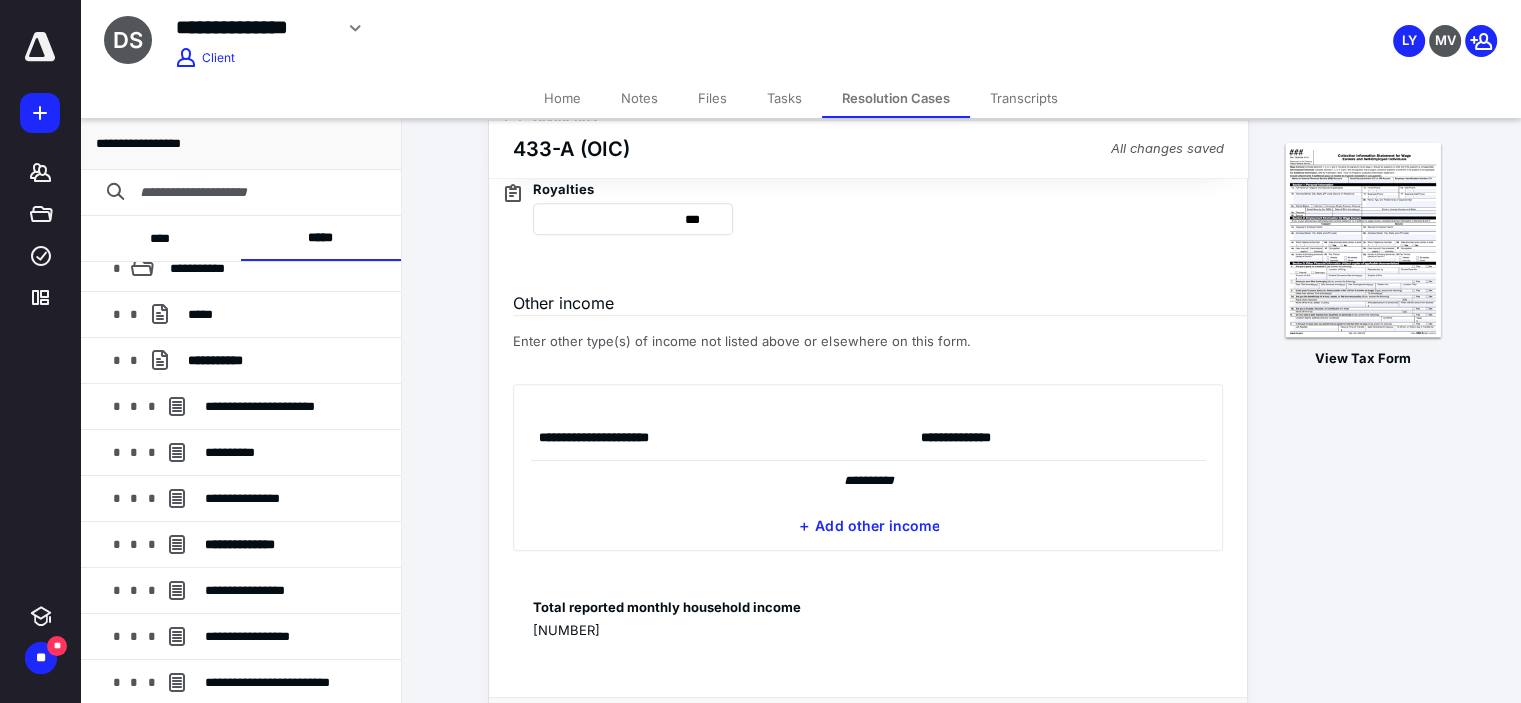 scroll, scrollTop: 980, scrollLeft: 0, axis: vertical 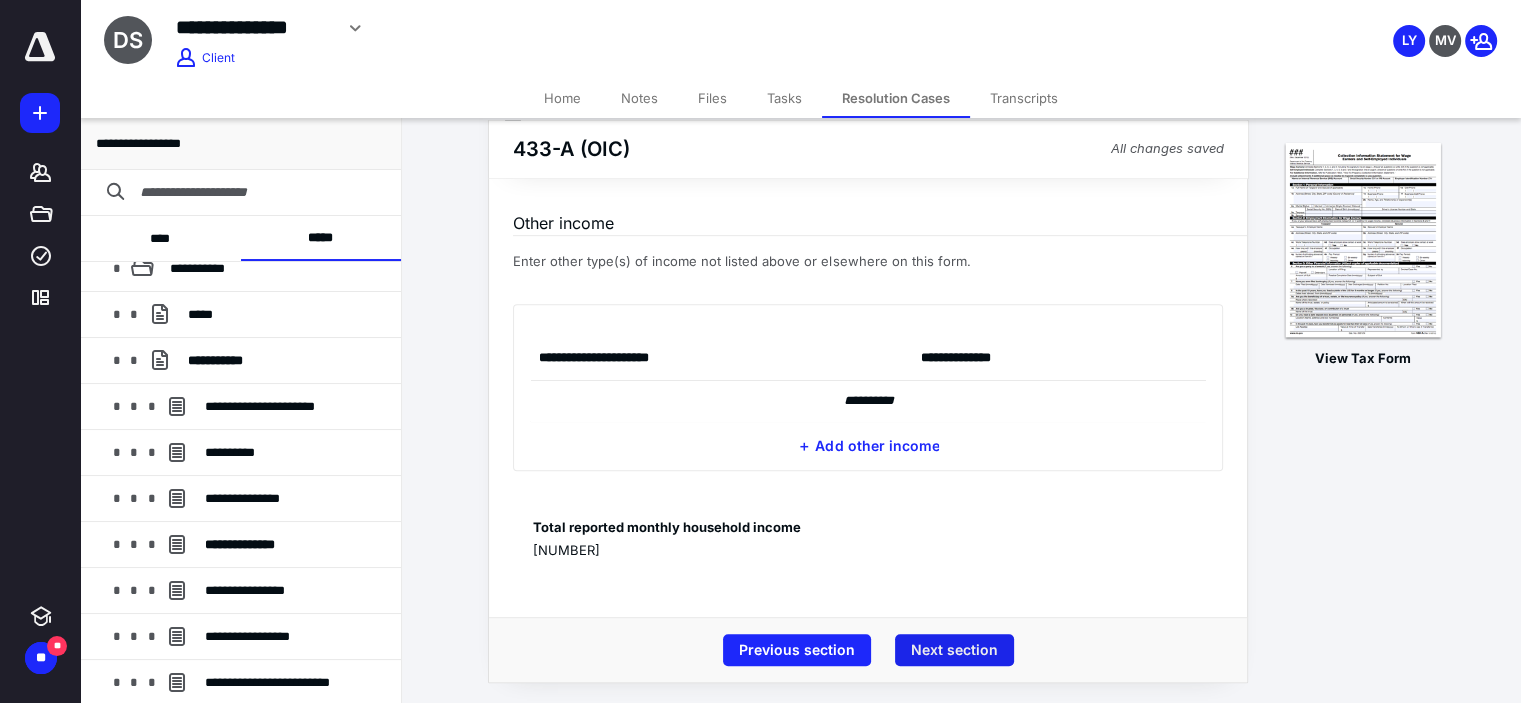 click on "Next section" at bounding box center (954, 650) 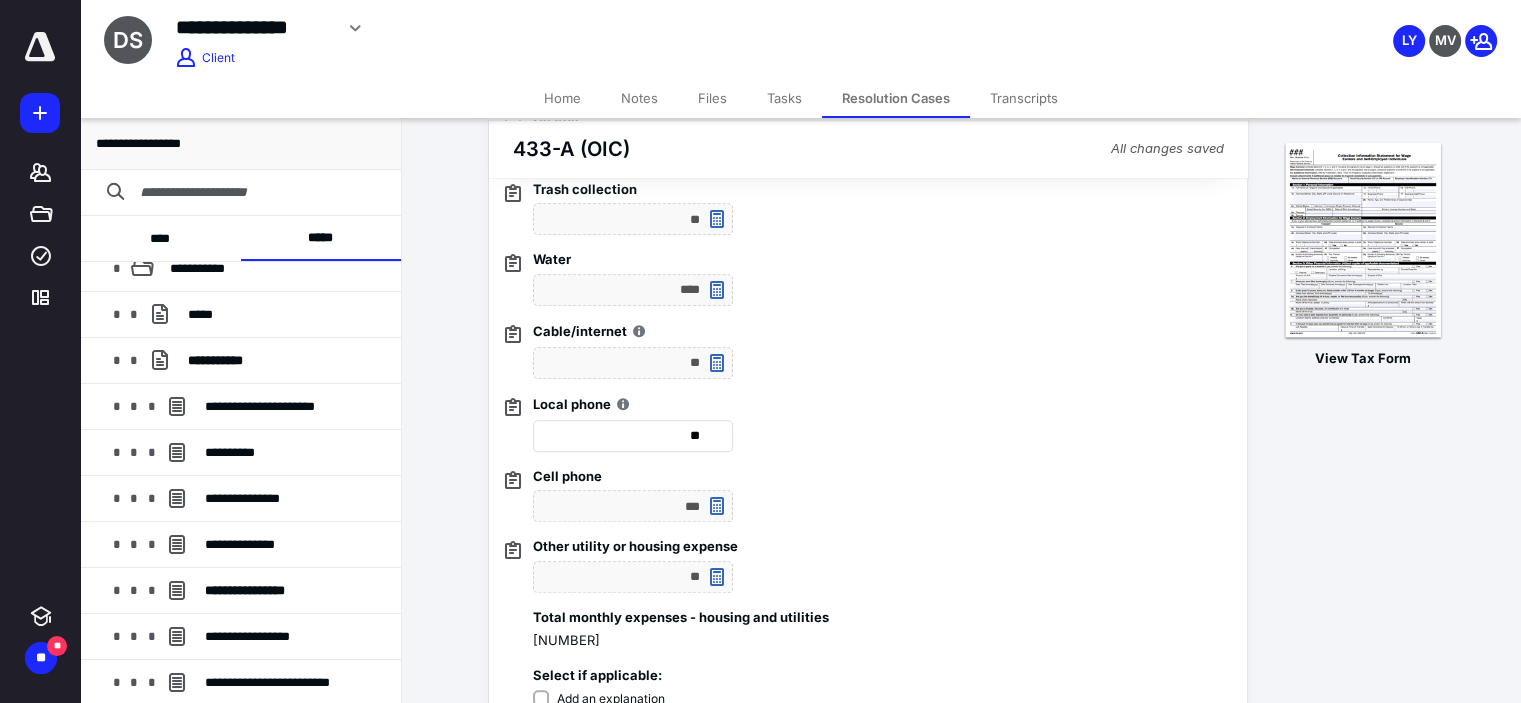 scroll, scrollTop: 1400, scrollLeft: 0, axis: vertical 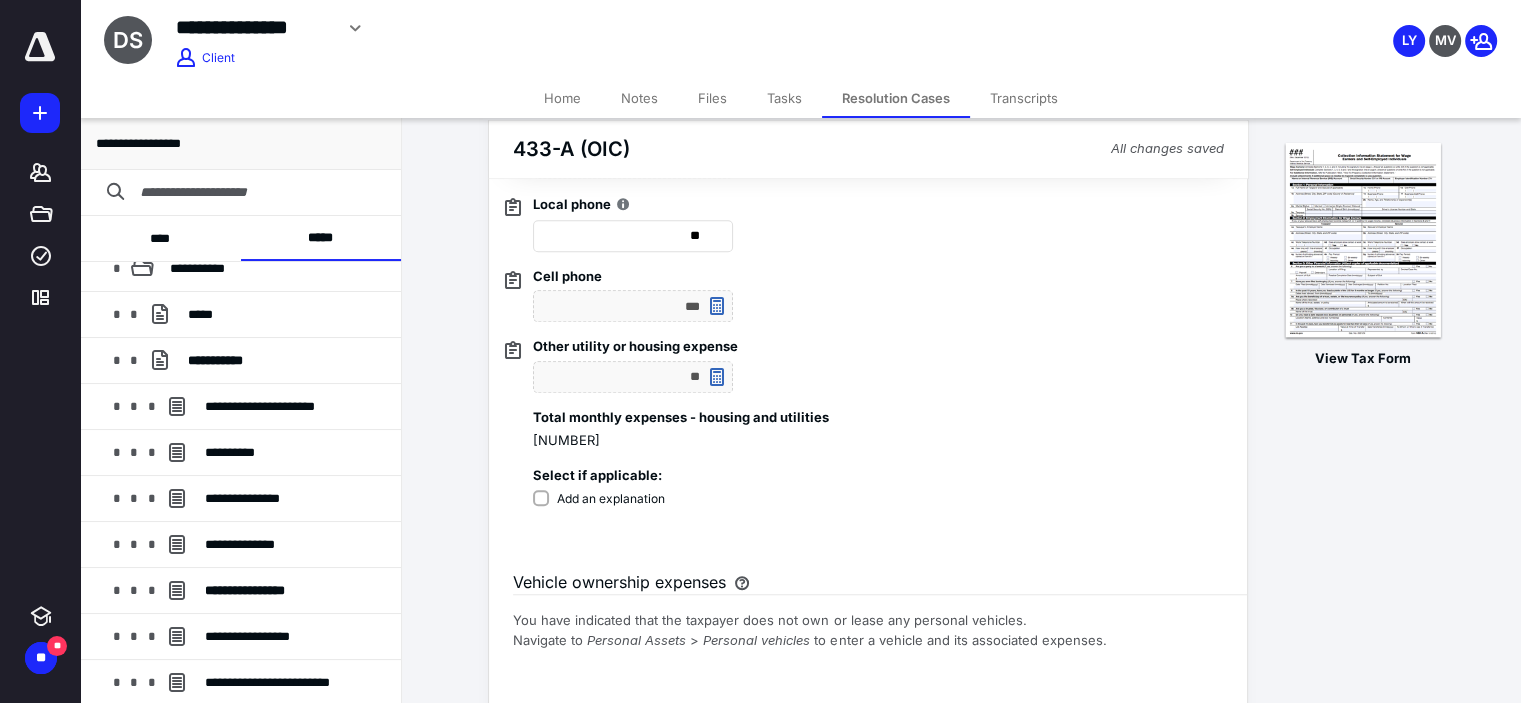 click on "Add an explanation" at bounding box center (599, 499) 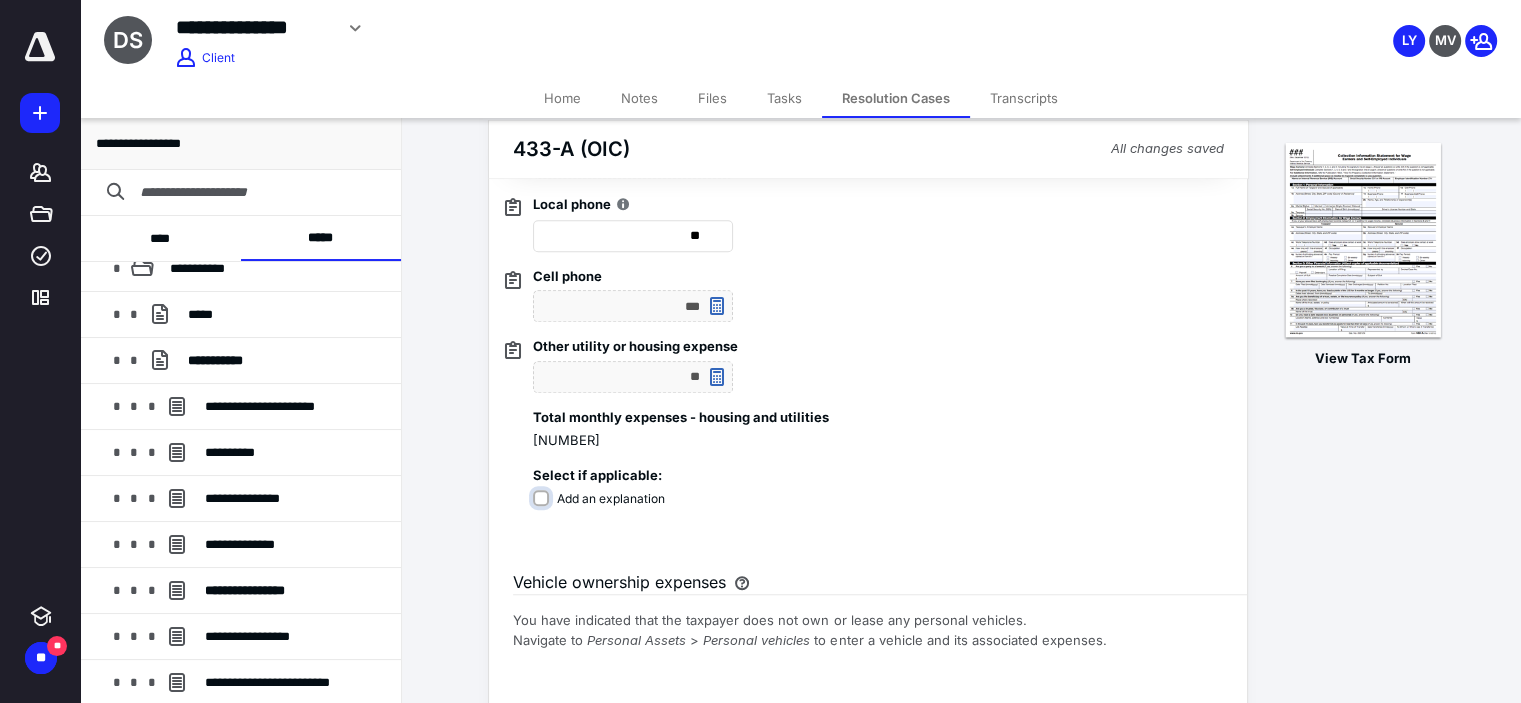 click on "Add an explanation" at bounding box center [603, 509] 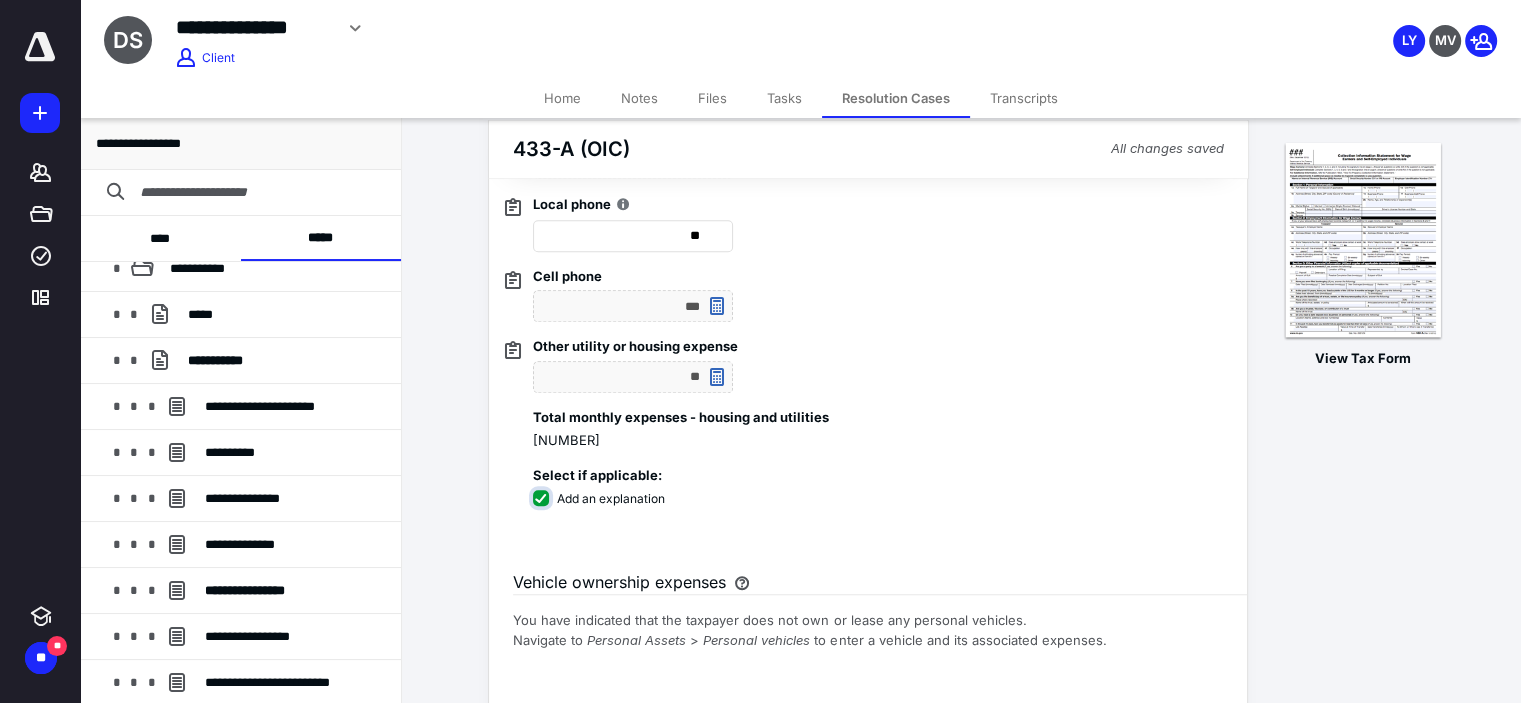 checkbox on "****" 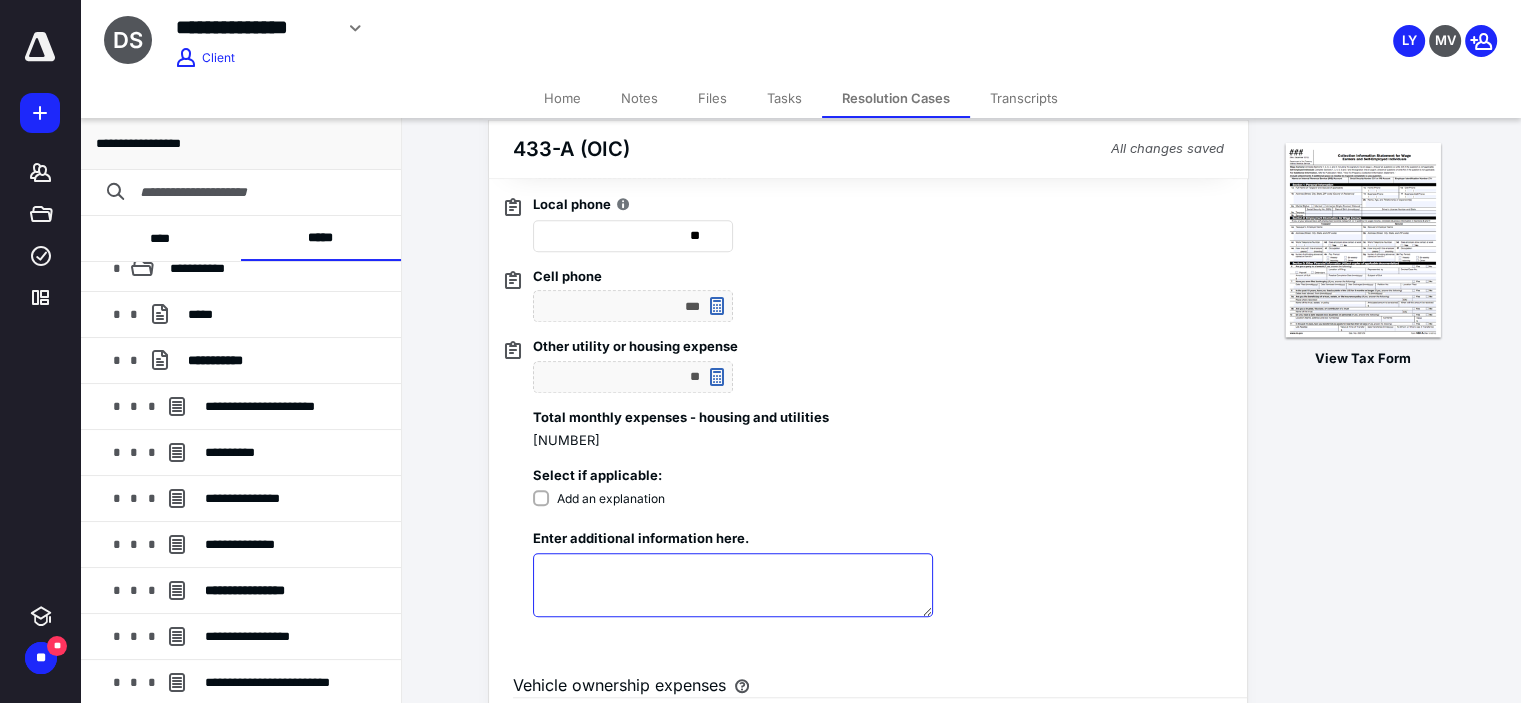 click at bounding box center [733, 585] 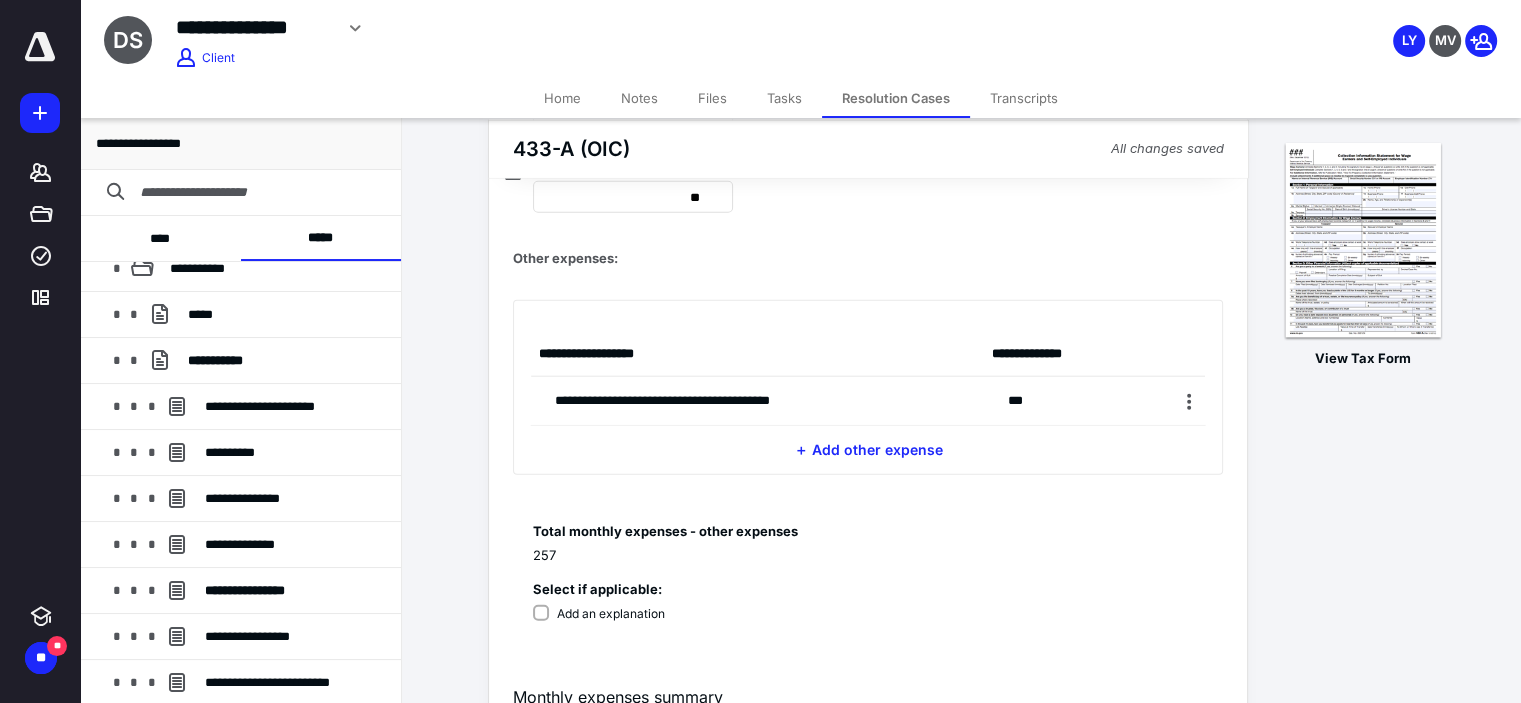 scroll, scrollTop: 5100, scrollLeft: 0, axis: vertical 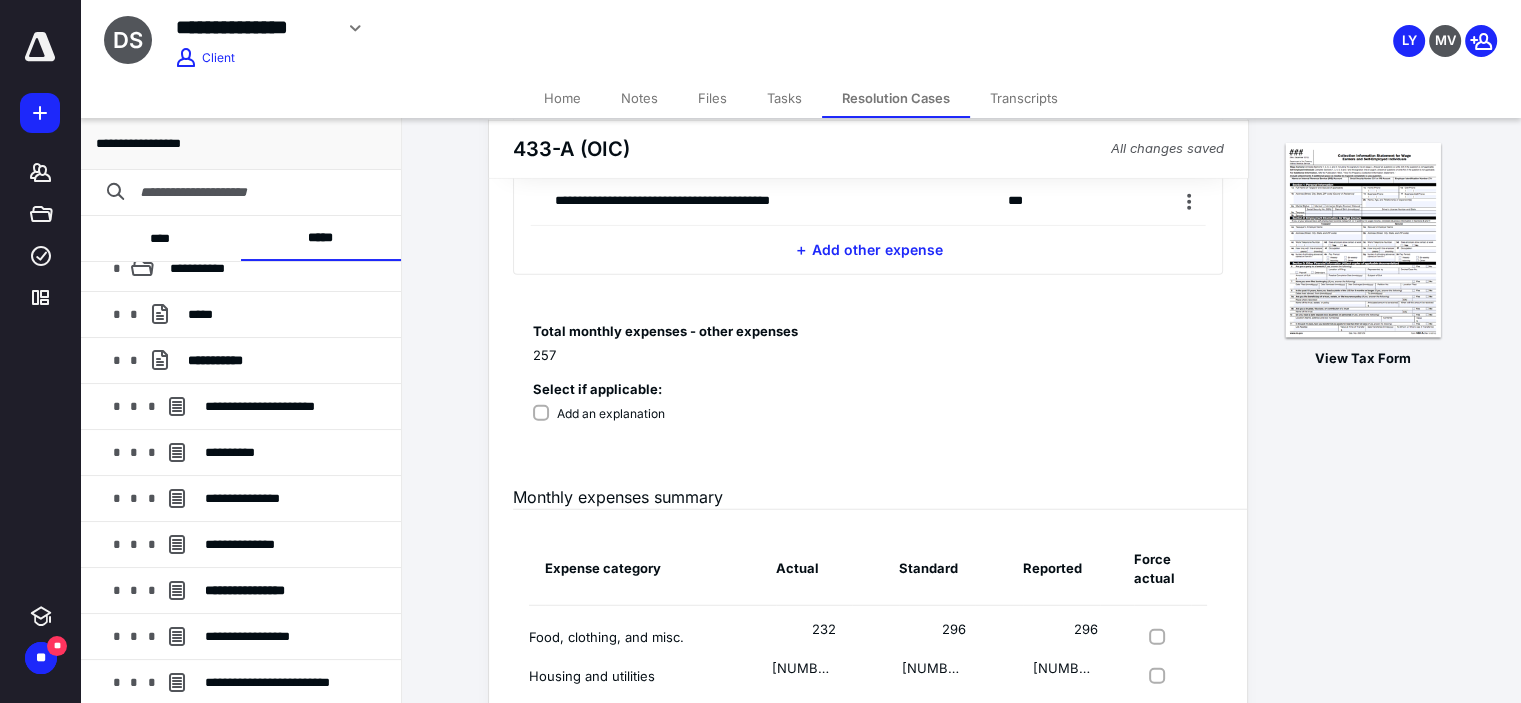 type on "**********" 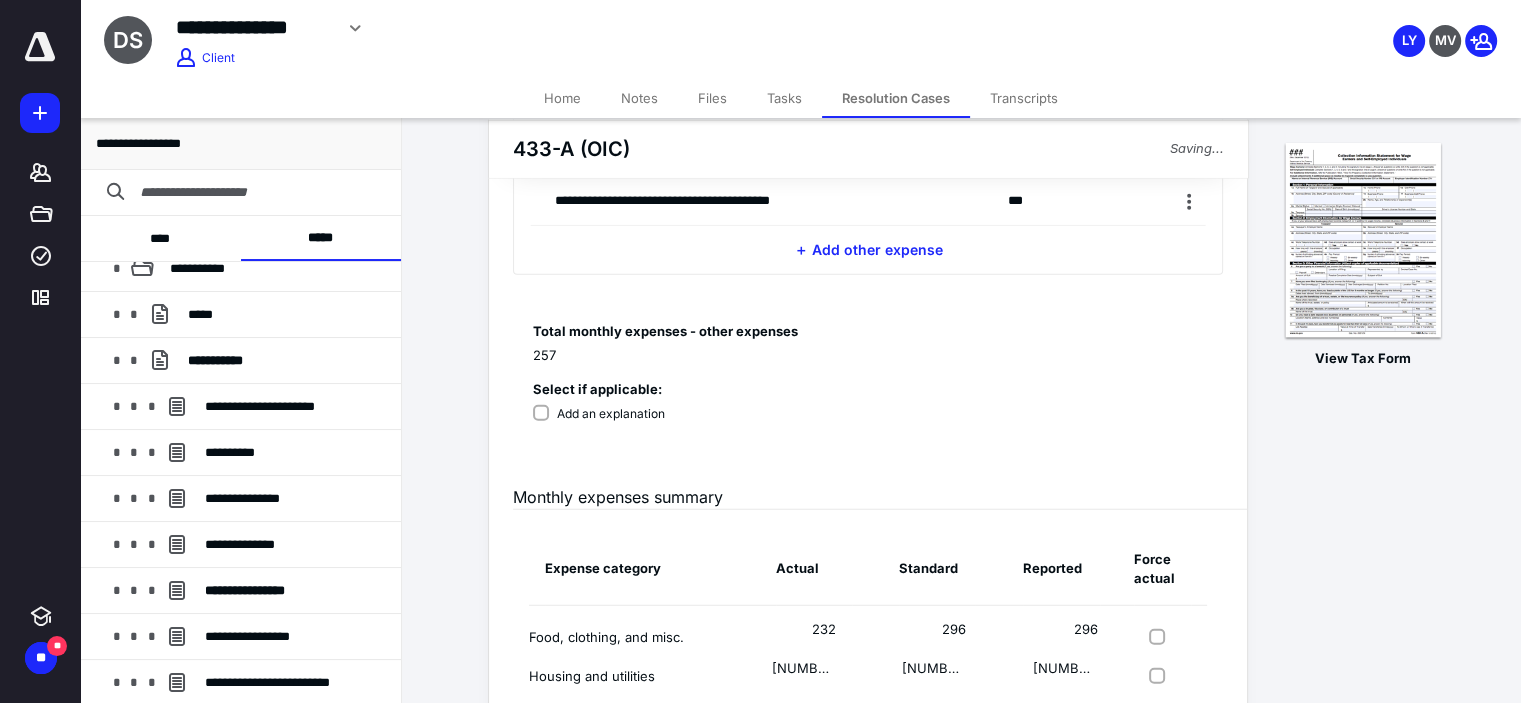 click on "Add an explanation" at bounding box center (599, 414) 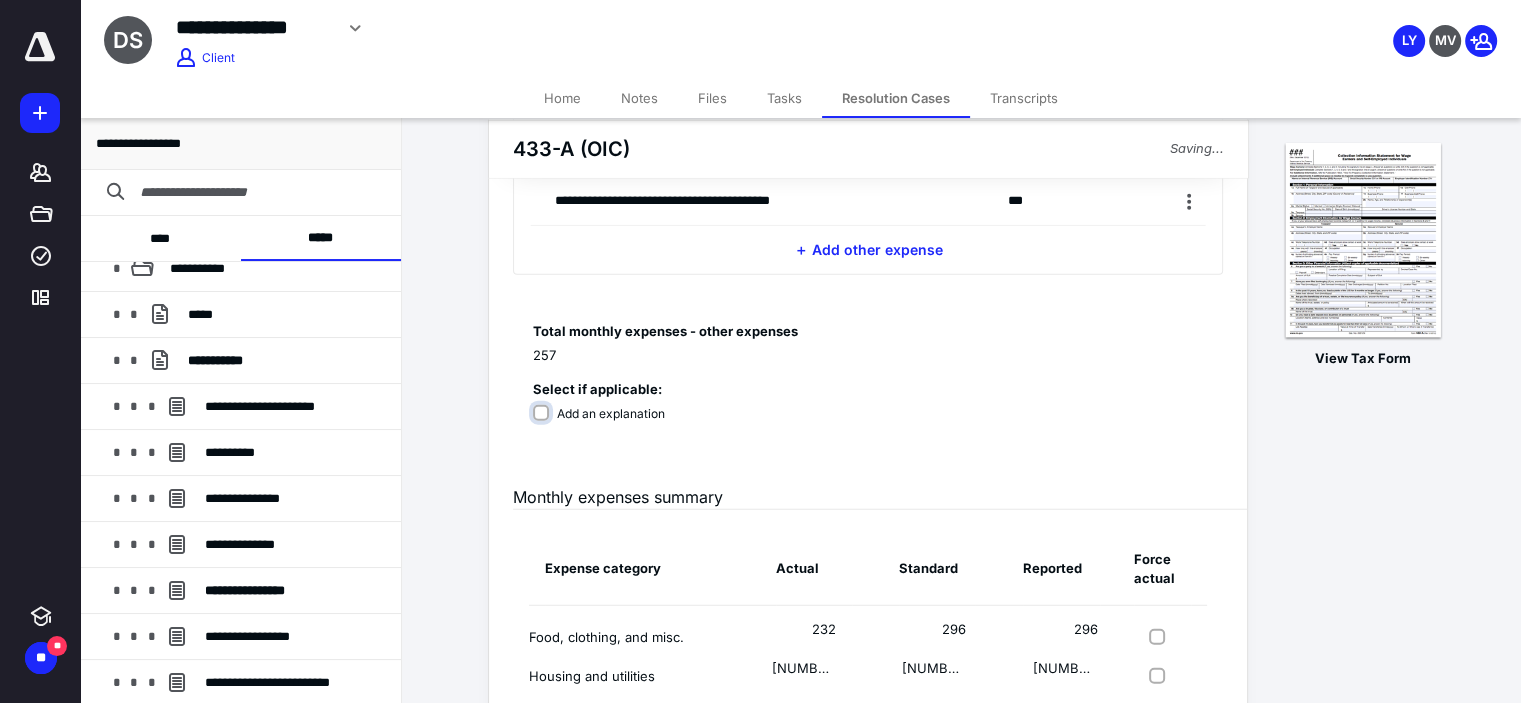click on "Add an explanation" at bounding box center (603, 424) 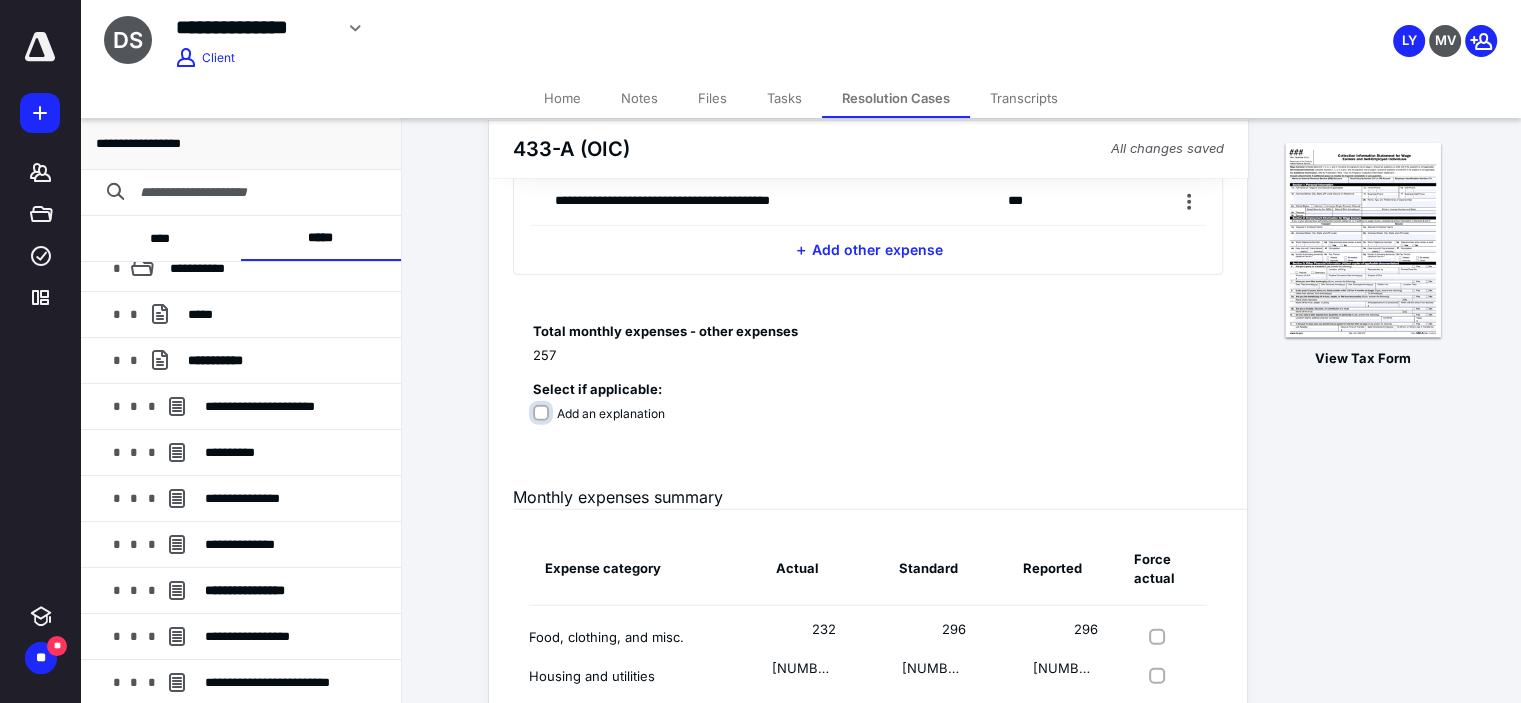 checkbox on "****" 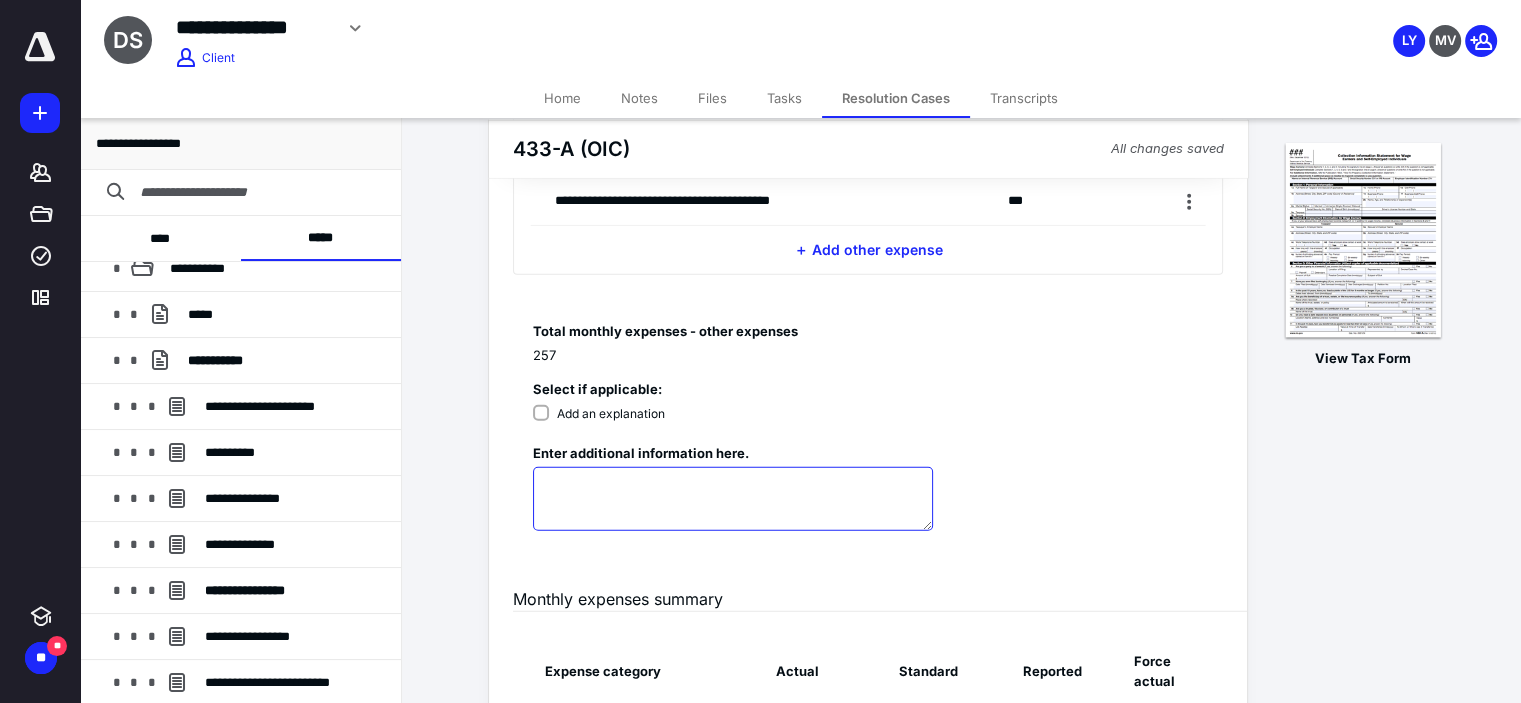 click at bounding box center [733, 499] 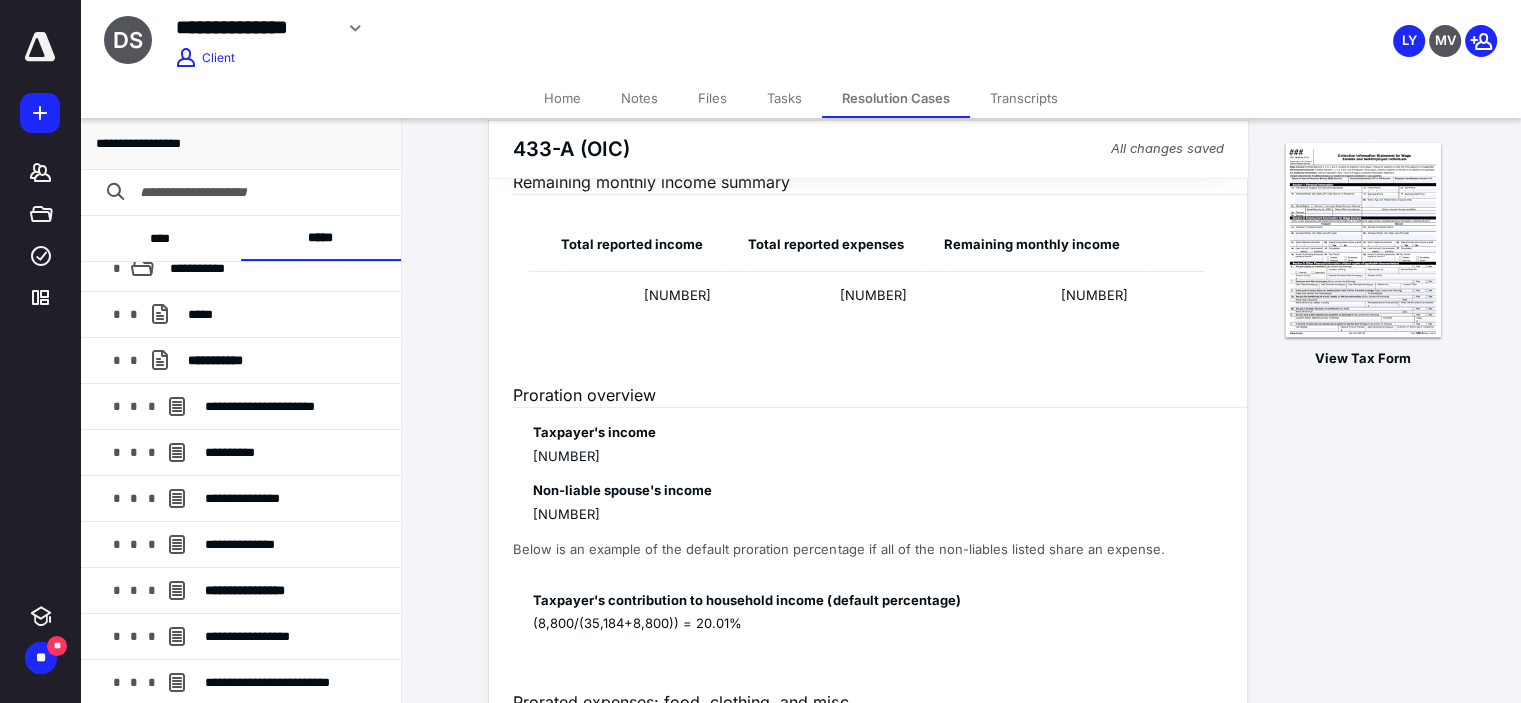 scroll, scrollTop: 6200, scrollLeft: 0, axis: vertical 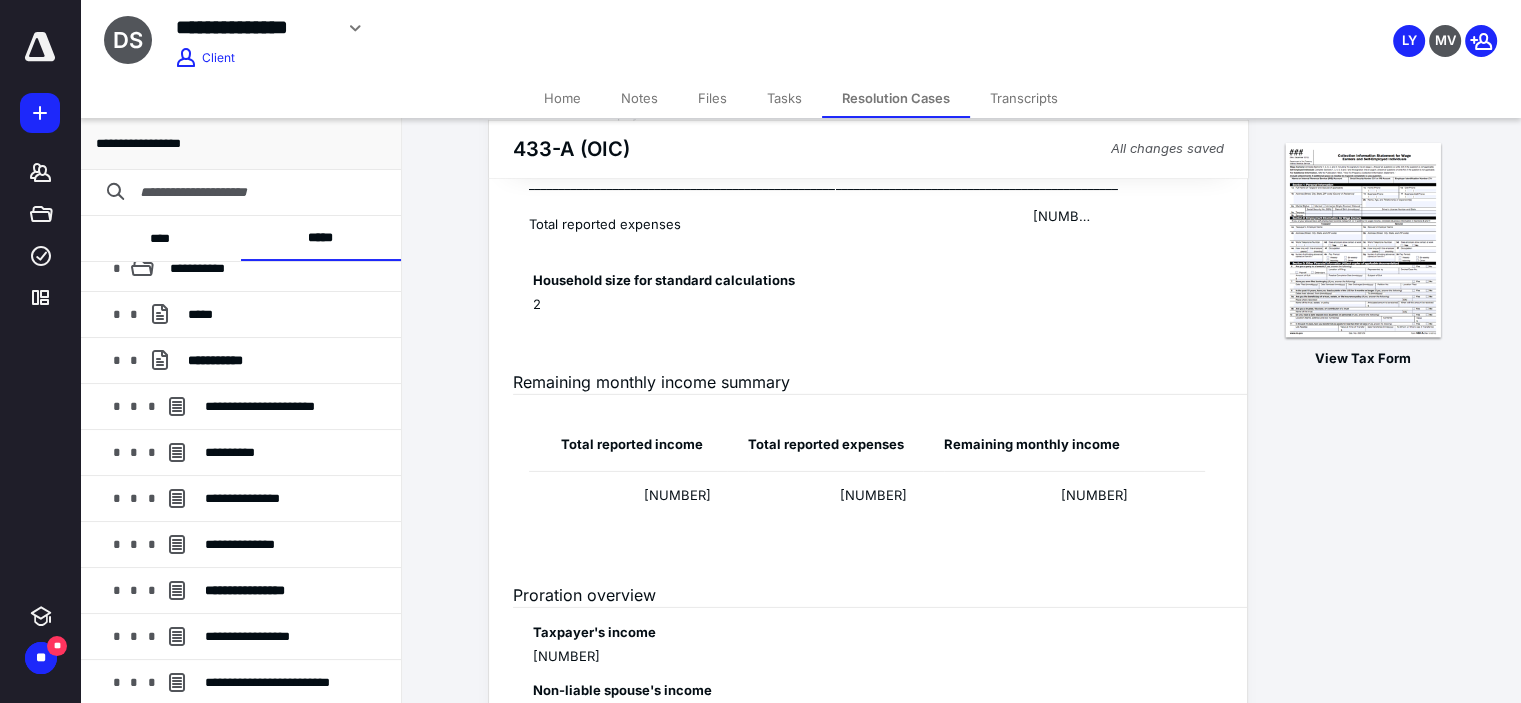 type on "**********" 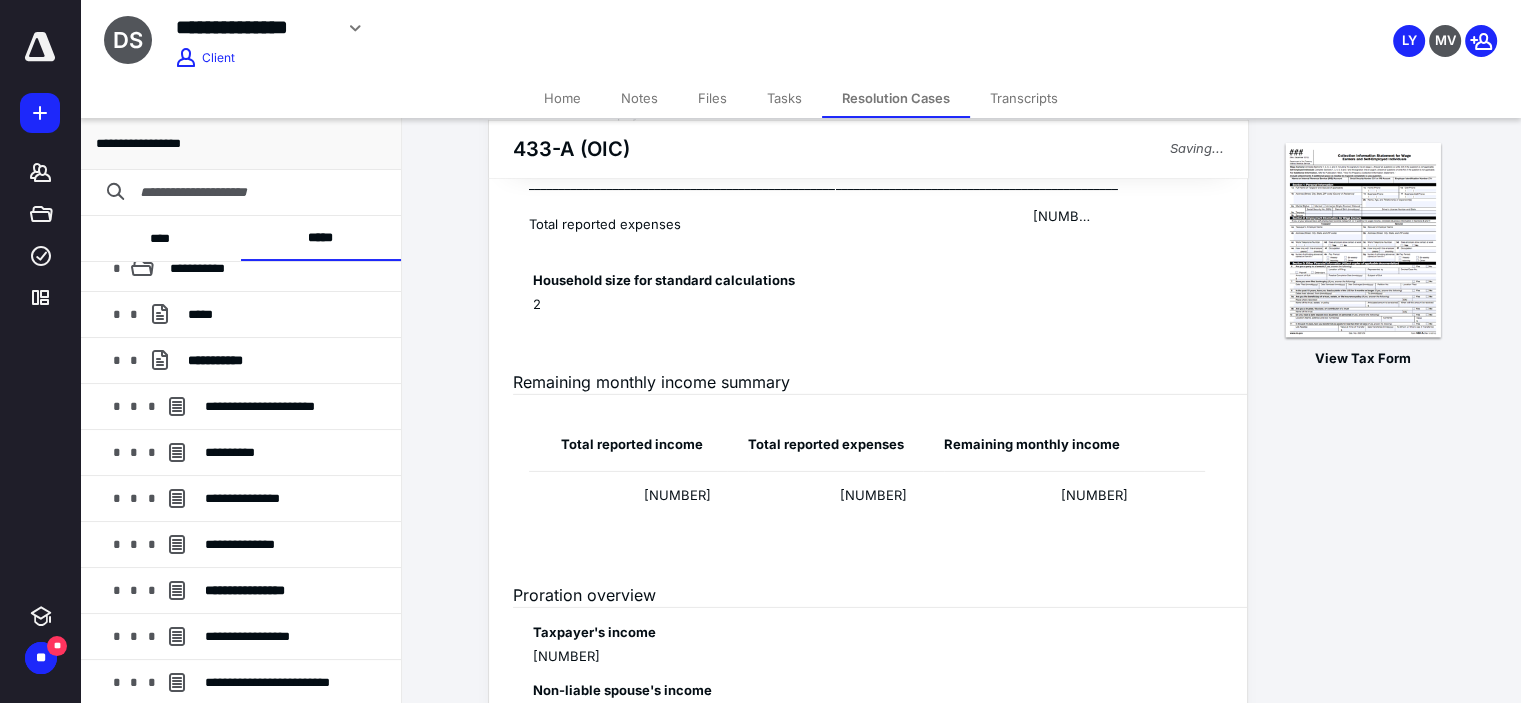 click on "2" at bounding box center (664, 305) 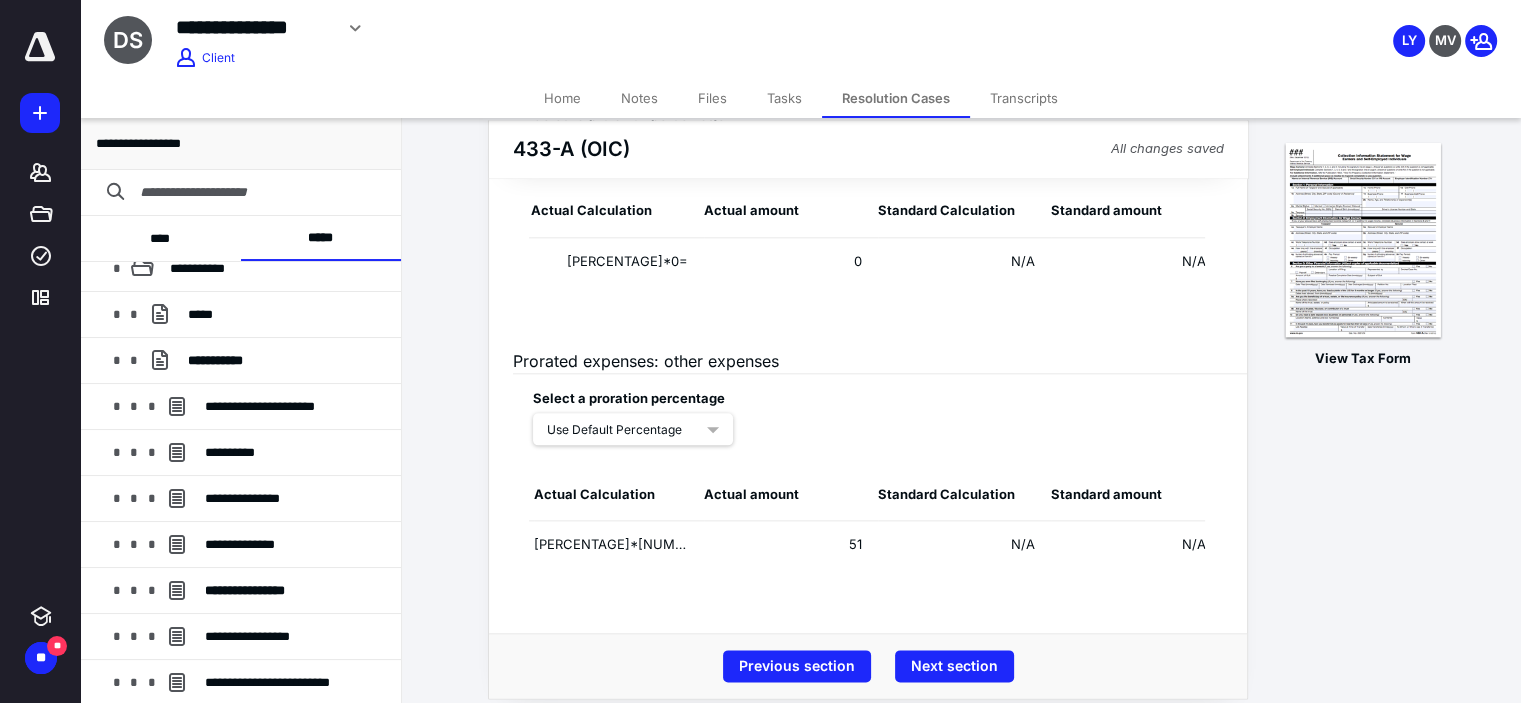 scroll, scrollTop: 9844, scrollLeft: 0, axis: vertical 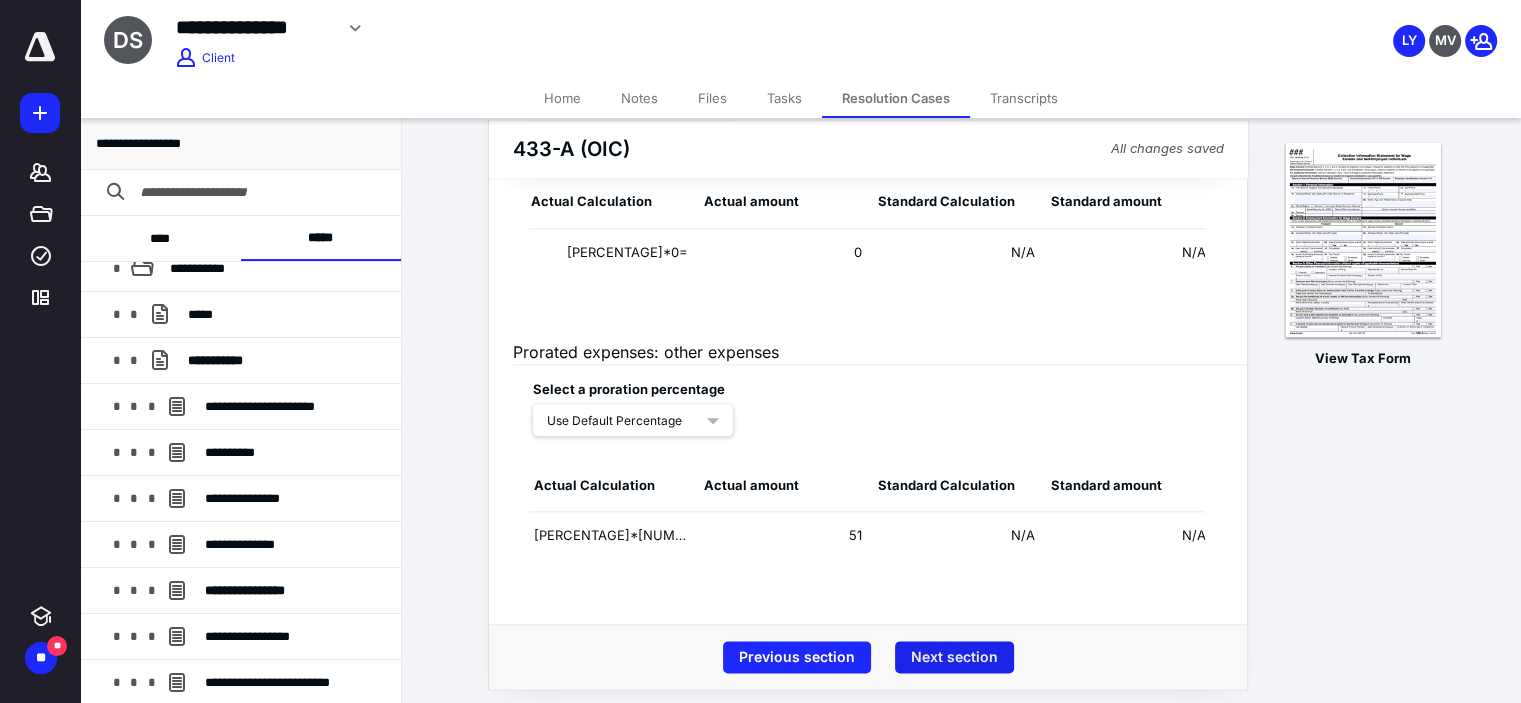 click on "Next section" at bounding box center (954, 657) 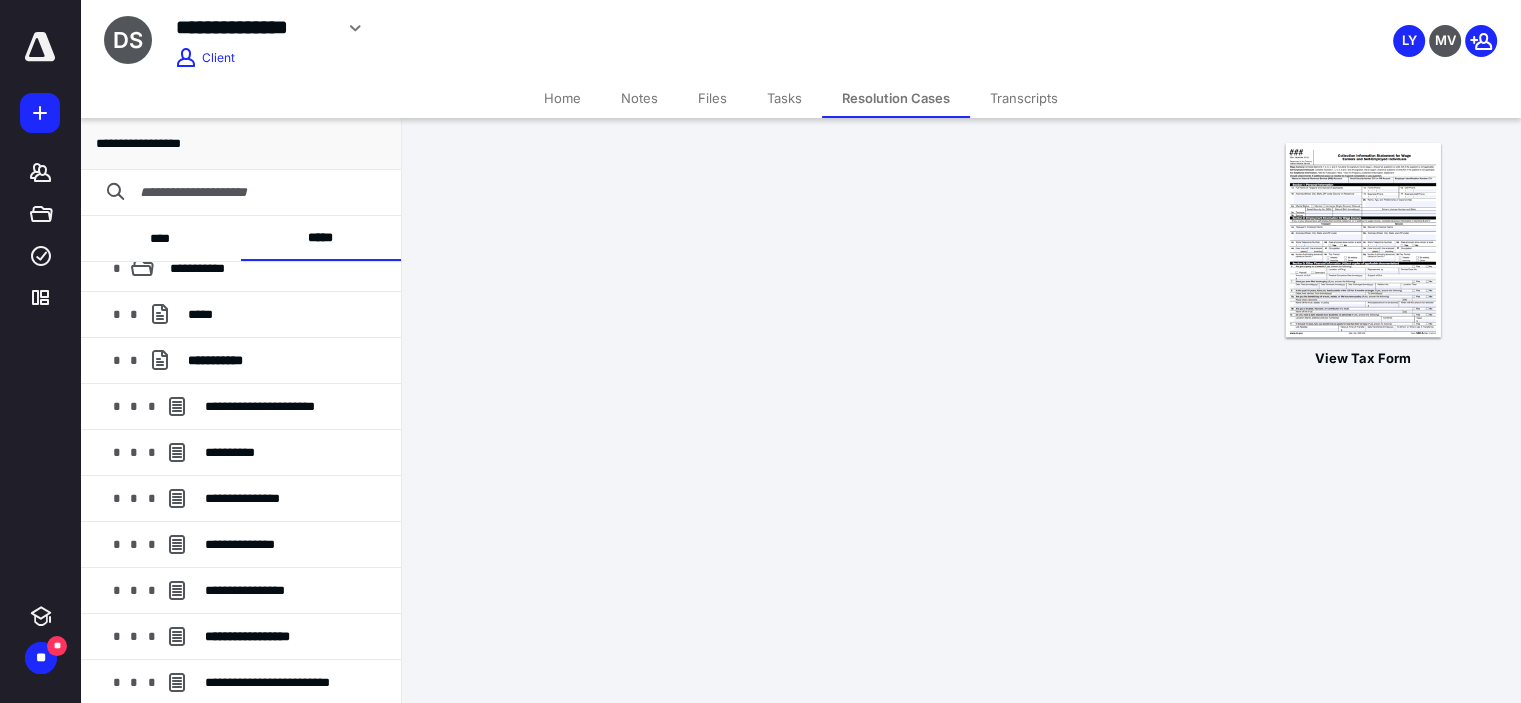 scroll, scrollTop: 0, scrollLeft: 0, axis: both 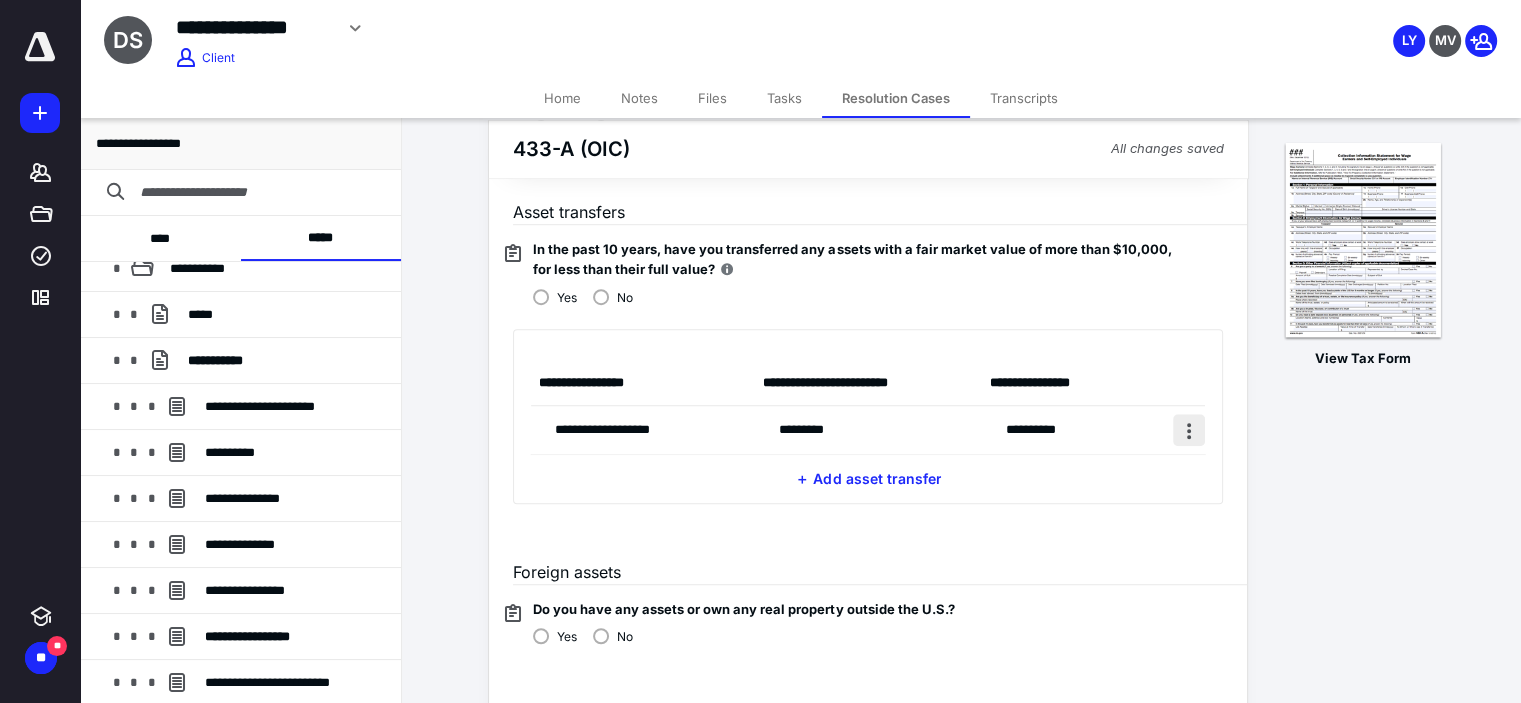 click at bounding box center [1189, 430] 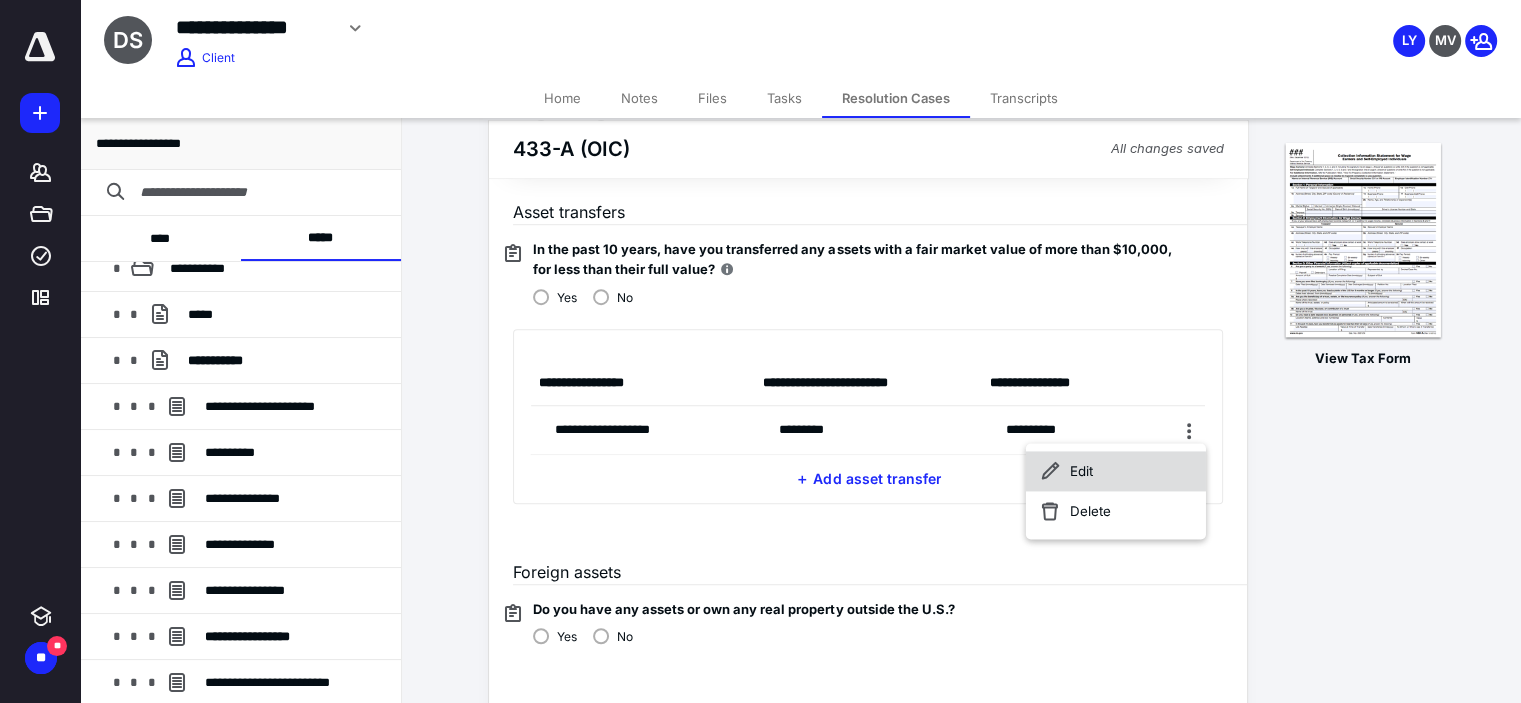 click on "Edit" at bounding box center (1116, 471) 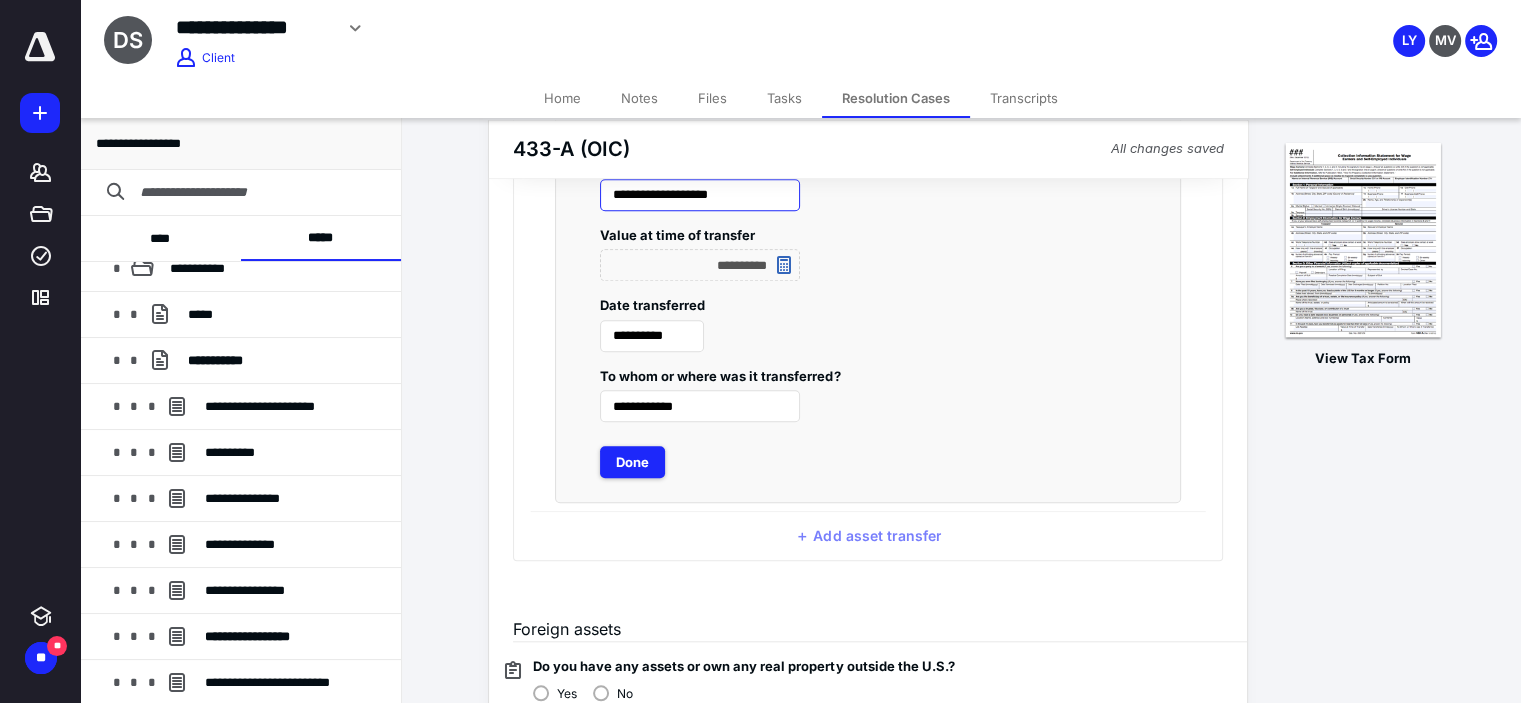 scroll, scrollTop: 1700, scrollLeft: 0, axis: vertical 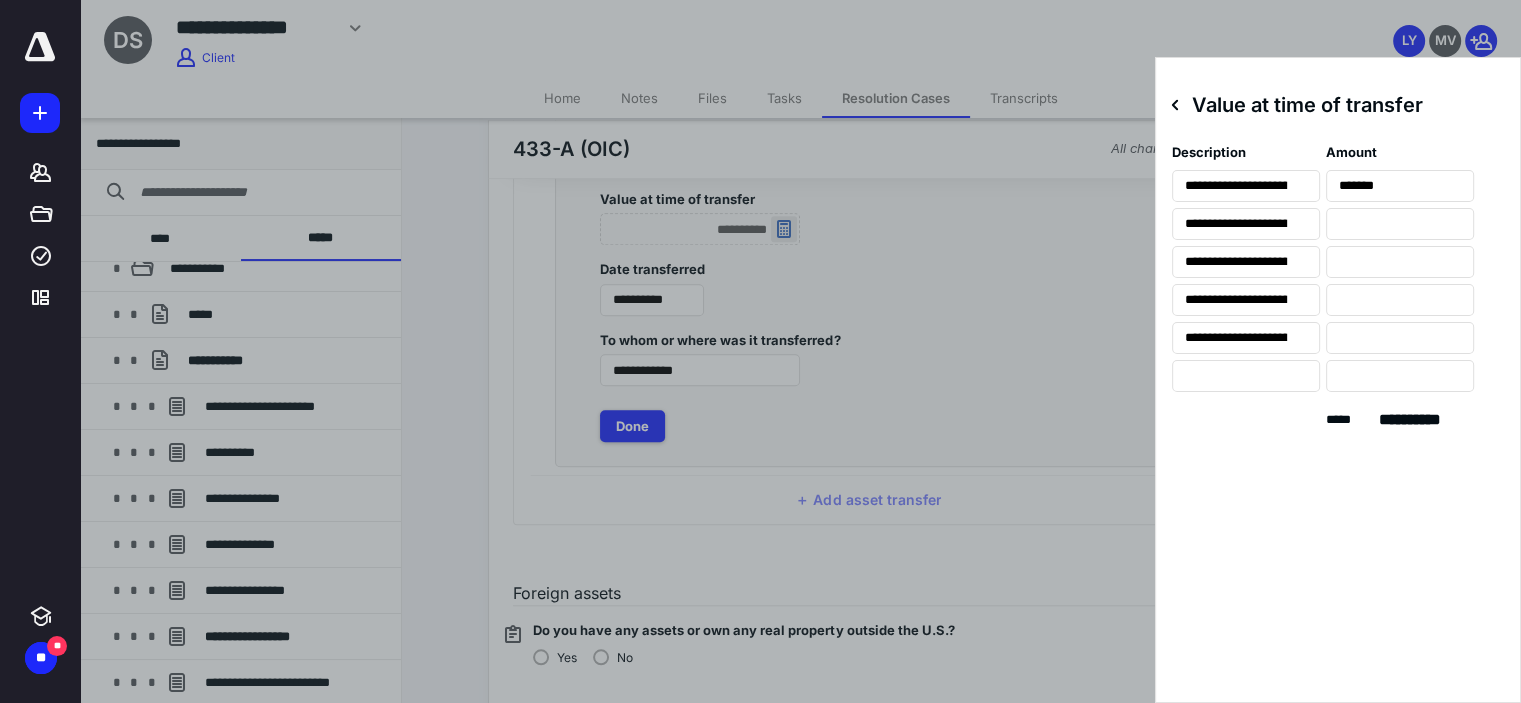 click on "**********" at bounding box center [700, 229] 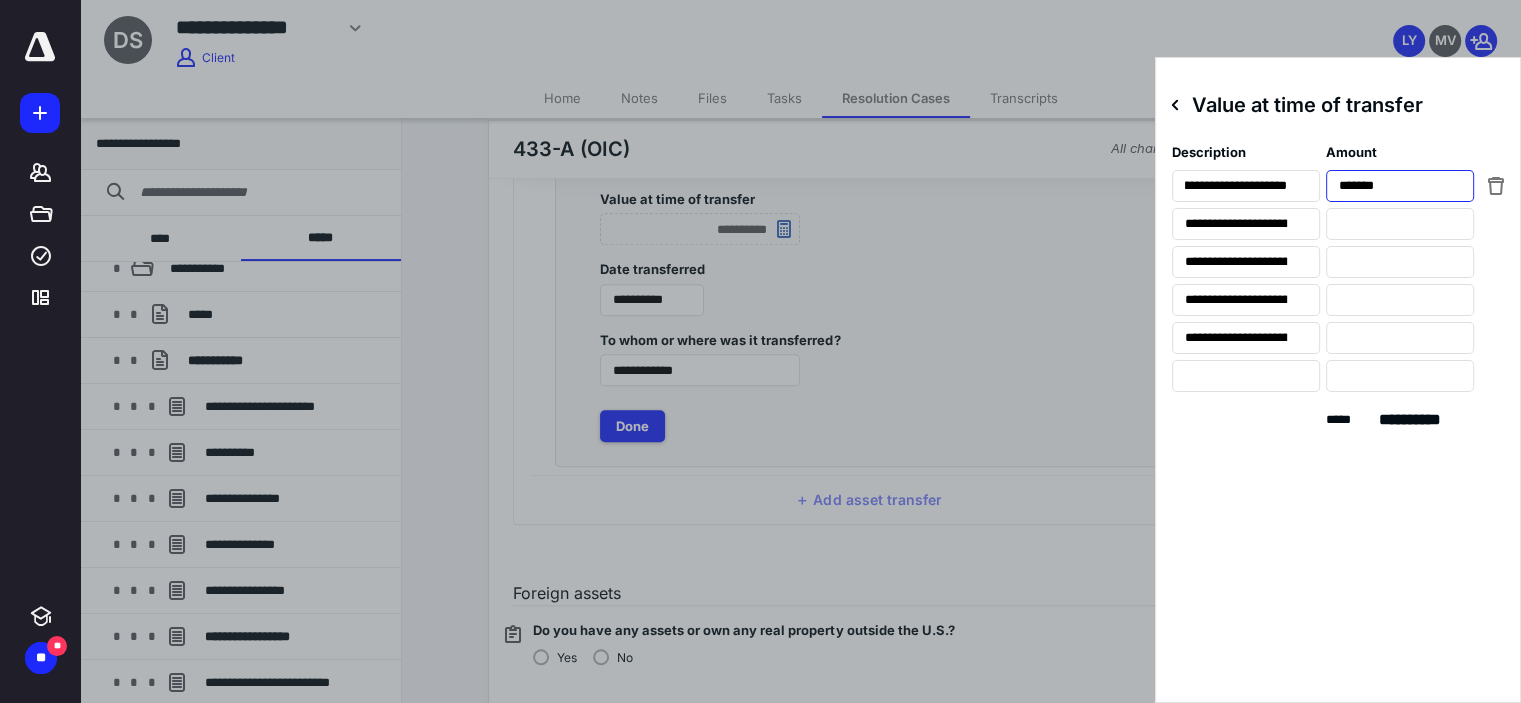 scroll, scrollTop: 0, scrollLeft: 0, axis: both 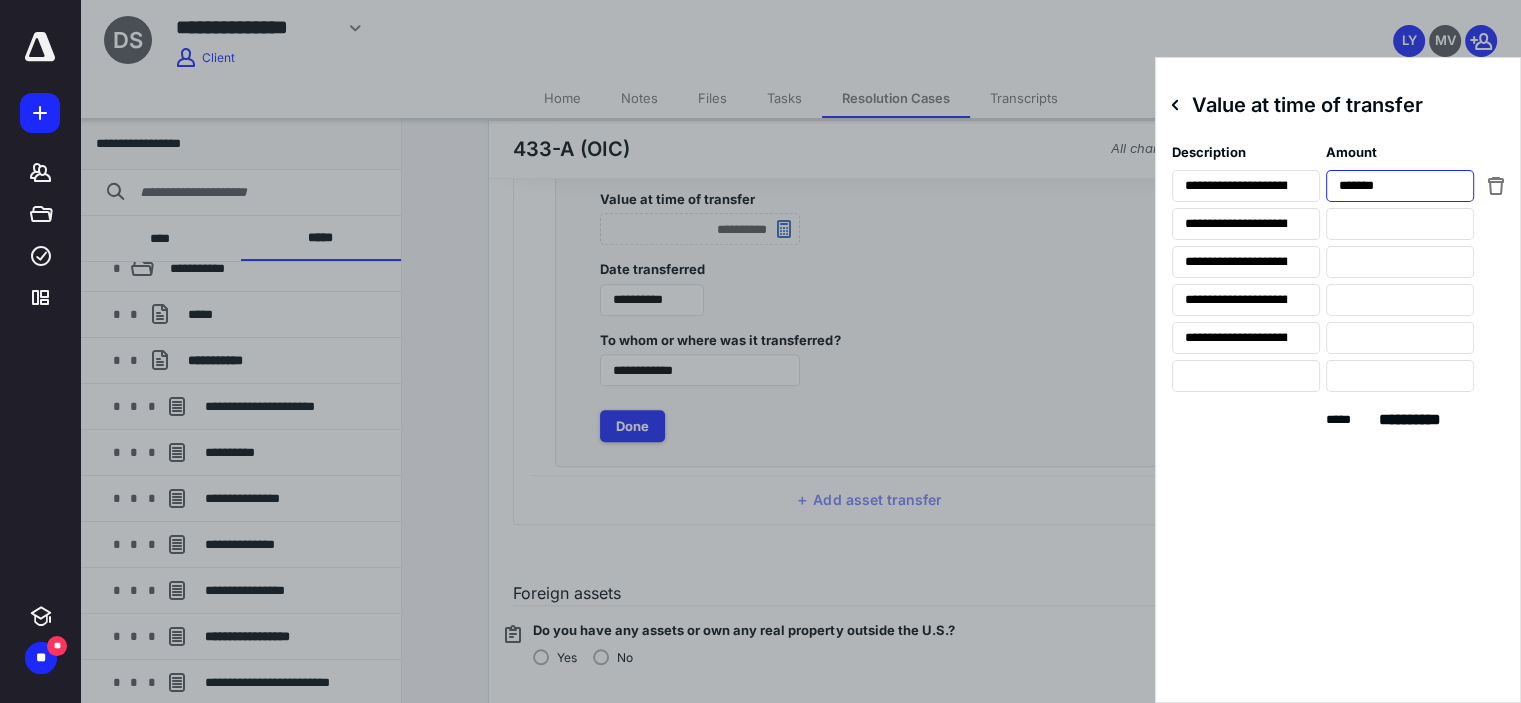click on "*******" at bounding box center (1400, 186) 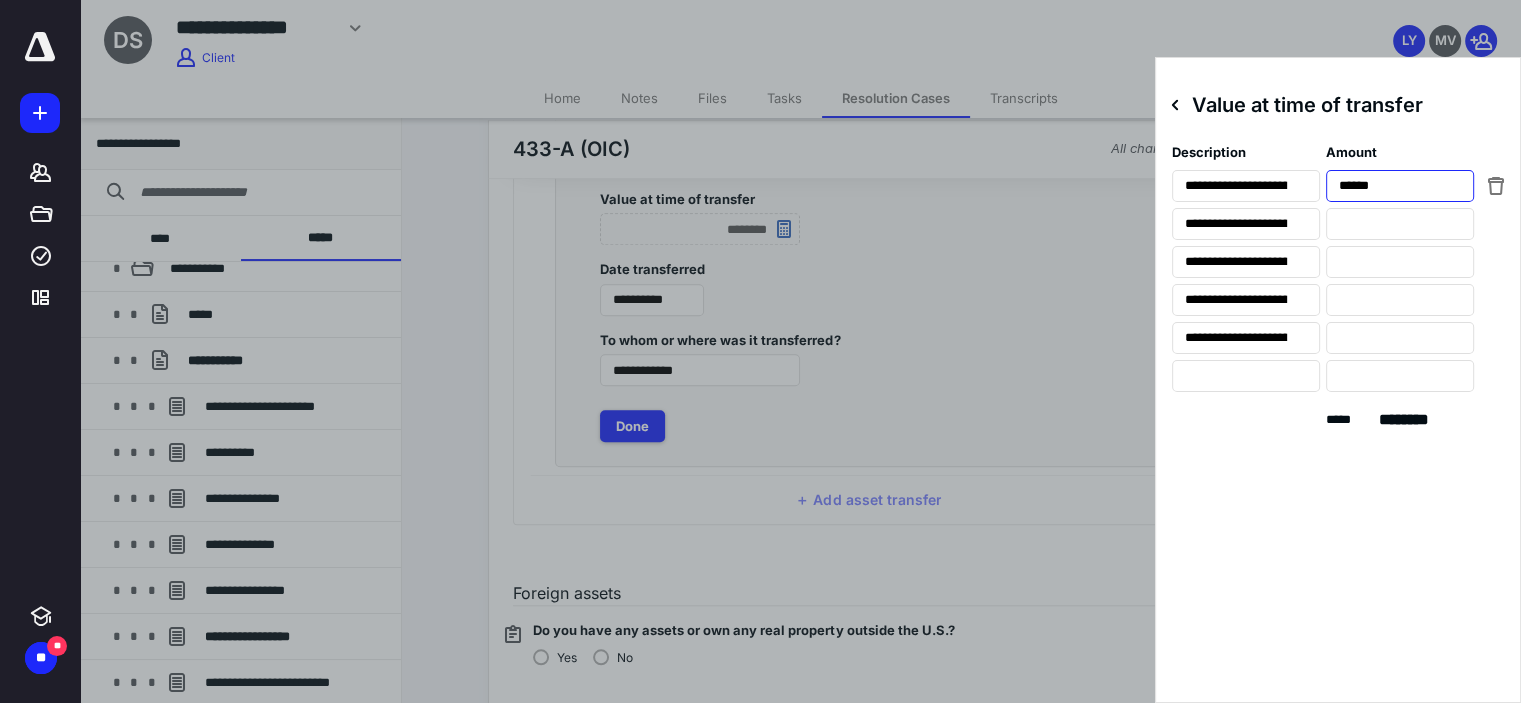 type on "*******" 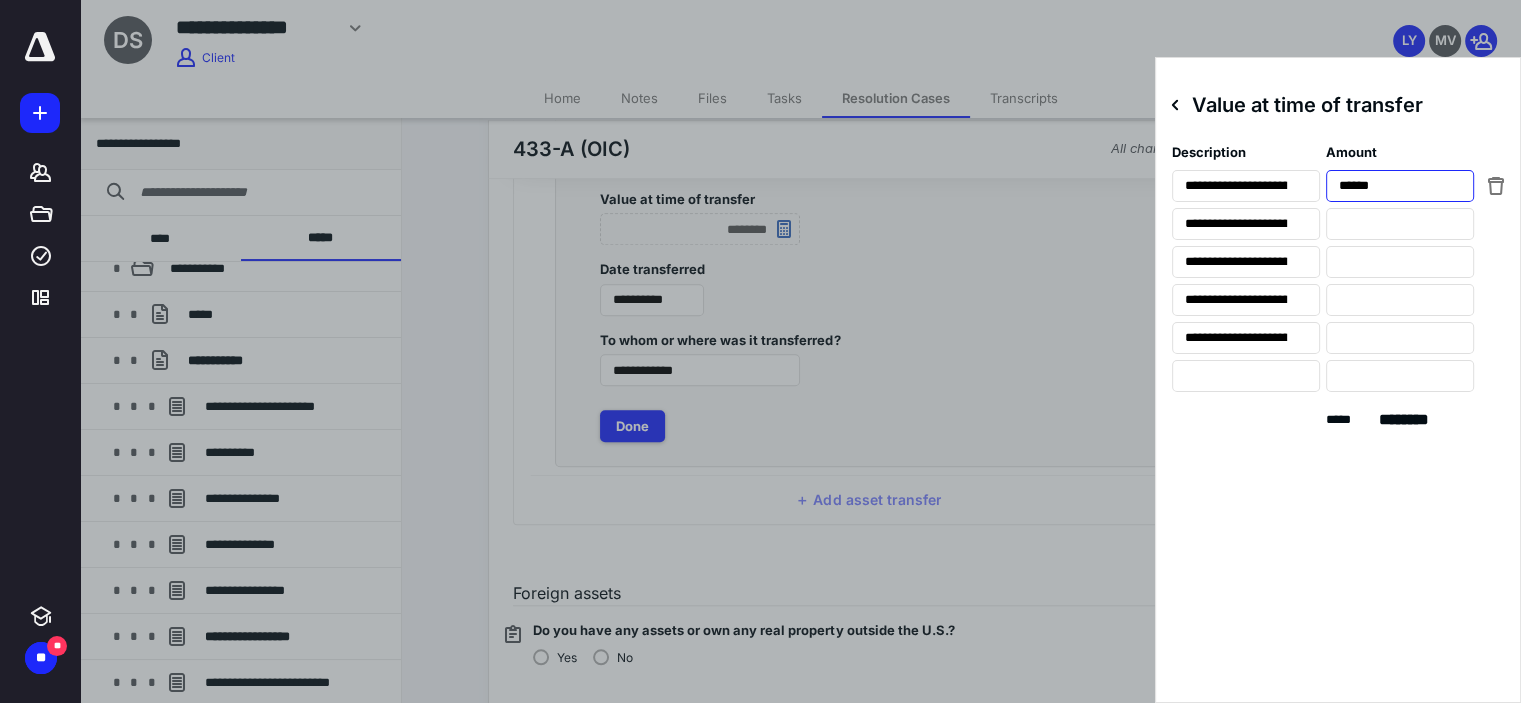 type on "*****" 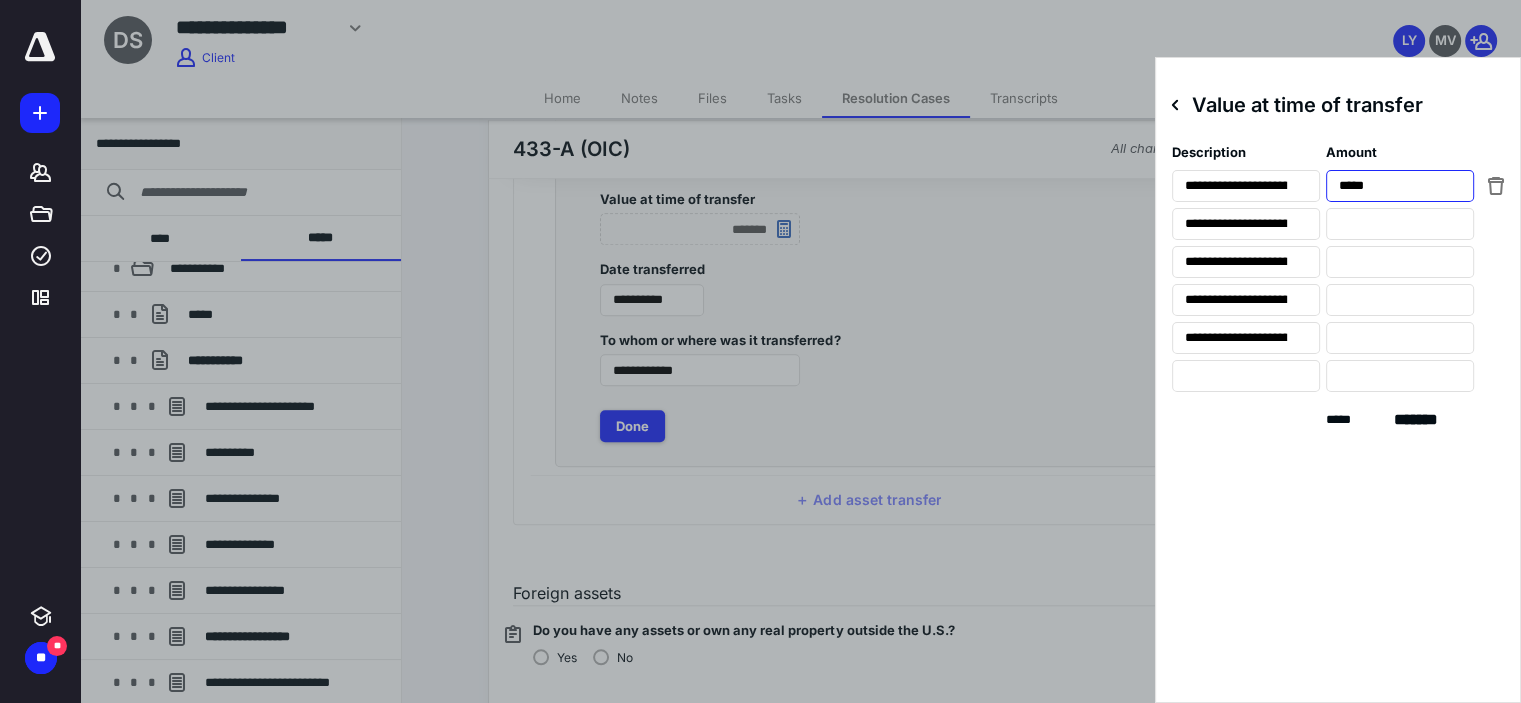 type on "******" 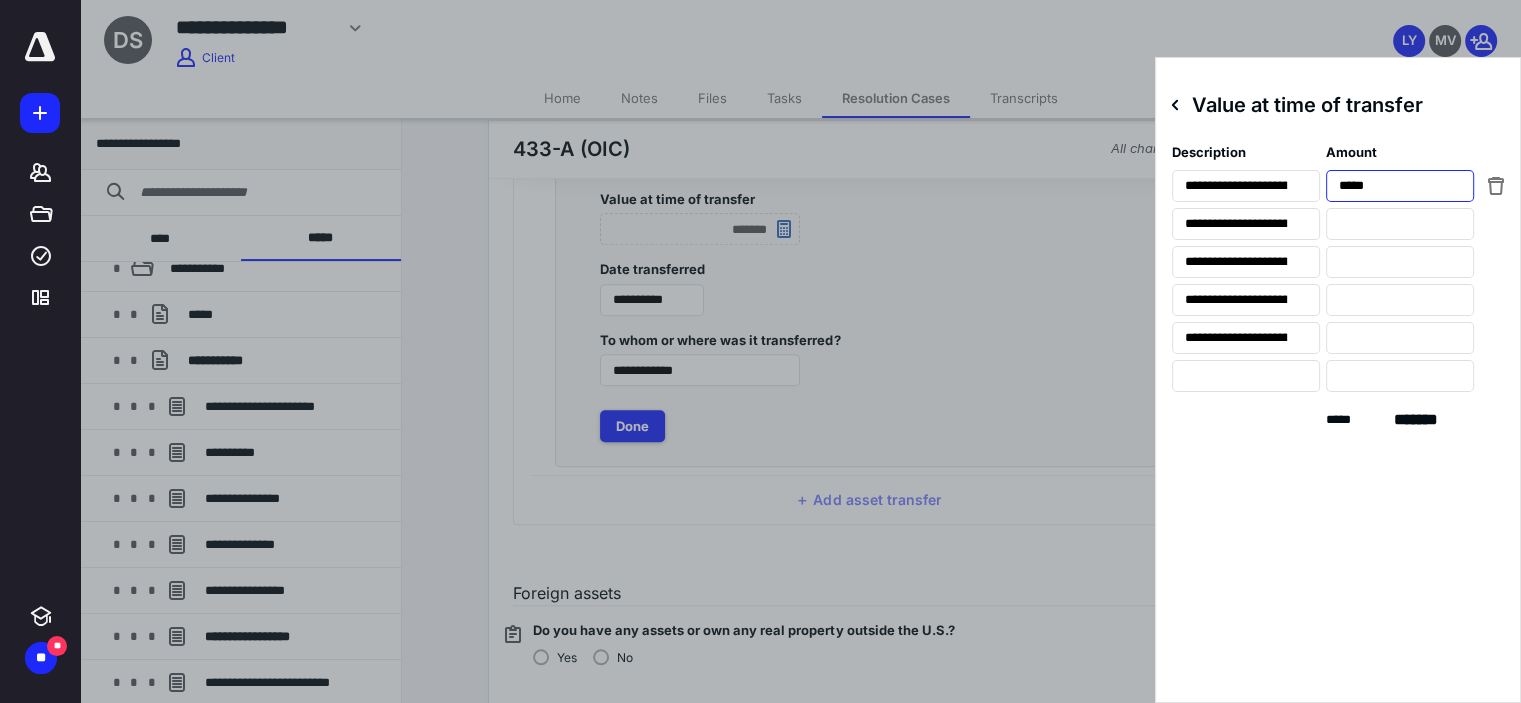 type on "****" 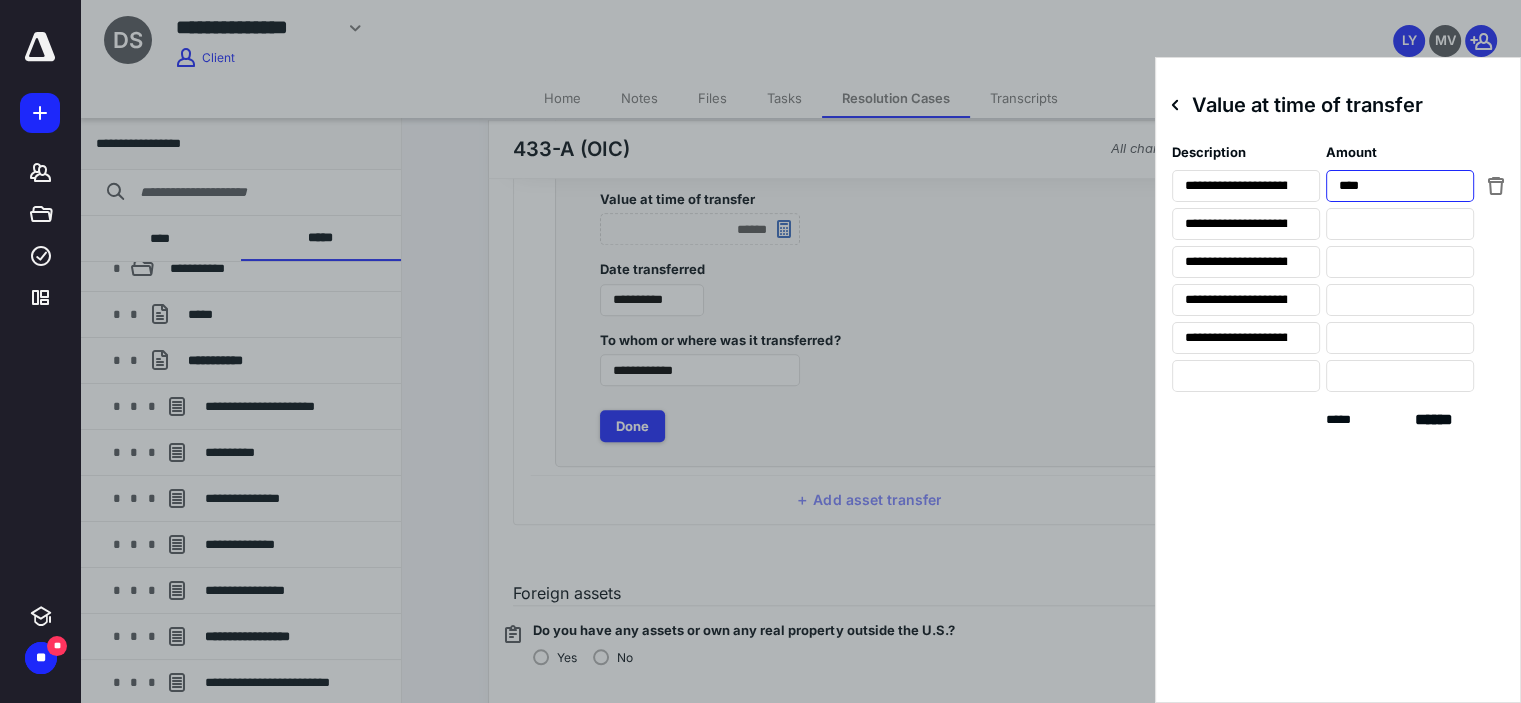 type on "****" 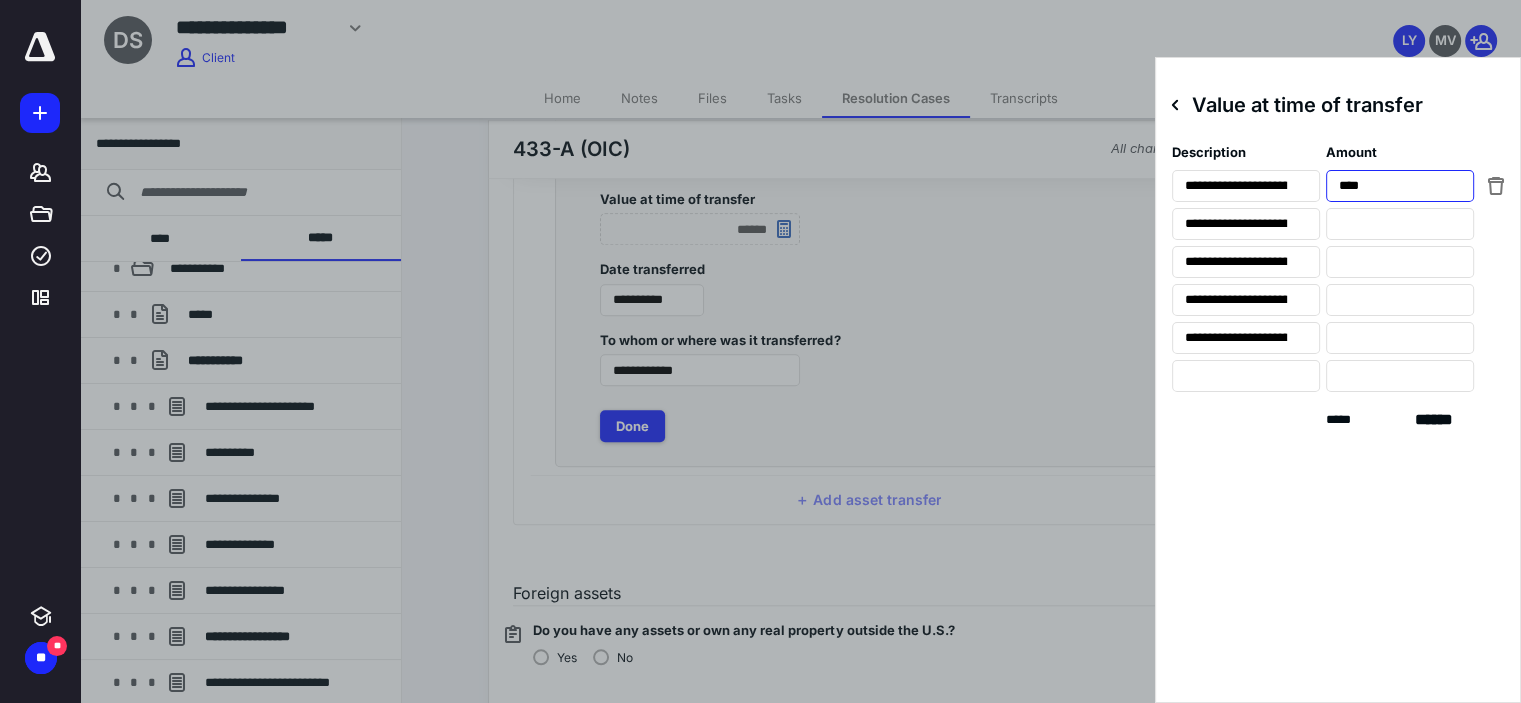 type on "***" 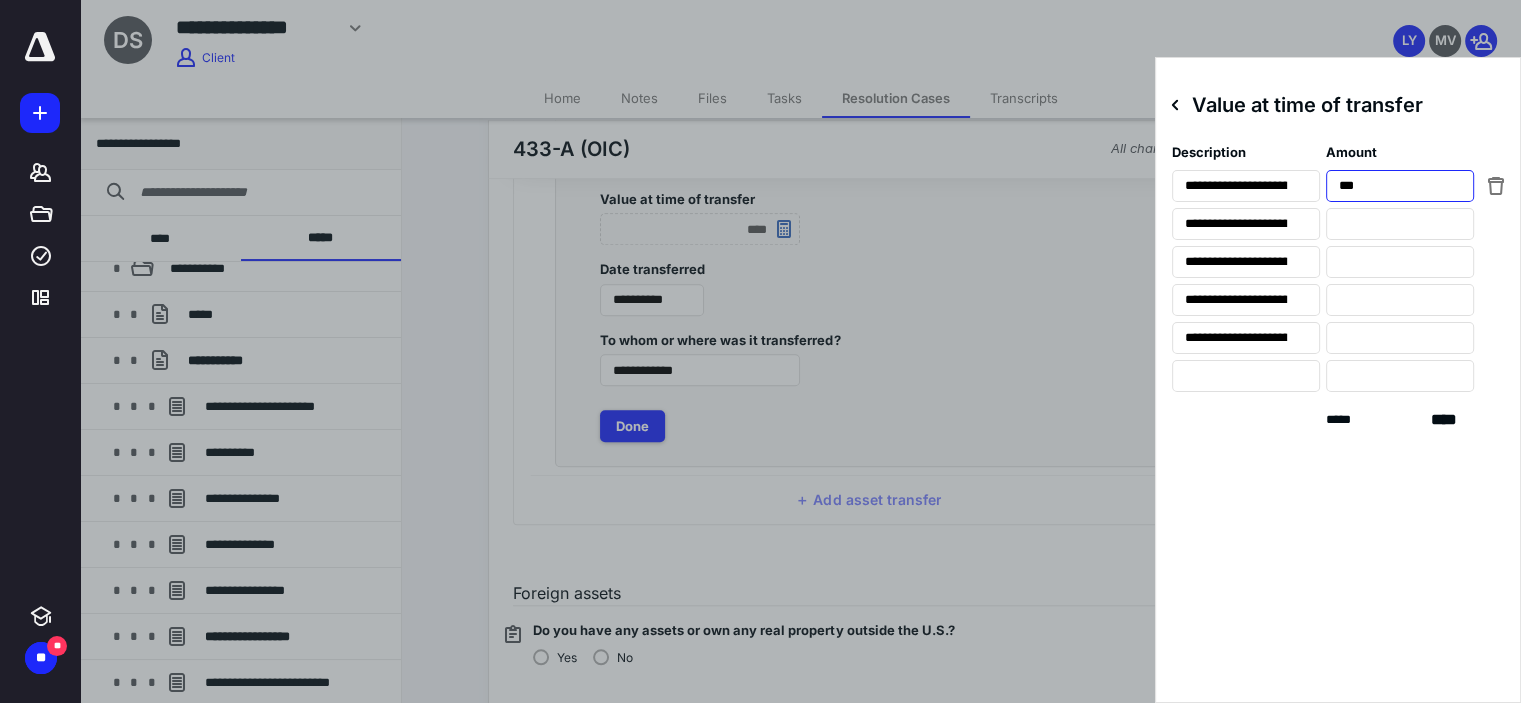 type on "***" 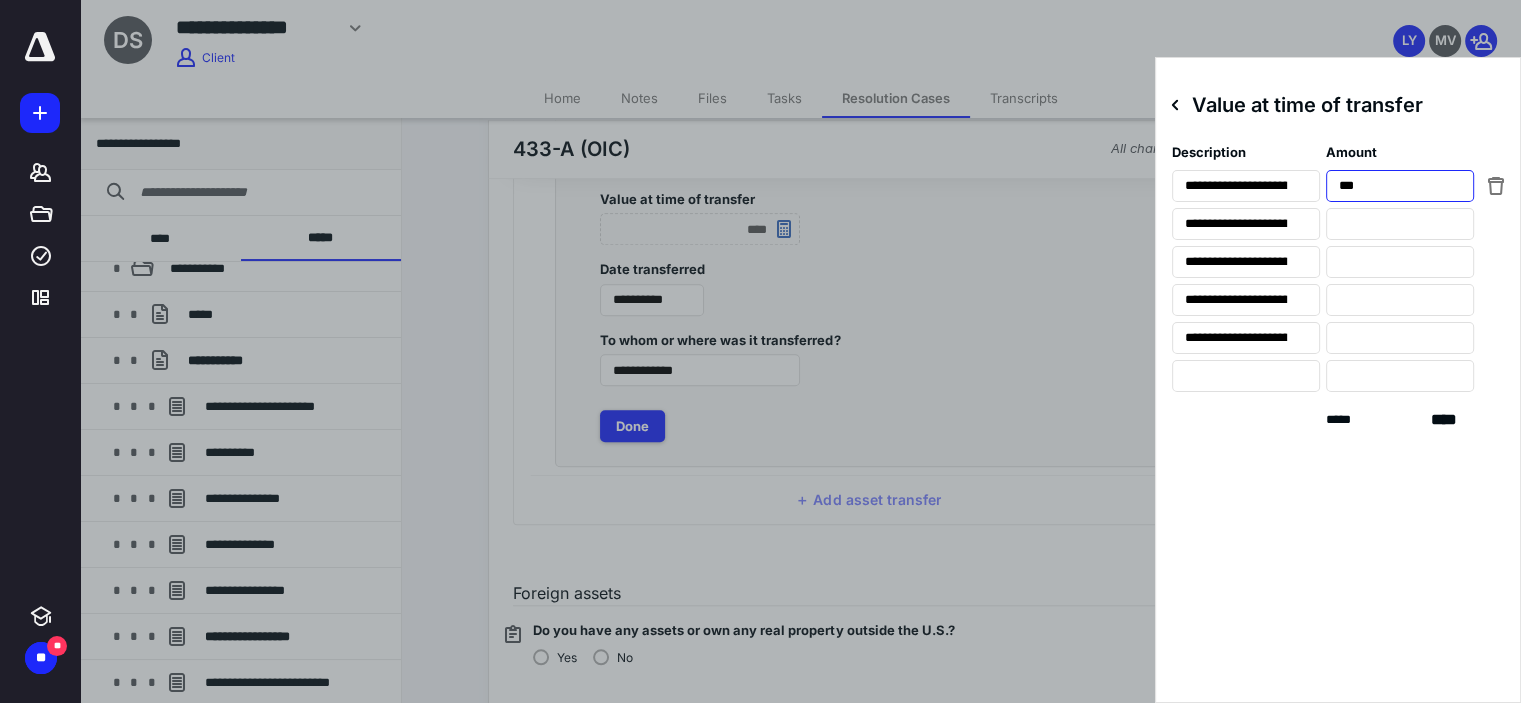 type on "**" 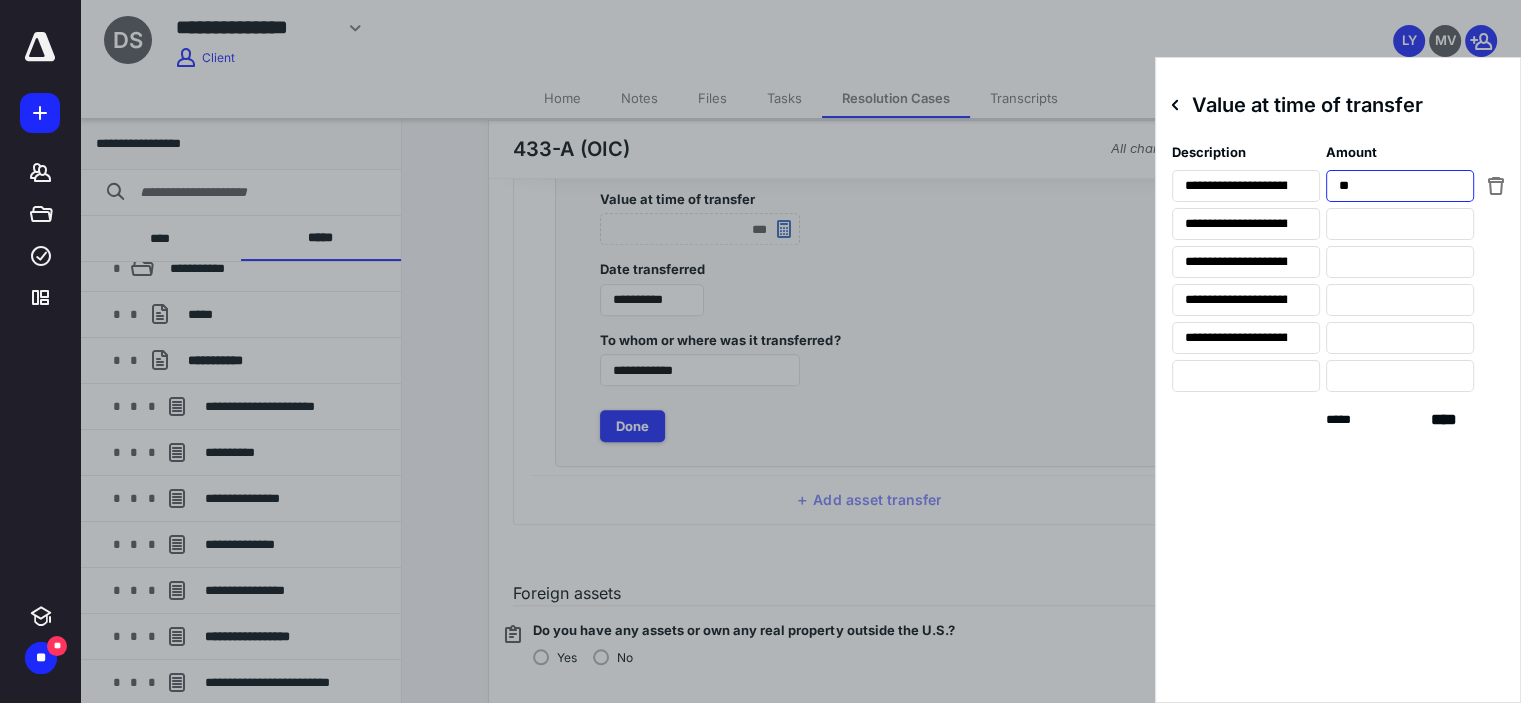 type on "**" 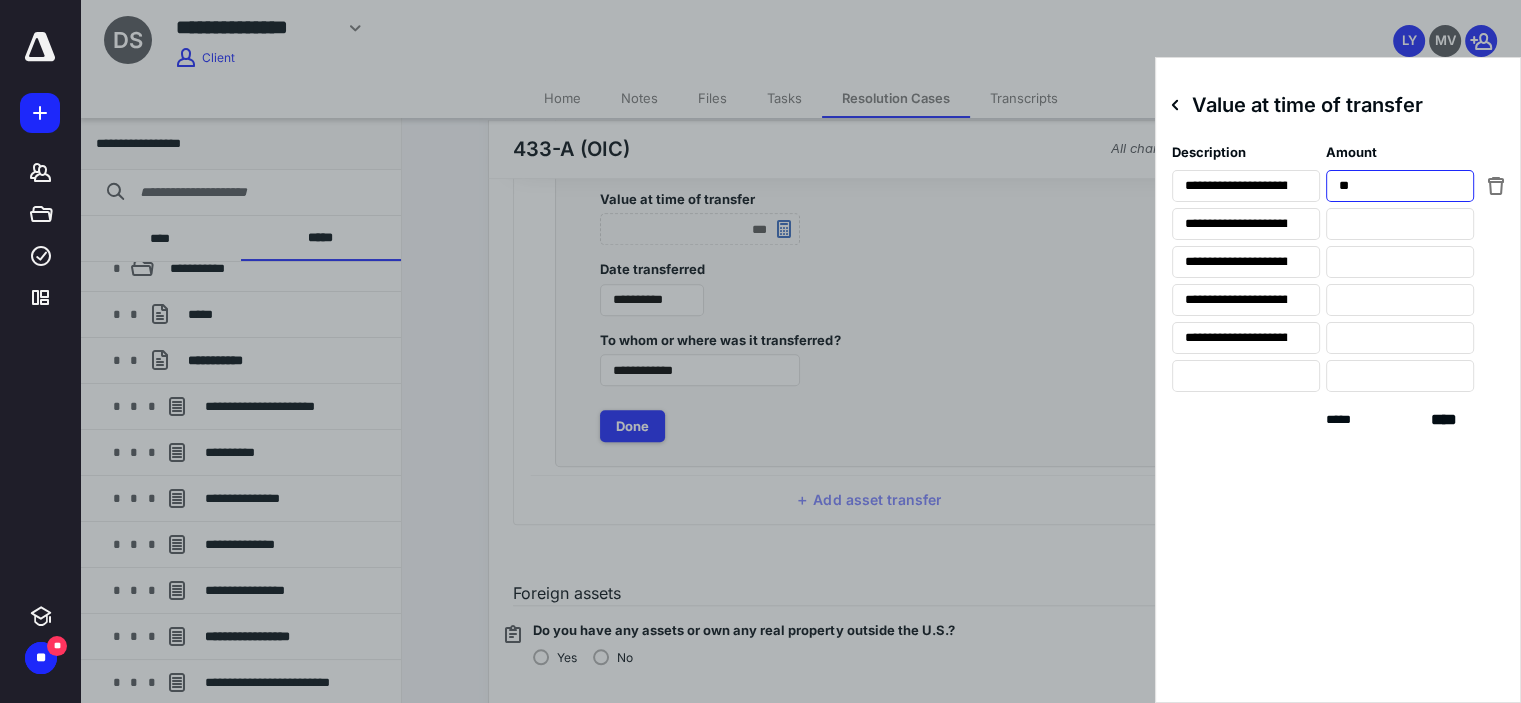 type on "*" 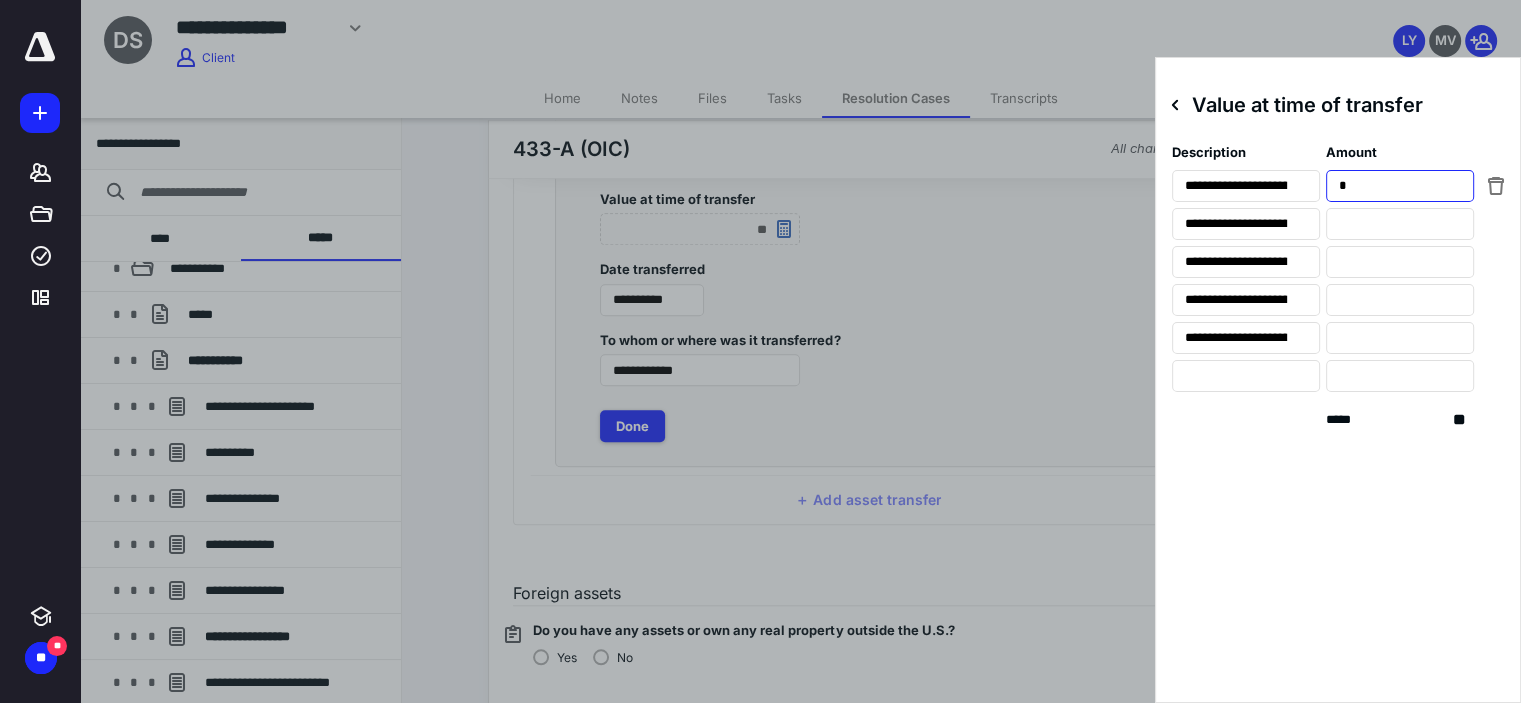 type on "**" 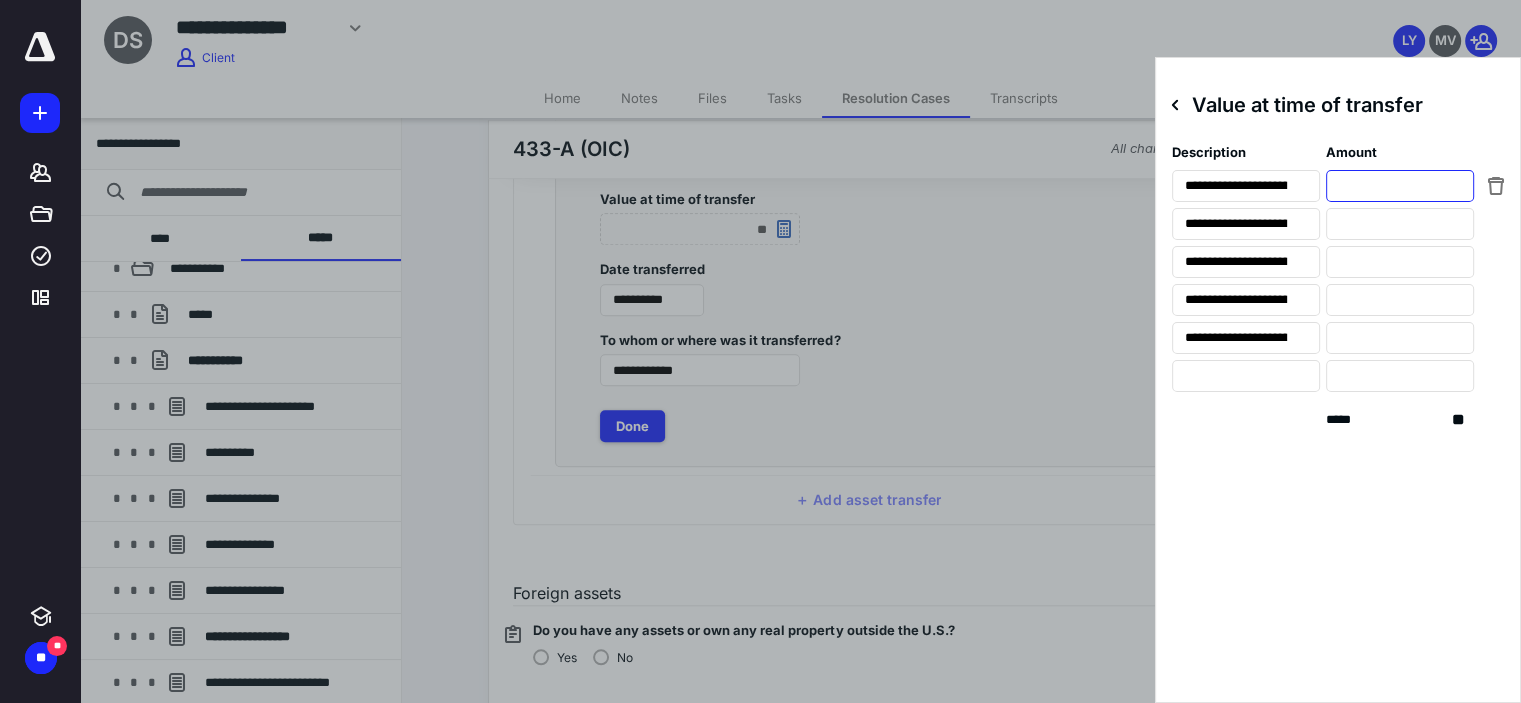 type on "**" 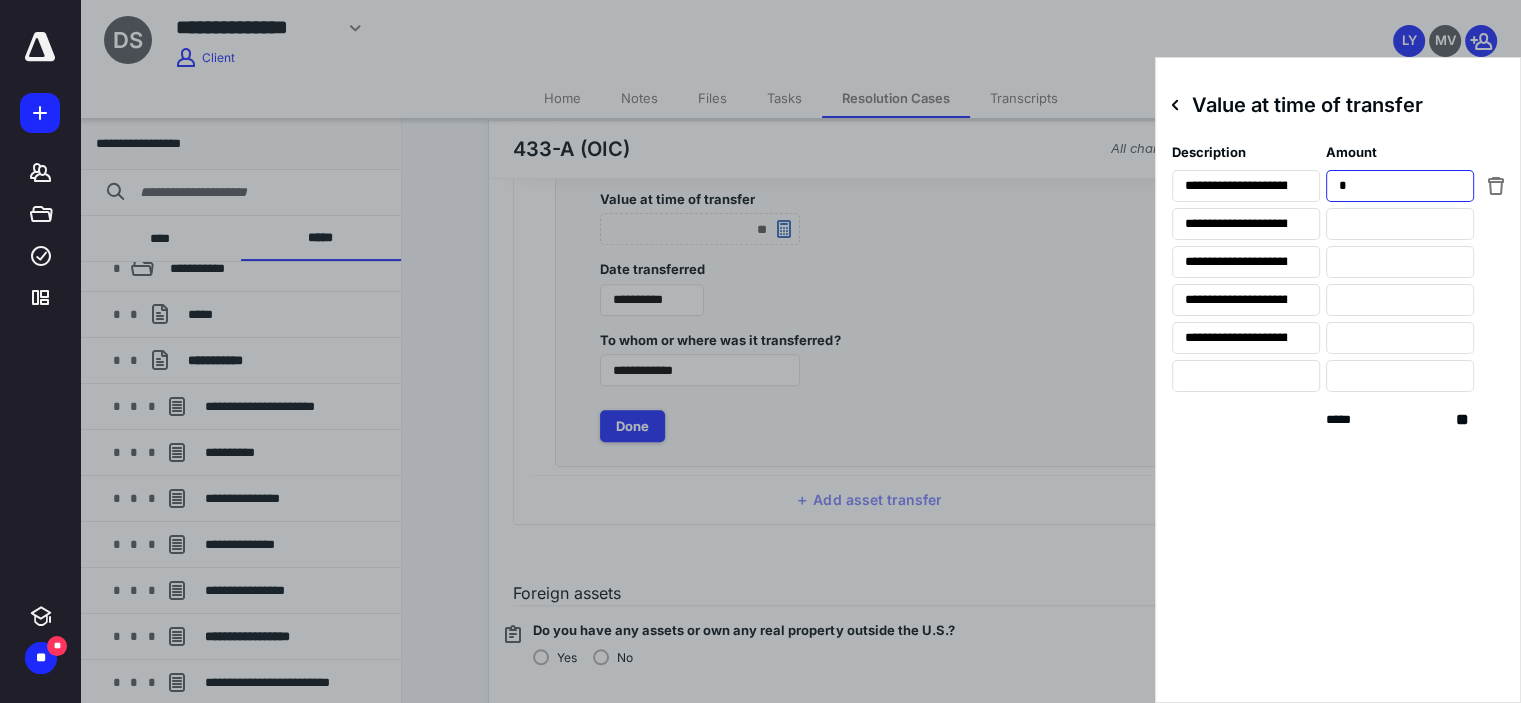 type on "***" 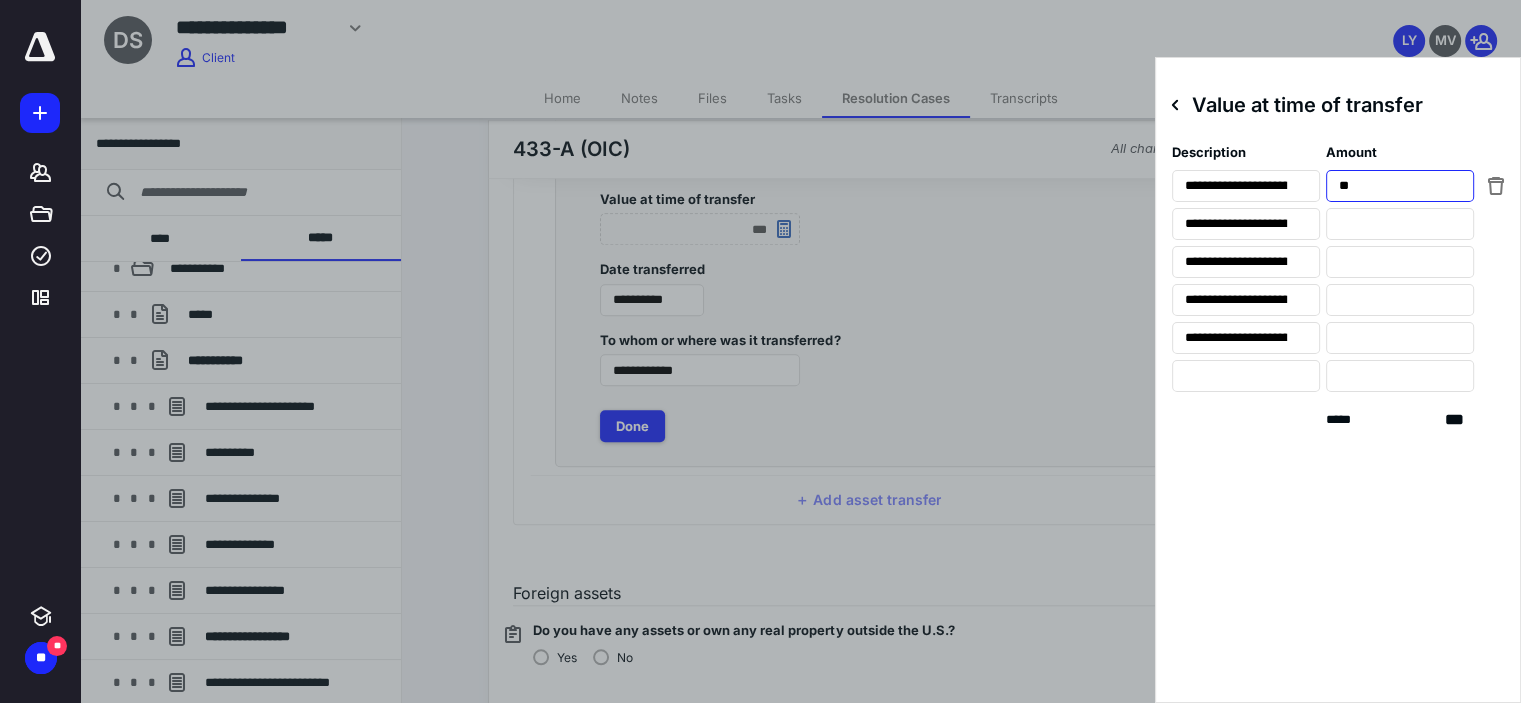 type on "****" 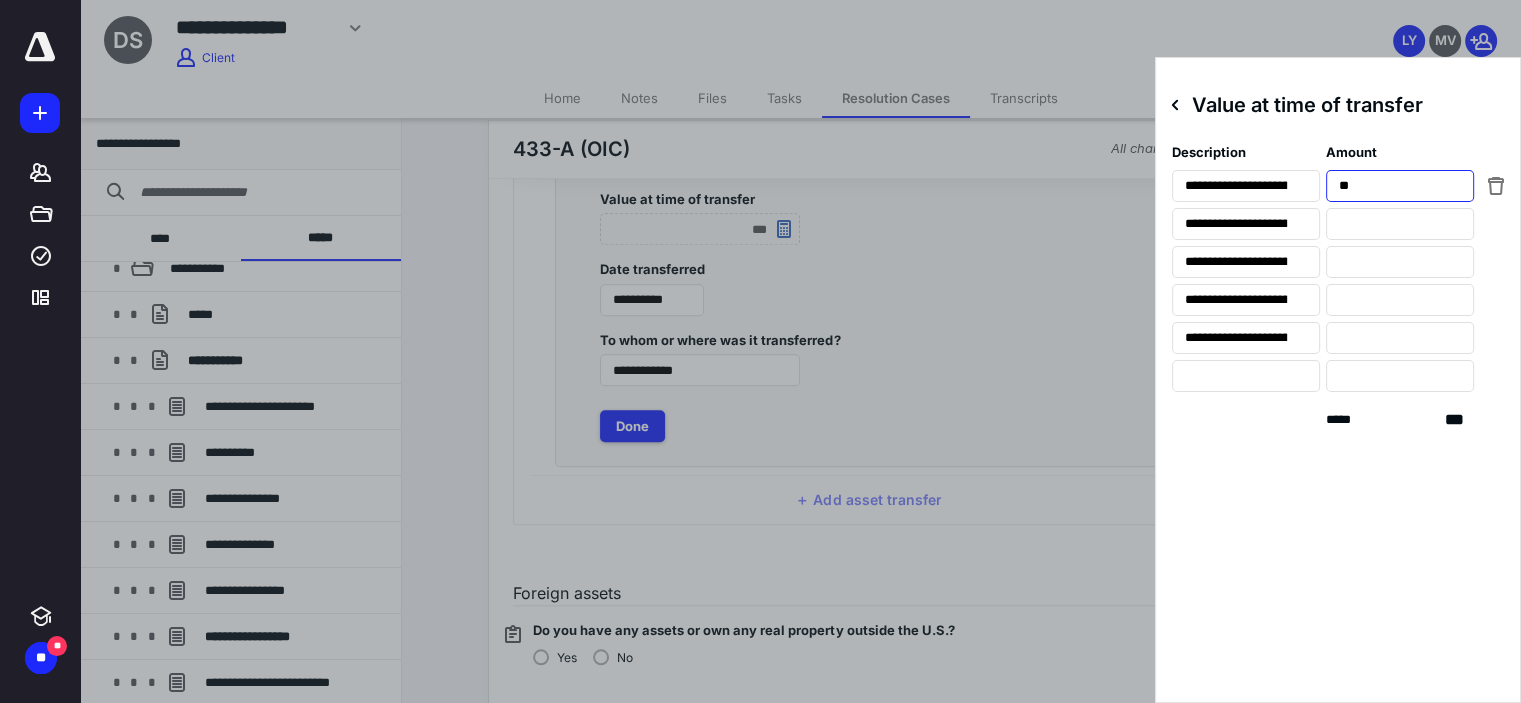 type on "***" 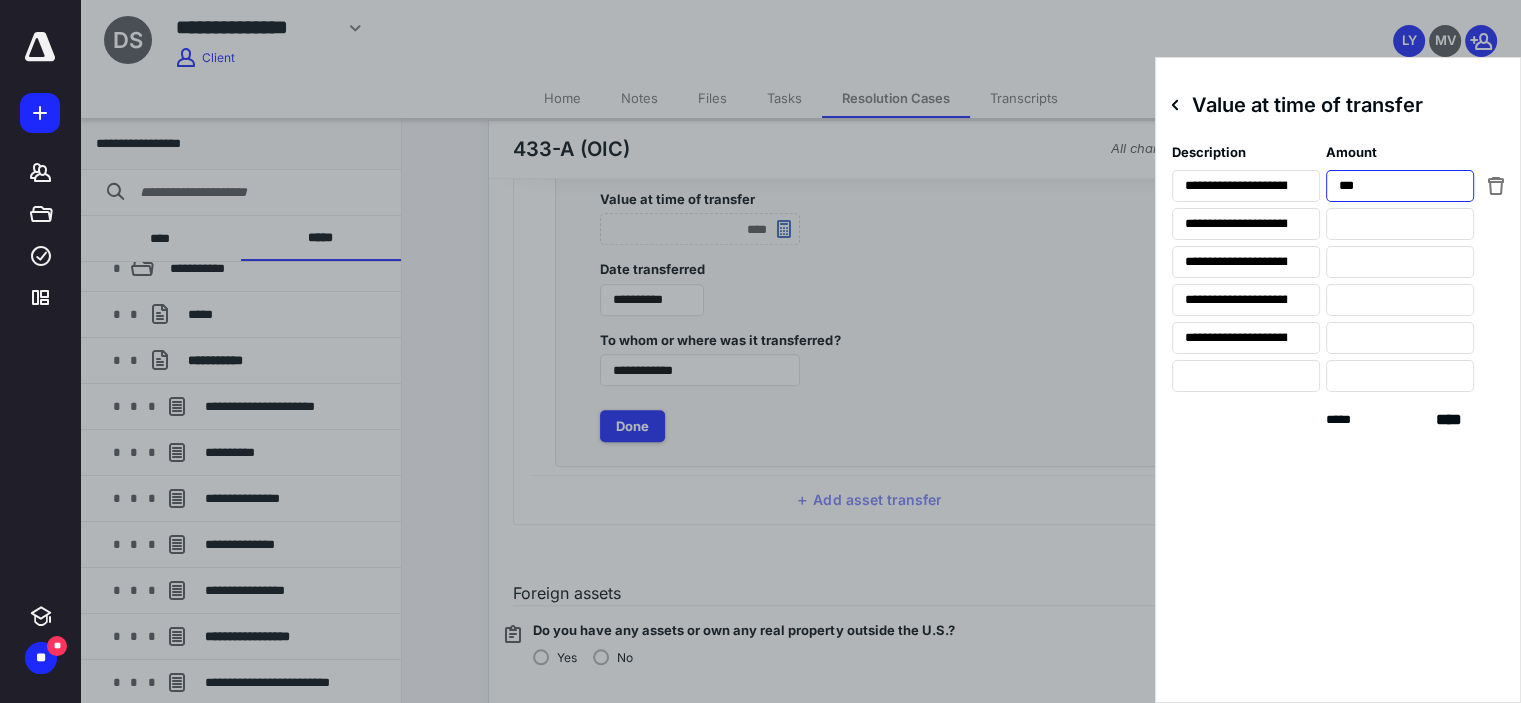 type on "******" 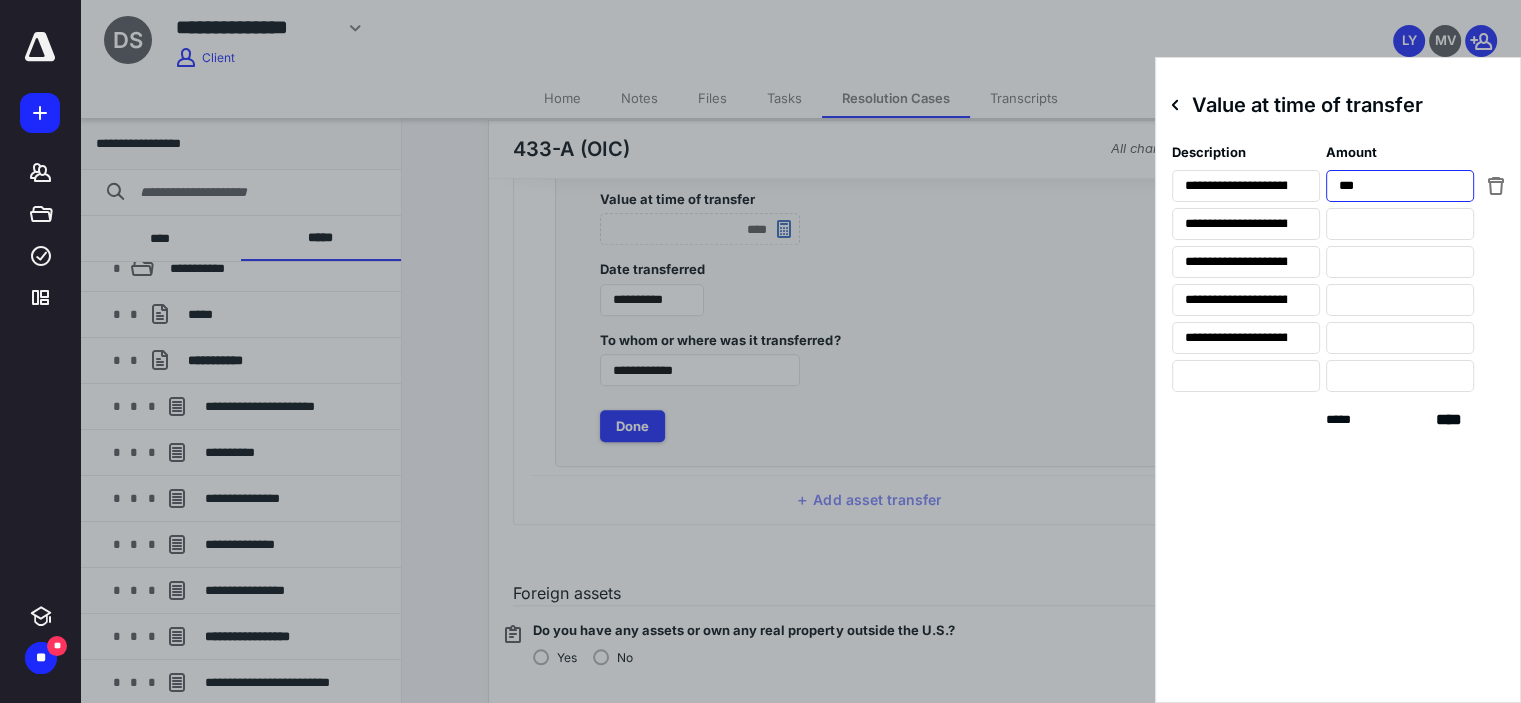 type on "****" 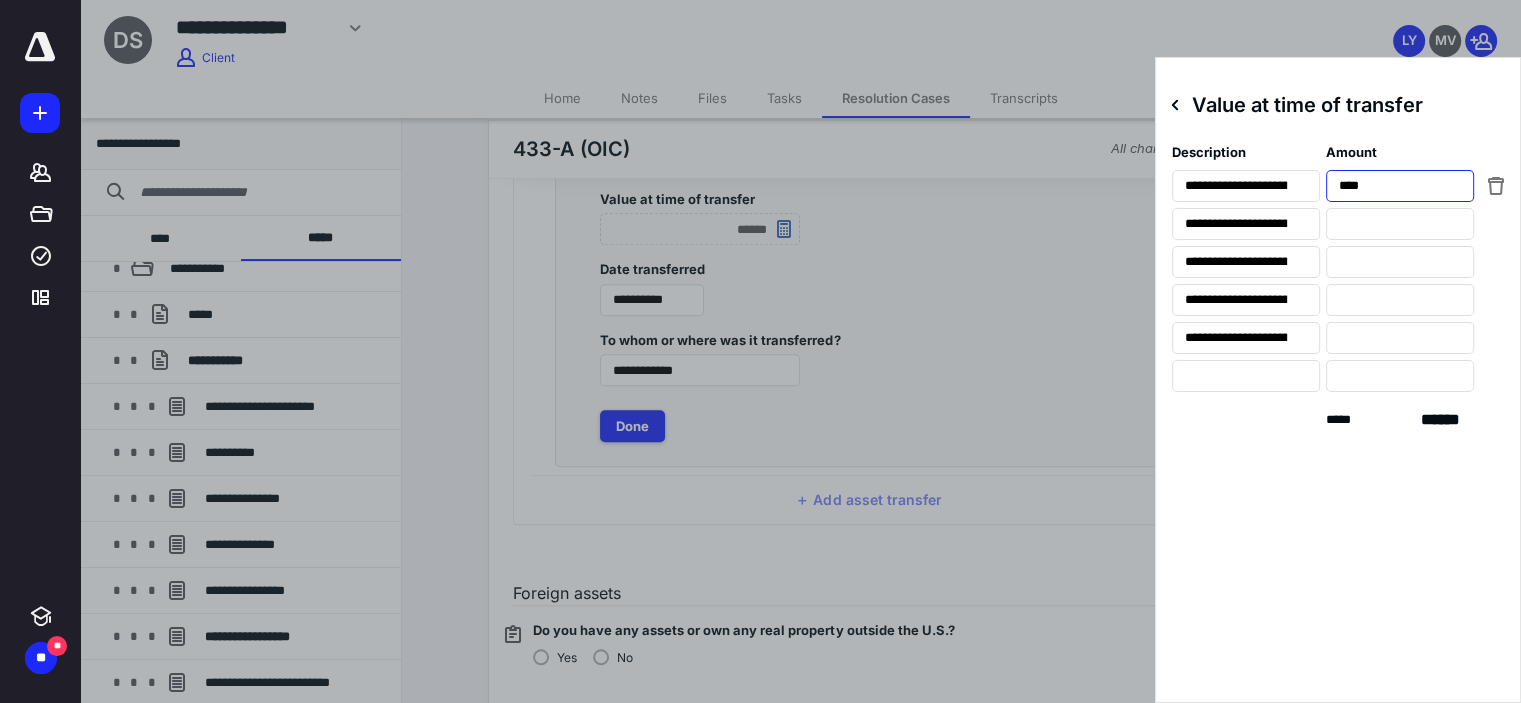 type on "*******" 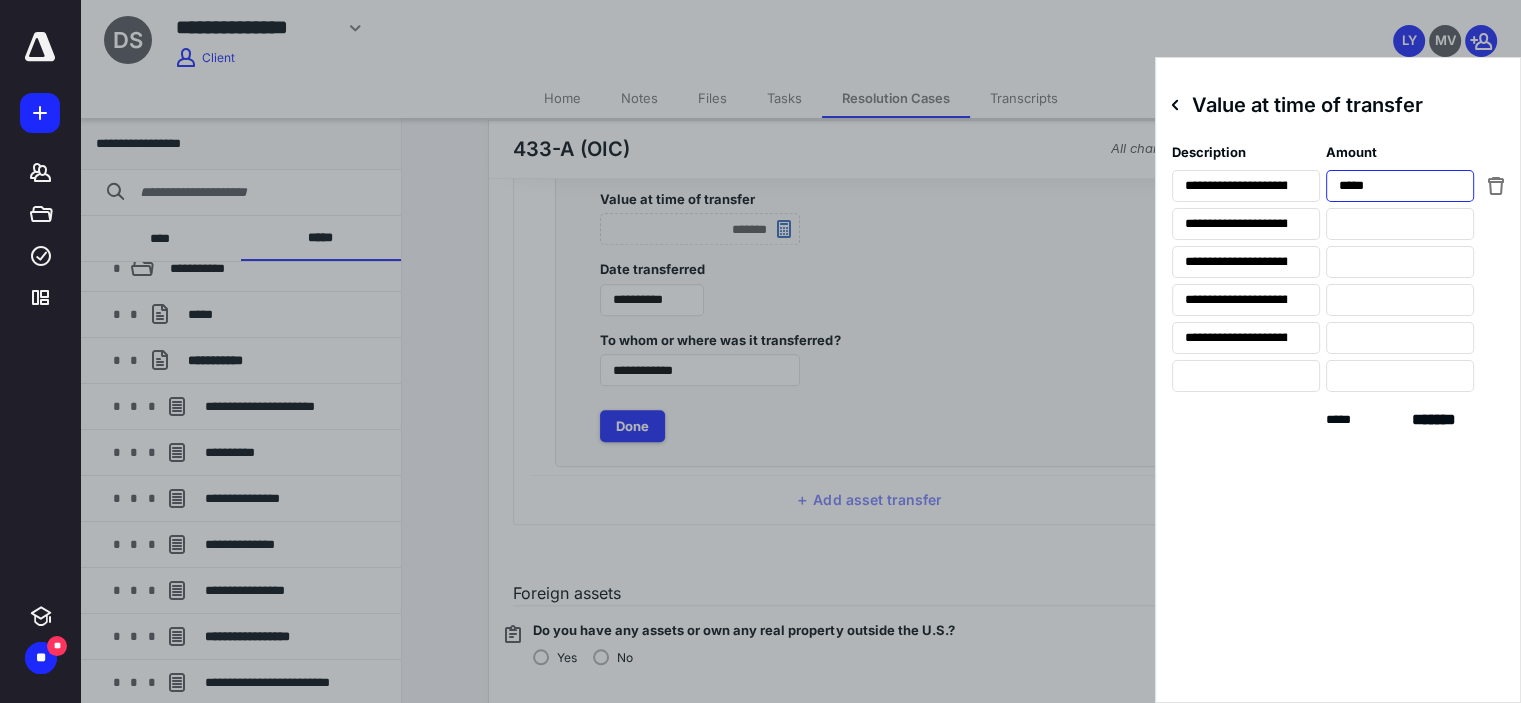 type on "********" 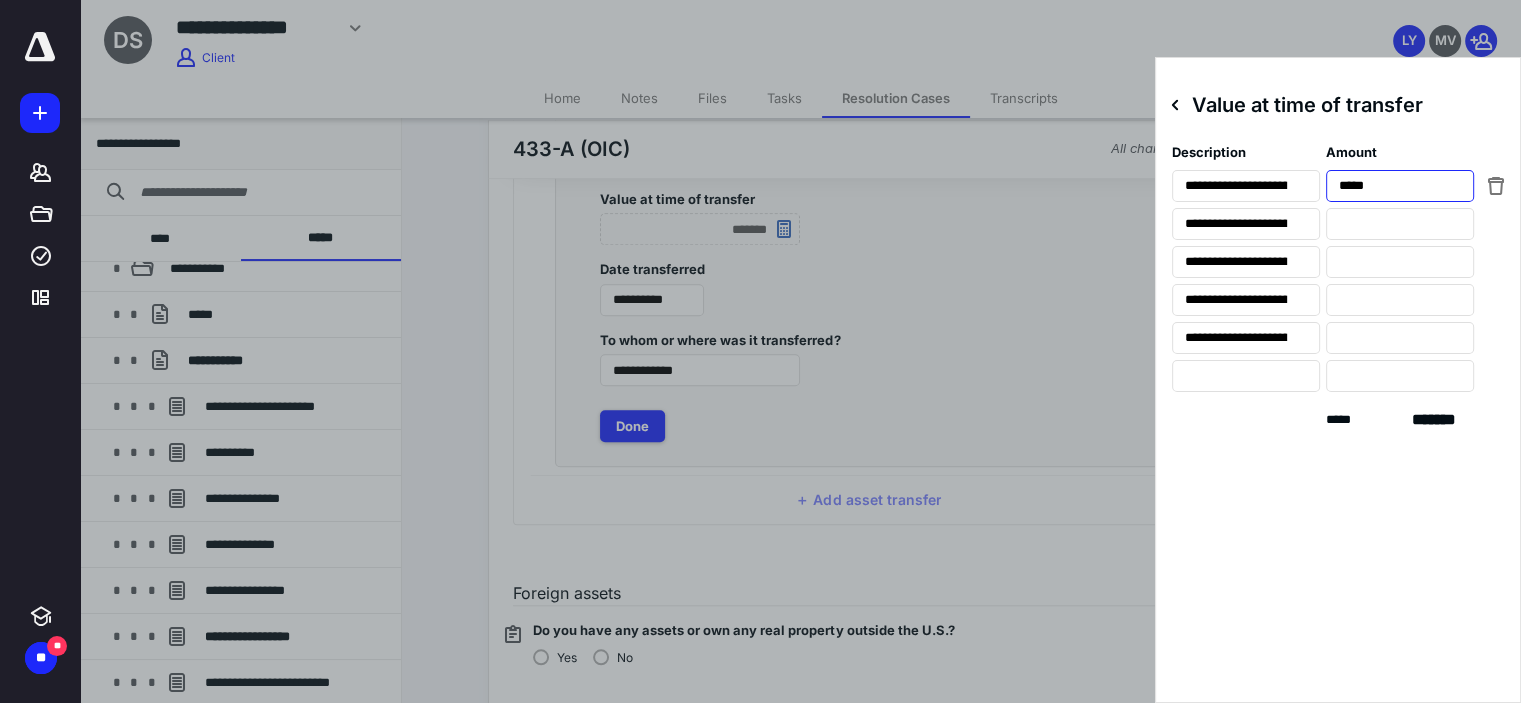 type on "******" 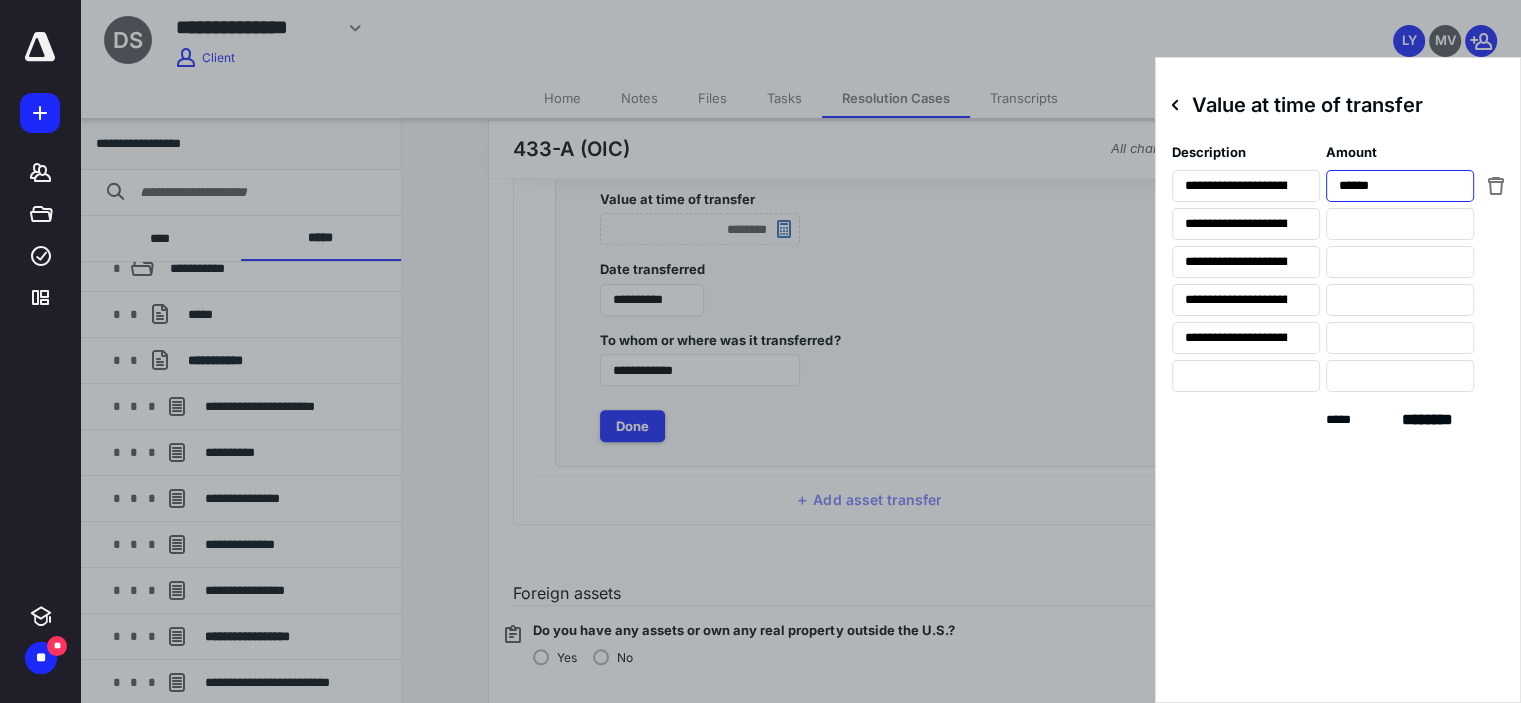 type on "**********" 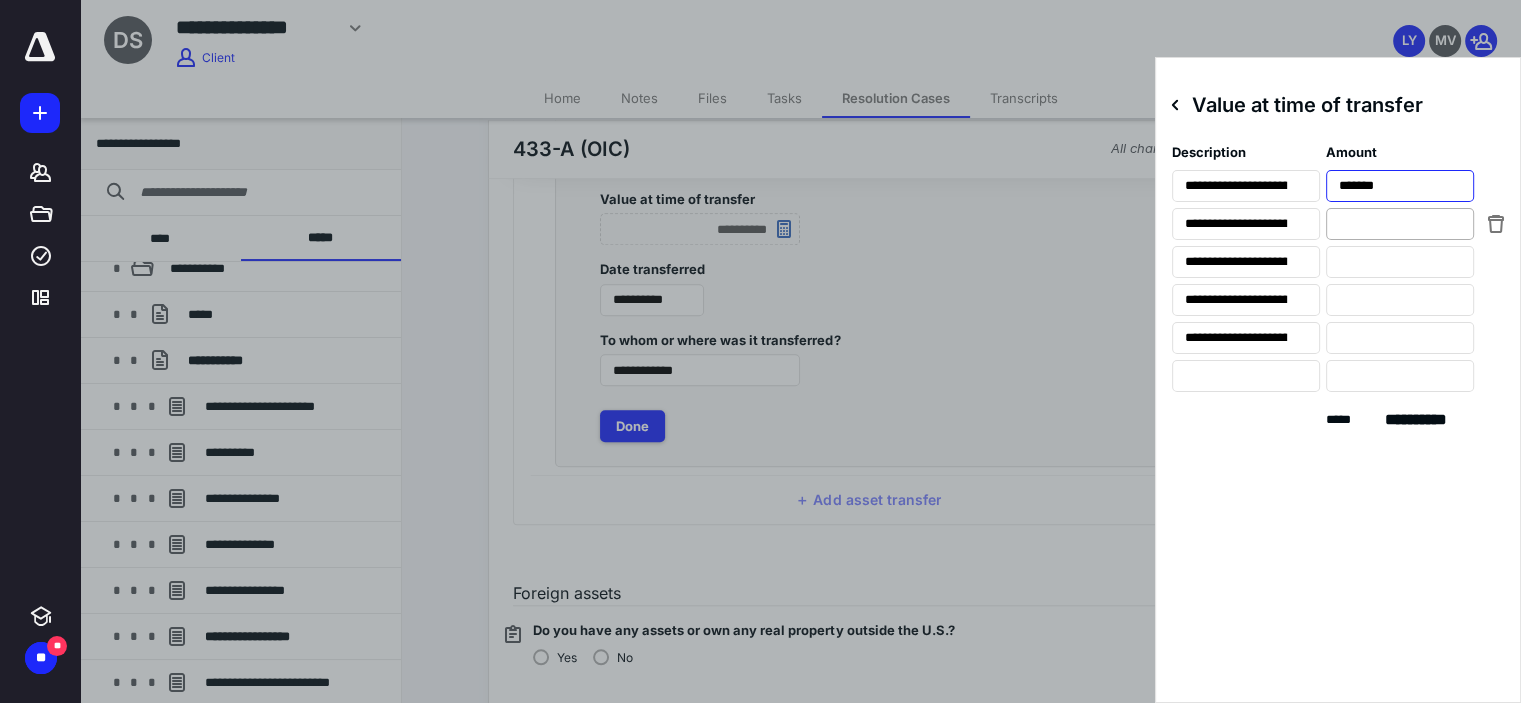 type on "*******" 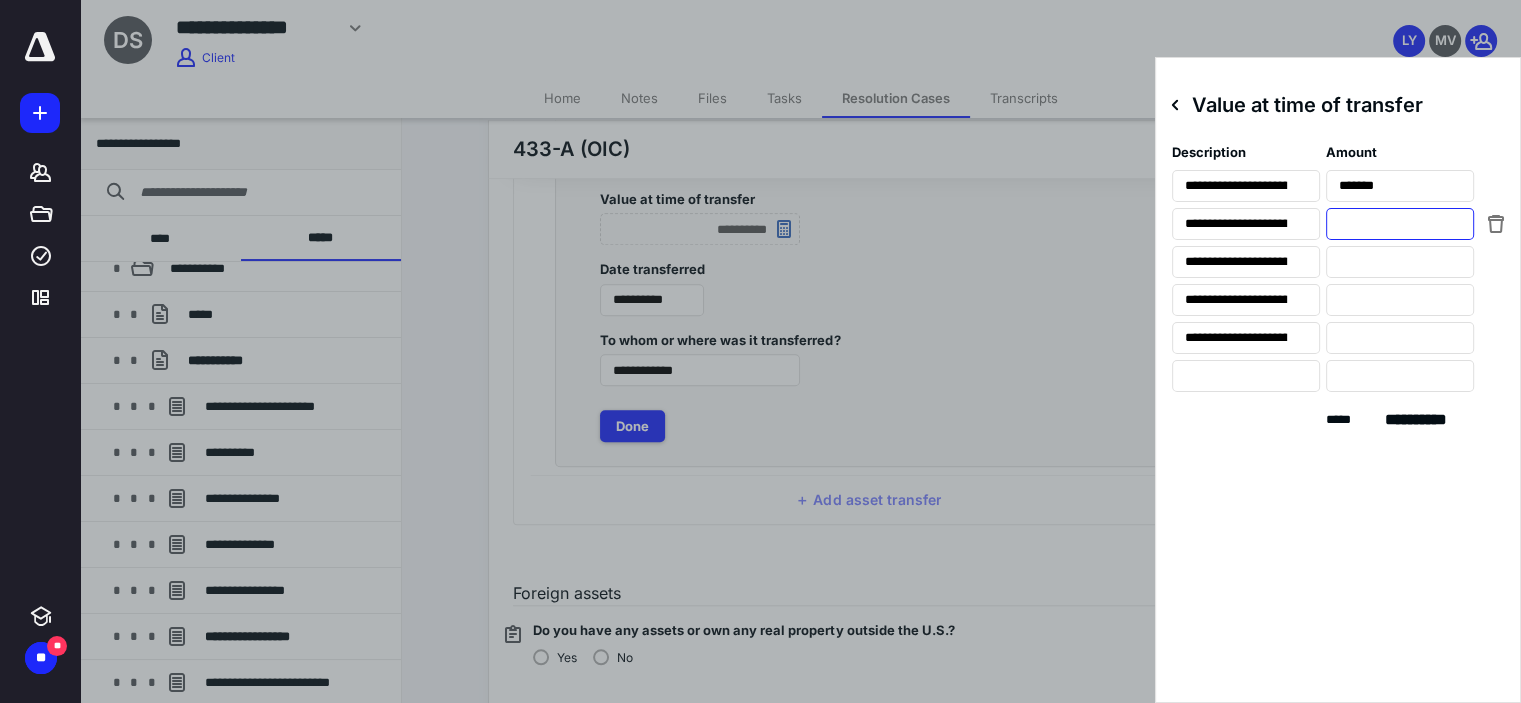 click at bounding box center (1400, 224) 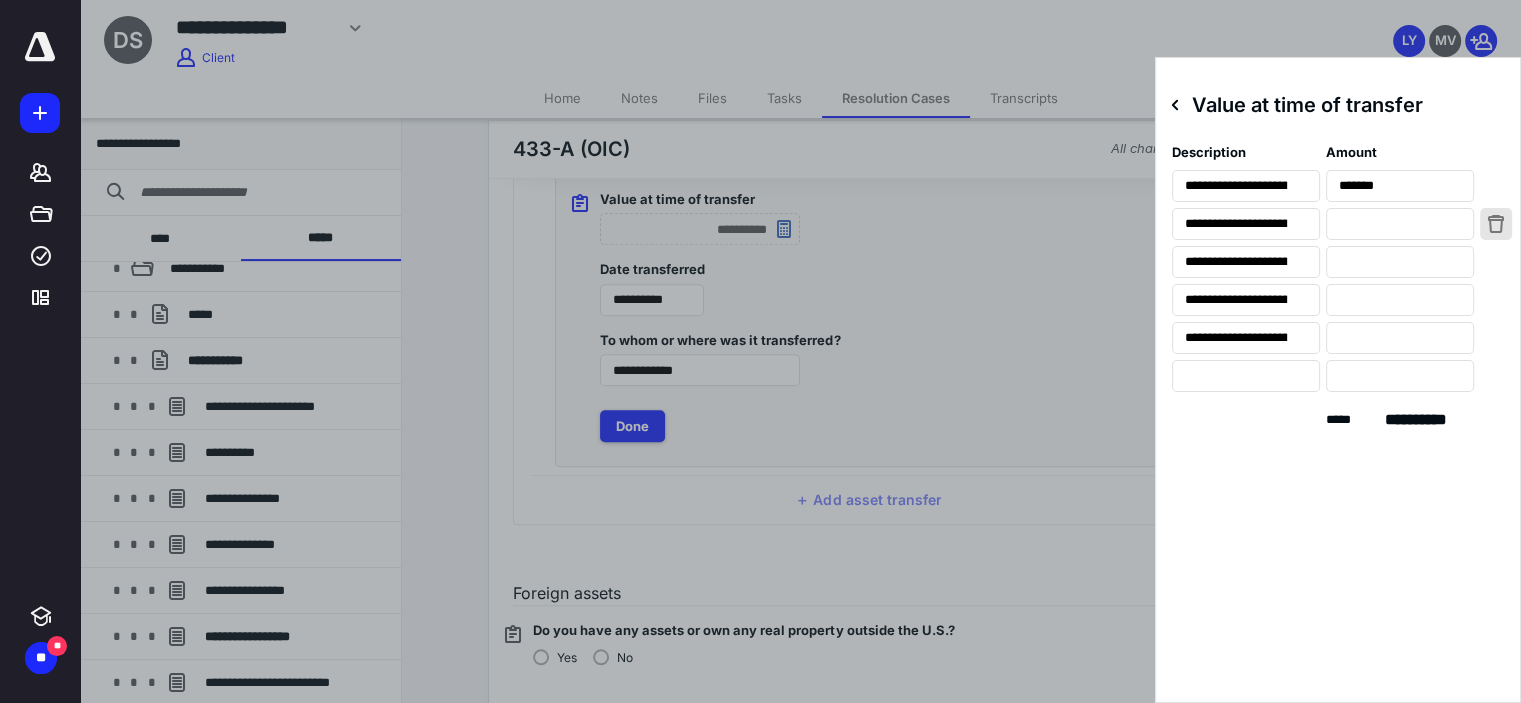click at bounding box center [1496, 224] 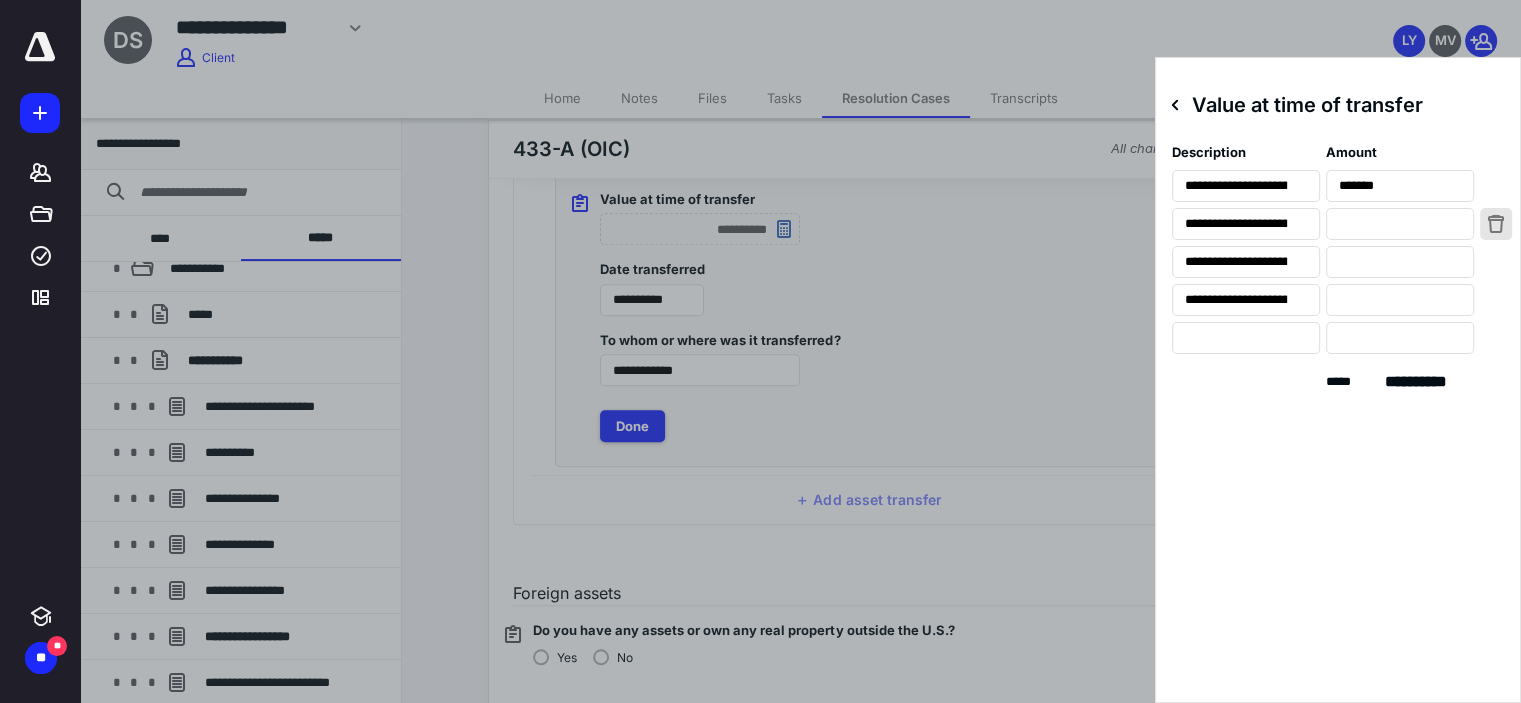 click at bounding box center [1496, 224] 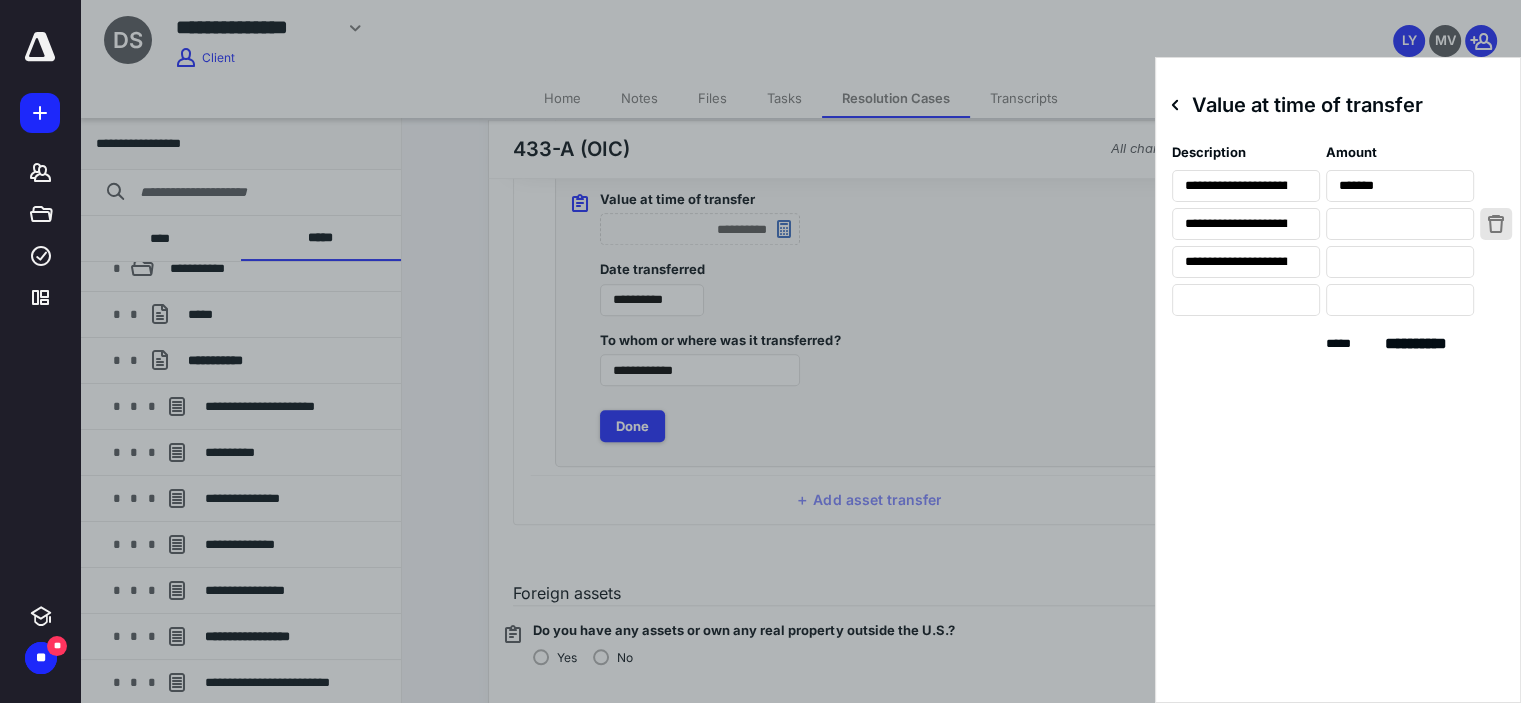 click at bounding box center (1496, 224) 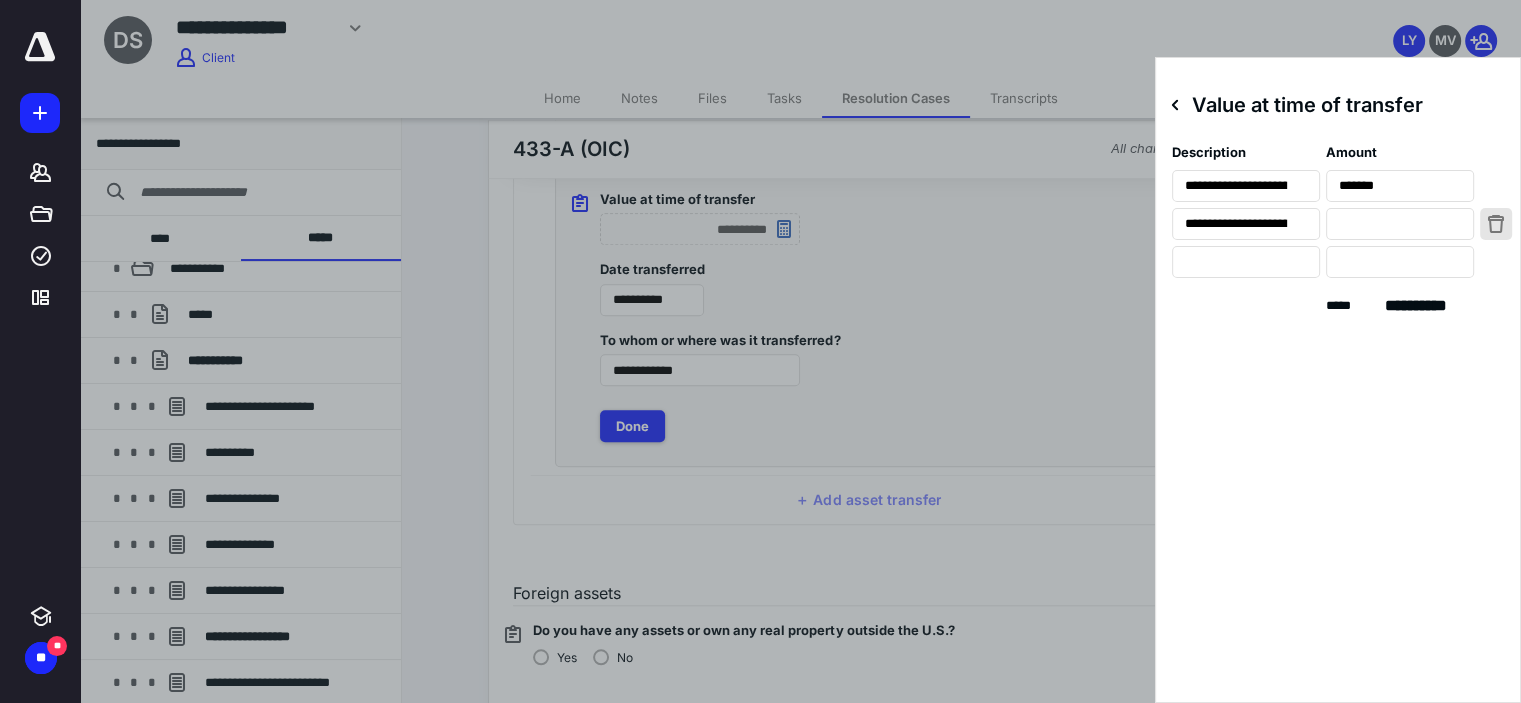 click at bounding box center [1496, 224] 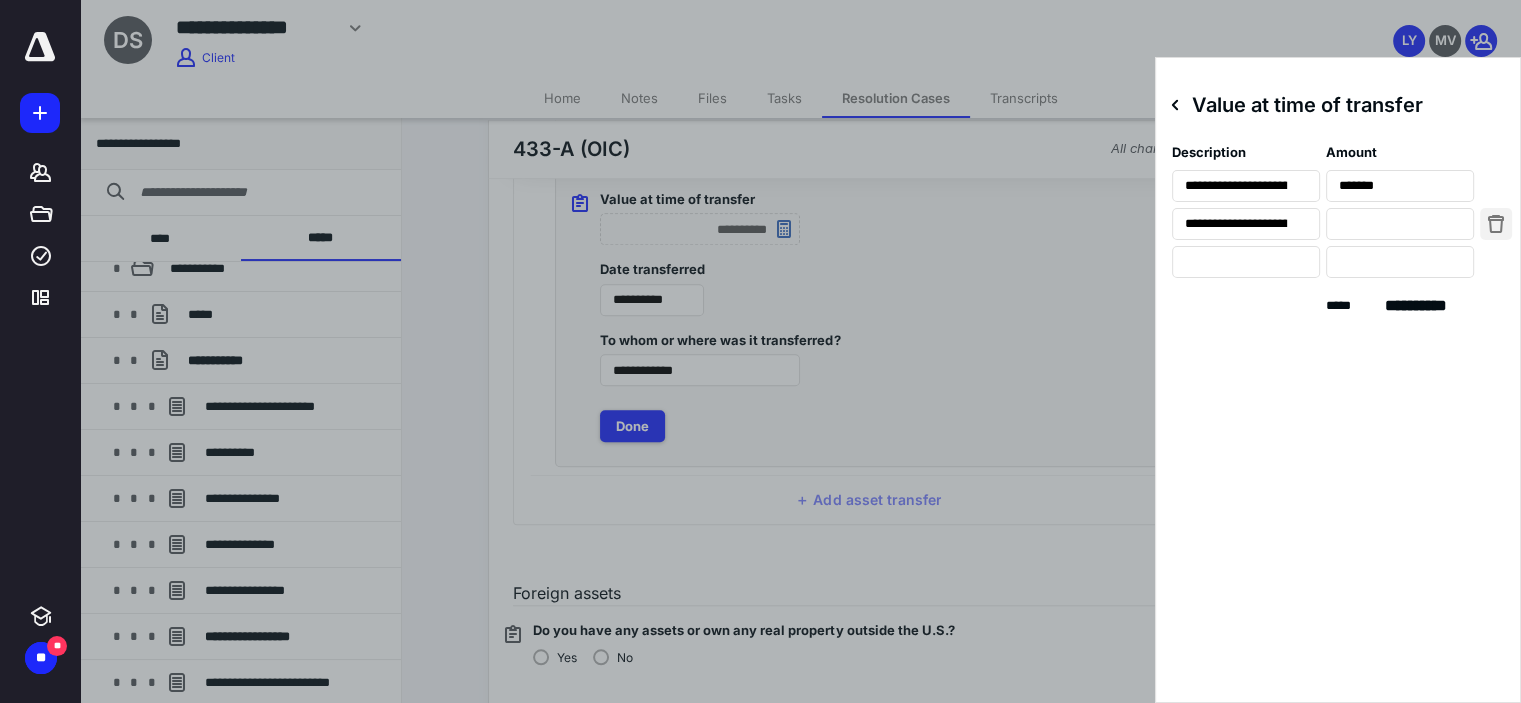 type 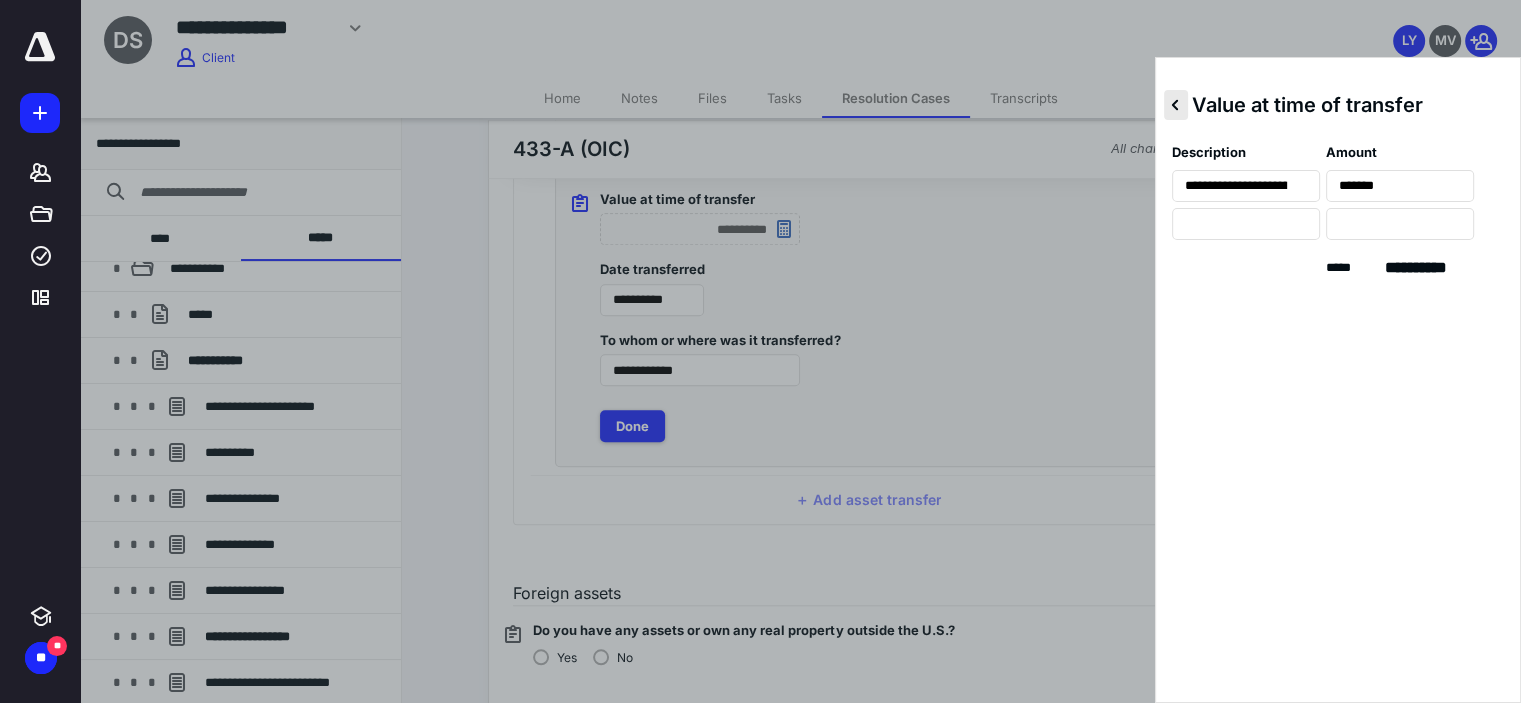 click 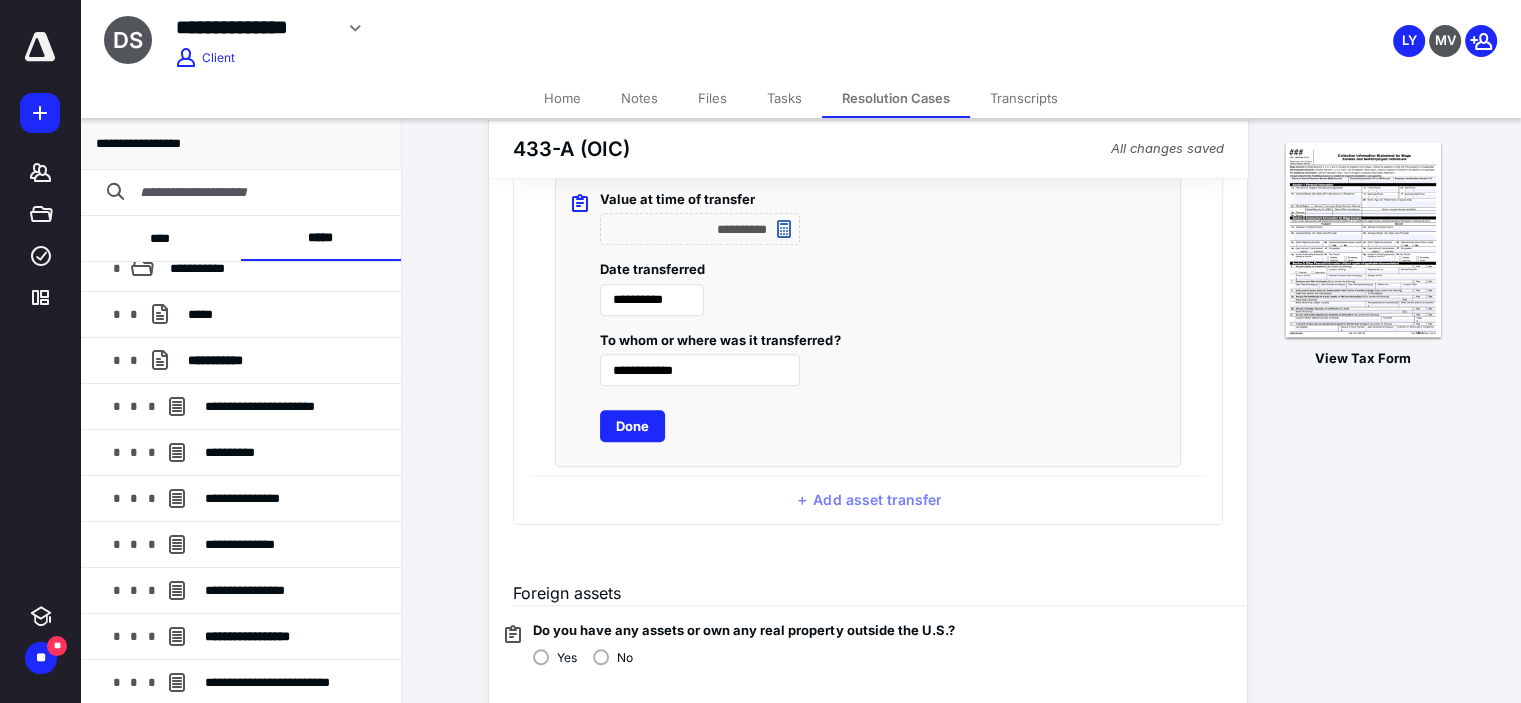 click on "Done" at bounding box center (632, 426) 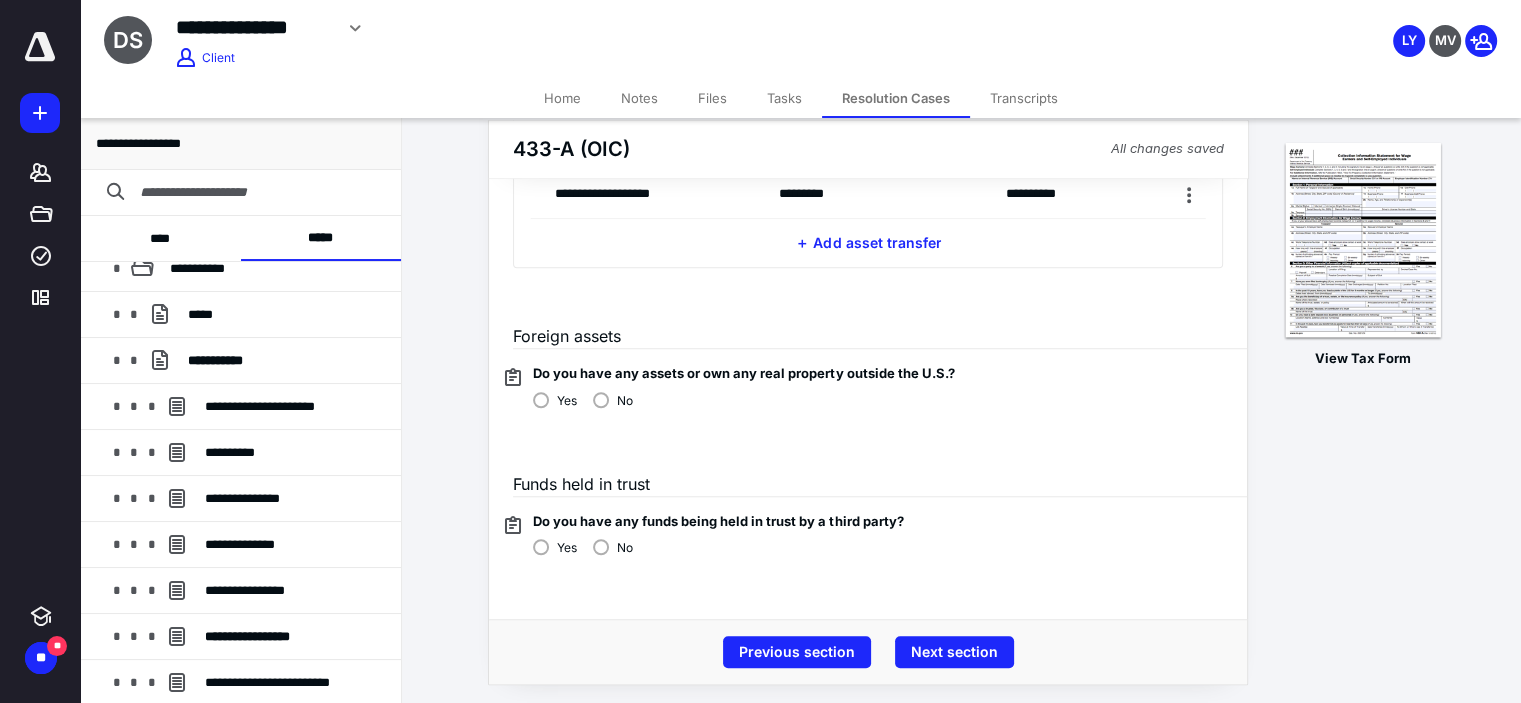 scroll, scrollTop: 1537, scrollLeft: 0, axis: vertical 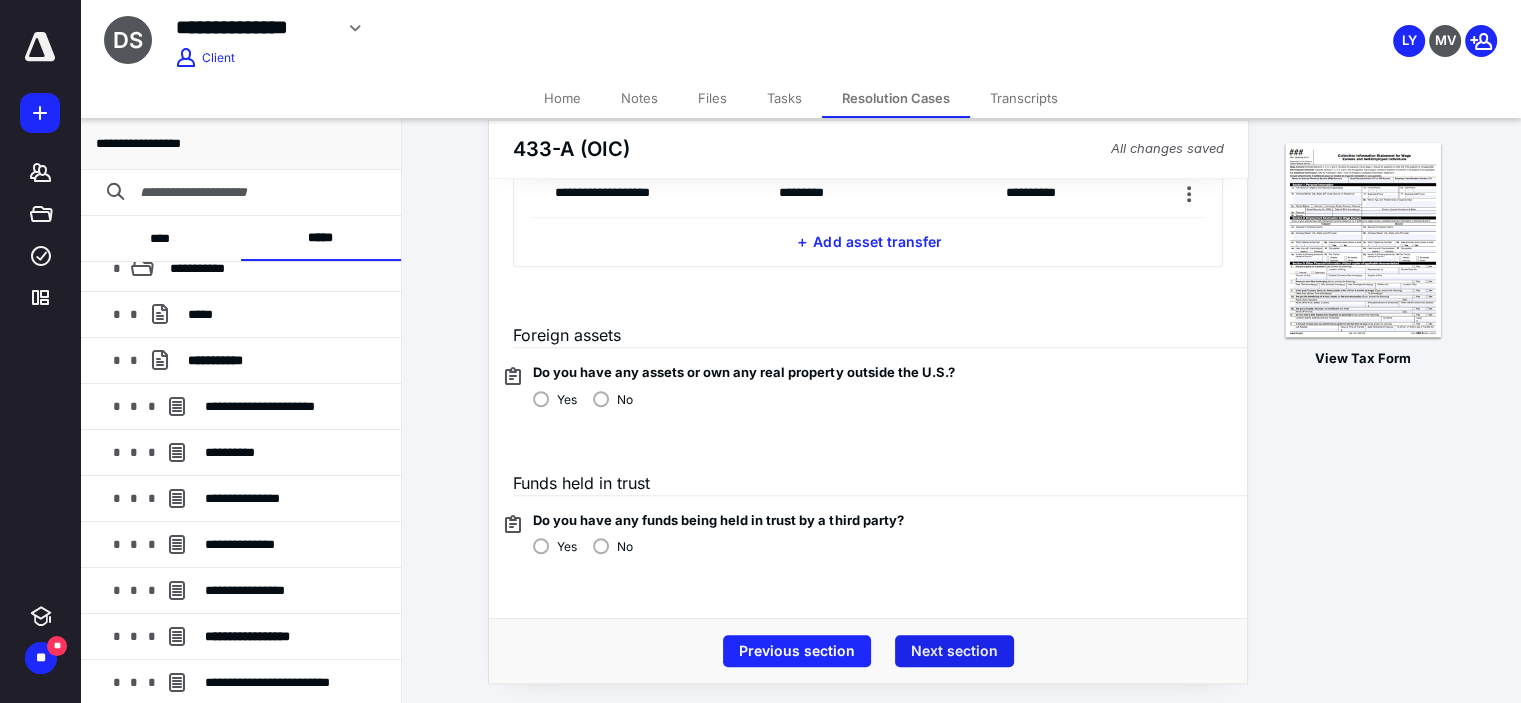 click on "Next section" at bounding box center [954, 651] 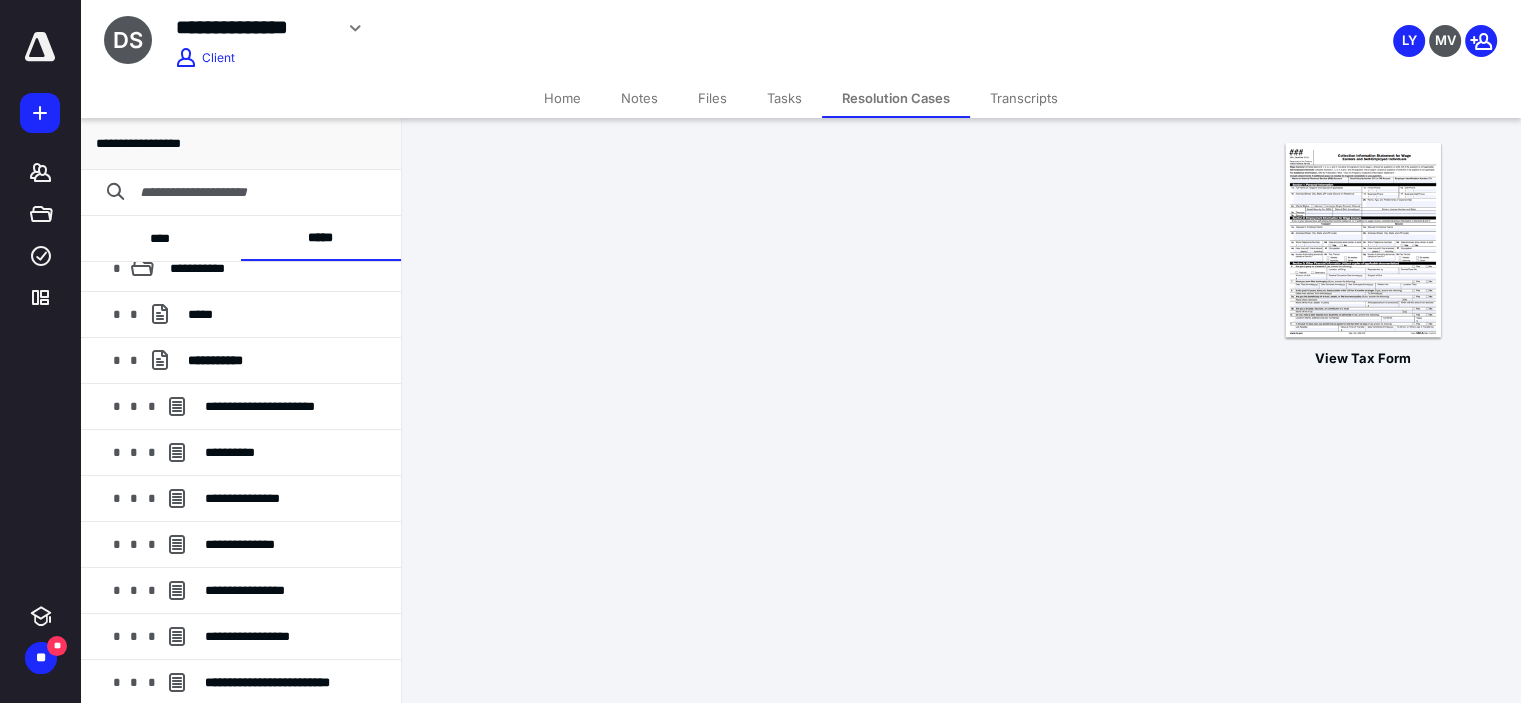 scroll, scrollTop: 0, scrollLeft: 0, axis: both 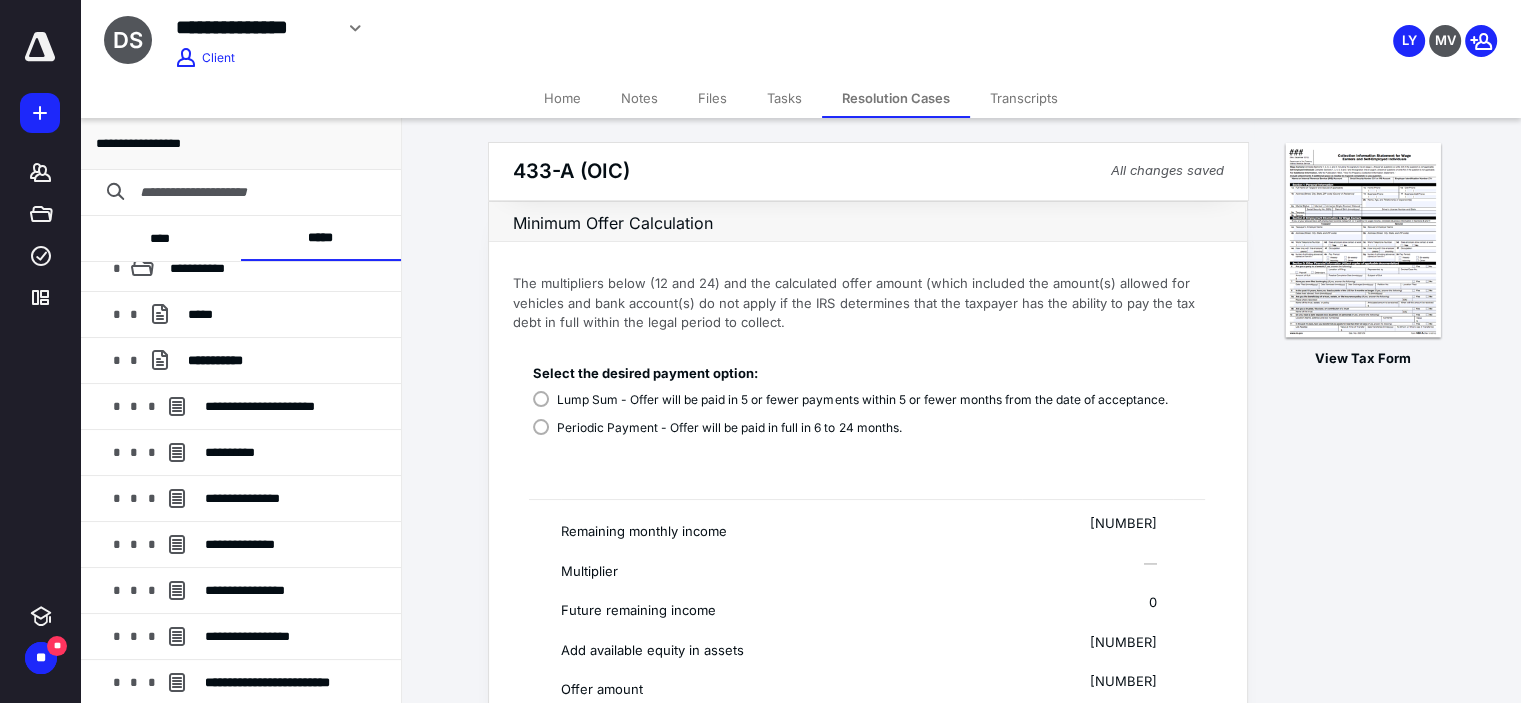 click on "Lump Sum - Offer will be paid in 5 or fewer payments within 5 or fewer months from the date of acceptance." at bounding box center [850, 398] 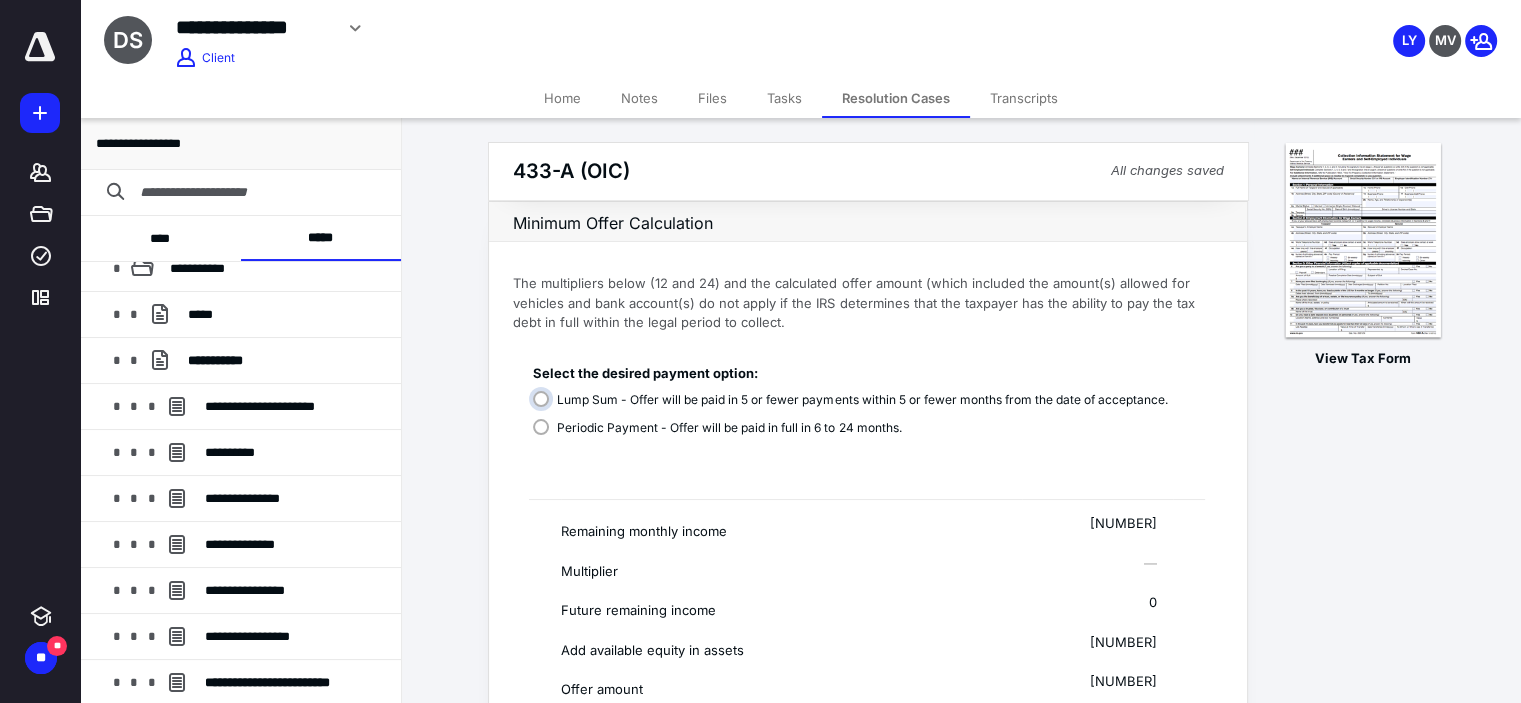 click on "Lump Sum - Offer will be paid in 5 or fewer payments within 5 or fewer months from the date of acceptance." at bounding box center [855, 407] 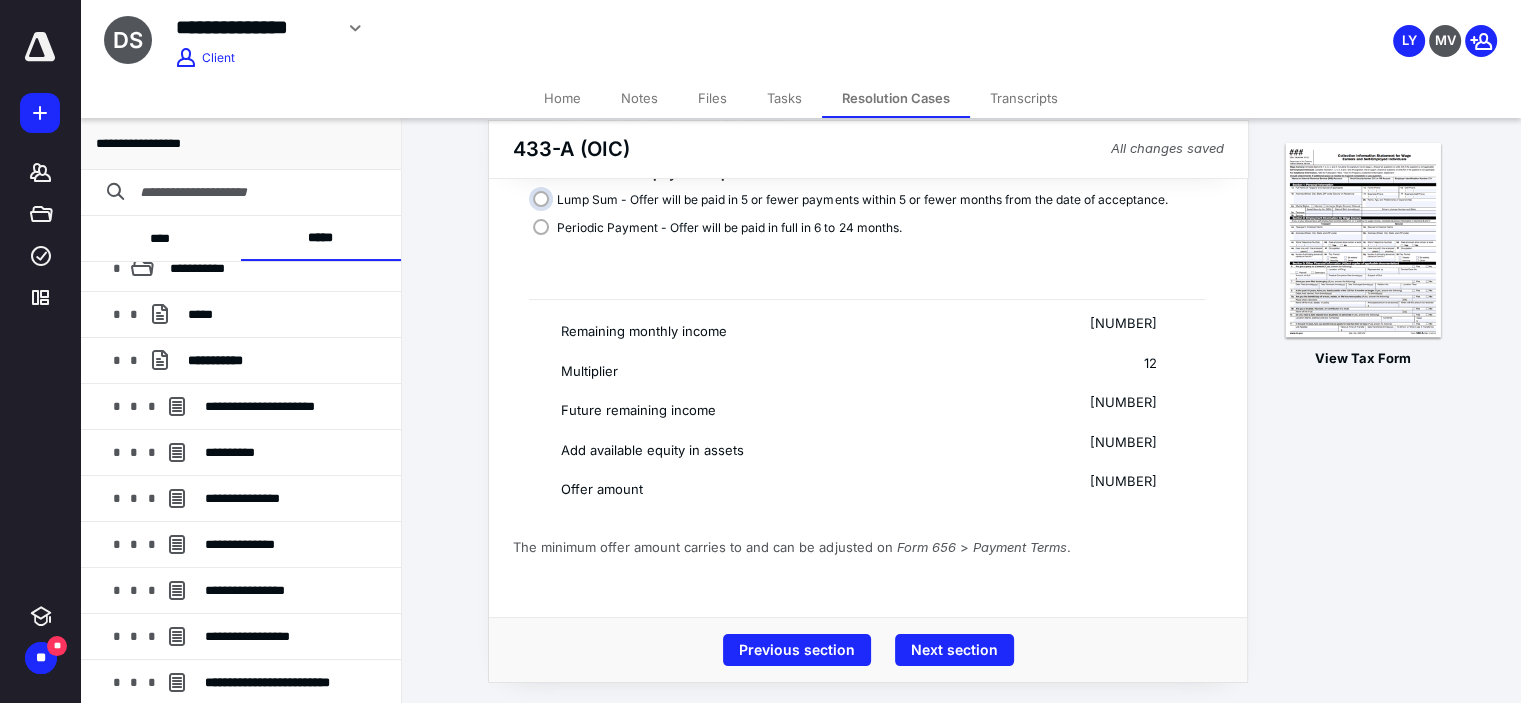 scroll, scrollTop: 220, scrollLeft: 0, axis: vertical 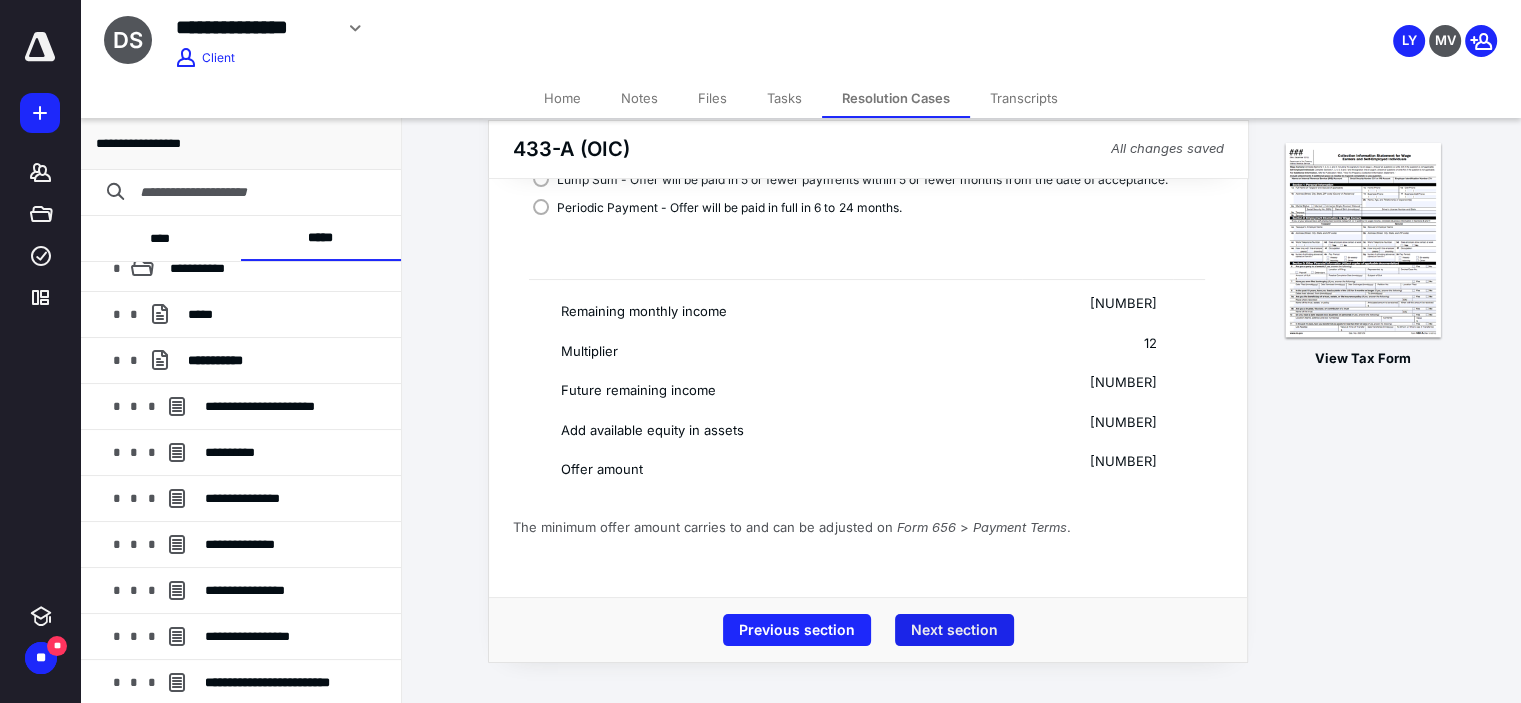 click on "Next section" at bounding box center (954, 630) 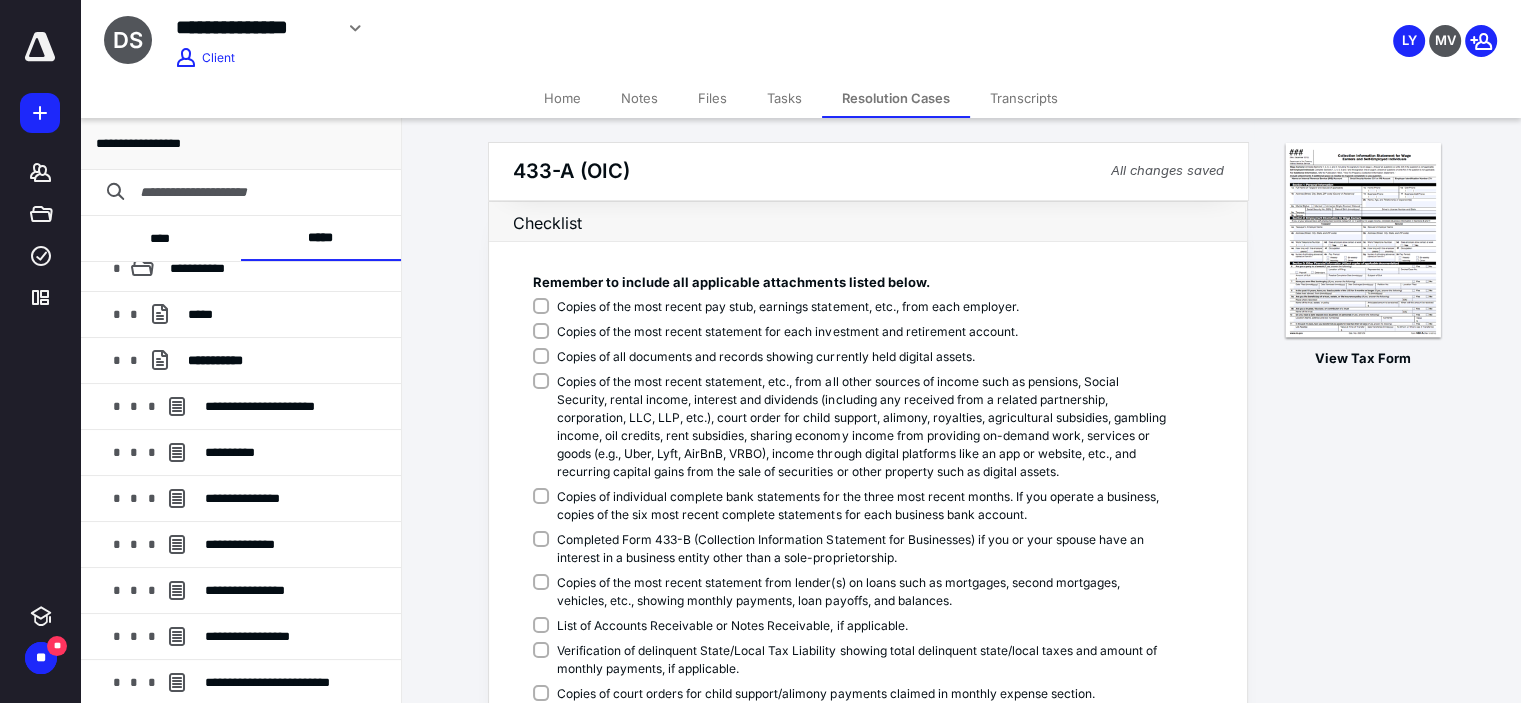 click on "Copies of the most recent pay stub, earnings statement, etc., from each employer." at bounding box center (850, 307) 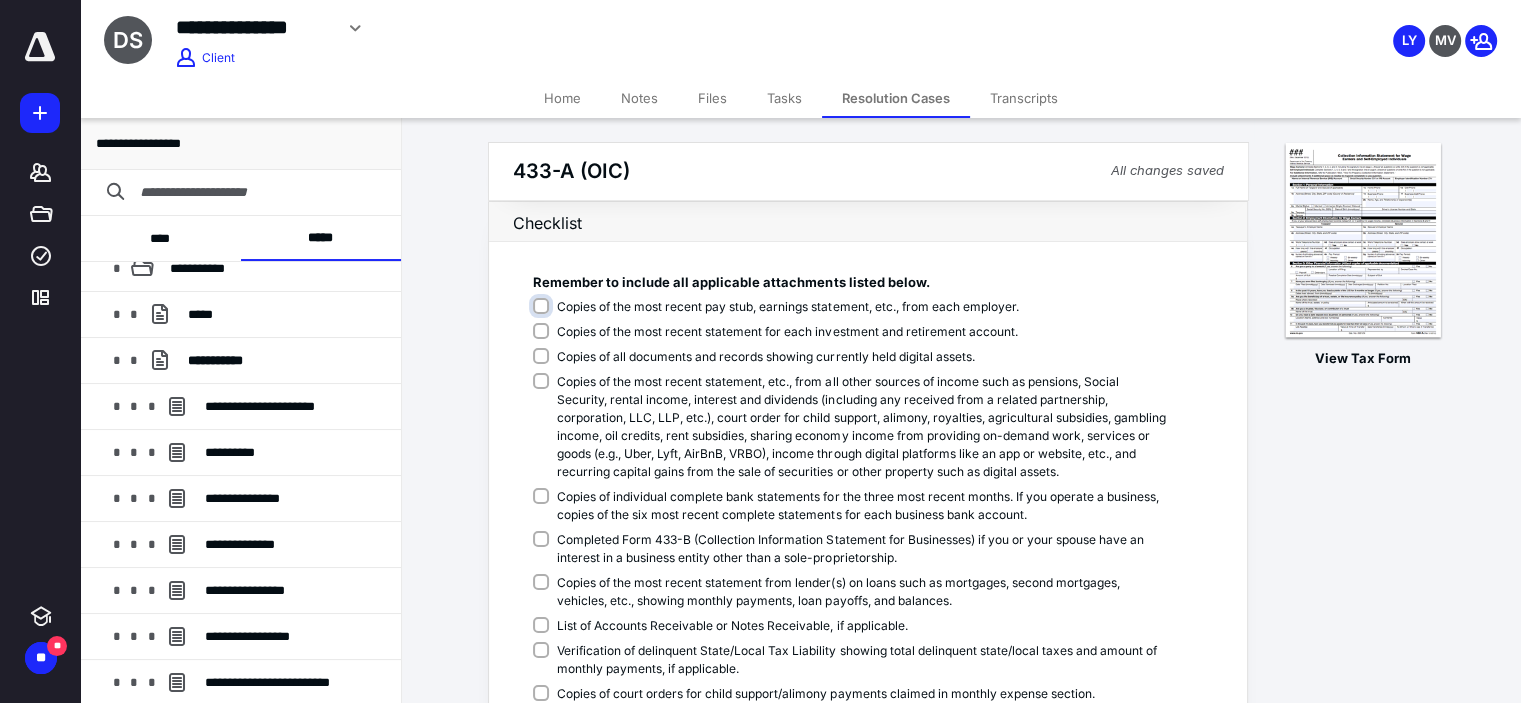 click on "Copies of the most recent pay stub, earnings statement, etc., from each employer." at bounding box center (854, 317) 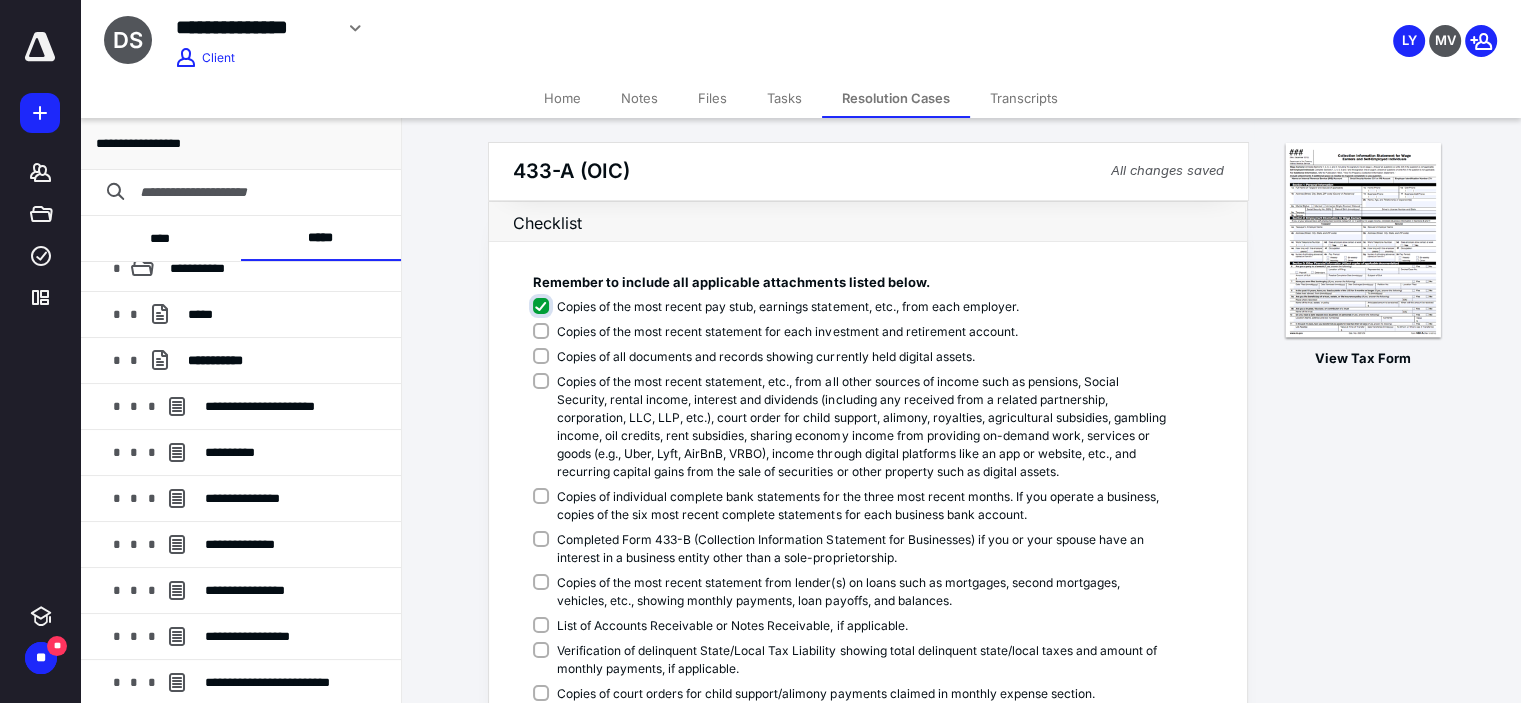 checkbox on "****" 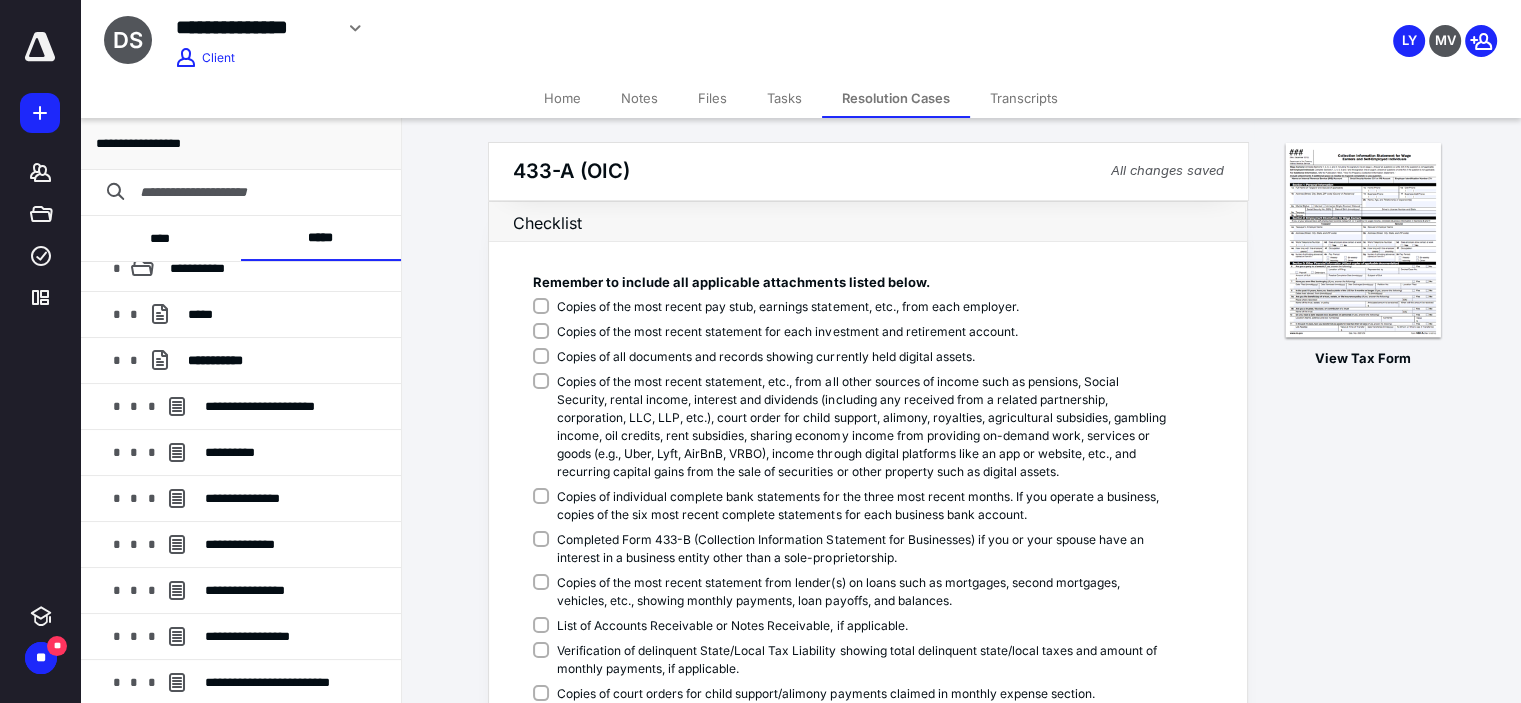 click on "Copies of the most recent statement for each investment and retirement account." at bounding box center [850, 332] 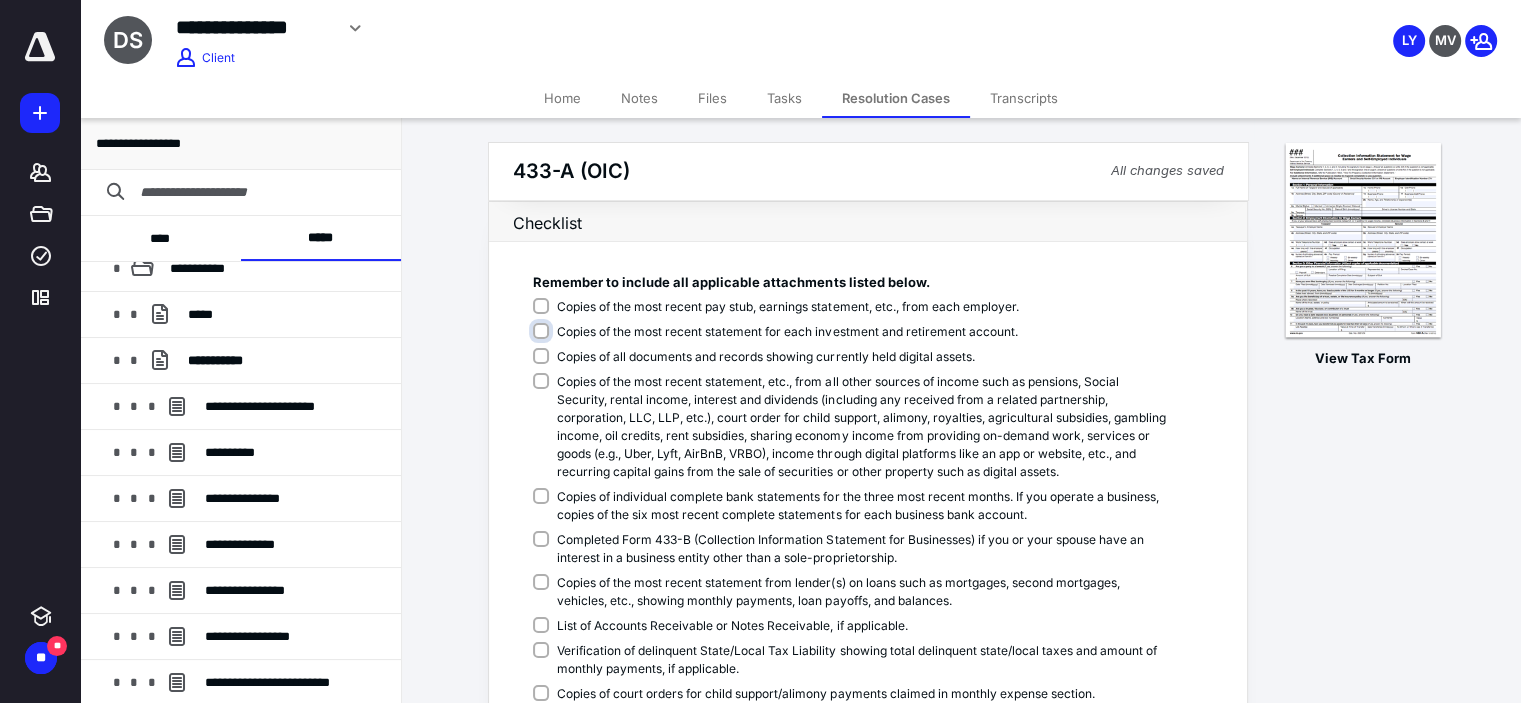 click on "Copies of the most recent statement for each investment and retirement account." at bounding box center (854, 342) 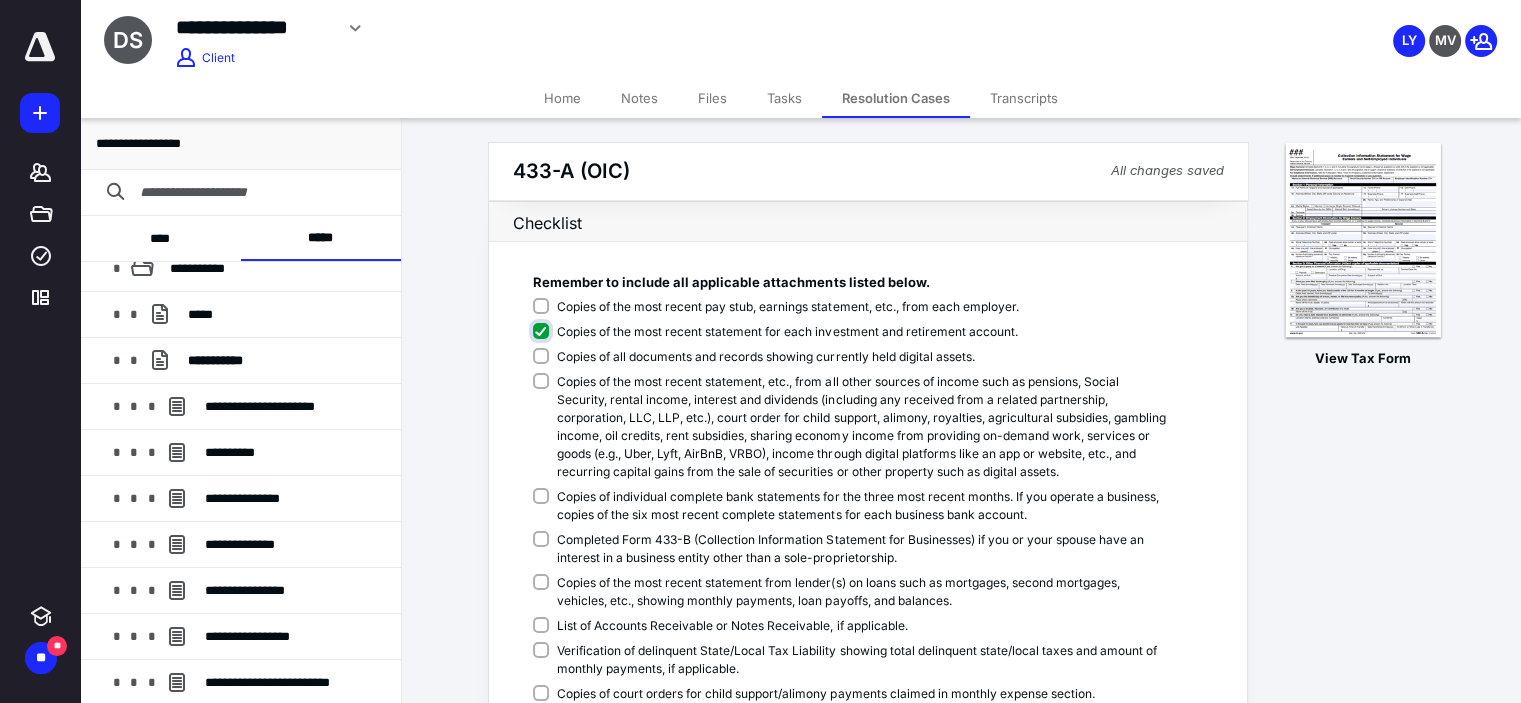 checkbox on "****" 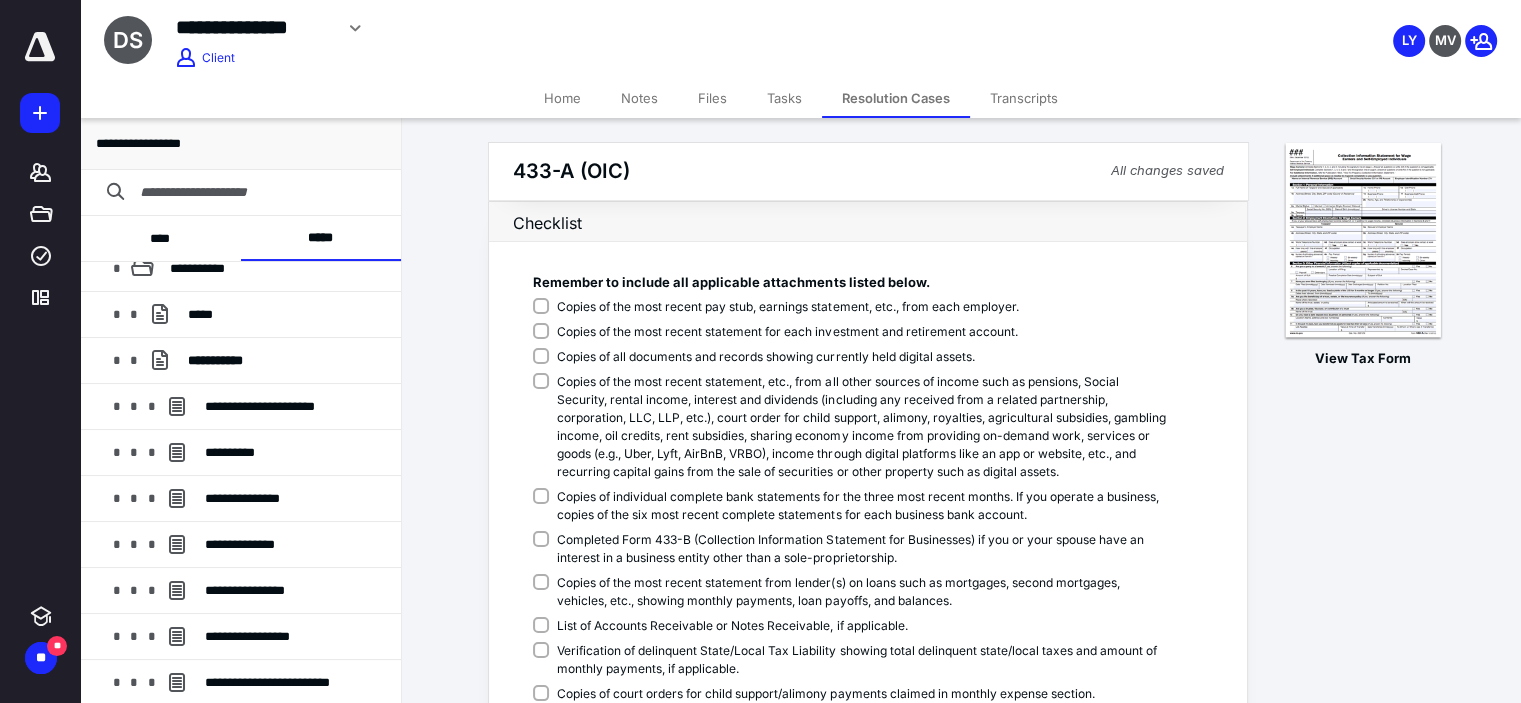 click on "Copies of the most recent statement, etc., from all other sources of income such as pensions, Social Security, rental income, interest and dividends (including any received from a related partnership, corporation, LLC, LLP, etc.), court order for child support, alimony, royalties, agricultural subsidies, gambling income, oil credits, rent subsidies, sharing economy income from providing on-demand work, services or goods (e.g., Uber, Lyft, AirBnB, VRBO), income through digital platforms like an app or website, etc., and recurring capital gains from the sale of securities or other property such as digital assets." at bounding box center [850, 427] 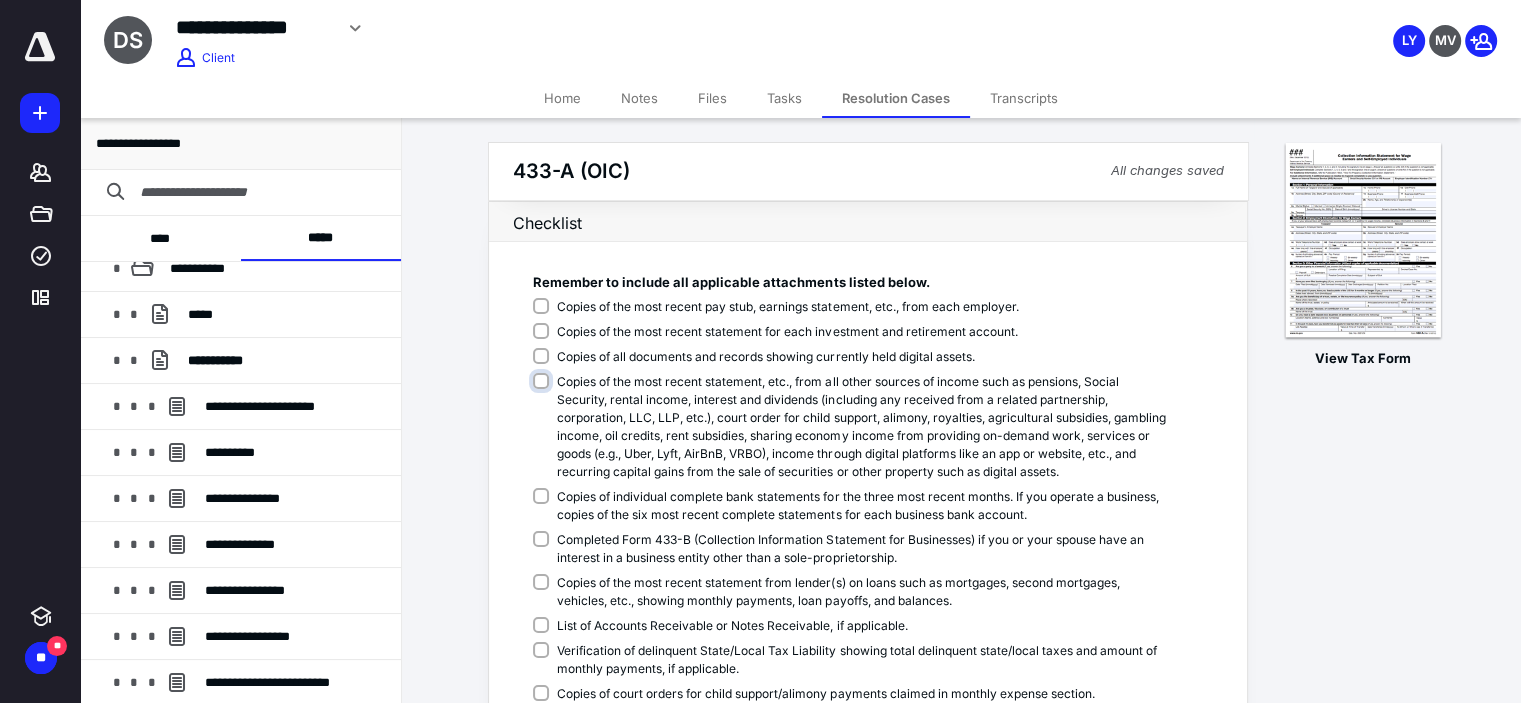 click on "Copies of the most recent statement, etc., from all other sources of income such as pensions, Social Security, rental income, interest and dividends (including any received from a related partnership, corporation, LLC, LLP, etc.), court order for child support, alimony, royalties, agricultural subsidies, gambling income, oil credits, rent subsidies, sharing economy income from providing on-demand work, services or goods (e.g., Uber, Lyft, AirBnB, VRBO), income through digital platforms like an app or website, etc., and recurring capital gains from the sale of securities or other property such as digital assets." at bounding box center (854, 392) 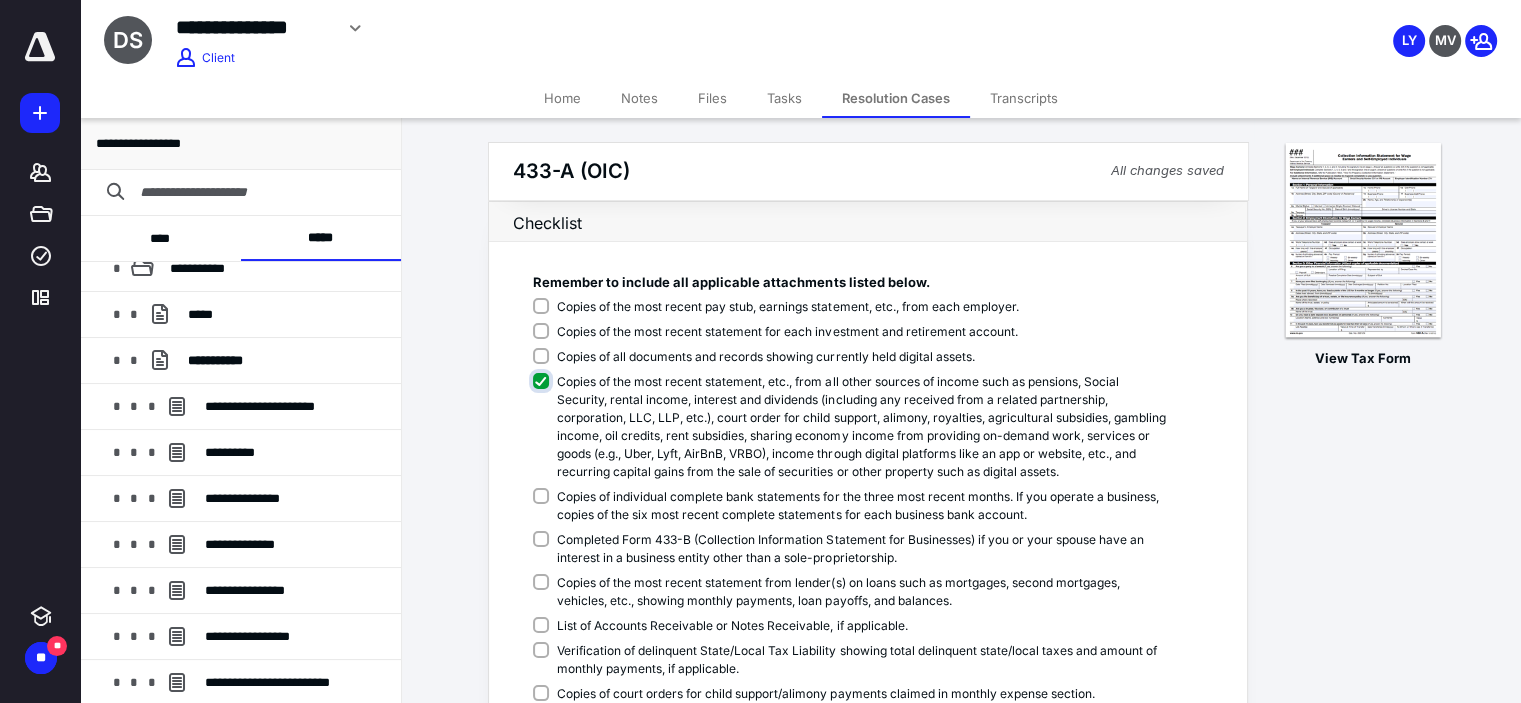 checkbox on "****" 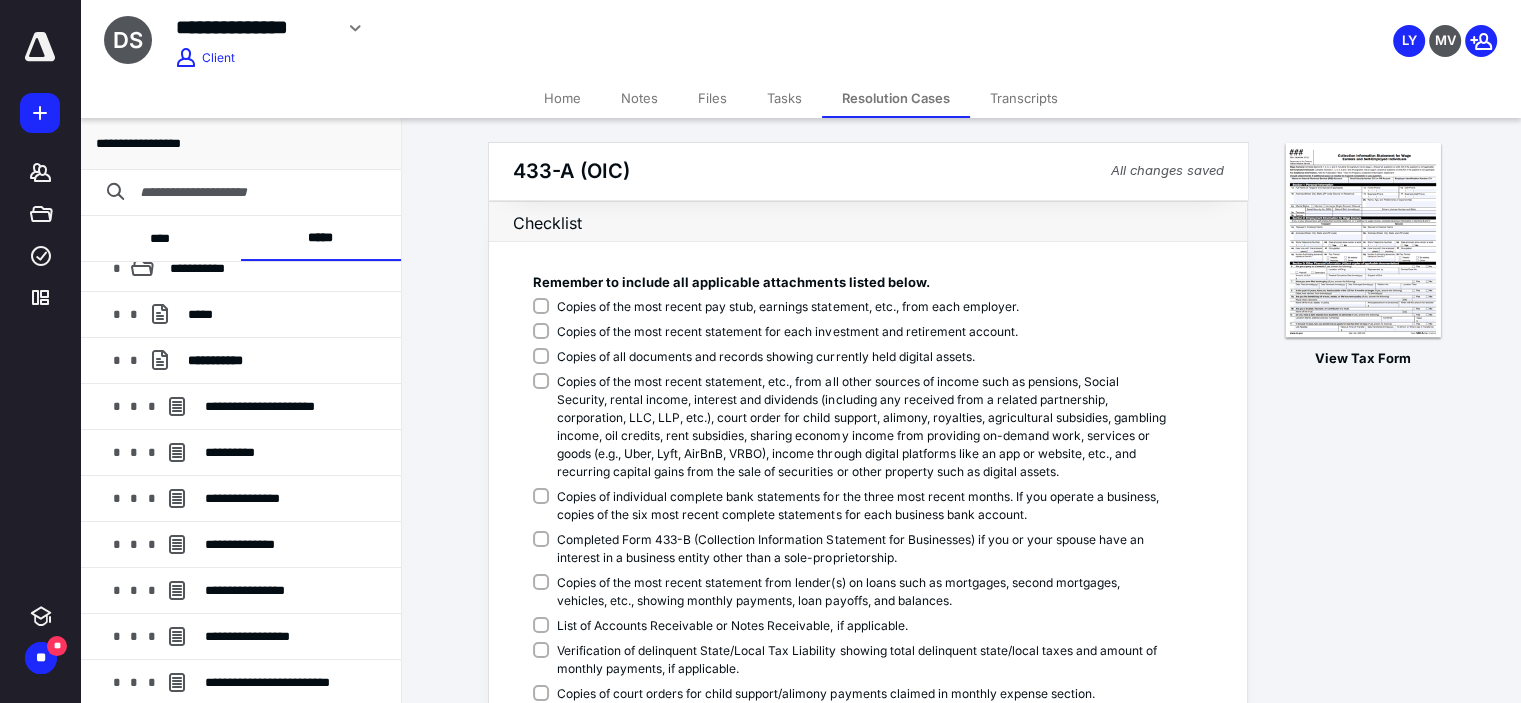 click on "Copies of individual complete bank statements for the three most recent months. If you operate a business, copies of the six most recent complete statements for each business bank account." at bounding box center [850, 506] 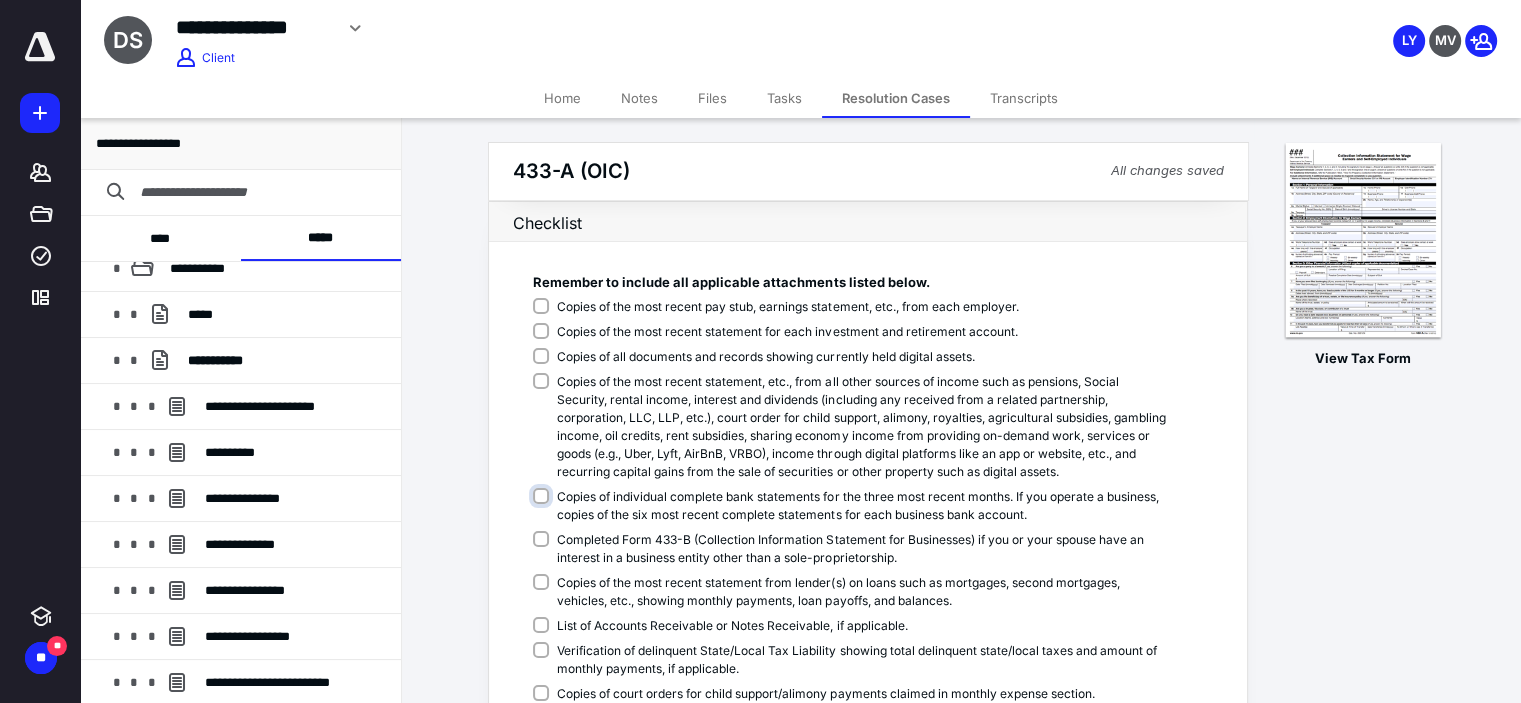 click on "Copies of individual complete bank statements for the three most recent months. If you operate a business, copies of the six most recent complete statements for each business bank account." at bounding box center [854, 507] 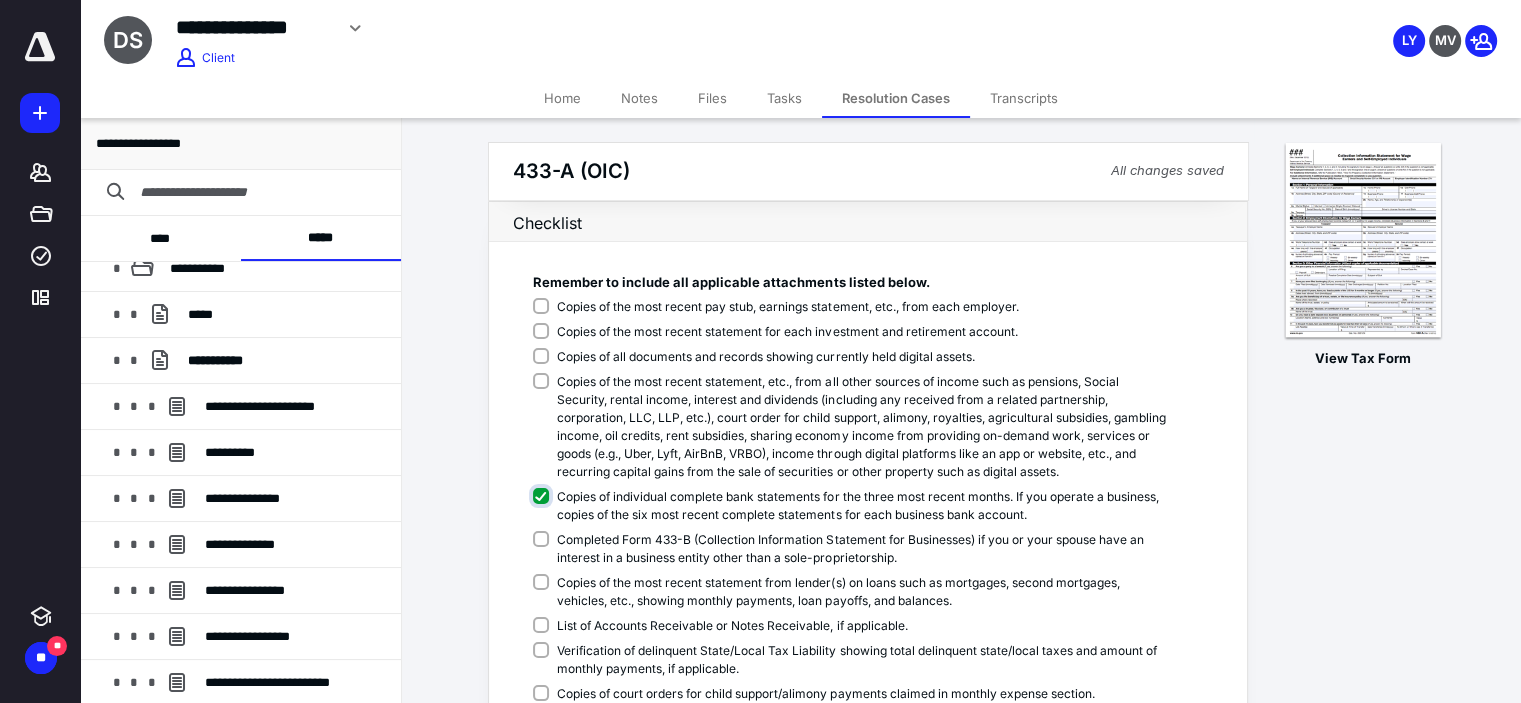 checkbox on "****" 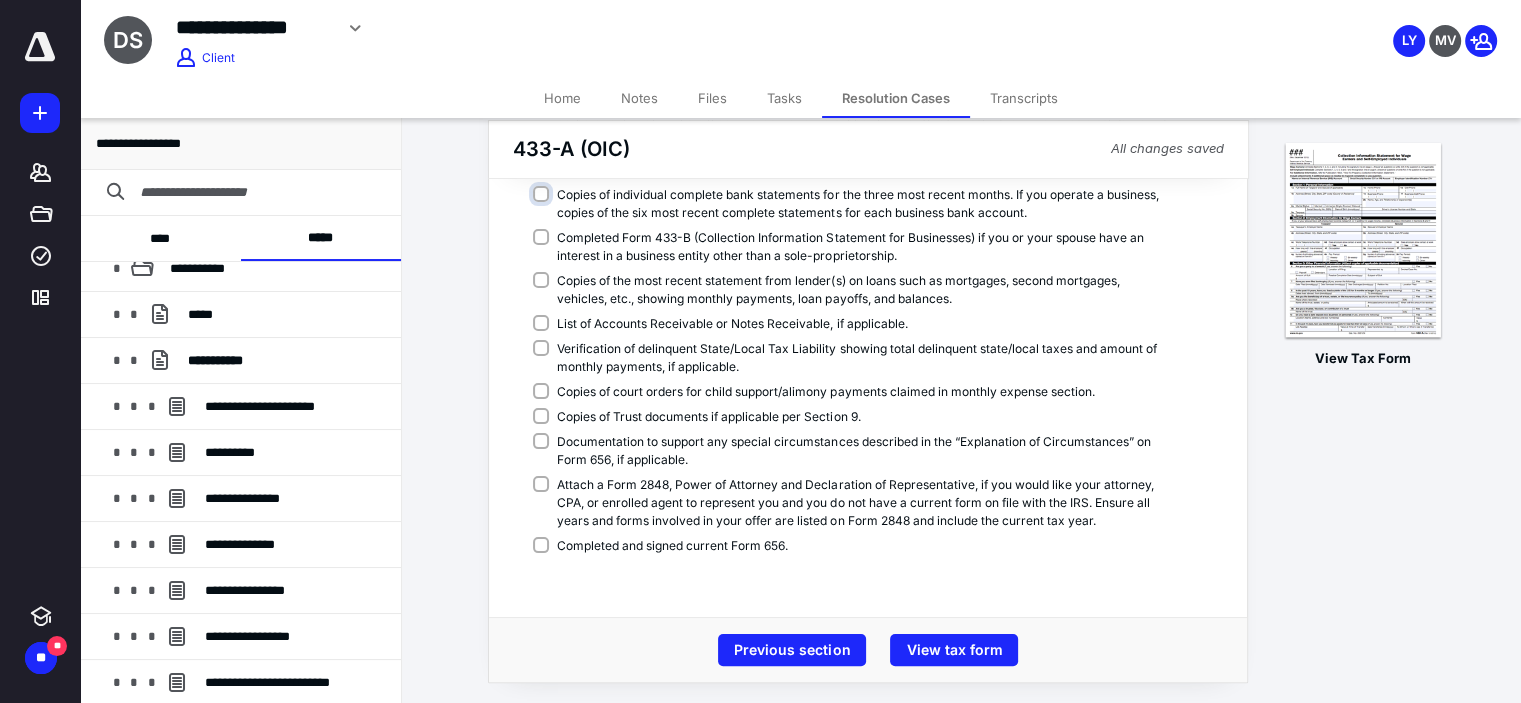 scroll, scrollTop: 304, scrollLeft: 0, axis: vertical 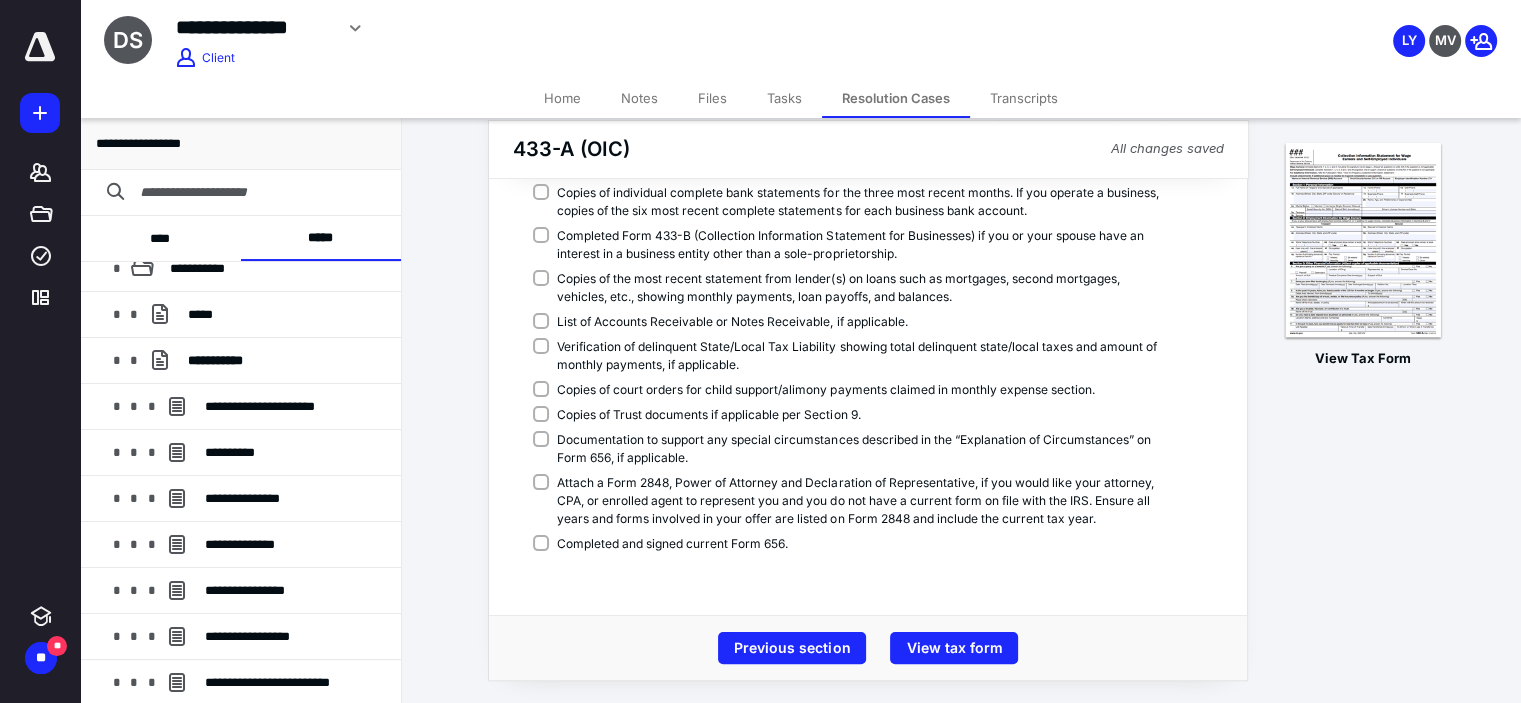 click on "Attach a Form 2848, Power of Attorney and Declaration of Representative, if you would like your attorney, CPA, or enrolled agent to represent you and you do not have a current form on file with the IRS. Ensure all years and forms involved in your offer are listed on Form 2848 and include the current tax year." at bounding box center [850, 501] 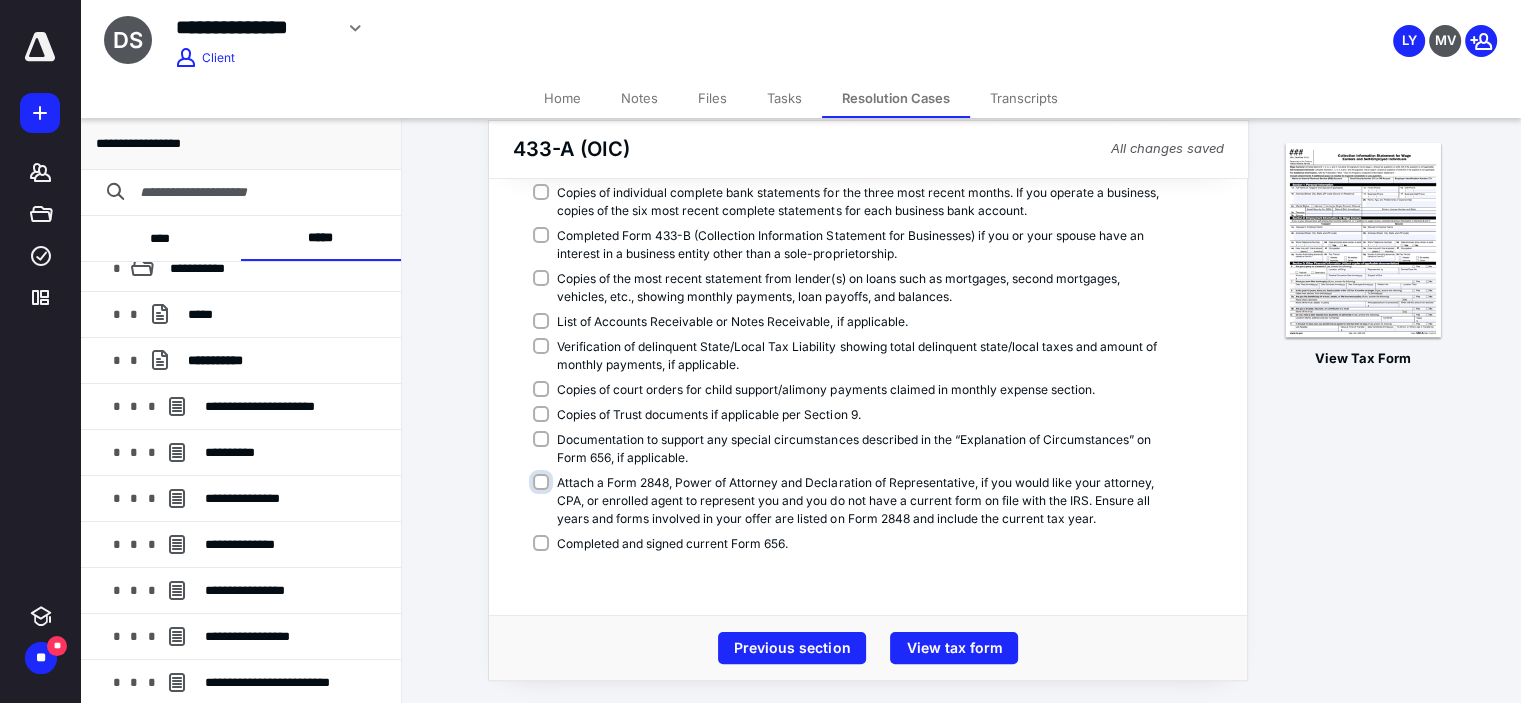 click on "Attach a Form 2848, Power of Attorney and Declaration of Representative, if you would like your attorney, CPA, or enrolled agent to represent you and you do not have a current form on file with the IRS. Ensure all years and forms involved in your offer are listed on Form 2848 and include the current tax year." at bounding box center (854, 493) 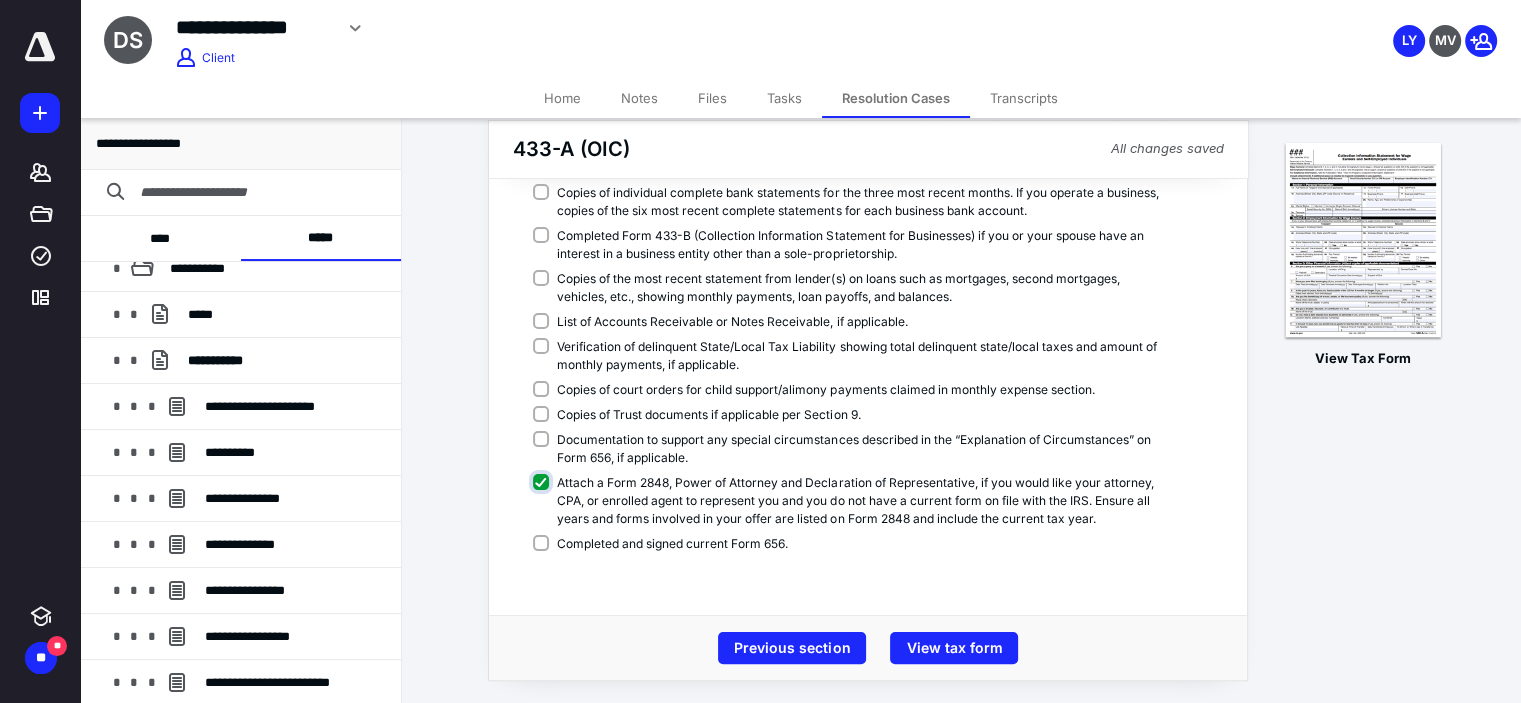 checkbox on "****" 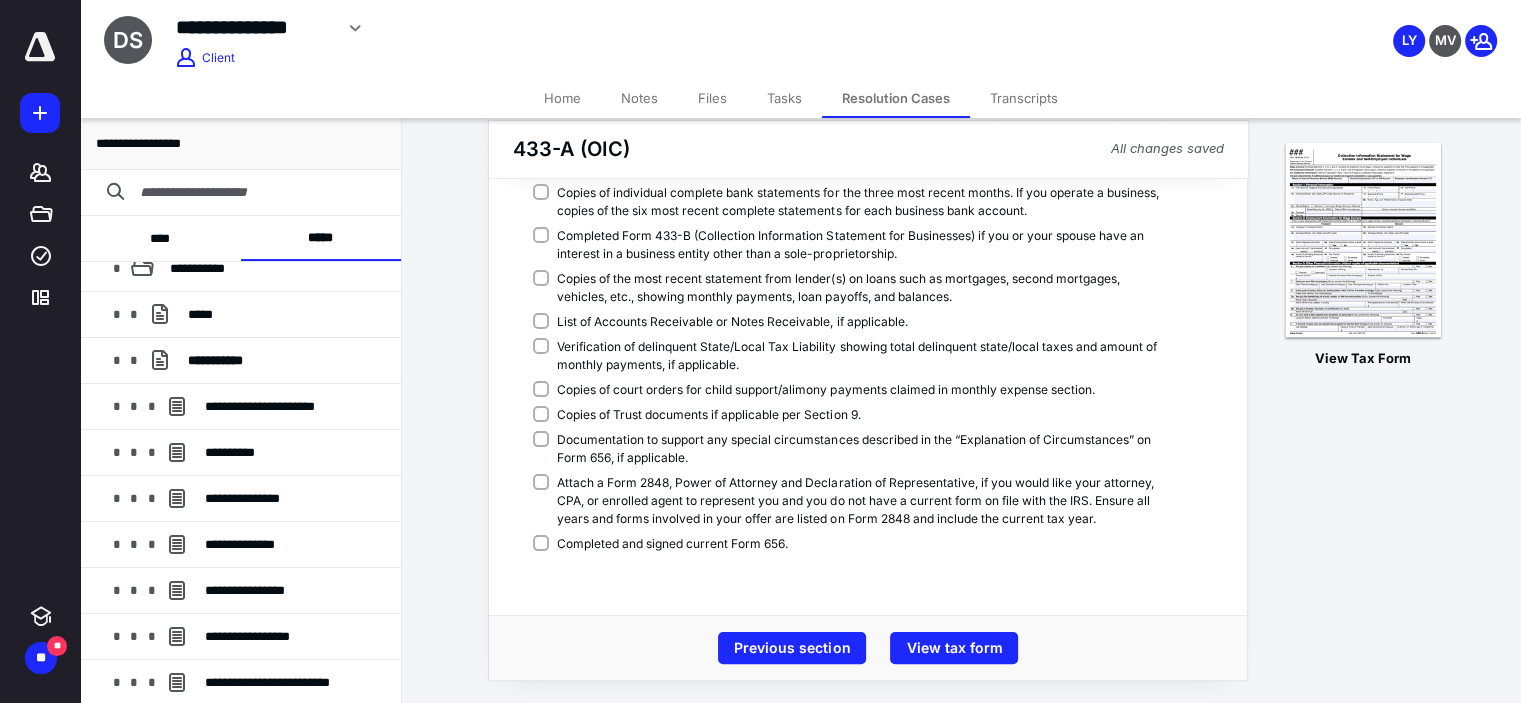 click on "Completed and signed current Form 656." at bounding box center [850, 544] 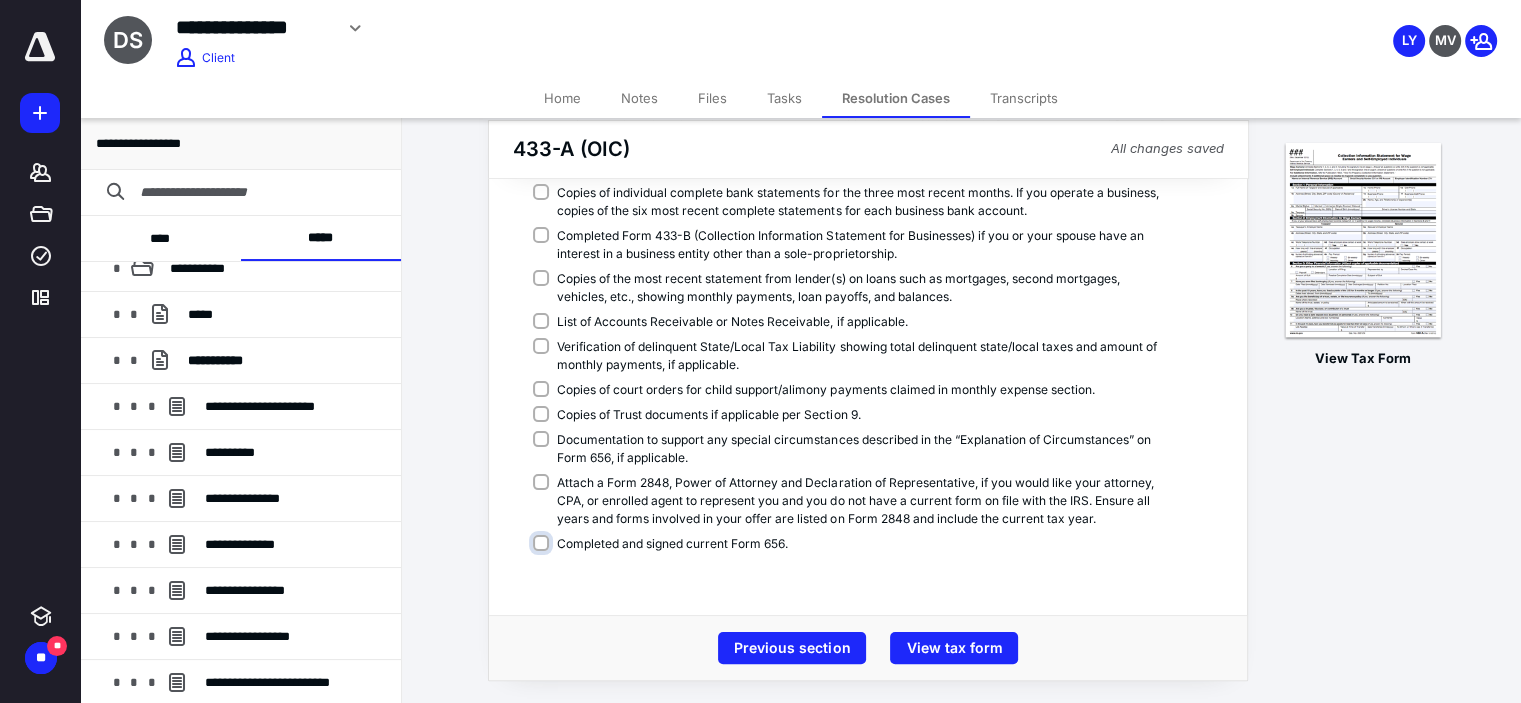 click on "Completed and signed current Form 656." at bounding box center (854, 554) 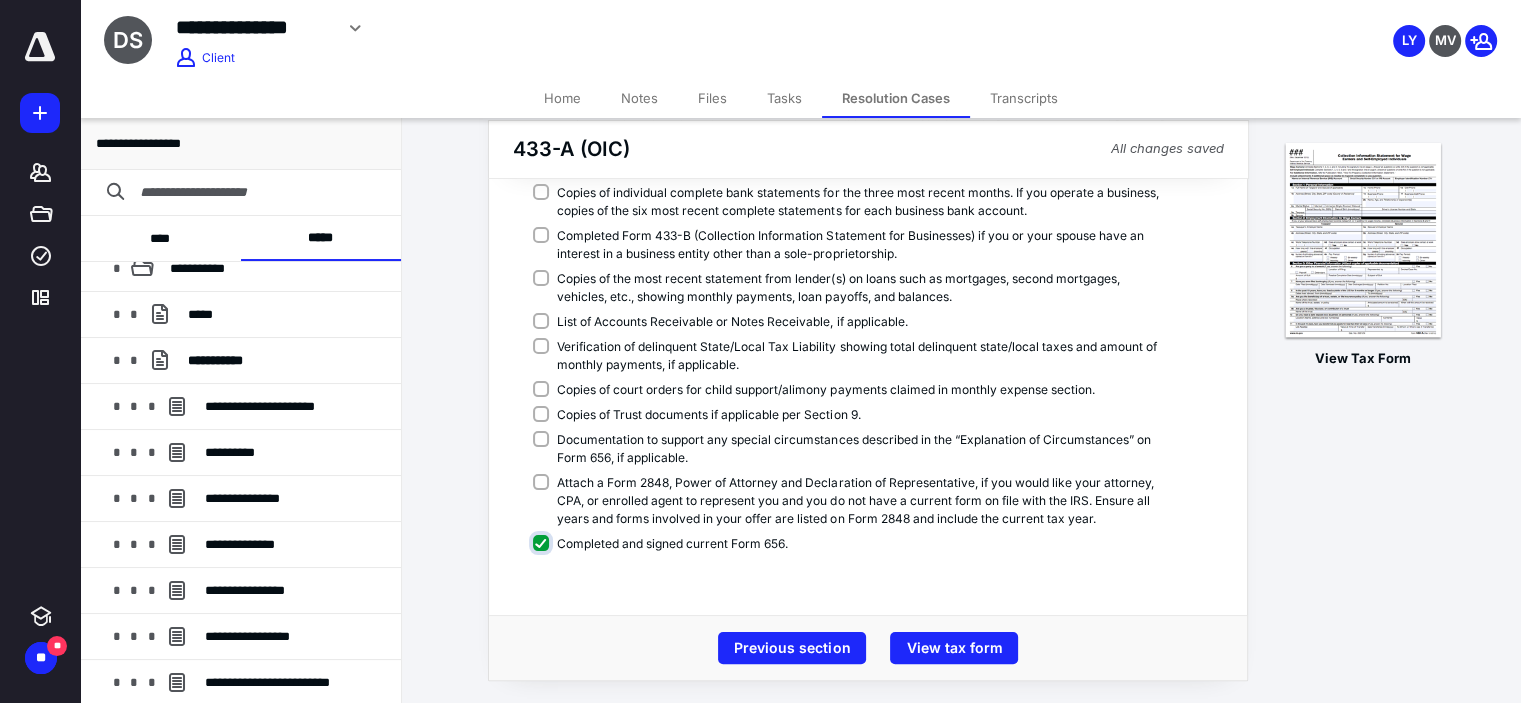 checkbox on "****" 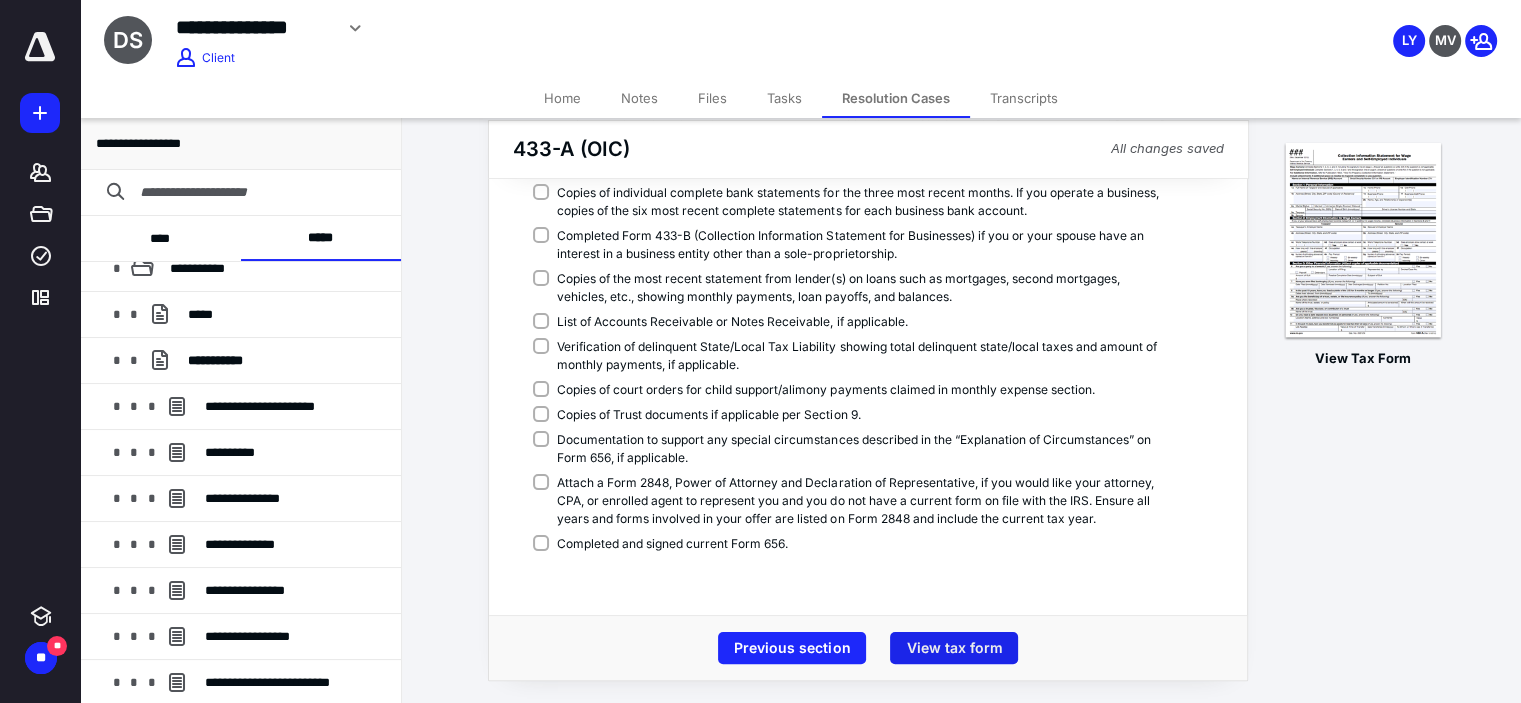click on "View tax form" at bounding box center [954, 648] 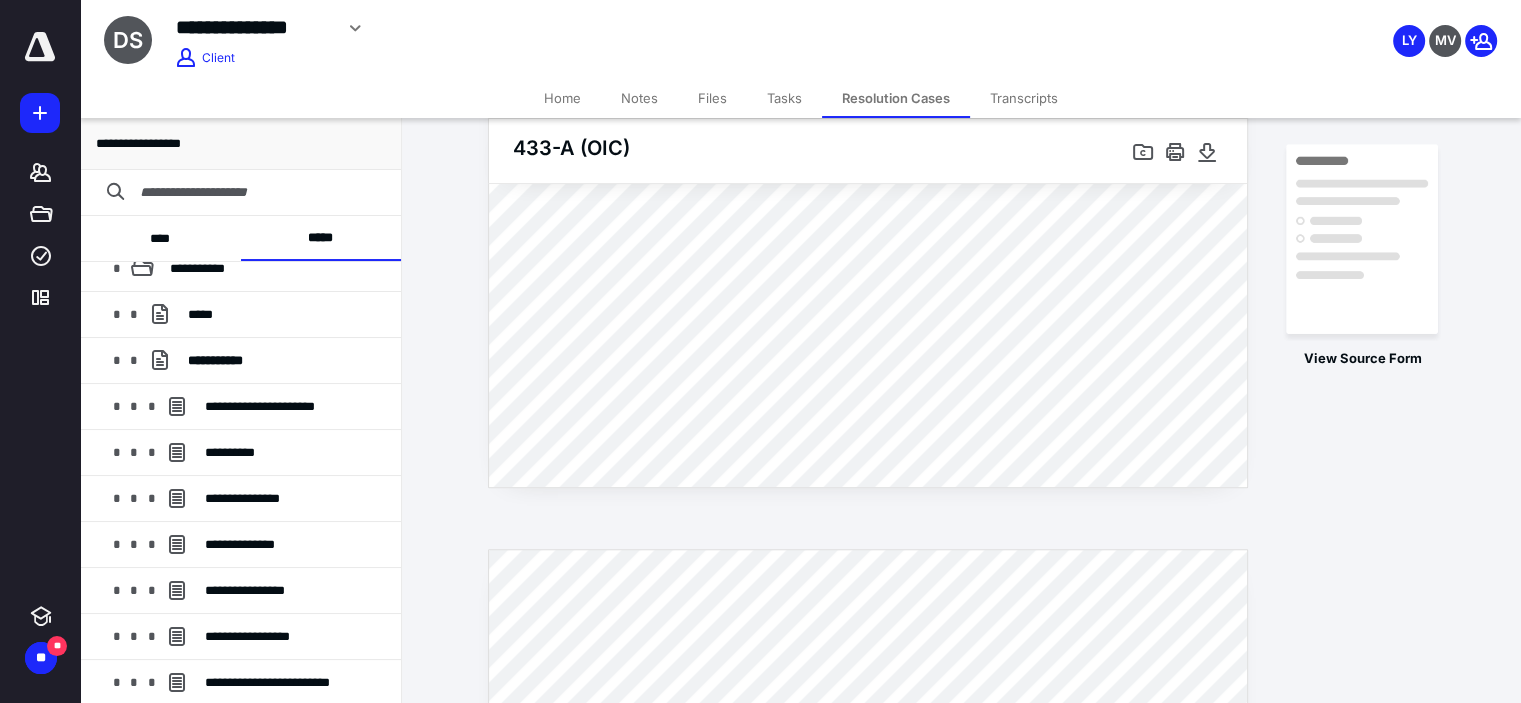 scroll, scrollTop: 676, scrollLeft: 0, axis: vertical 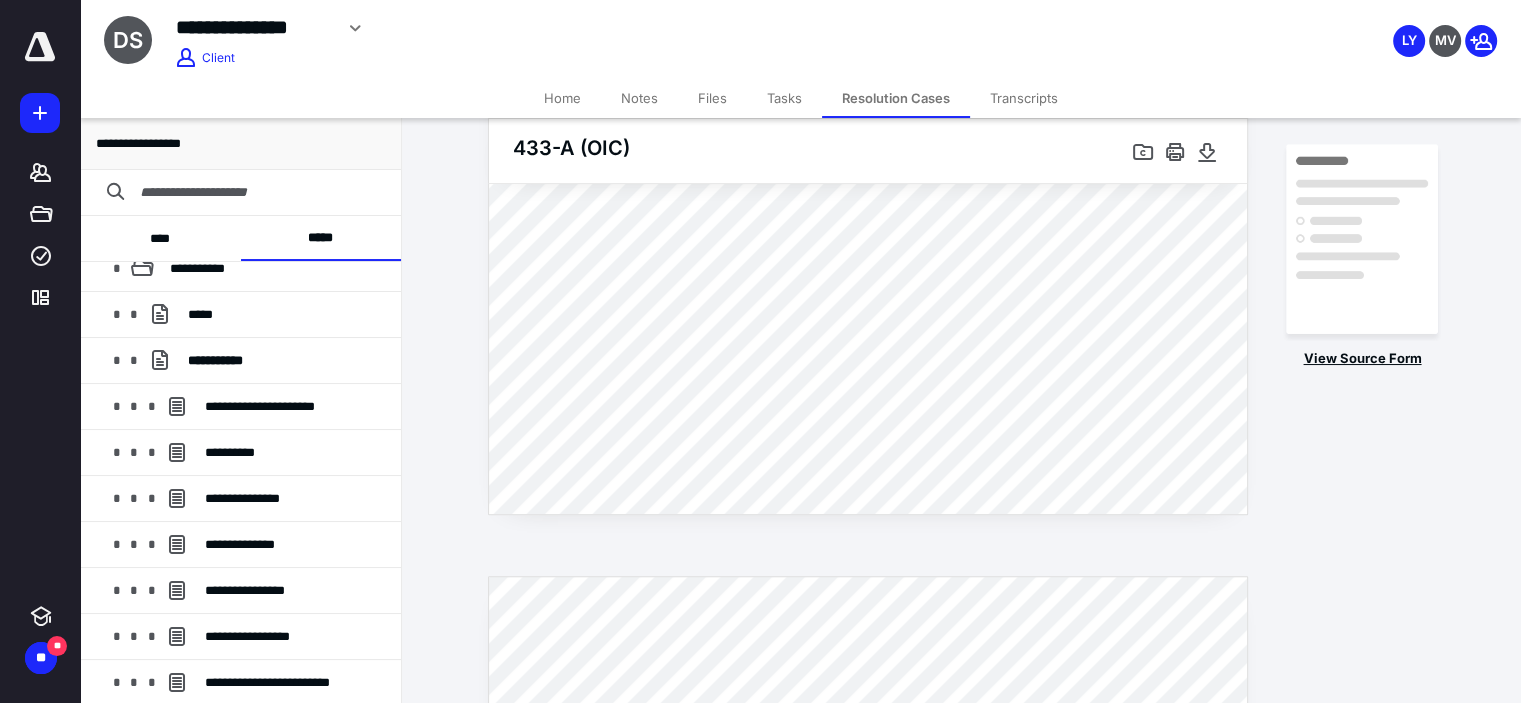 click on "View Source Form" at bounding box center (1362, 359) 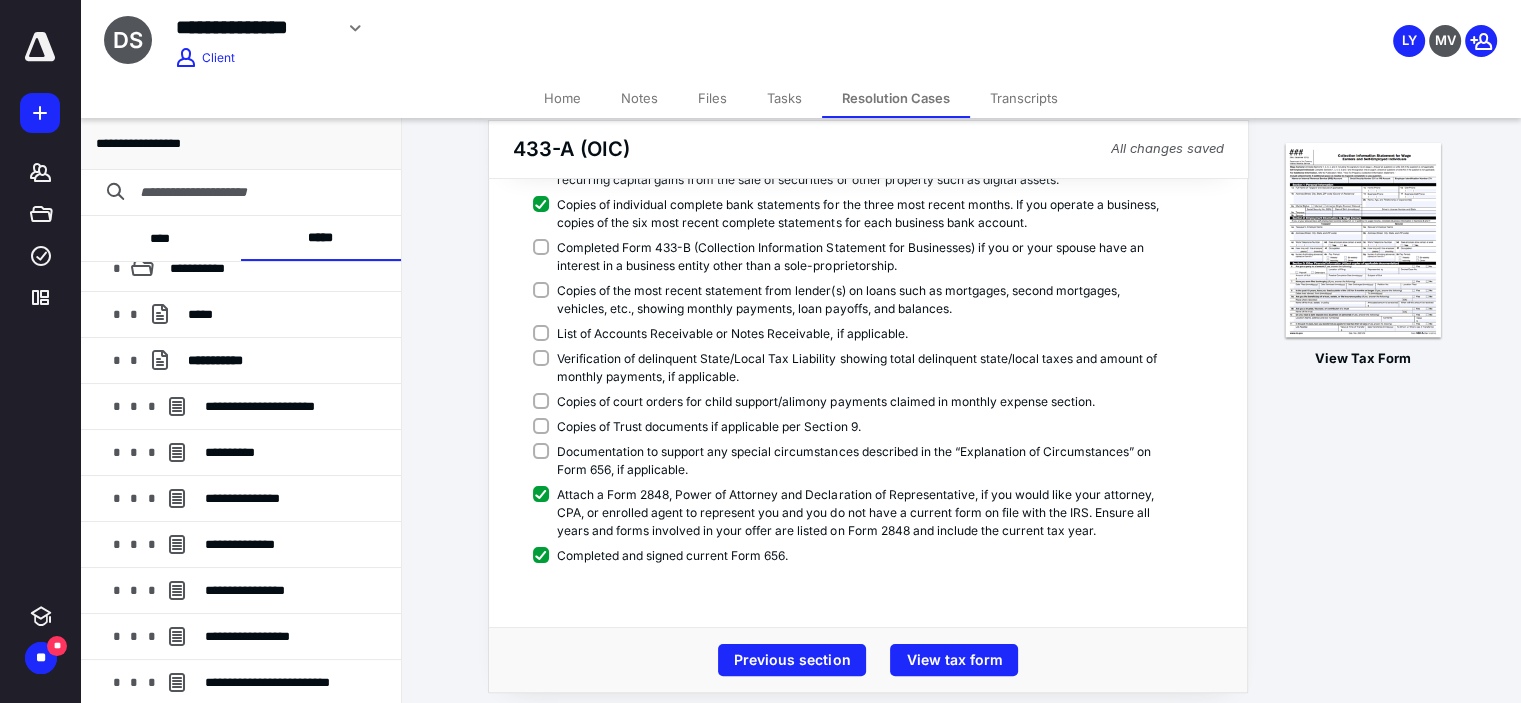 scroll, scrollTop: 304, scrollLeft: 0, axis: vertical 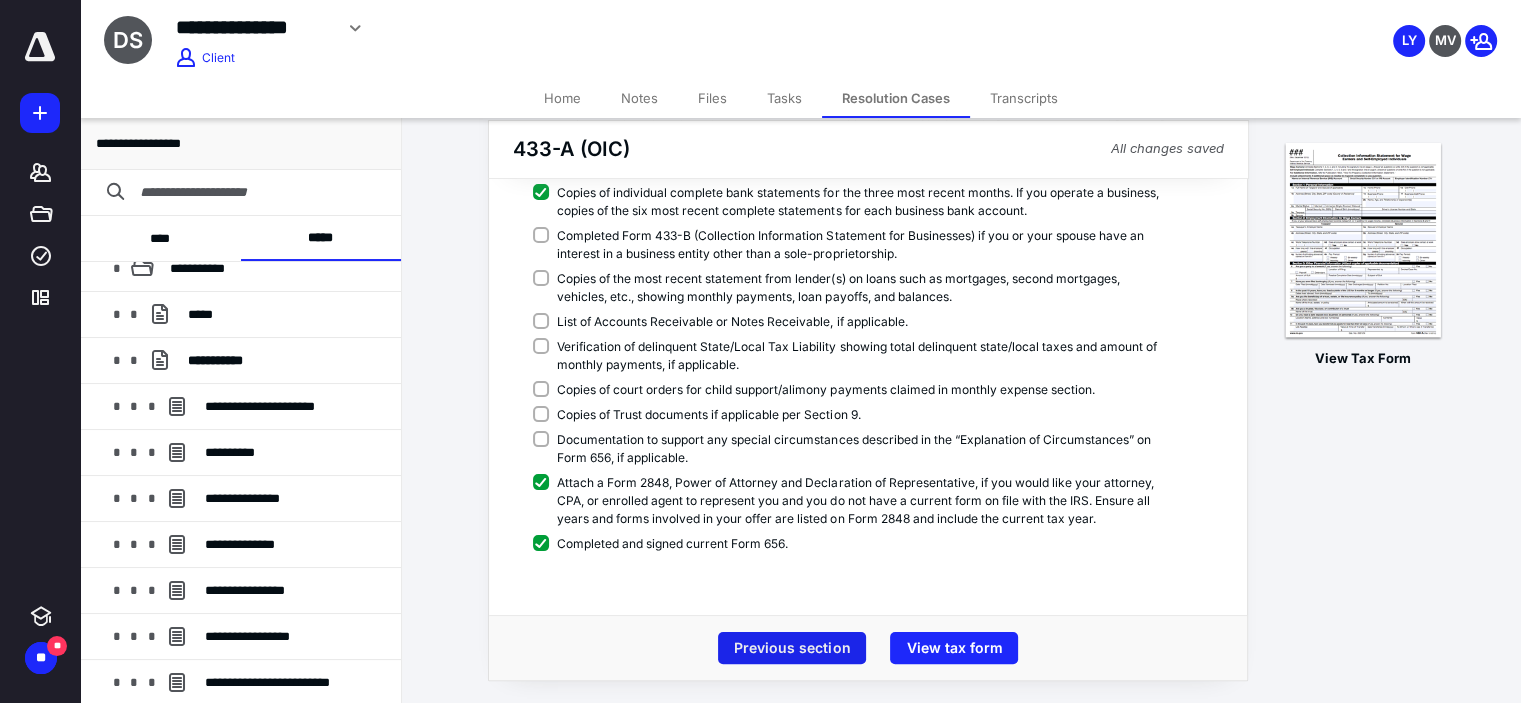 click on "Previous section" at bounding box center [792, 648] 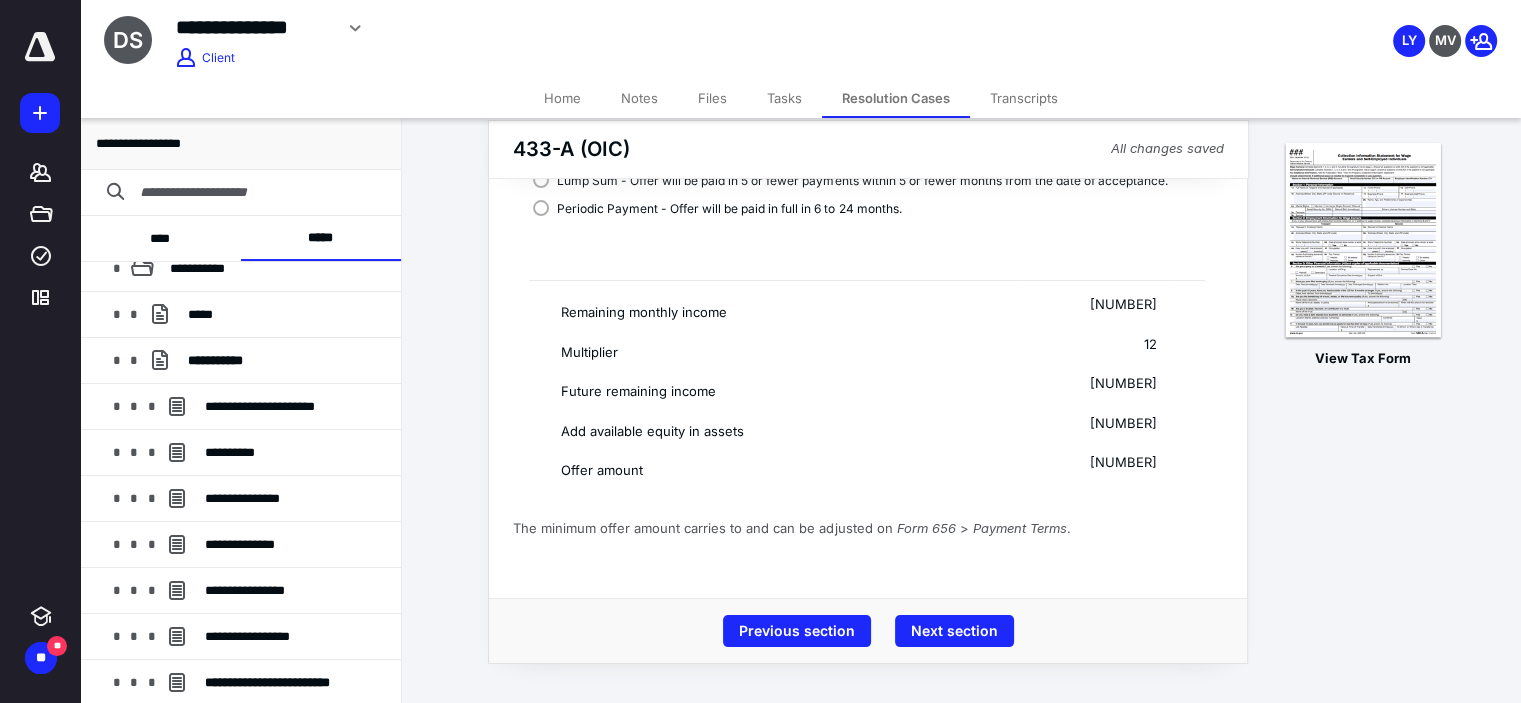 scroll, scrollTop: 220, scrollLeft: 0, axis: vertical 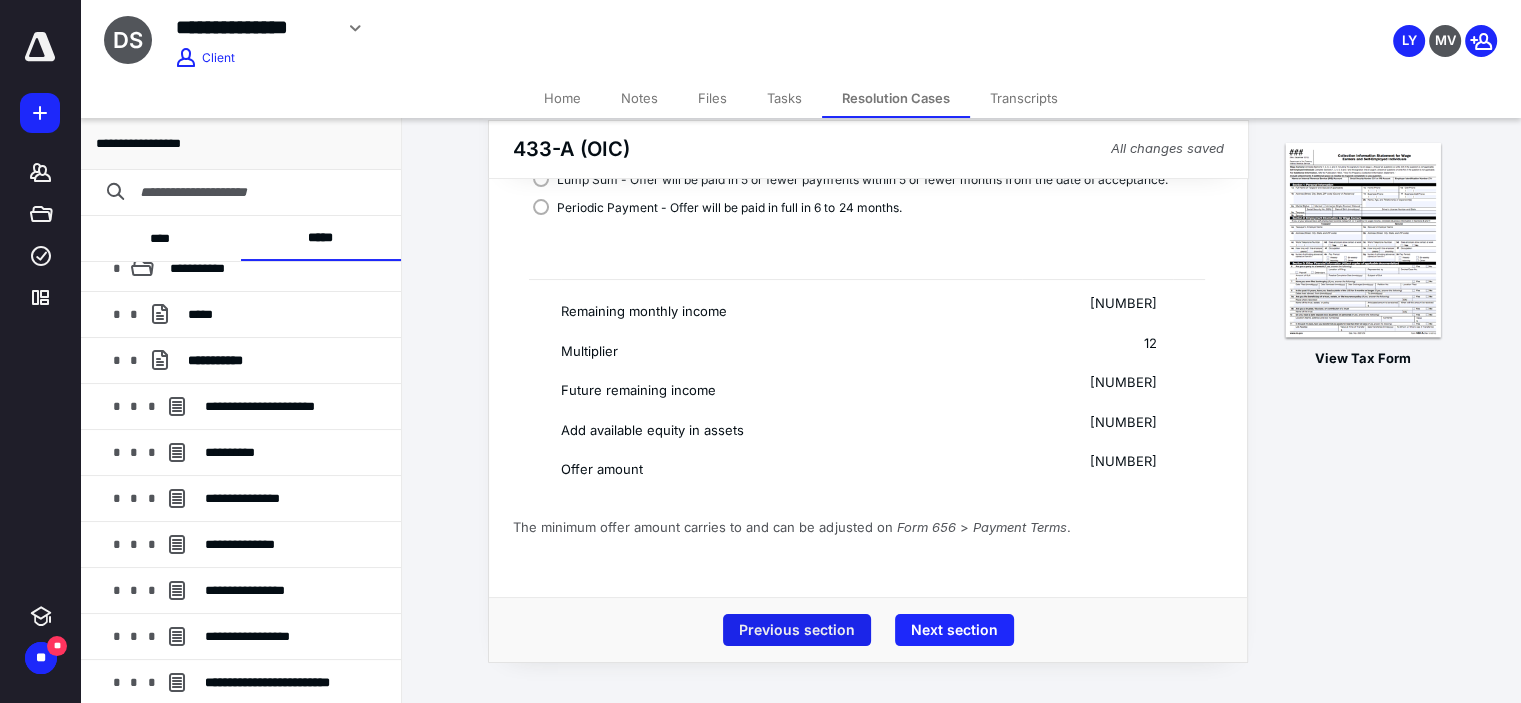 click on "Previous section" at bounding box center (797, 630) 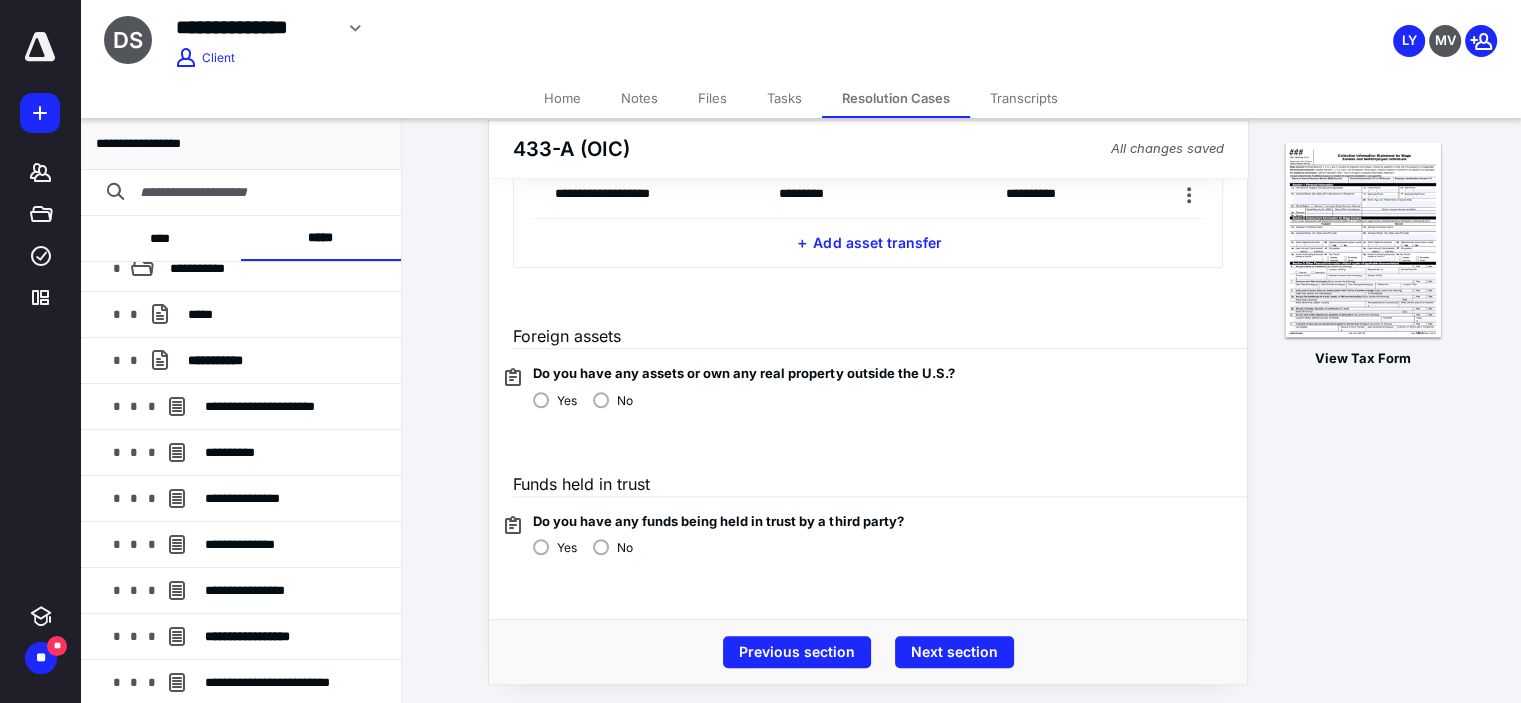 scroll, scrollTop: 1537, scrollLeft: 0, axis: vertical 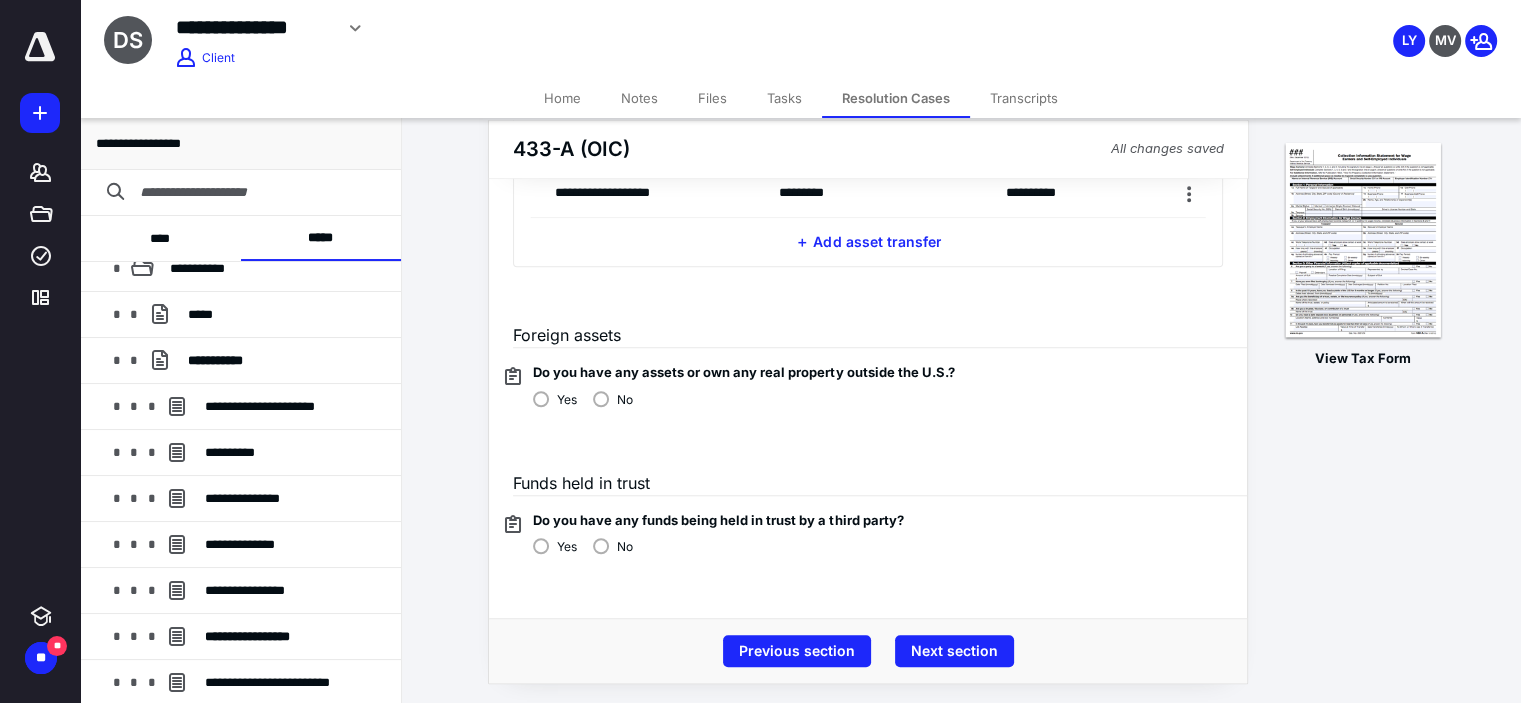 click on "Previous section" at bounding box center (797, 651) 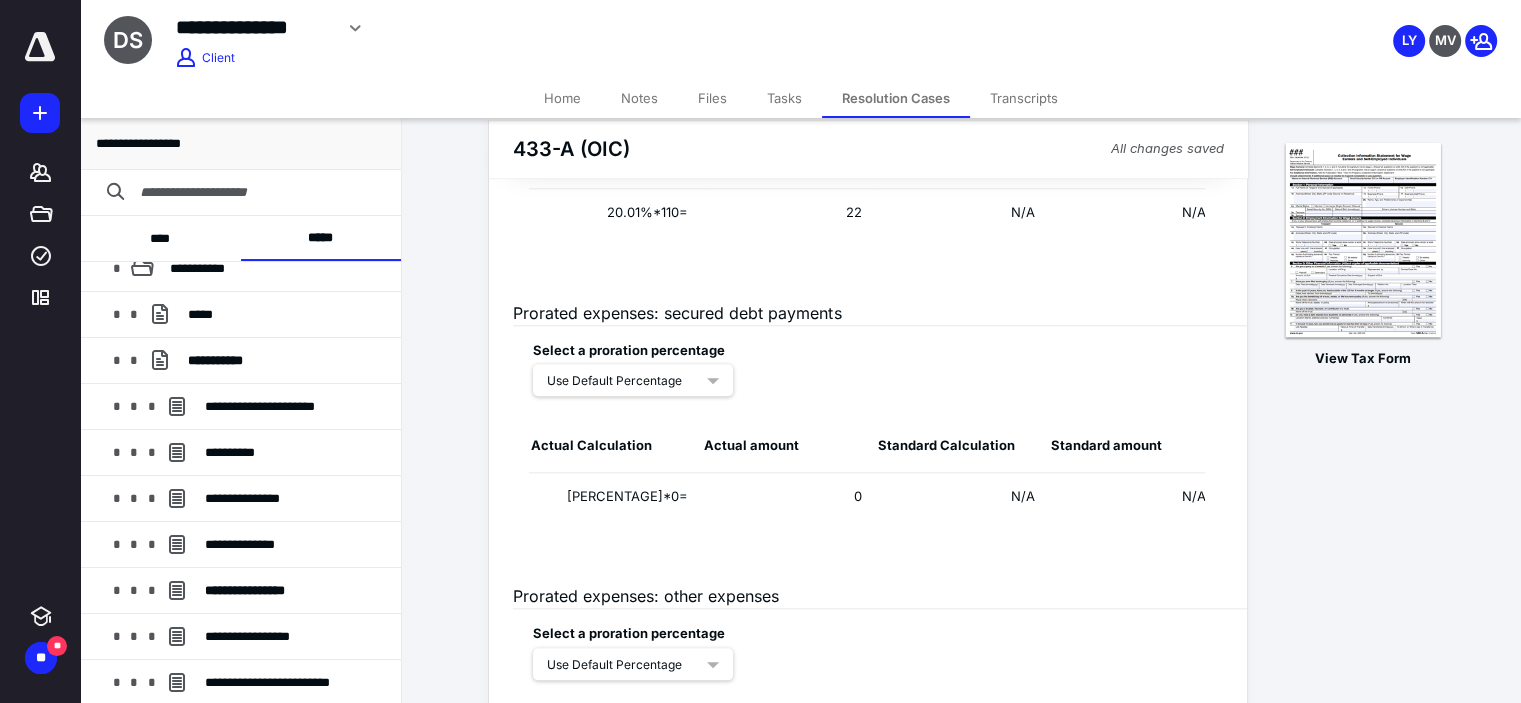 scroll, scrollTop: 9844, scrollLeft: 0, axis: vertical 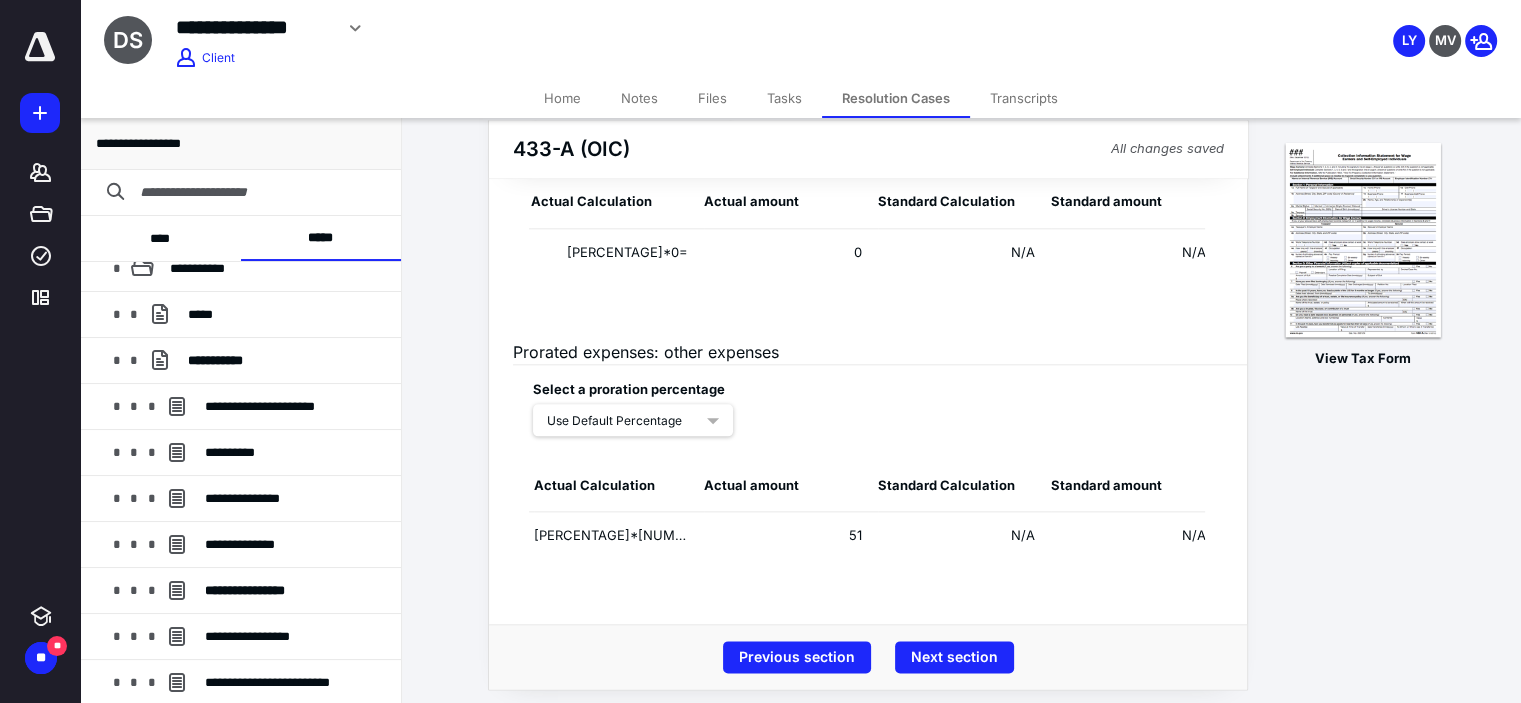 click on "Previous section" at bounding box center [797, 657] 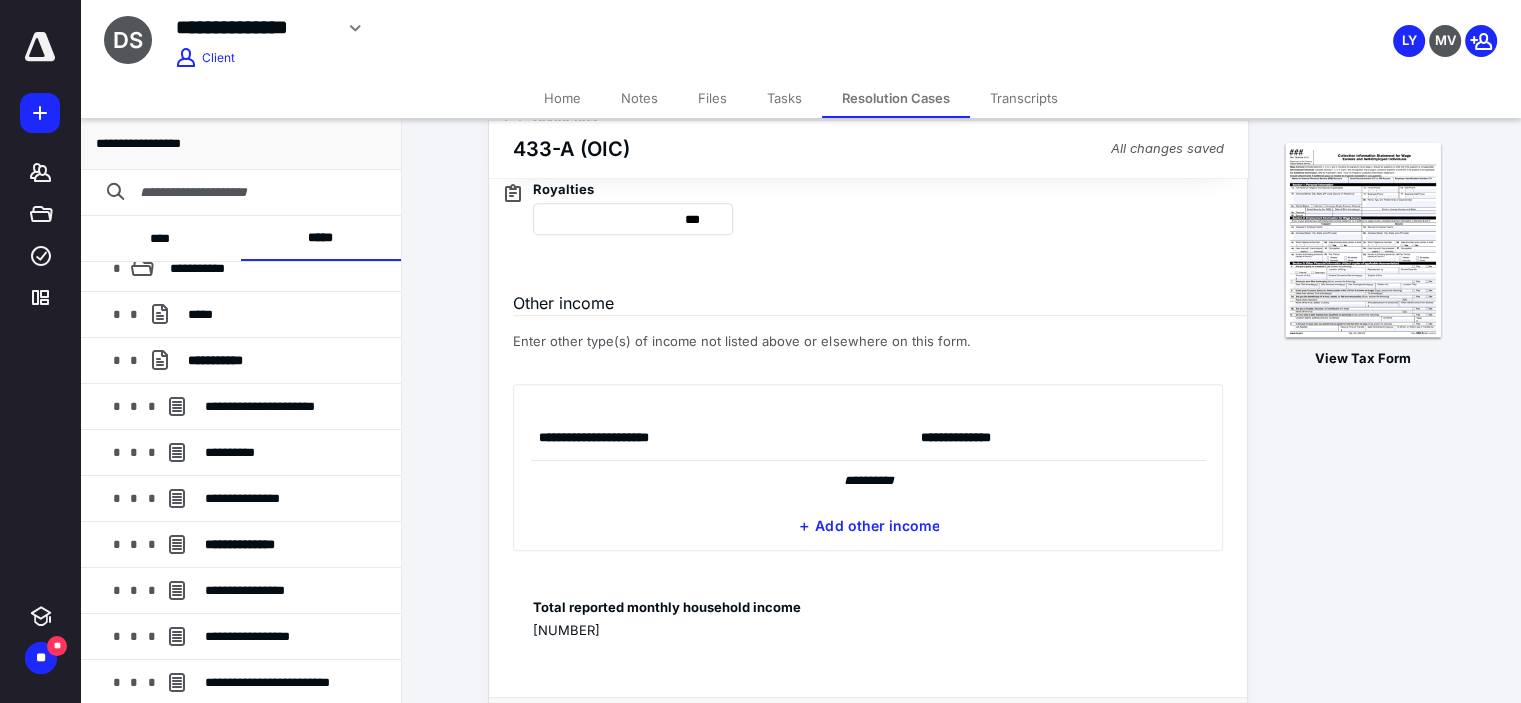 scroll, scrollTop: 980, scrollLeft: 0, axis: vertical 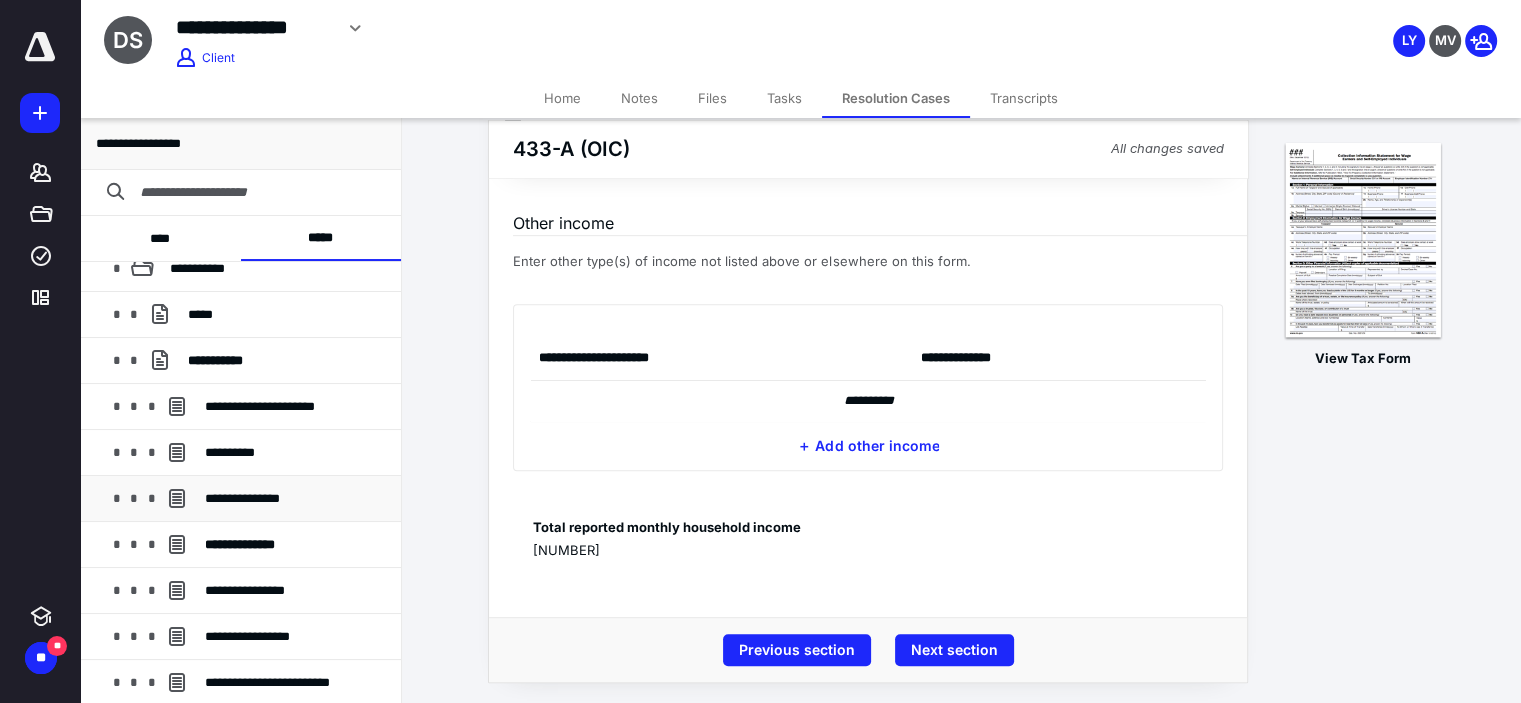 click on "**********" at bounding box center (242, 498) 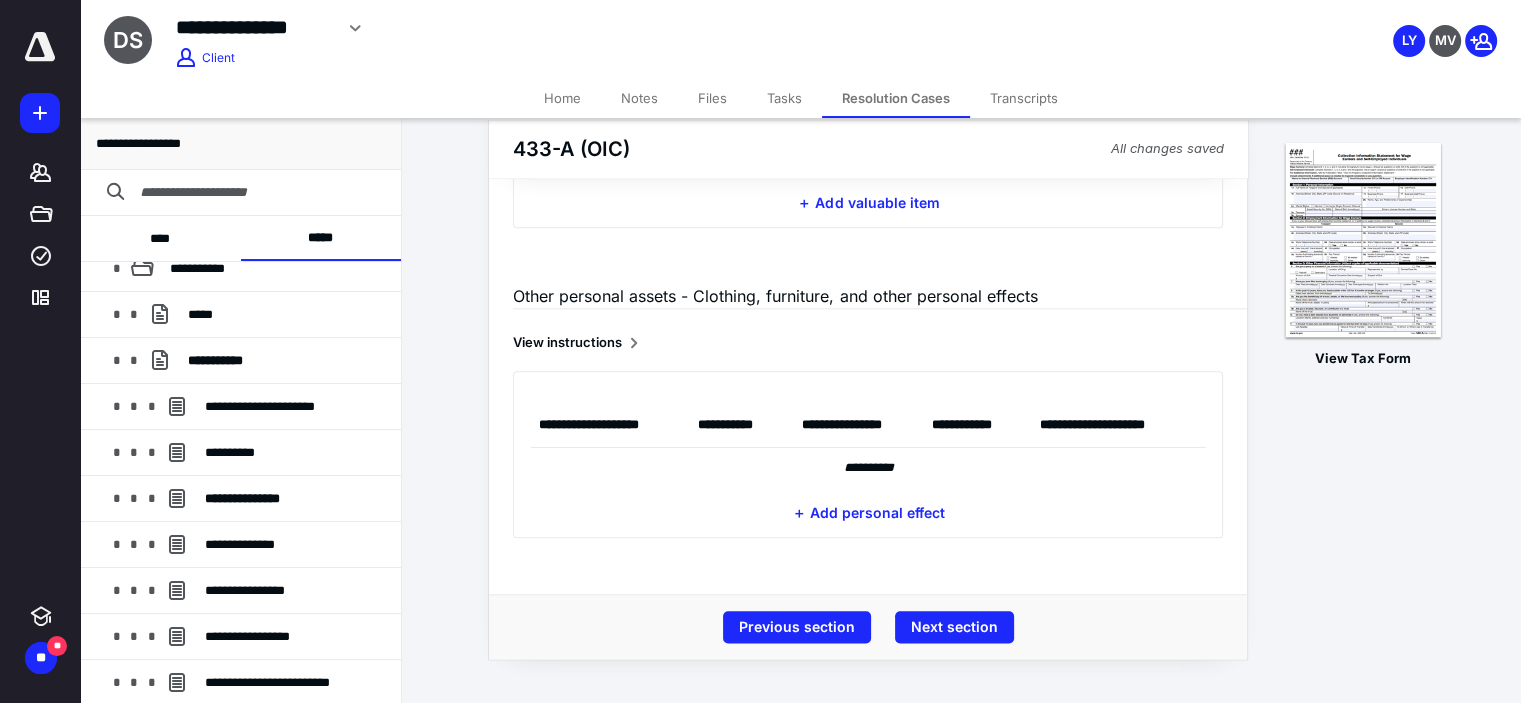 scroll, scrollTop: 2237, scrollLeft: 0, axis: vertical 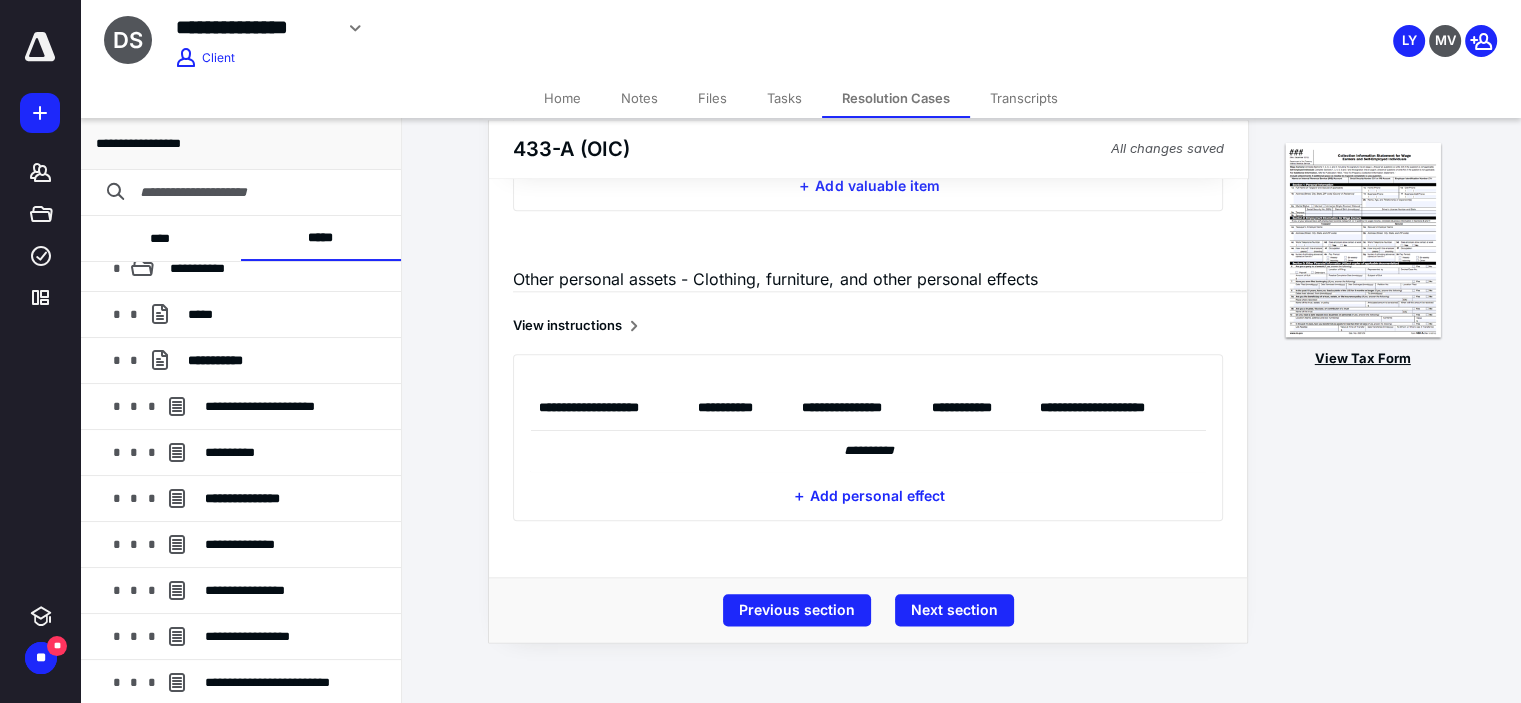 click on "View Tax Form" at bounding box center [1363, 359] 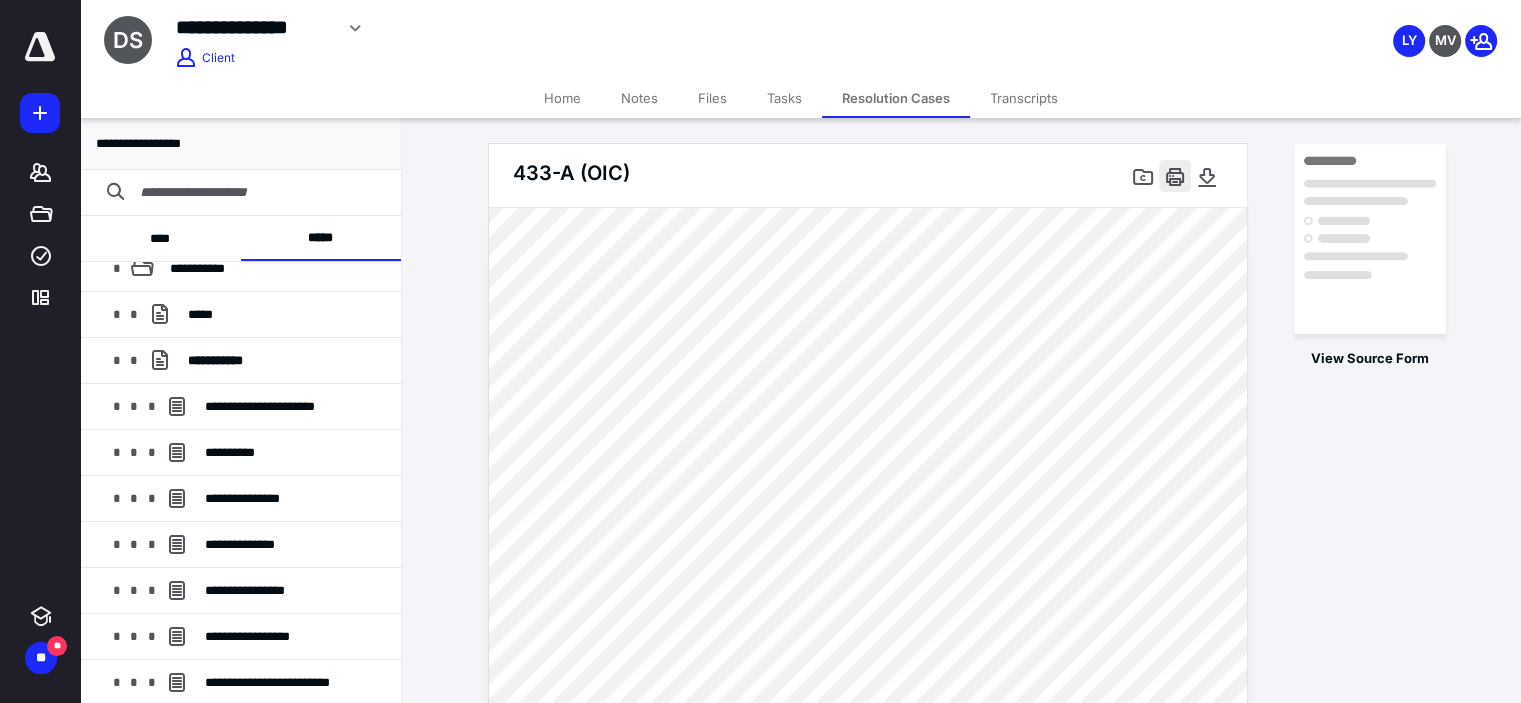 click at bounding box center (1175, 176) 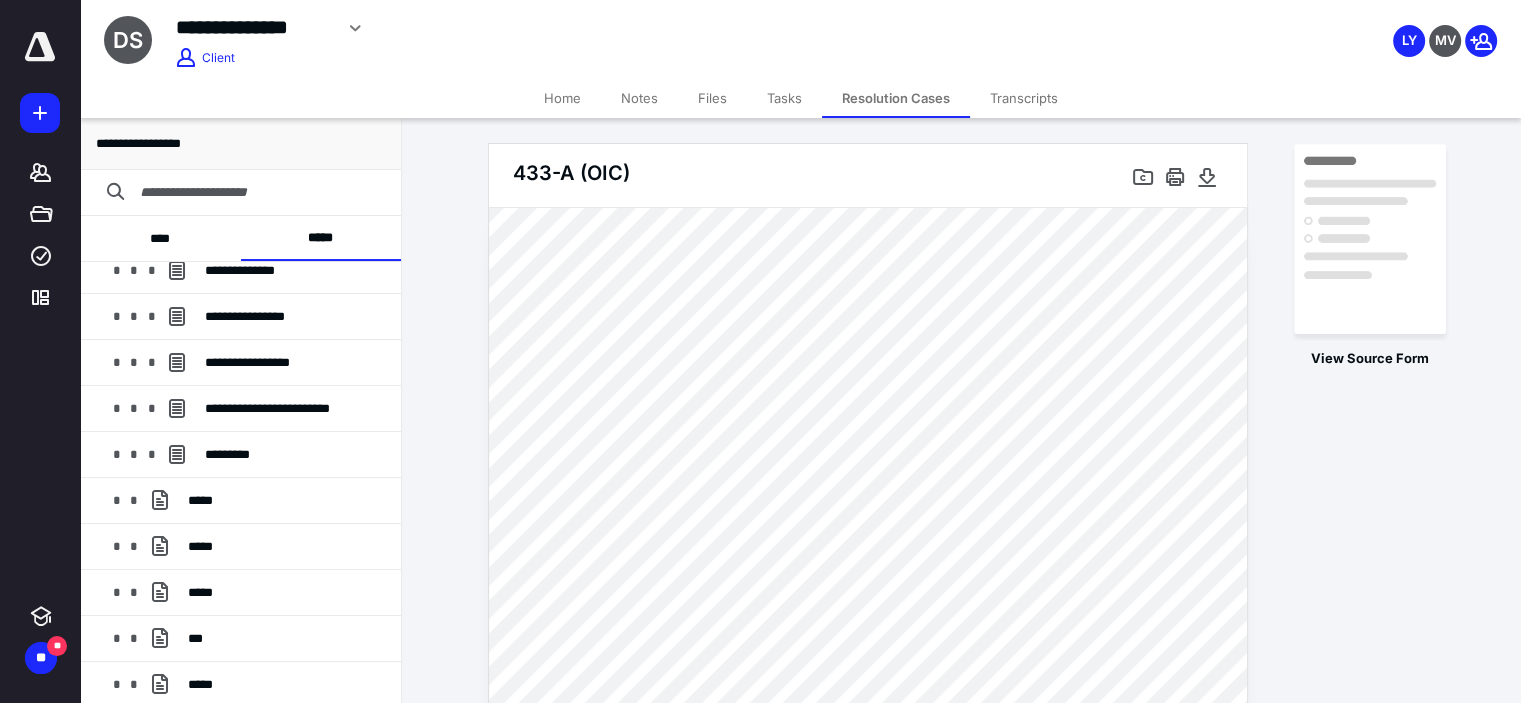 scroll, scrollTop: 491, scrollLeft: 0, axis: vertical 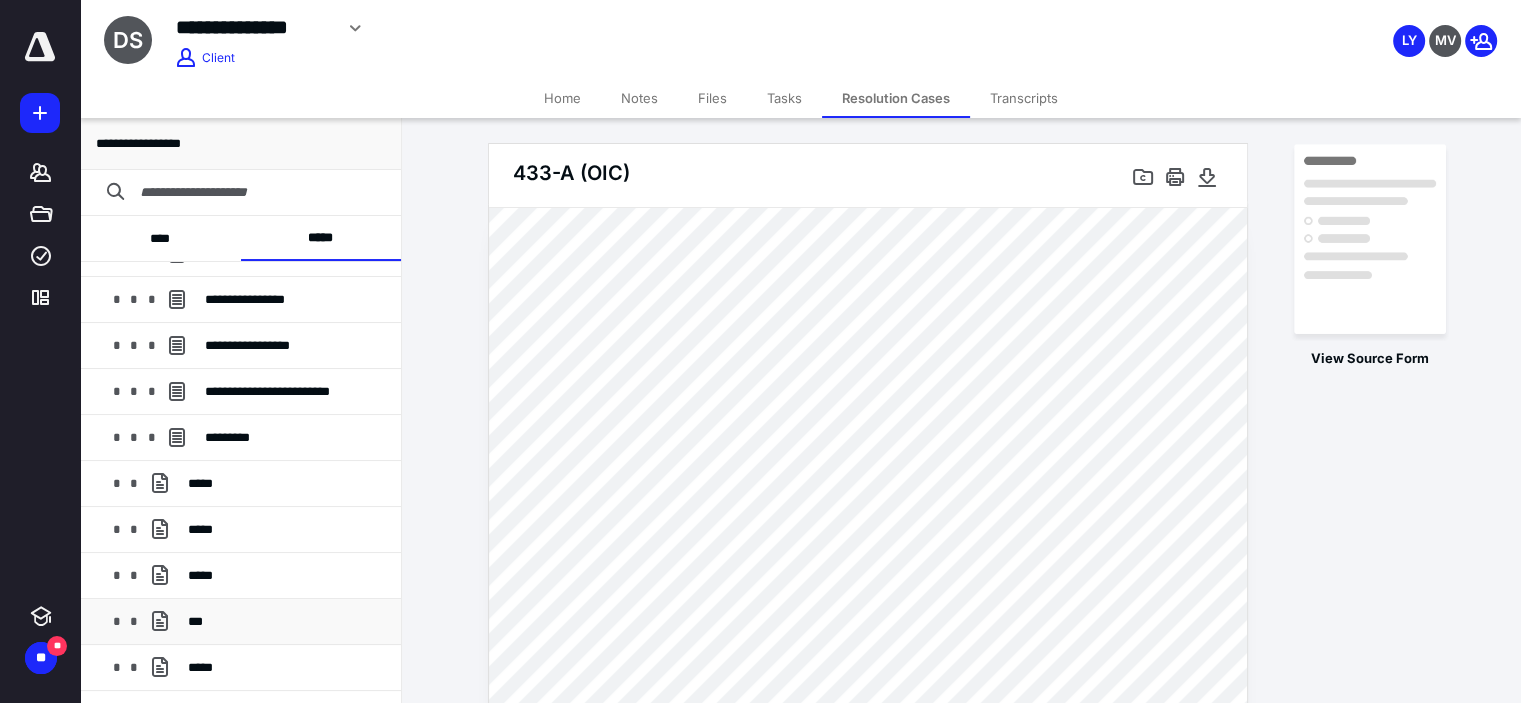 click on "***" at bounding box center (195, 621) 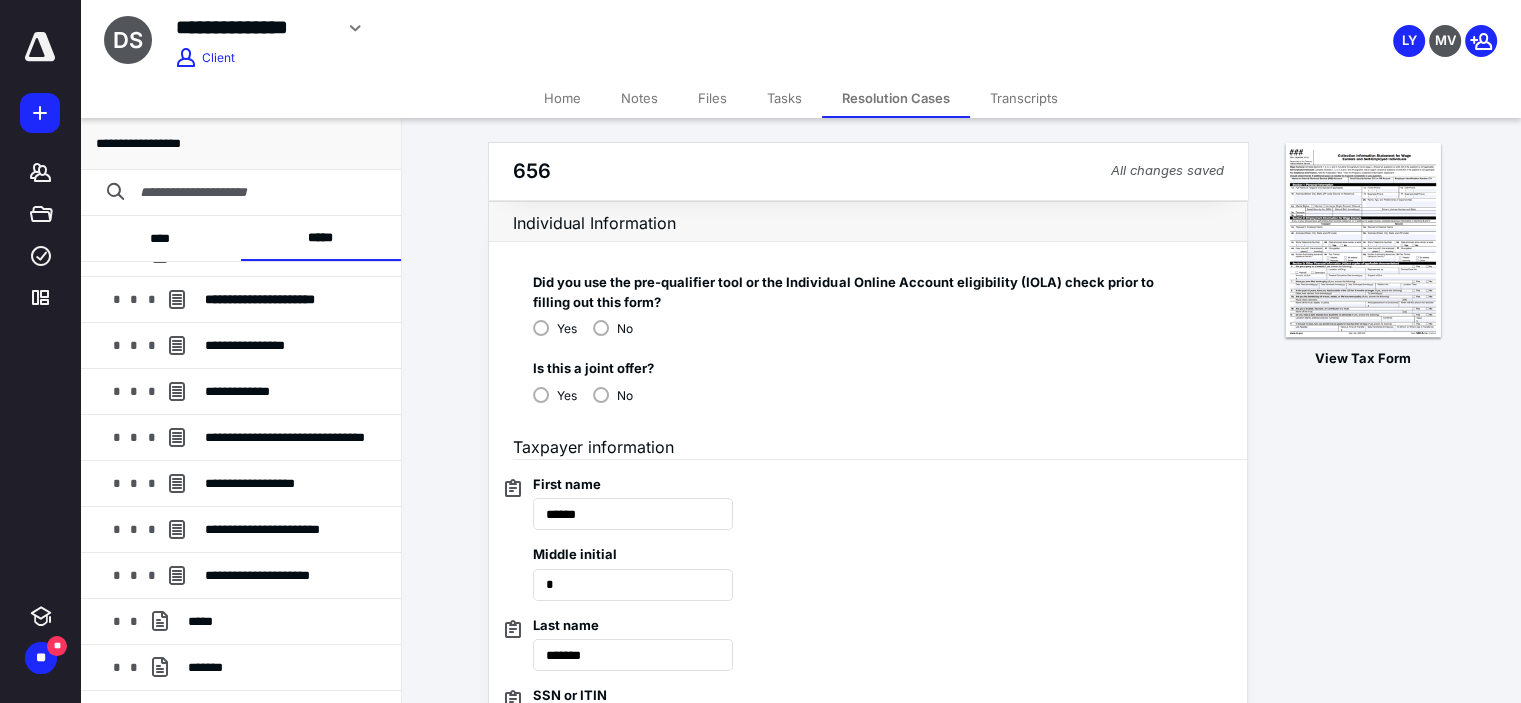 click on "No" at bounding box center (613, 327) 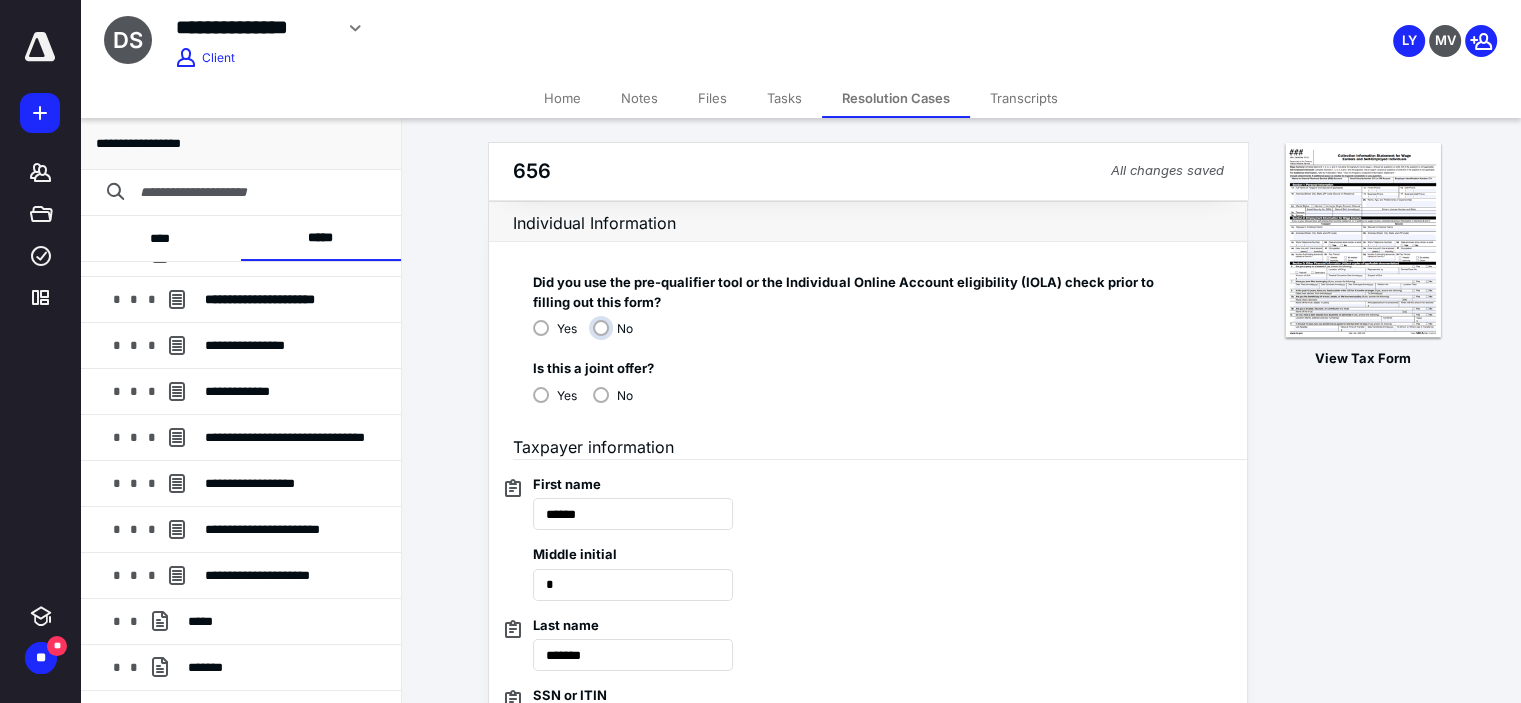 click on "No" at bounding box center (618, 336) 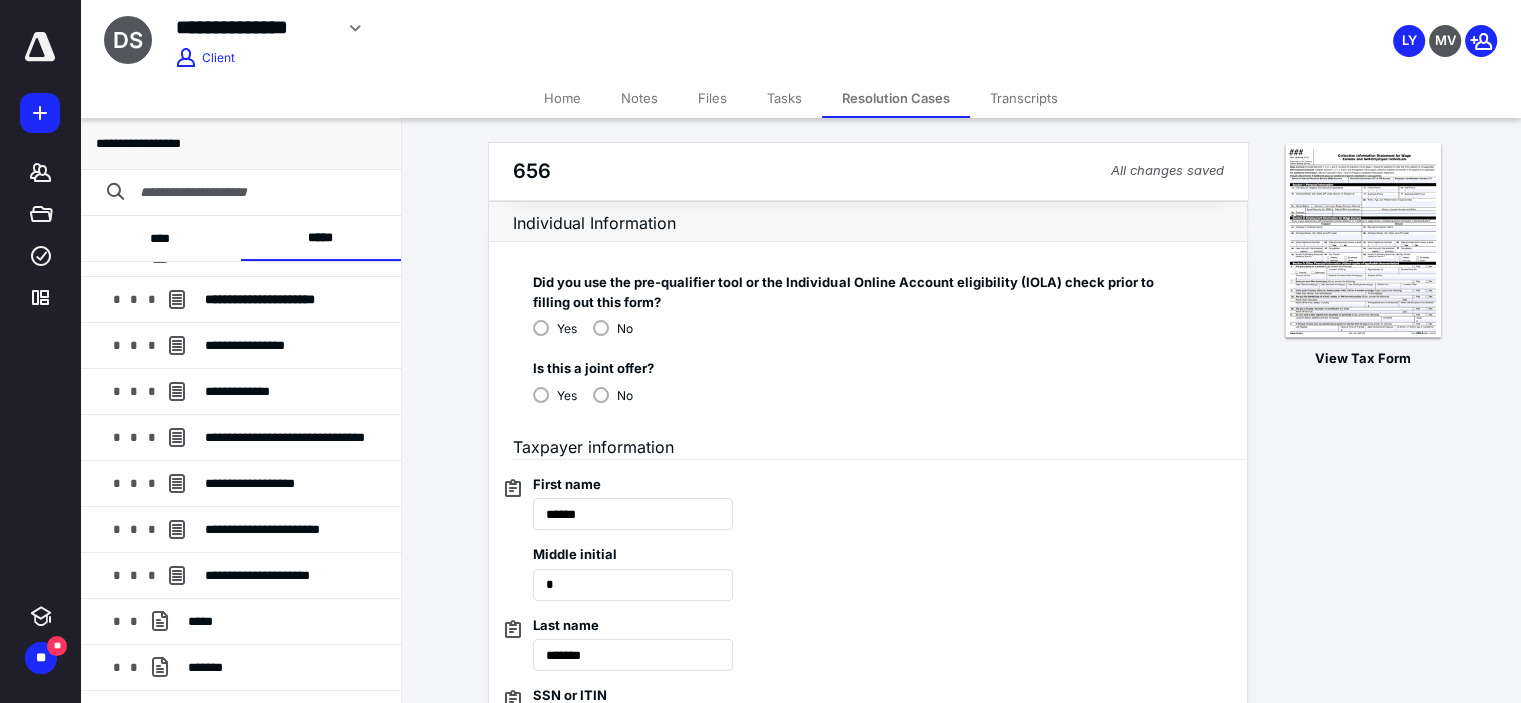 click on "No" at bounding box center [613, 394] 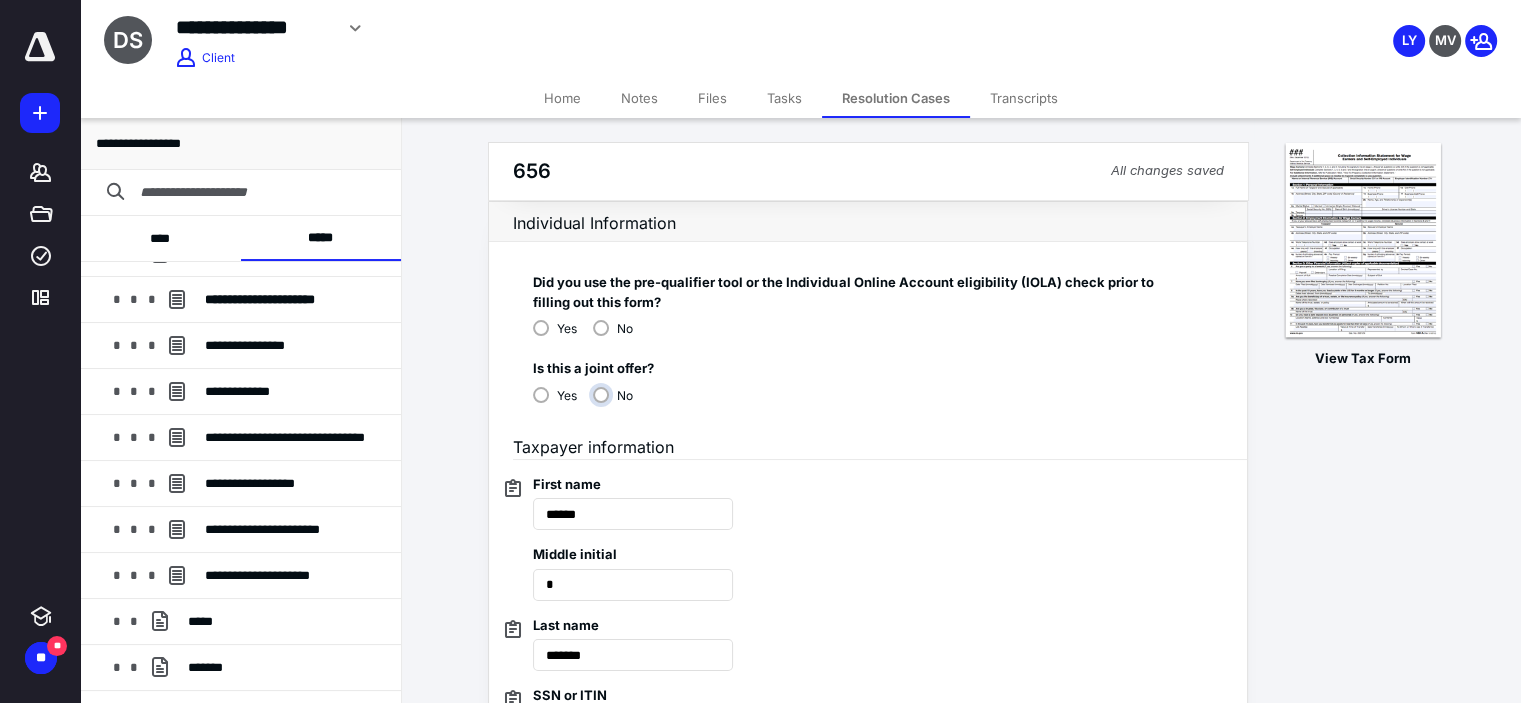 click on "No" at bounding box center [618, 403] 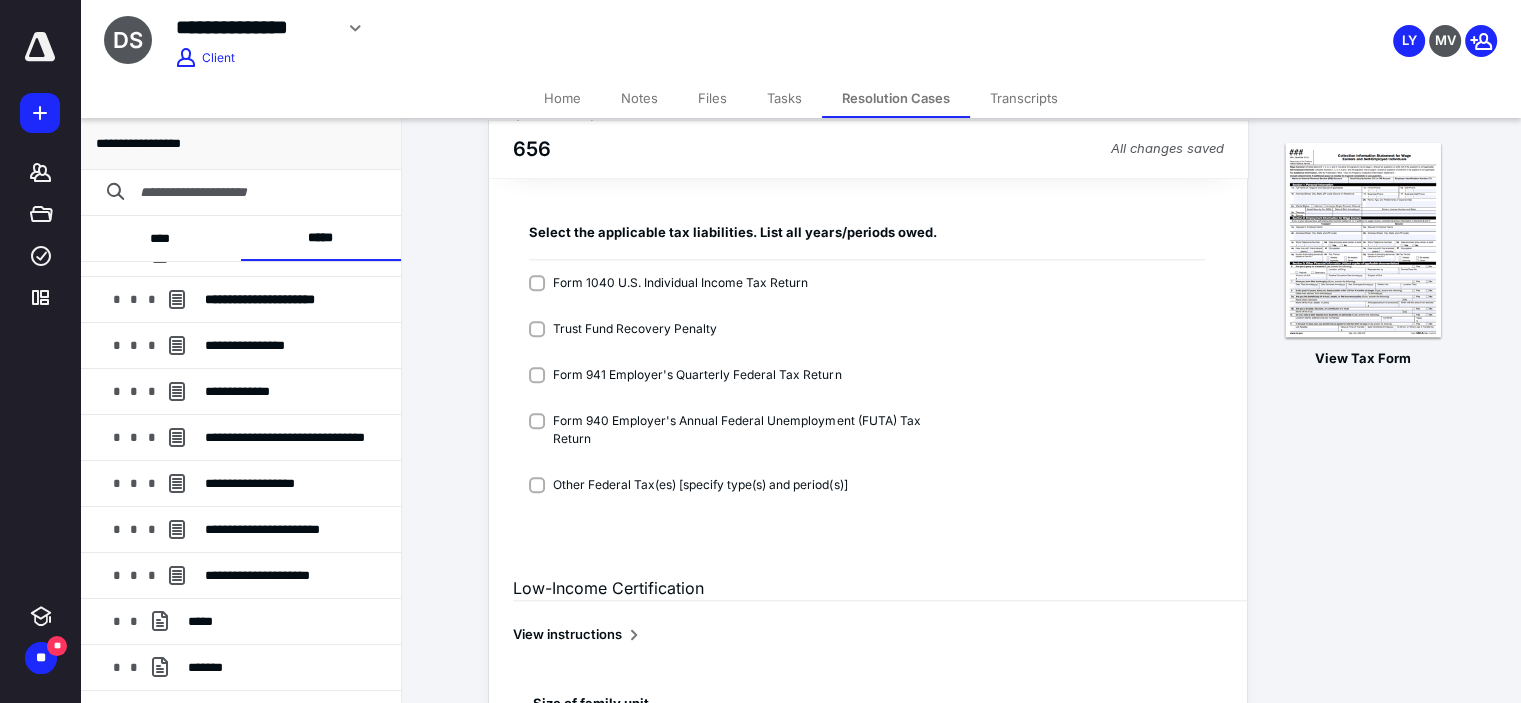 scroll, scrollTop: 1800, scrollLeft: 0, axis: vertical 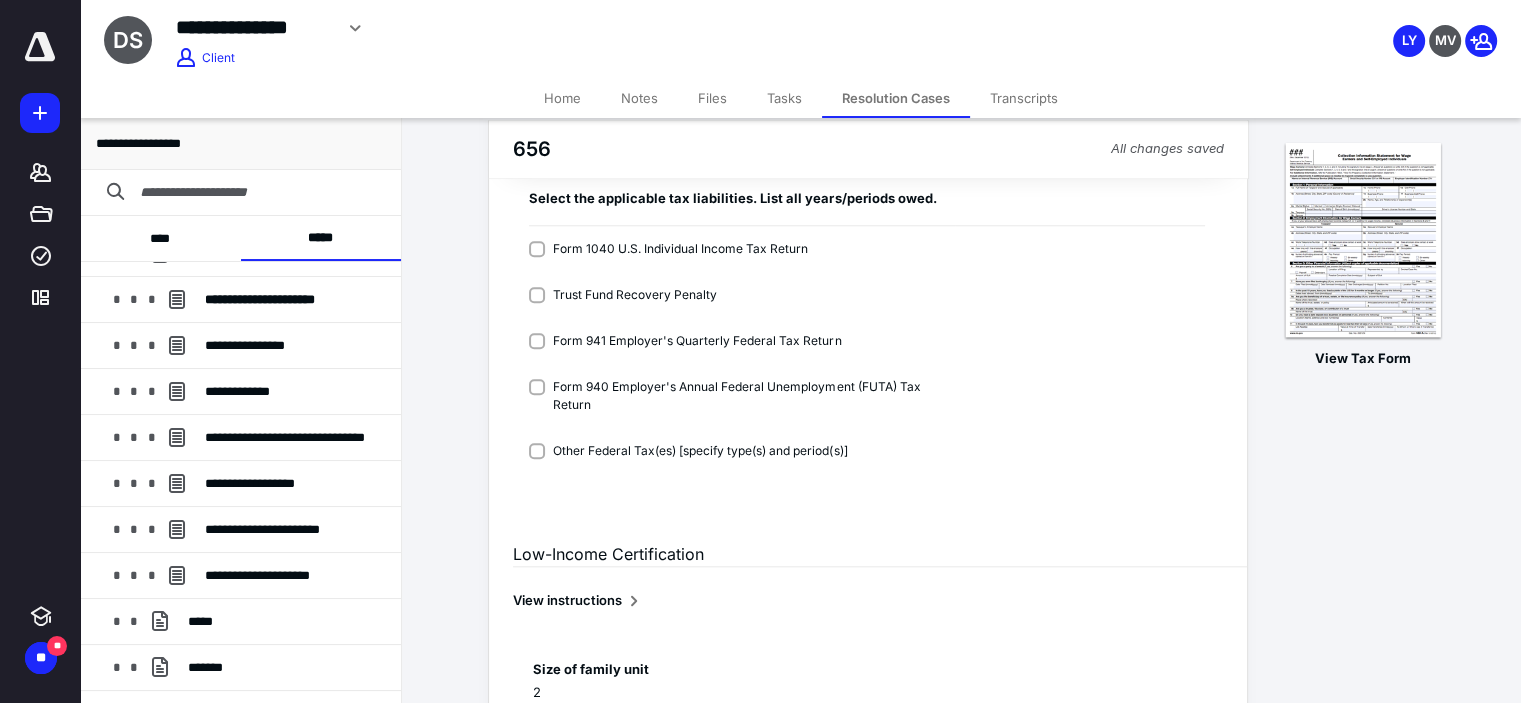 click on "Form 1040 U.S. Individual Income Tax Return" at bounding box center (668, 249) 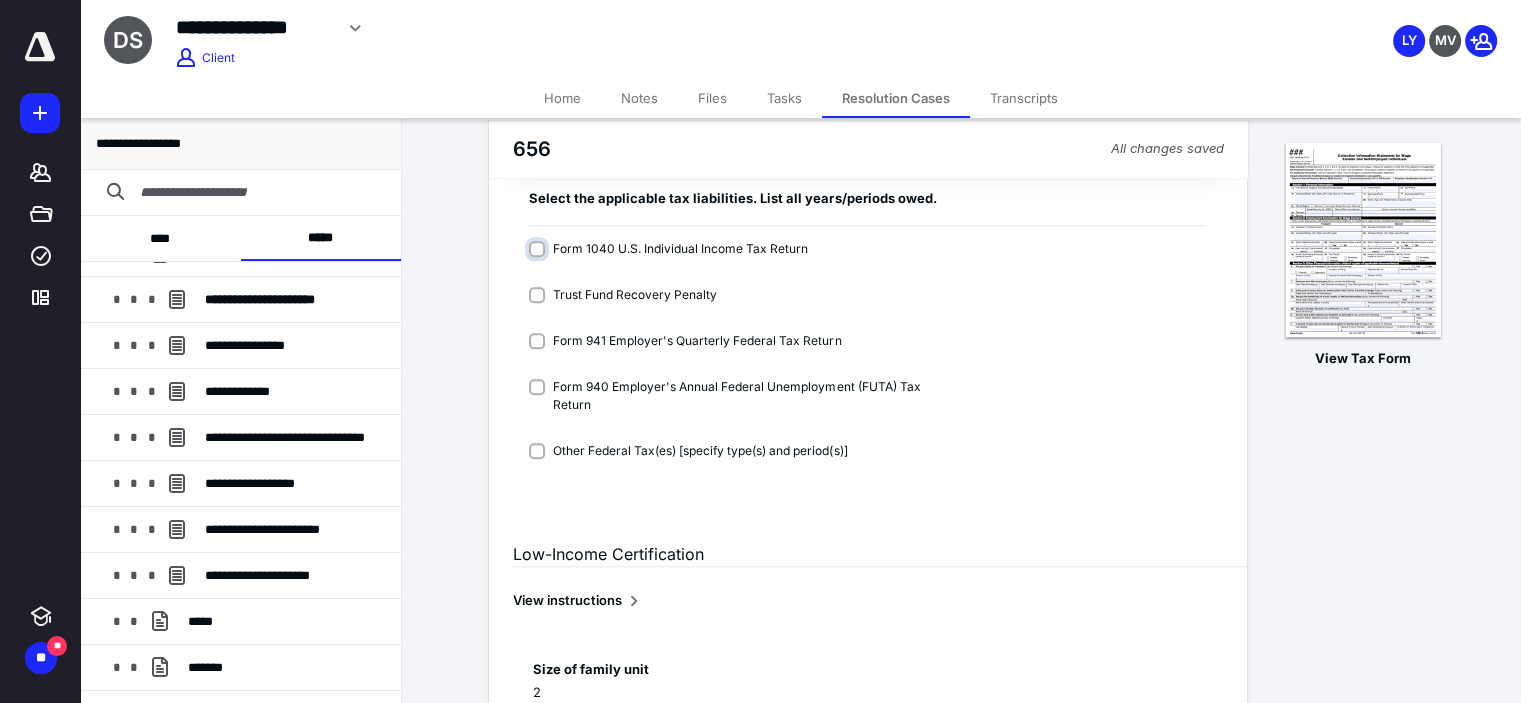 click on "Form 1040 U.S. Individual Income Tax Return" at bounding box center [672, 259] 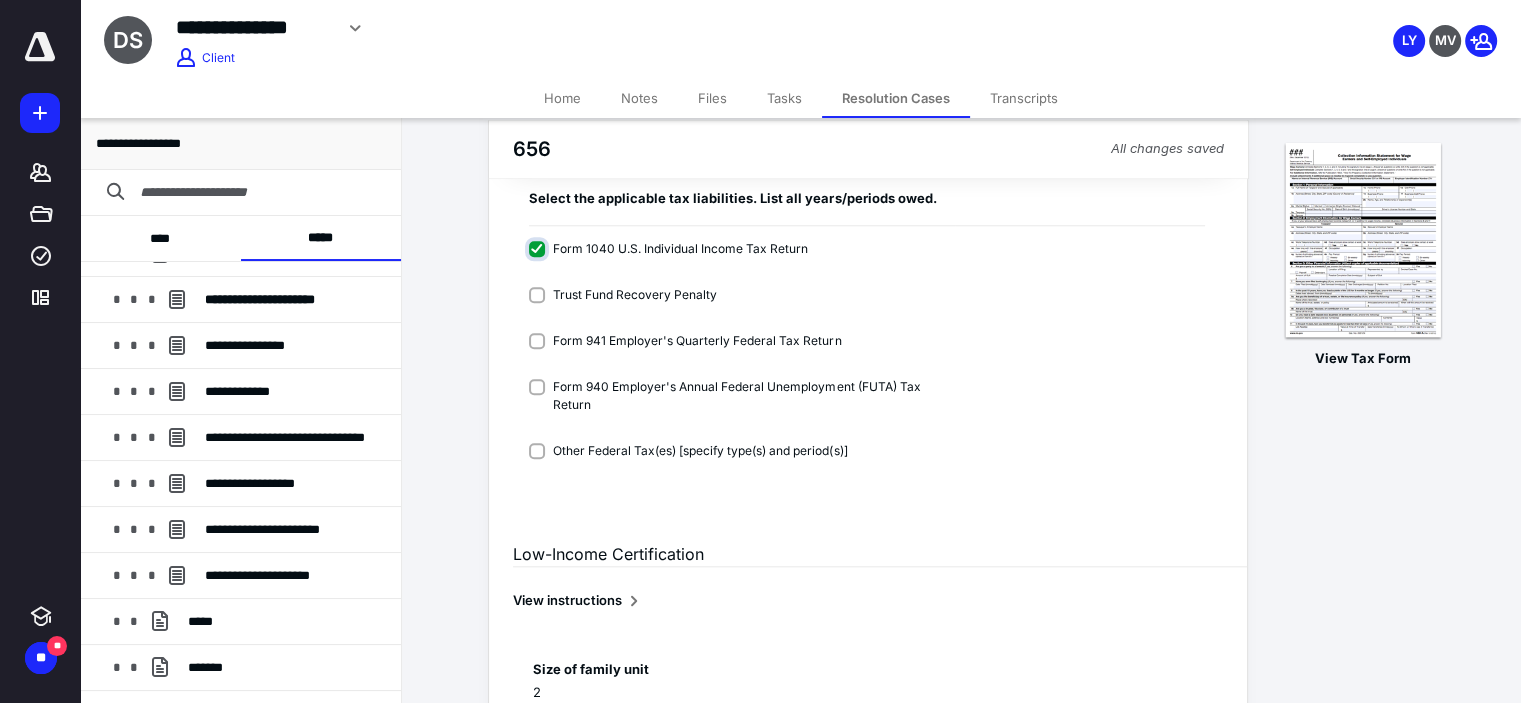 checkbox on "****" 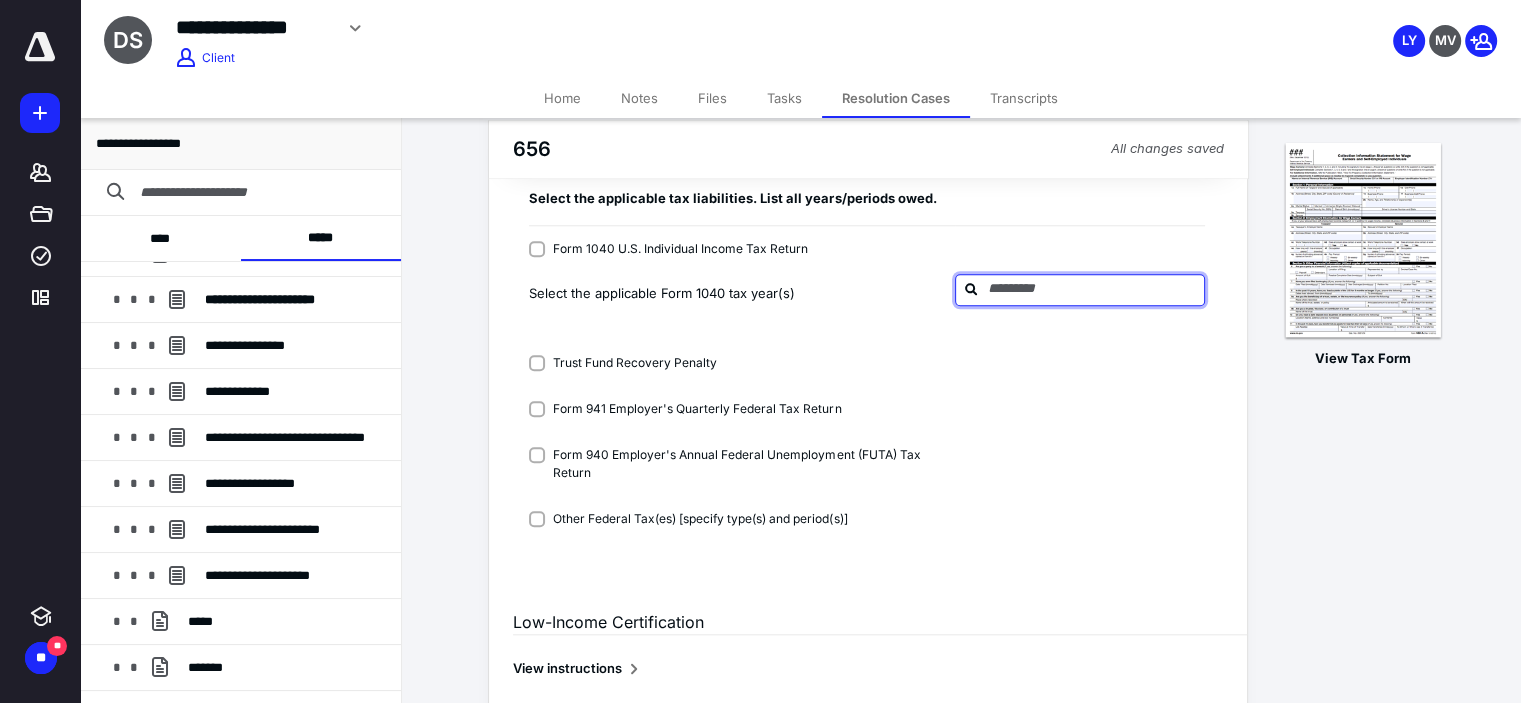 click at bounding box center (1092, 289) 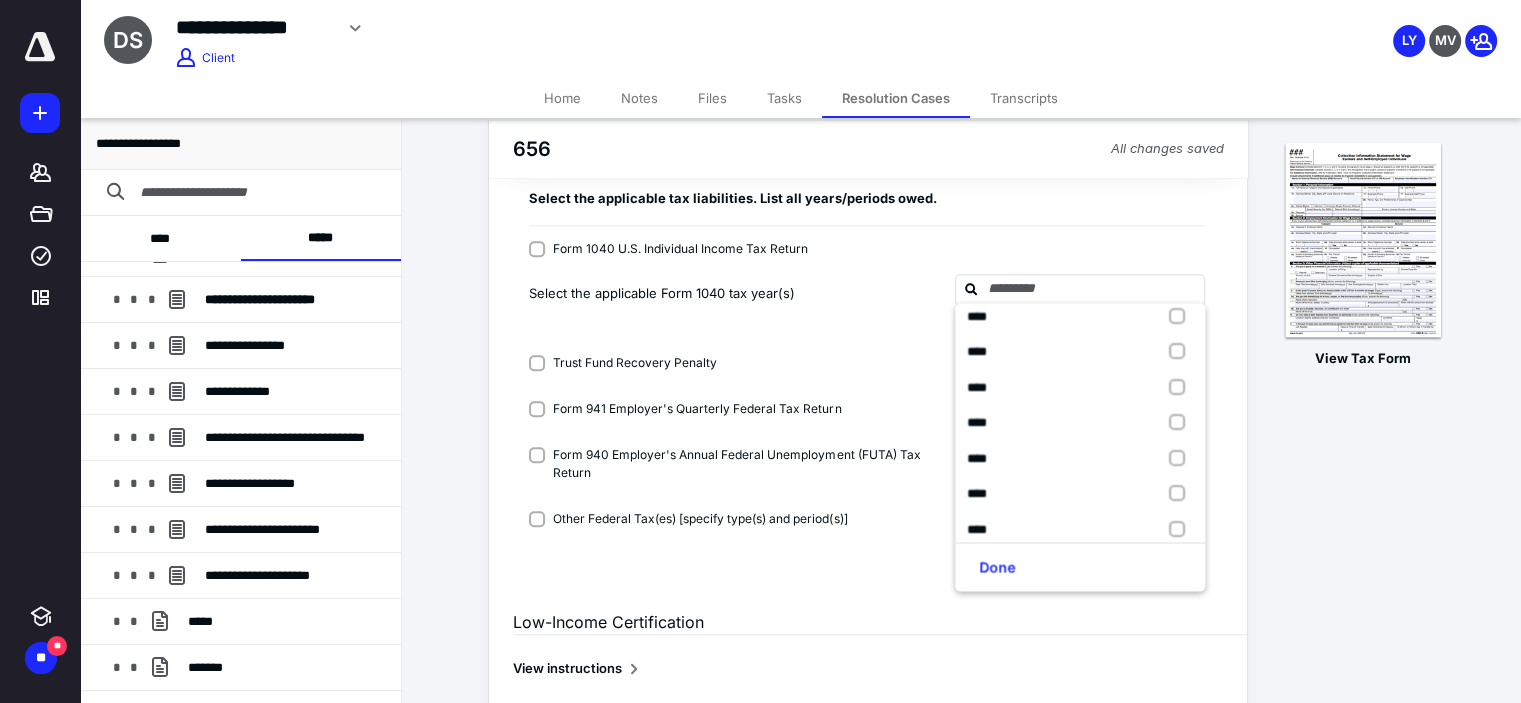 scroll, scrollTop: 208, scrollLeft: 0, axis: vertical 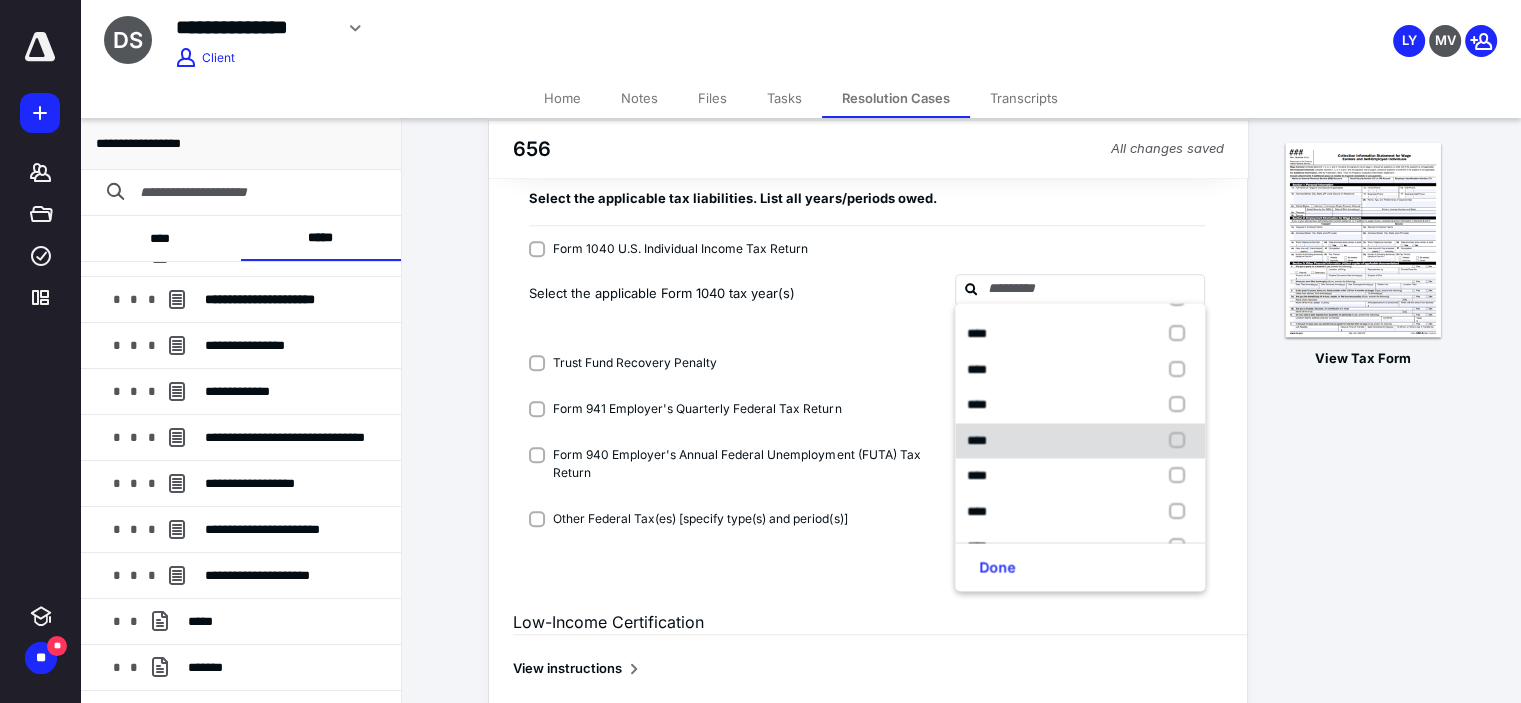 click at bounding box center [1181, 441] 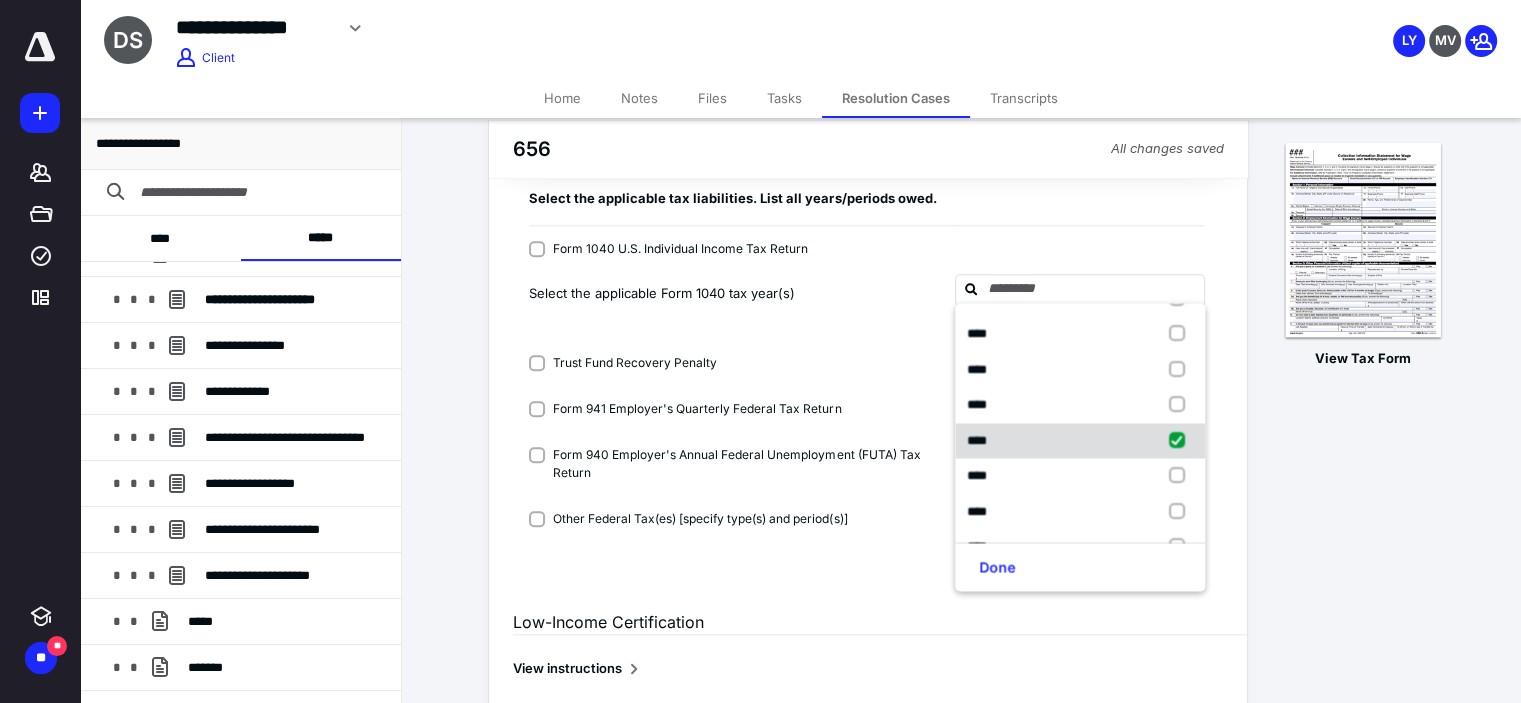checkbox on "true" 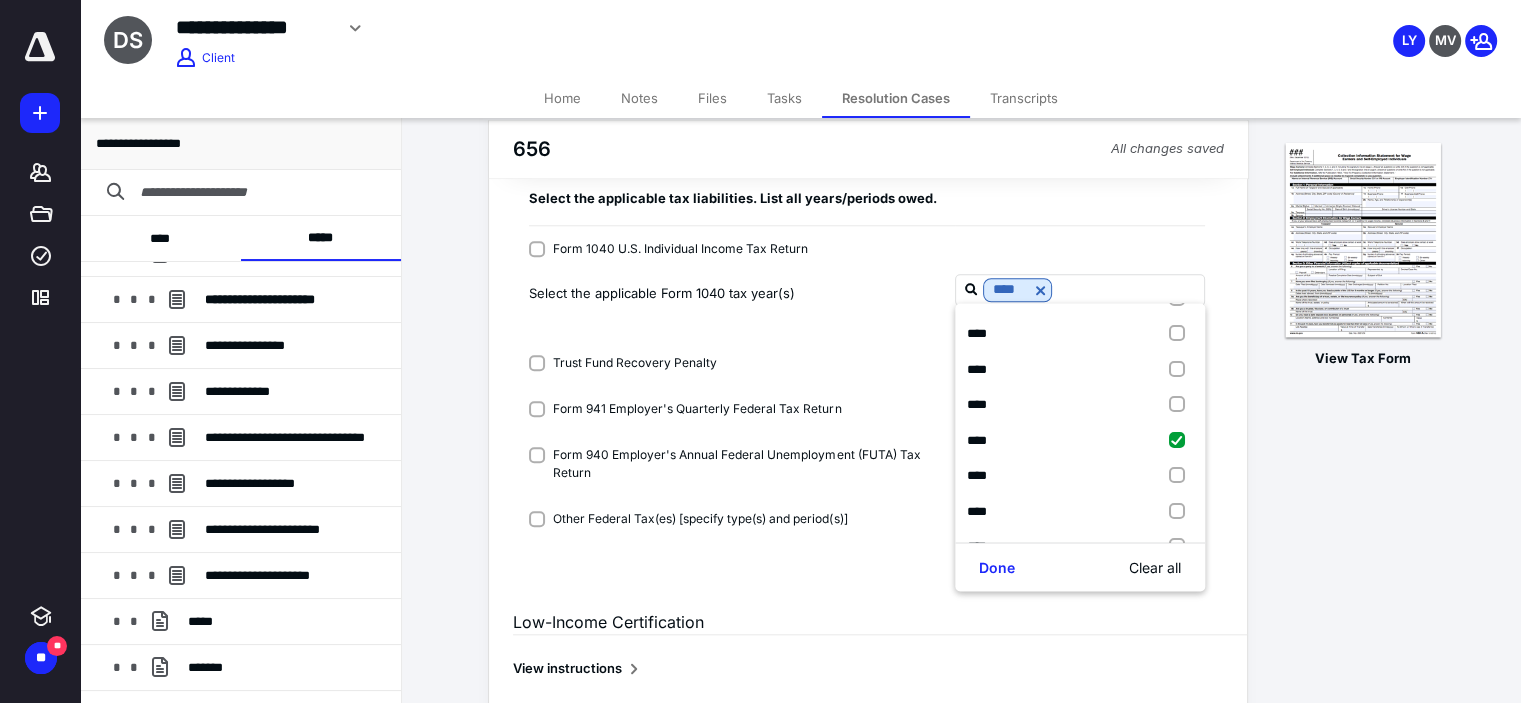 click on "Trust Fund Recovery Penalty" at bounding box center (868, 365) 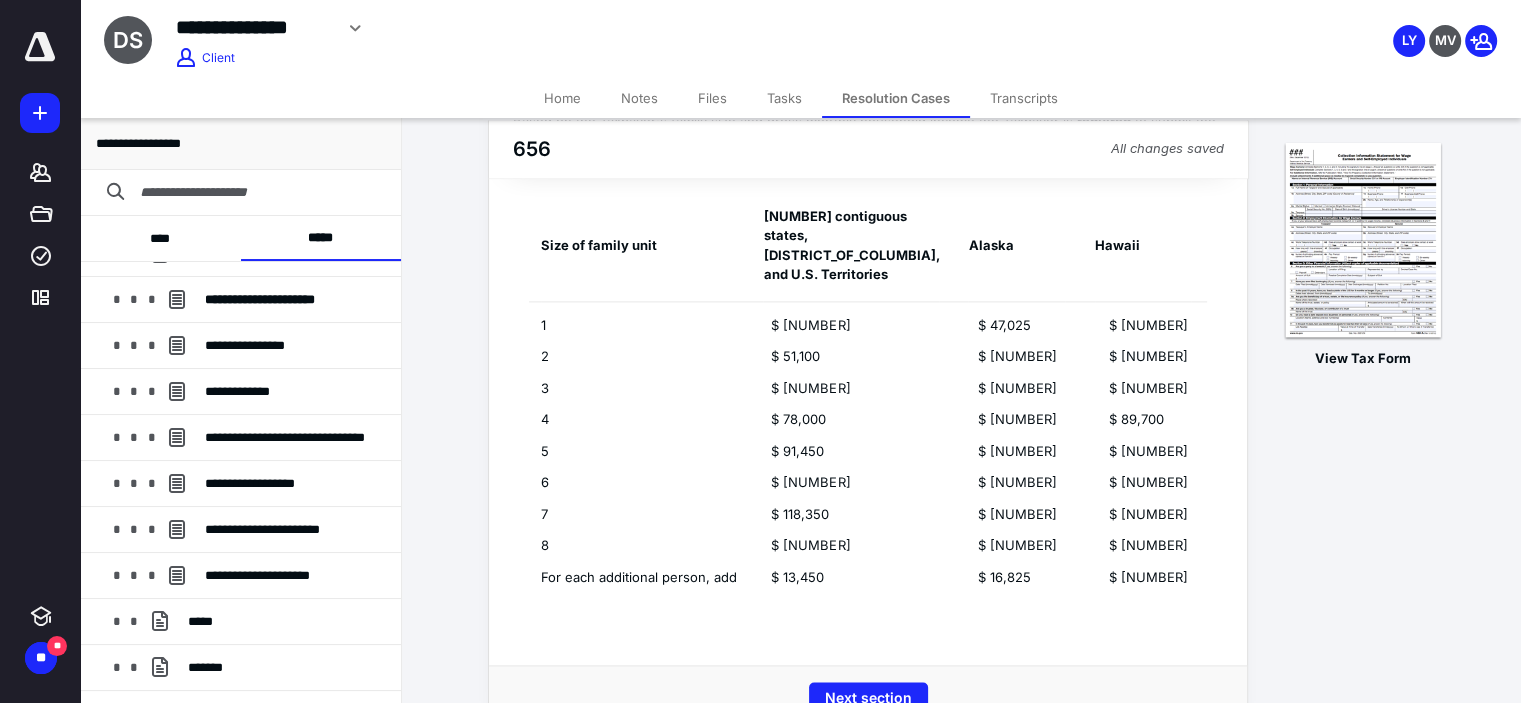 scroll, scrollTop: 2693, scrollLeft: 0, axis: vertical 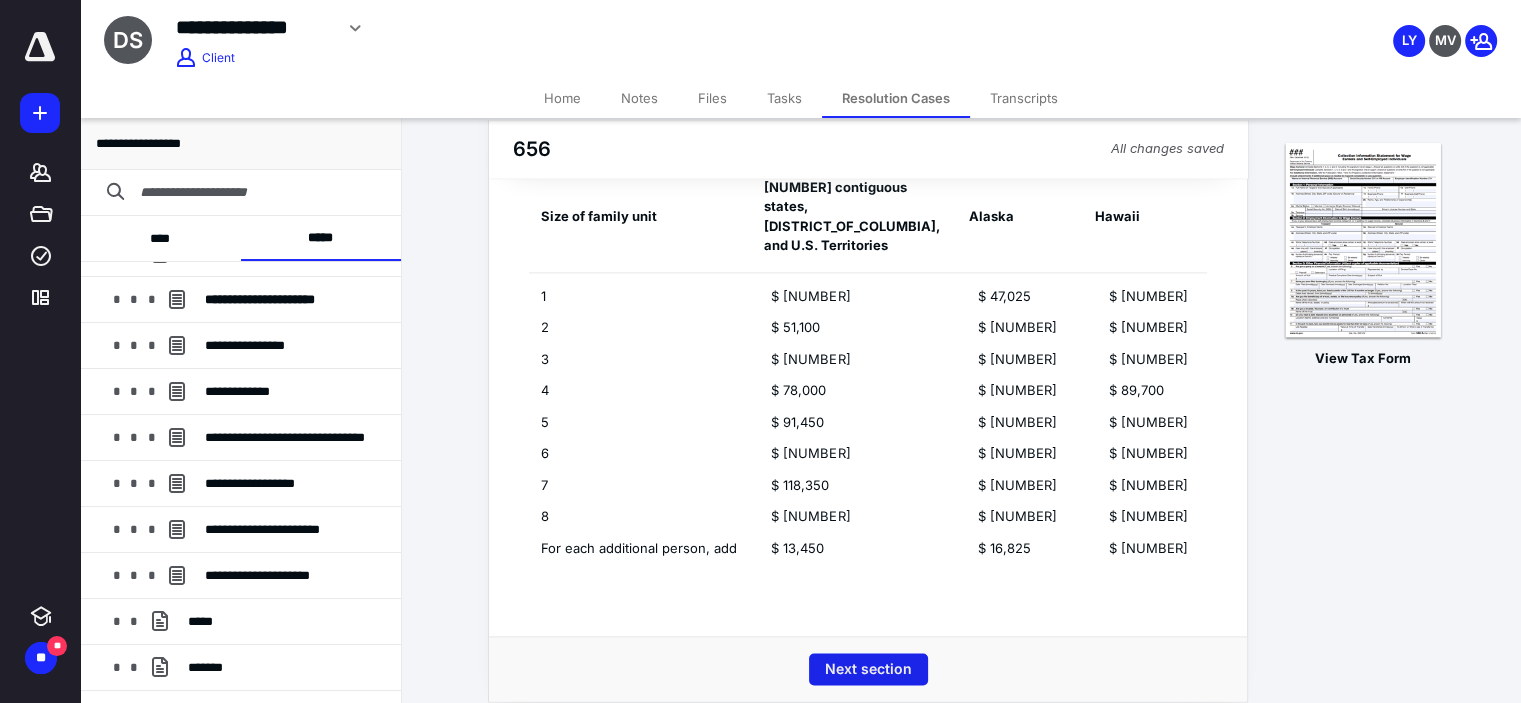 click on "Next section" at bounding box center (868, 669) 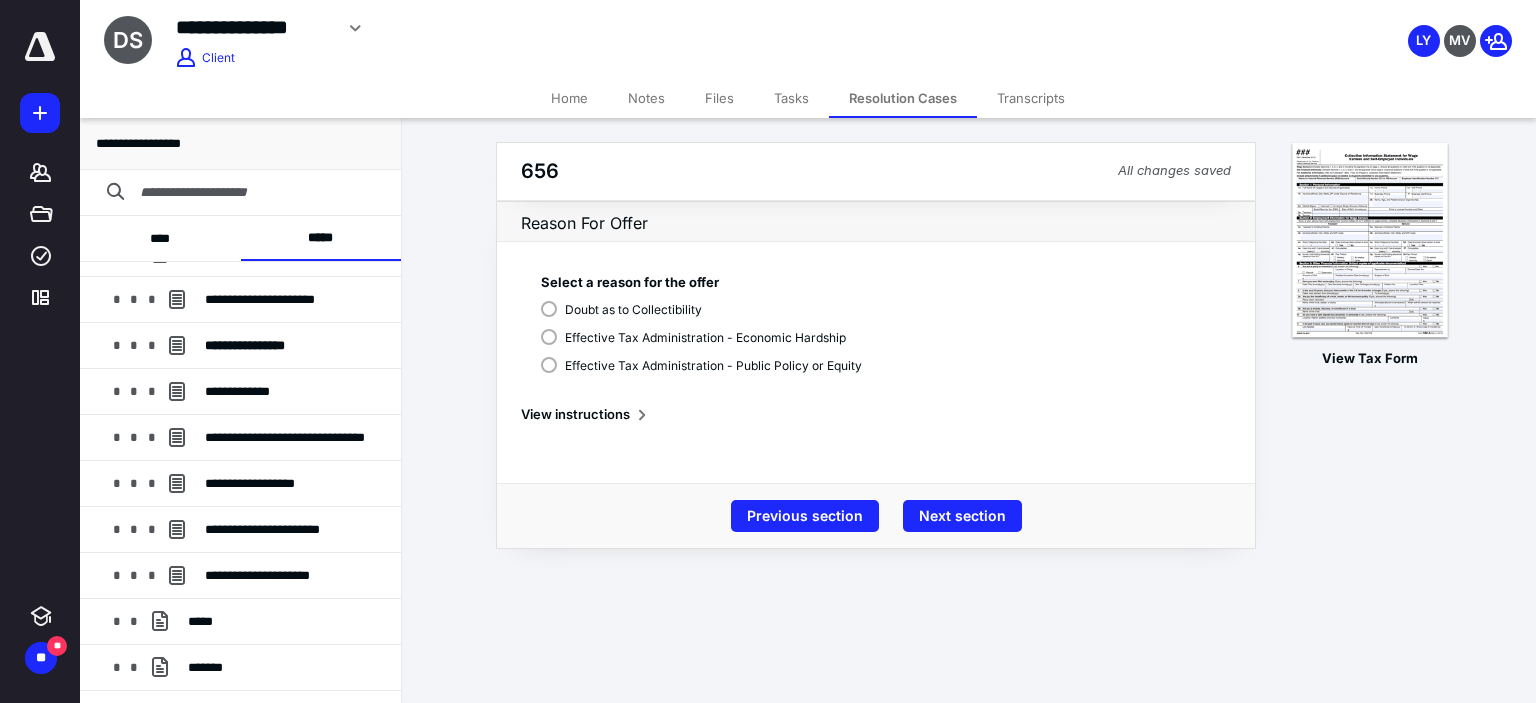 click on "Doubt as to Collectibility" at bounding box center [701, 308] 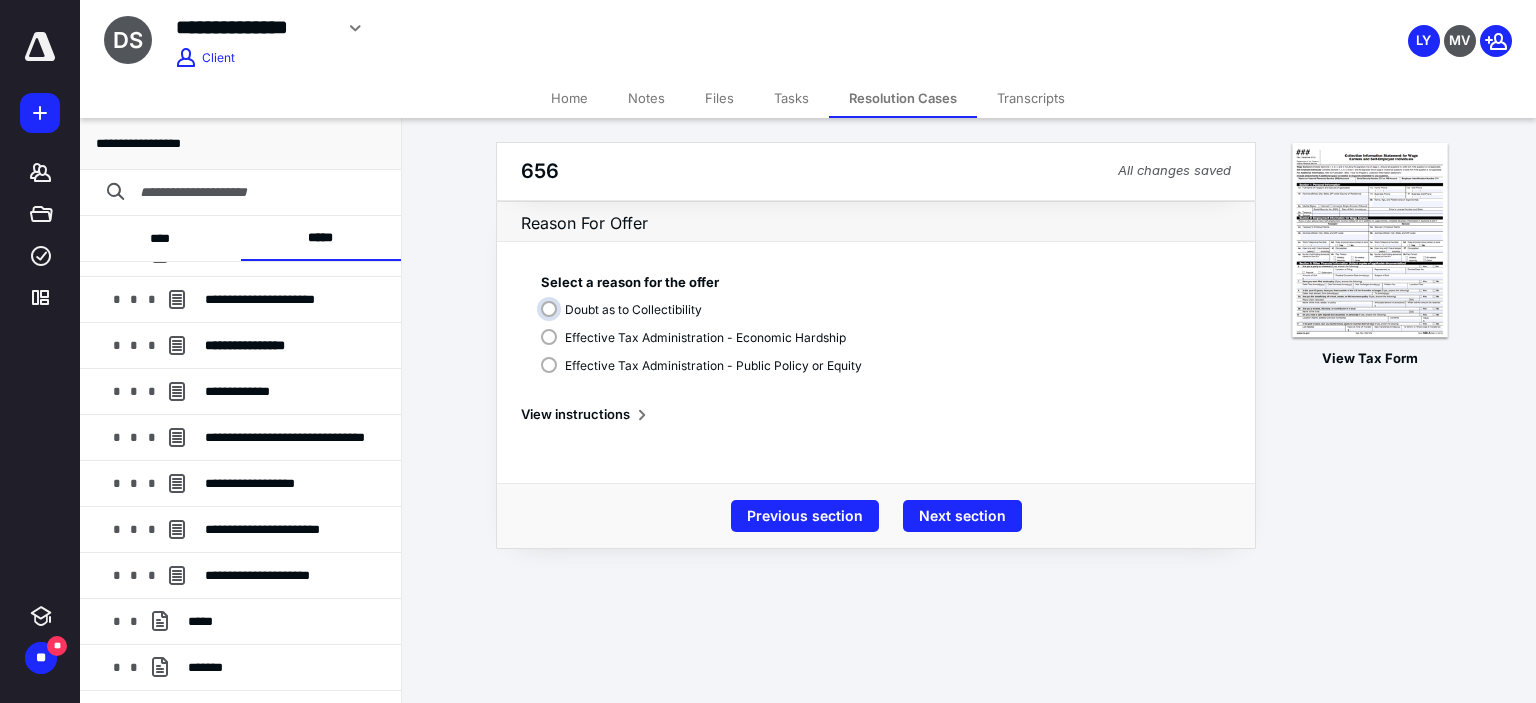 click on "Doubt as to Collectibility" at bounding box center (706, 317) 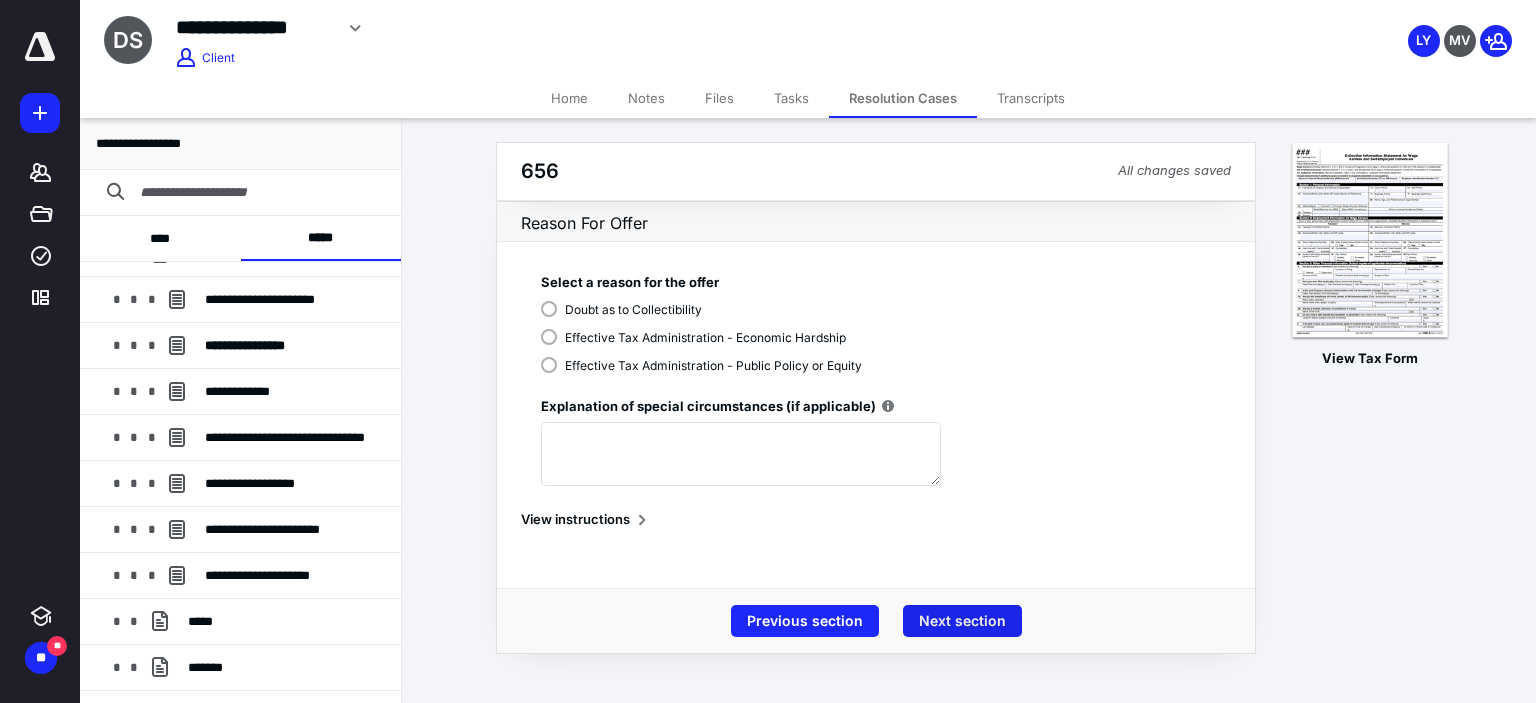 click on "Next section" at bounding box center [962, 621] 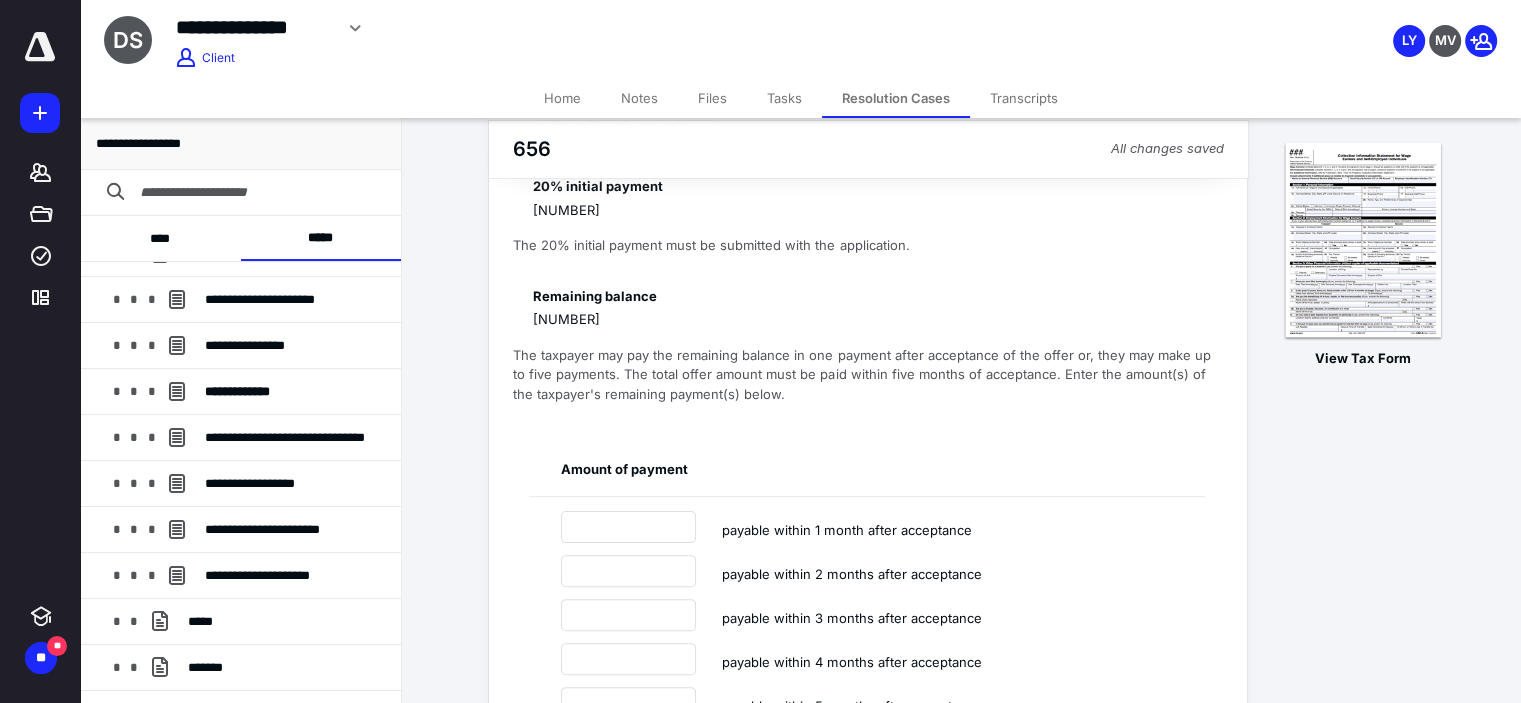 scroll, scrollTop: 500, scrollLeft: 0, axis: vertical 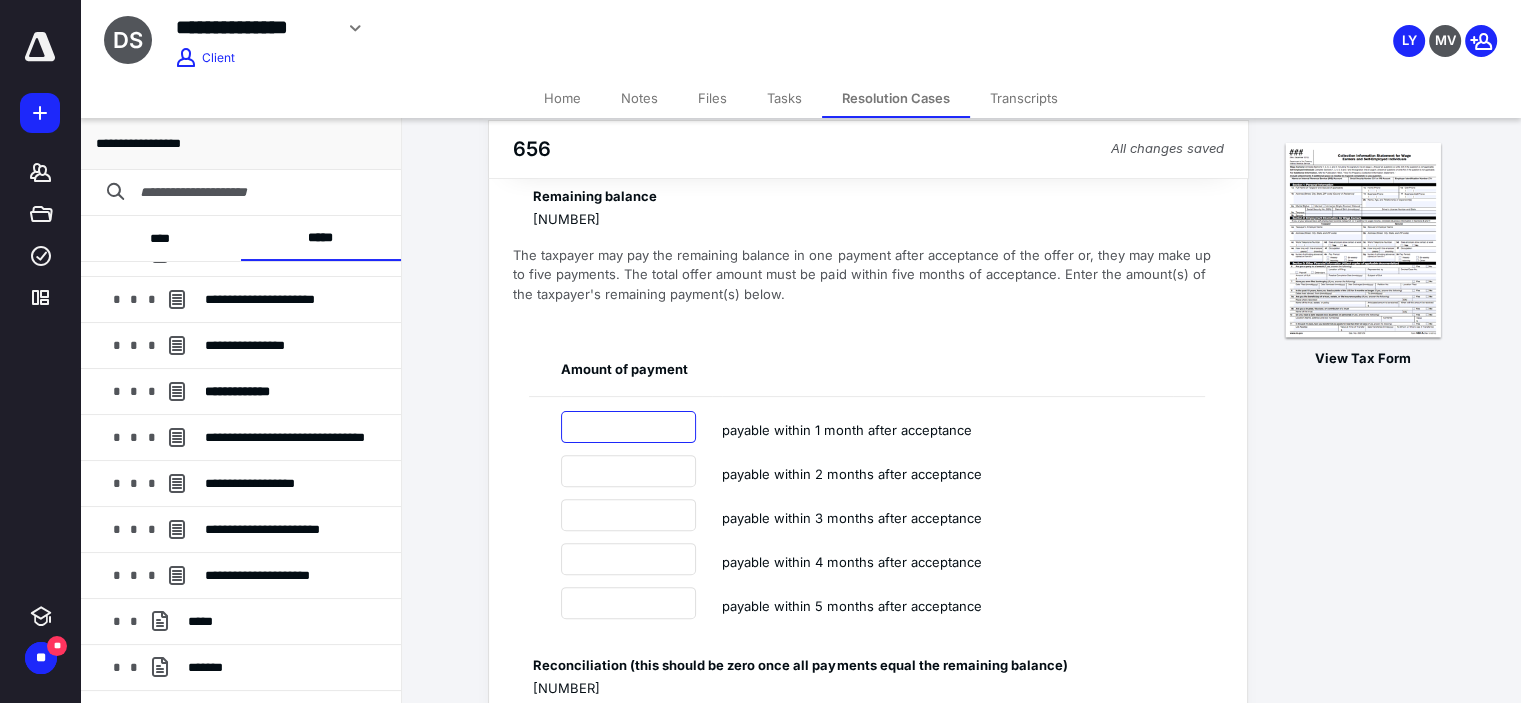 click at bounding box center (628, 427) 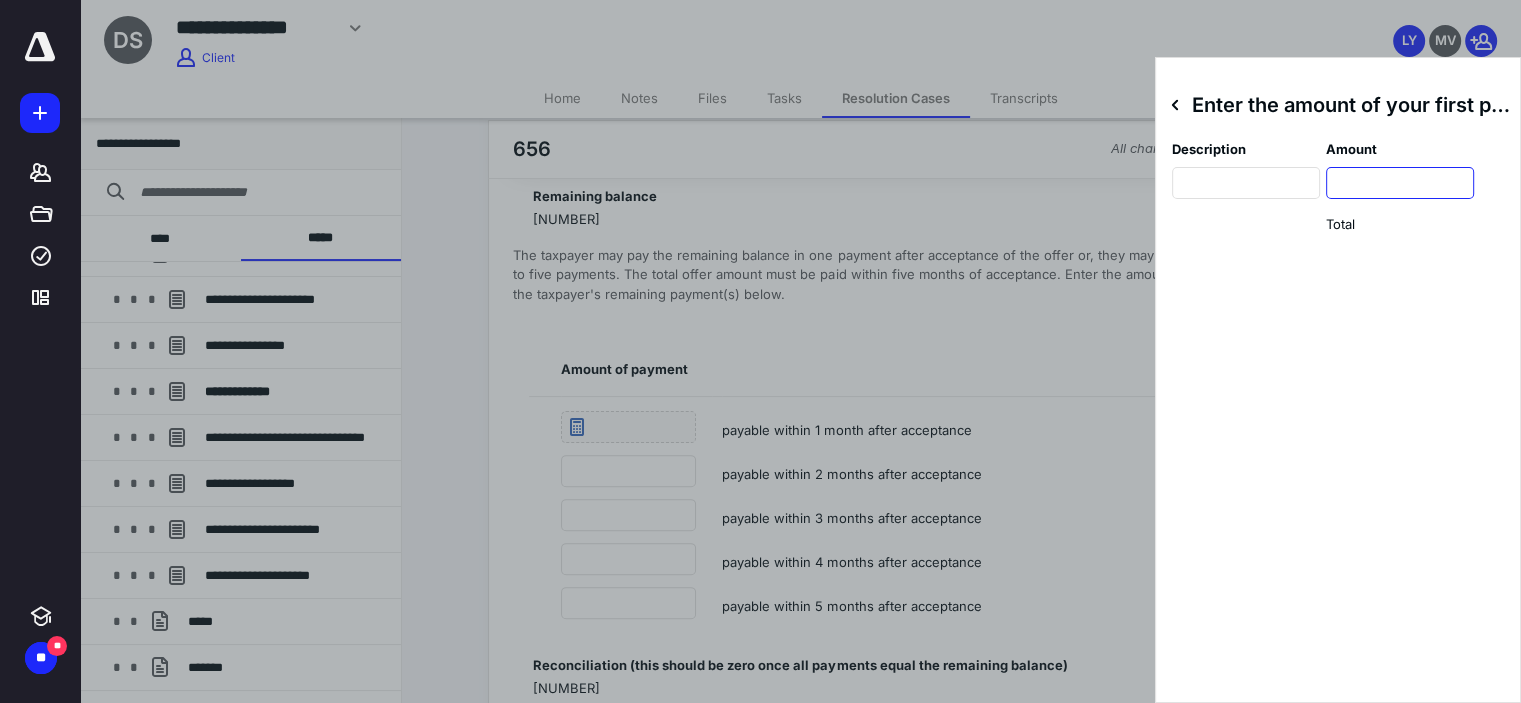 click at bounding box center (1400, 183) 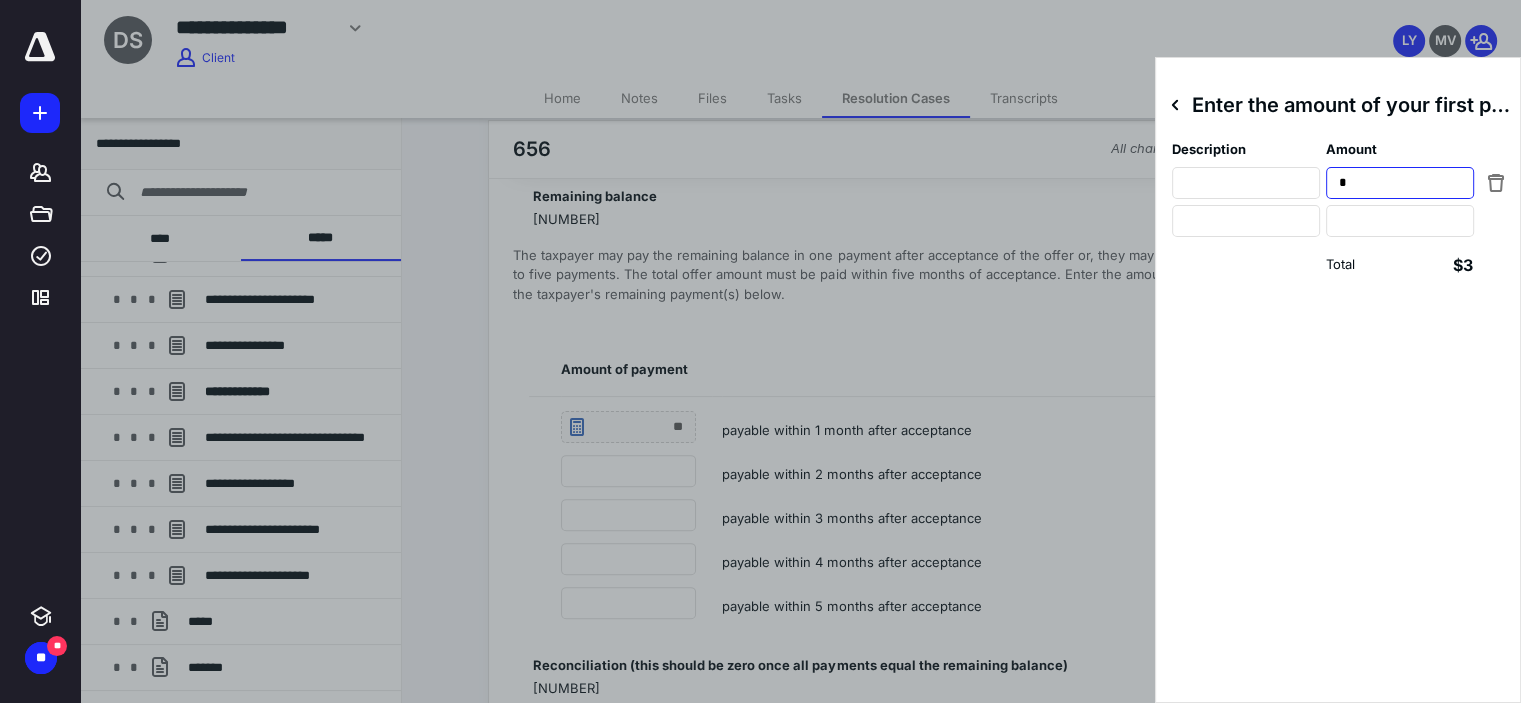 type on "***" 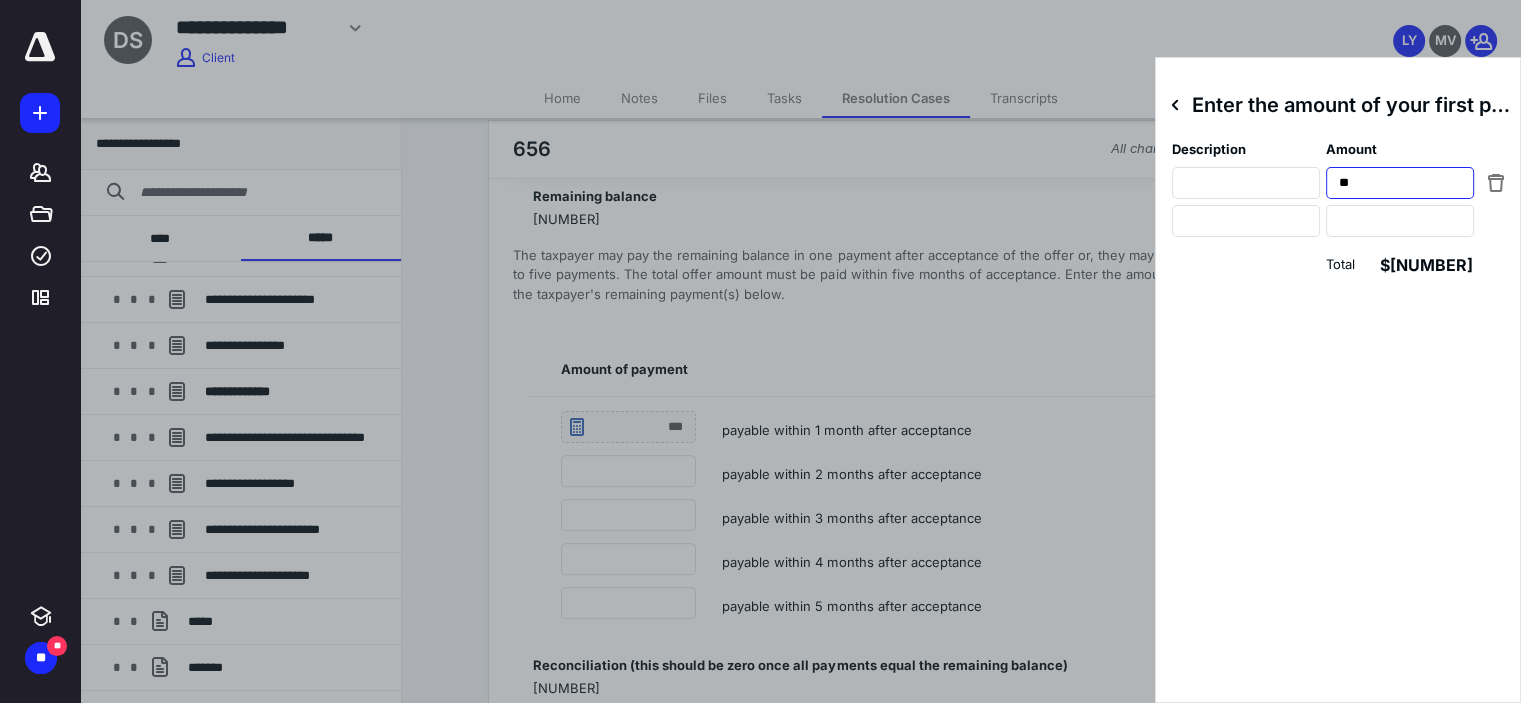 type on "****" 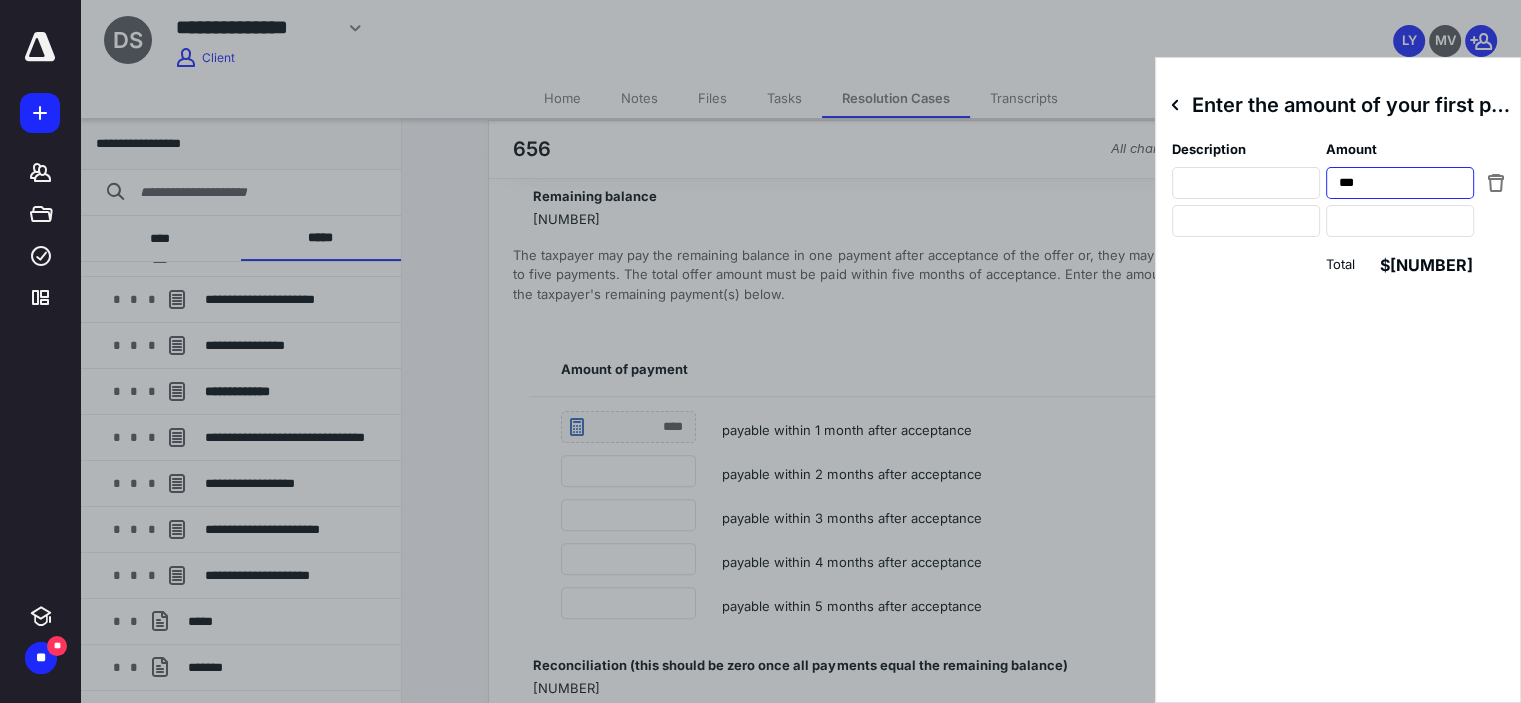 type on "******" 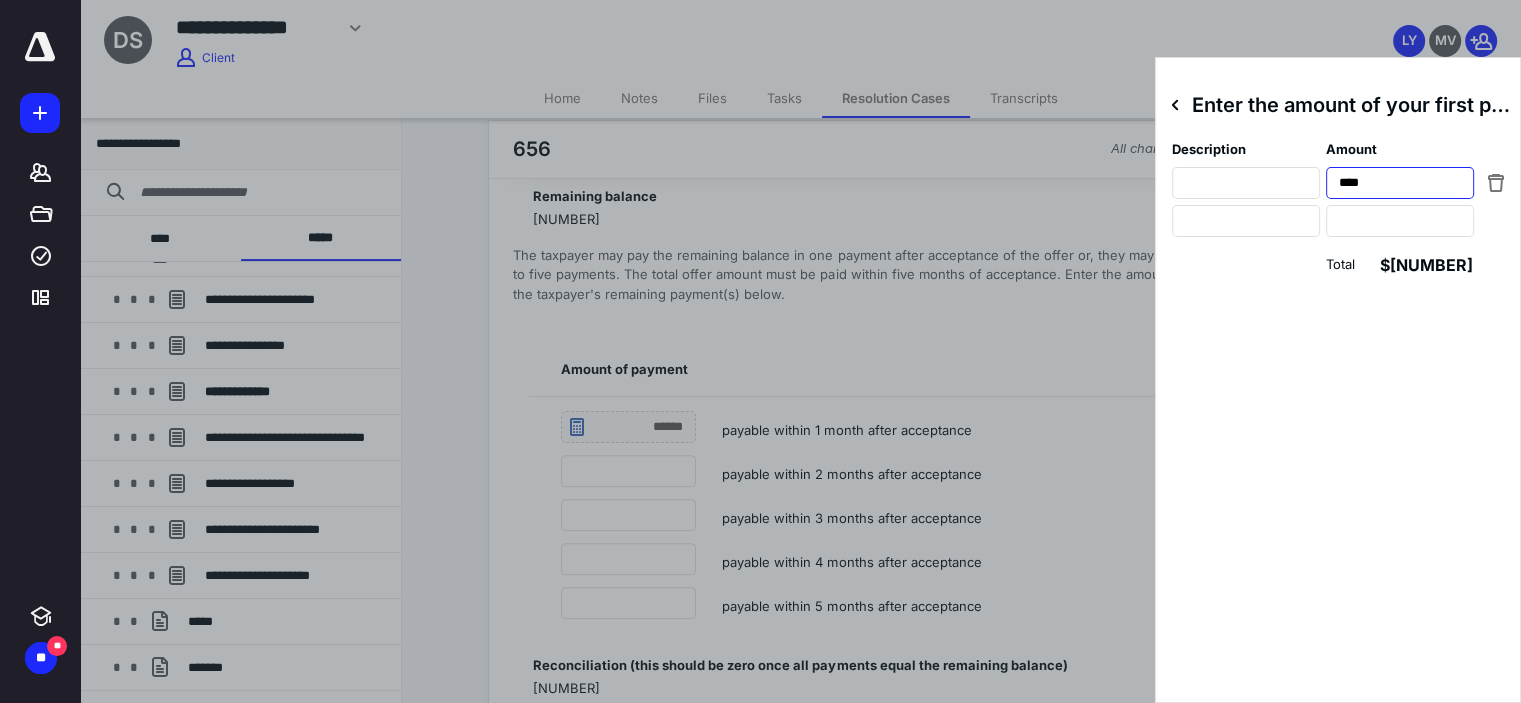type on "*******" 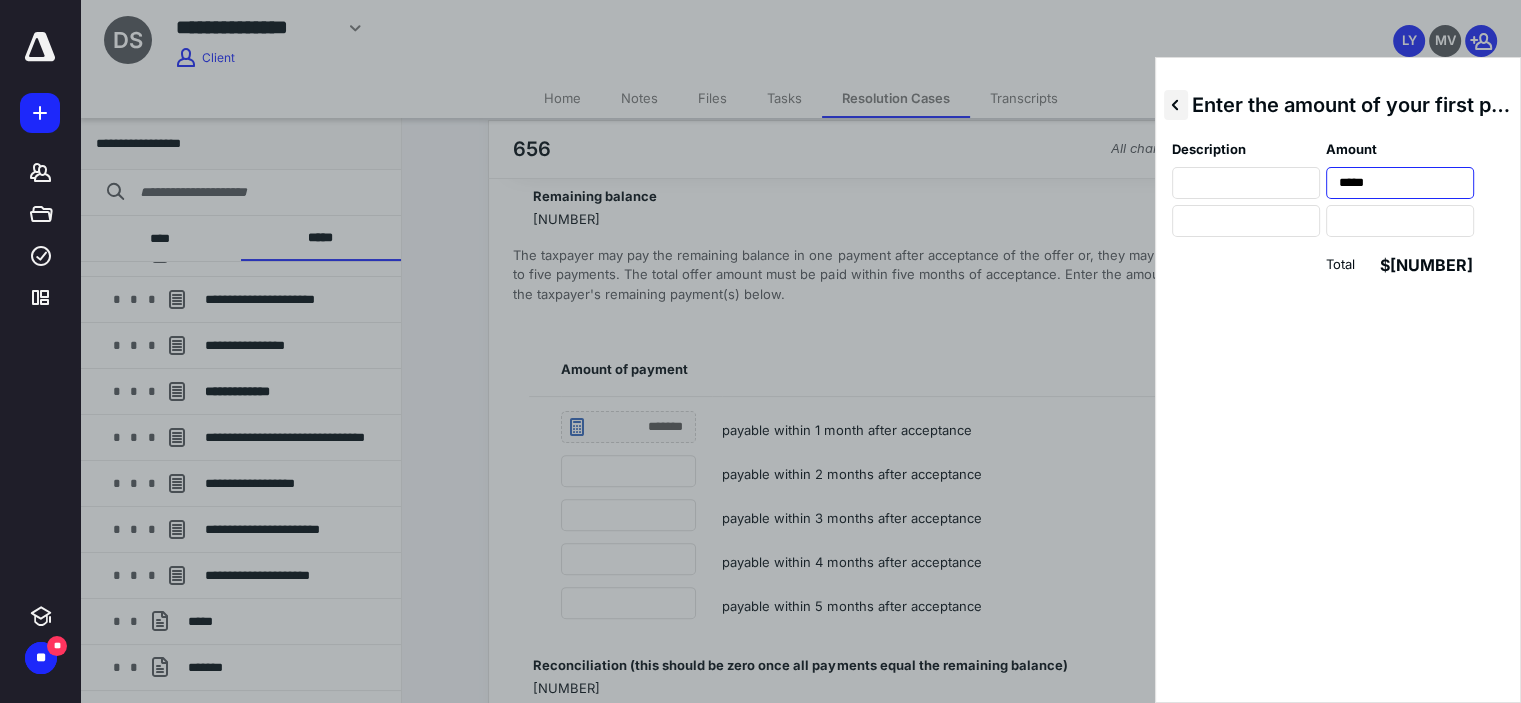 type on "*****" 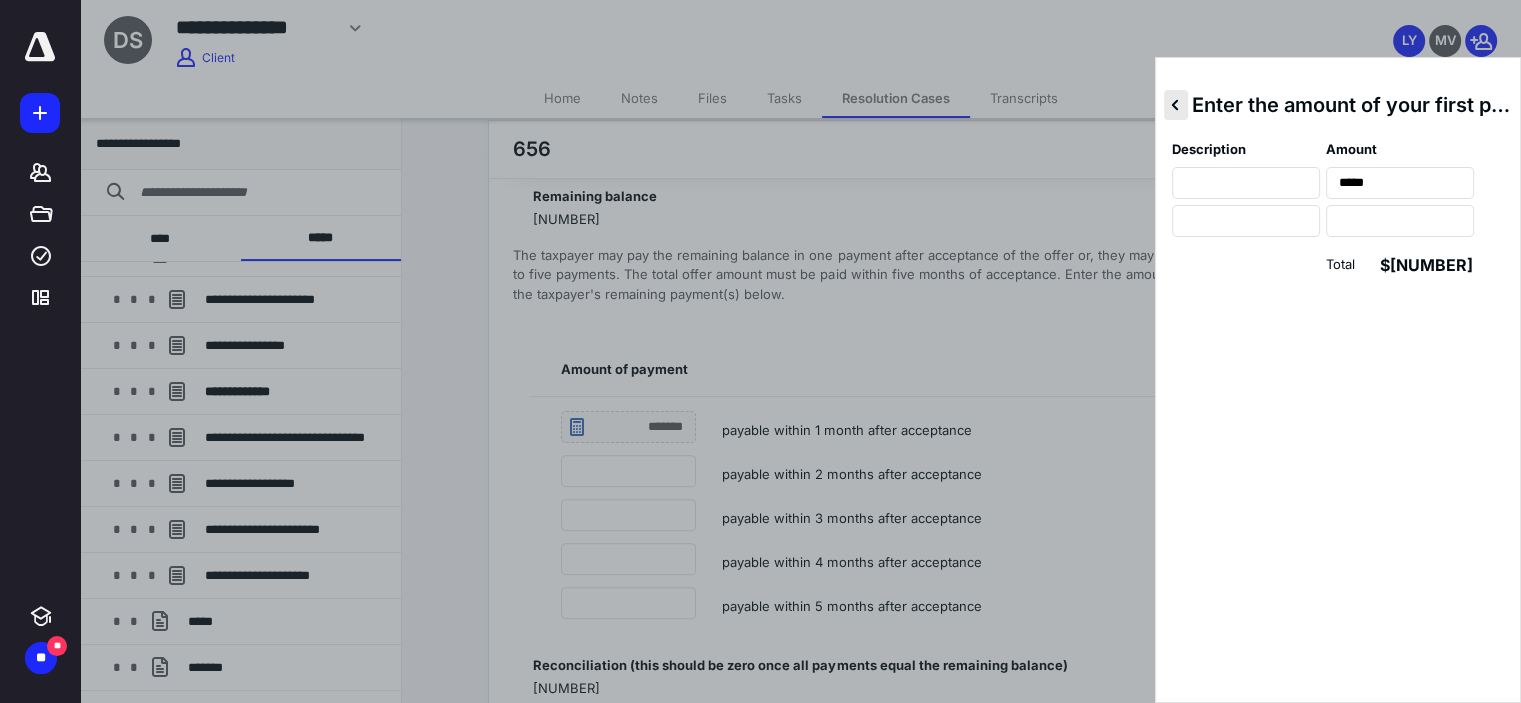 click 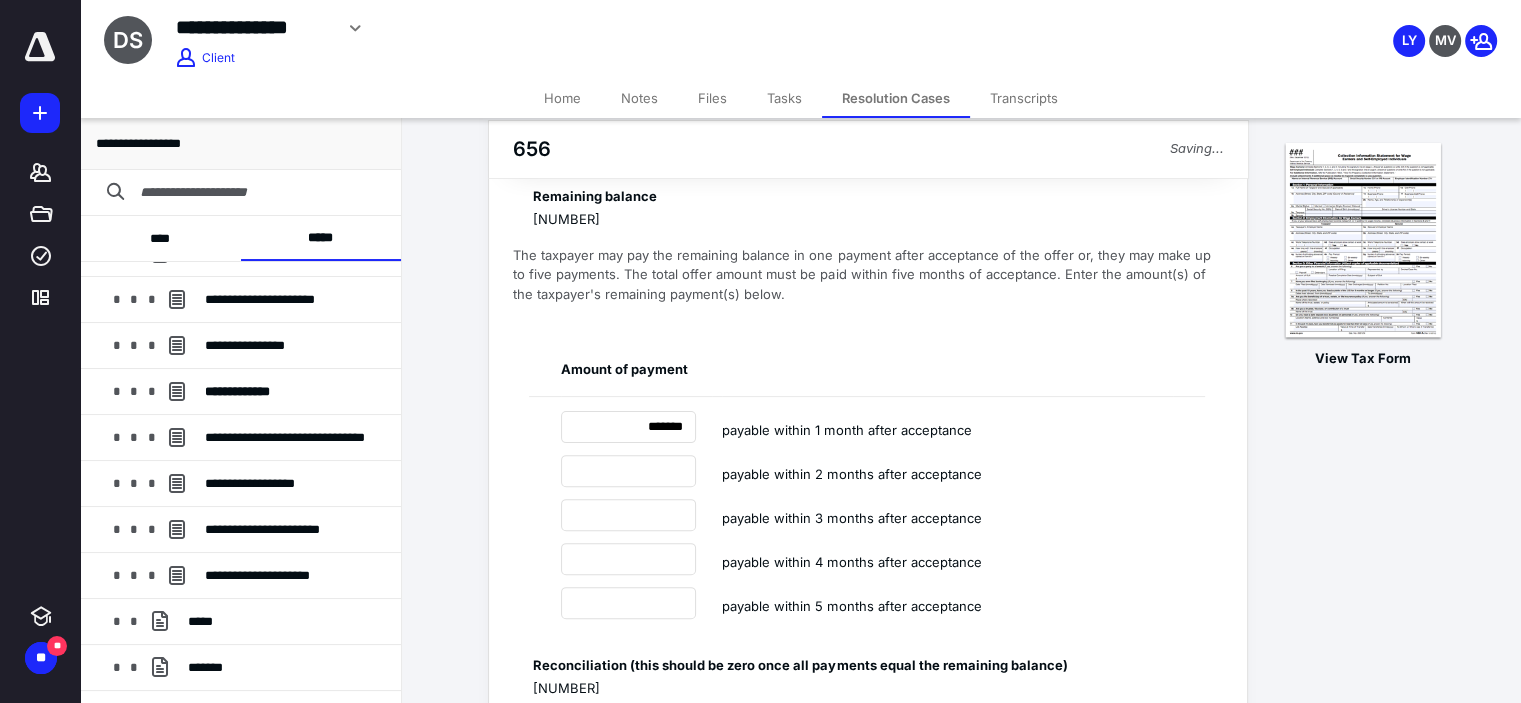 type 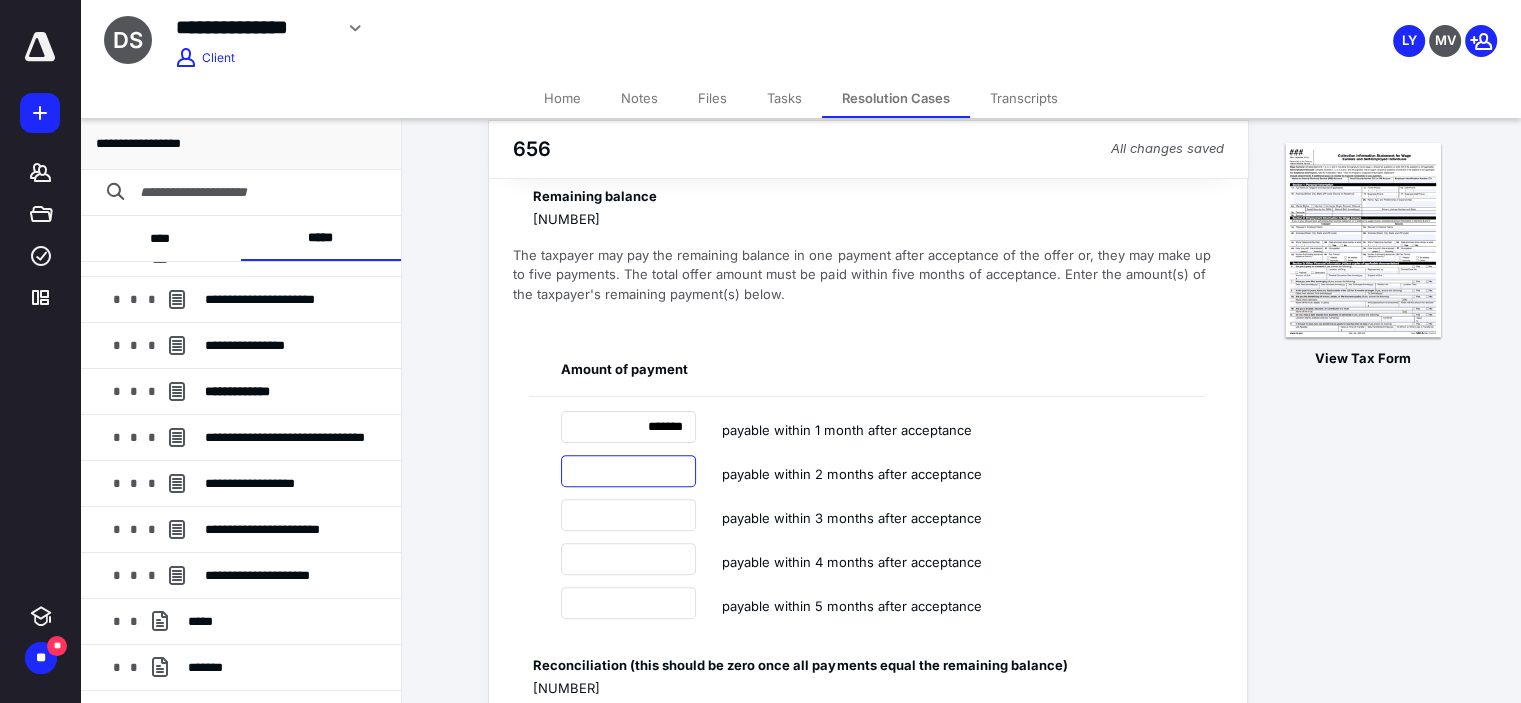 click at bounding box center (628, 471) 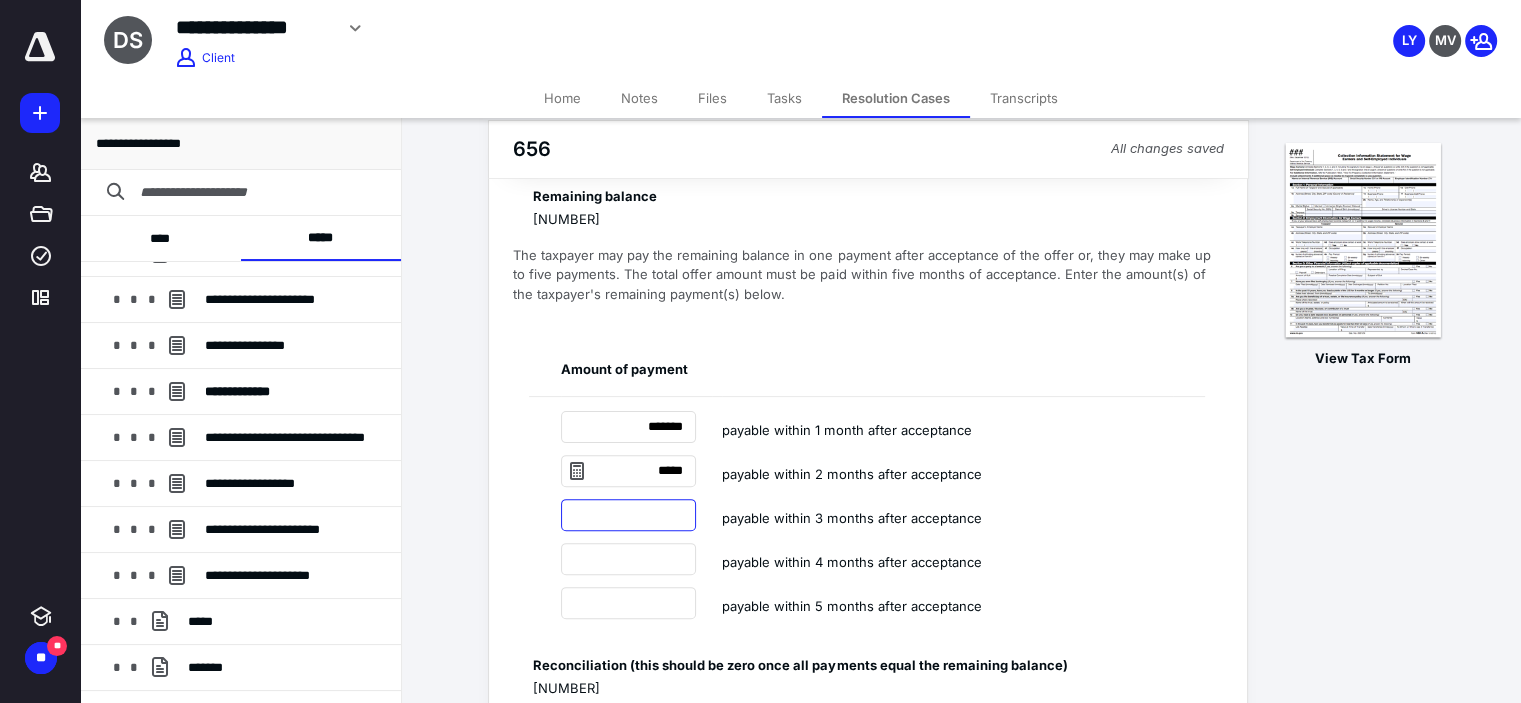 type on "*******" 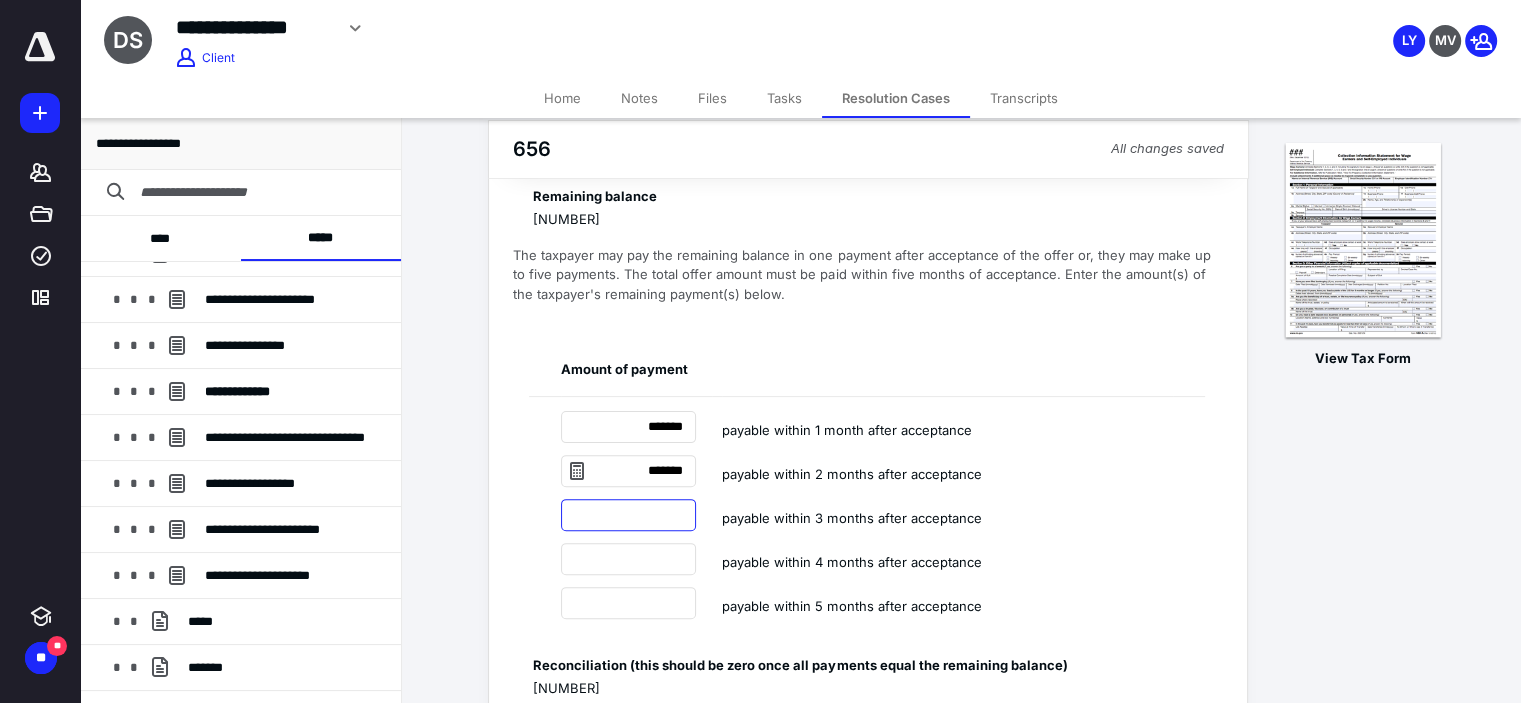 click at bounding box center (628, 515) 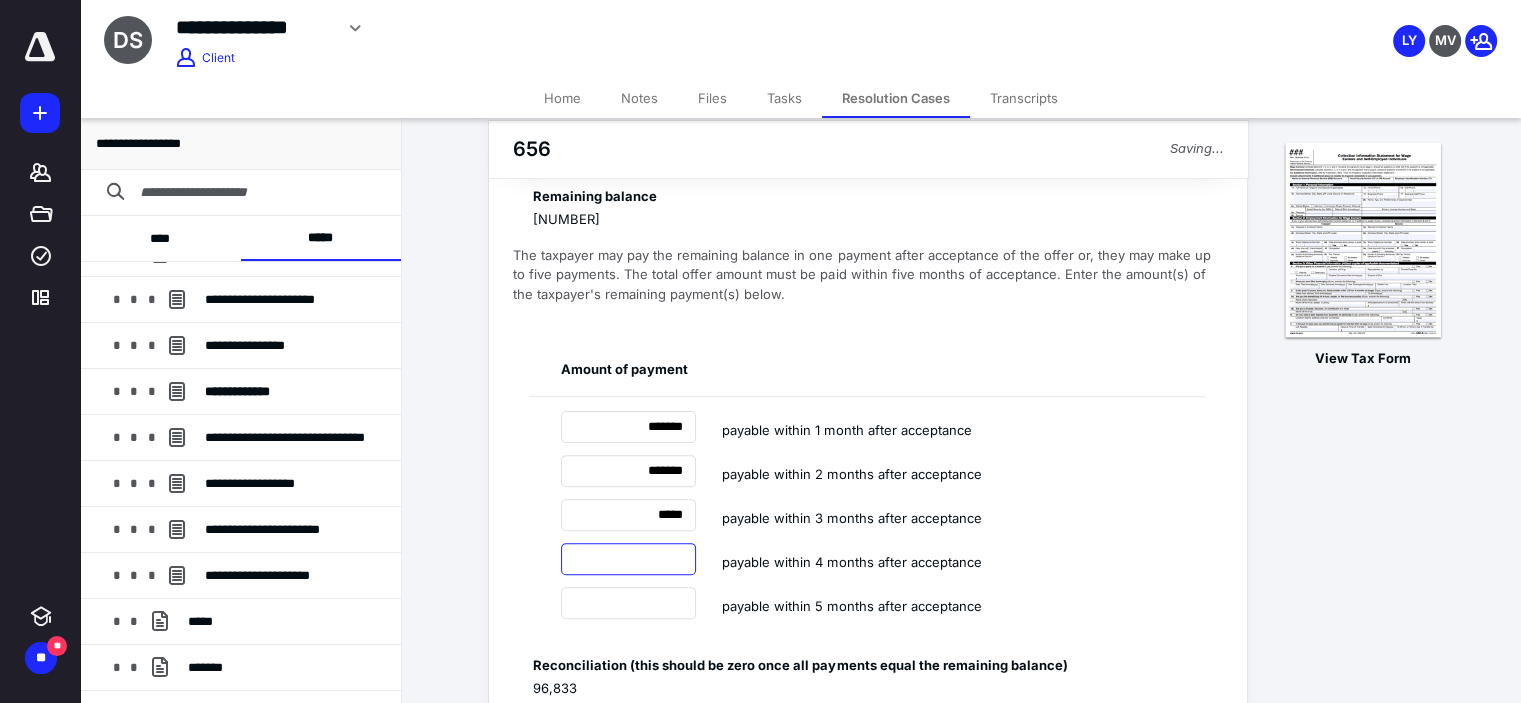 type on "*******" 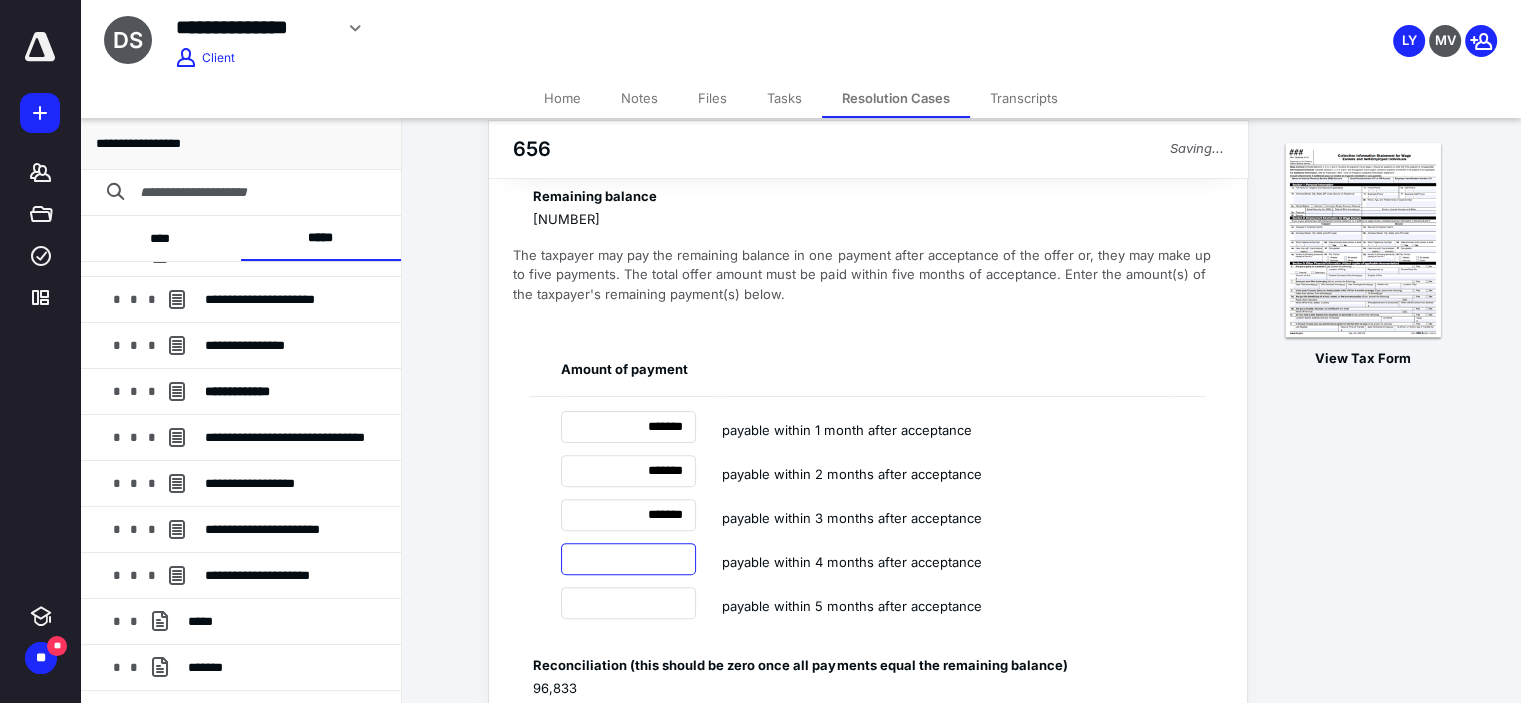 click at bounding box center (628, 559) 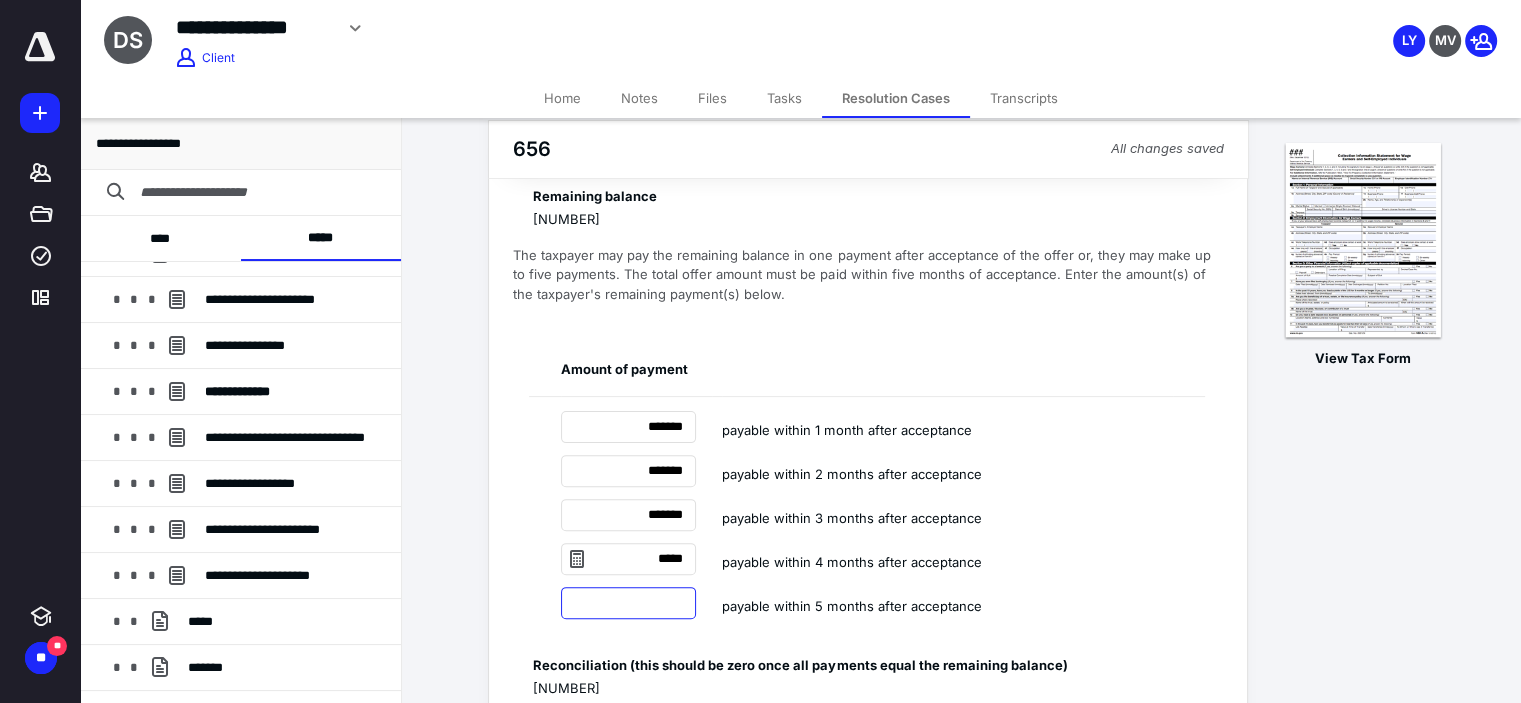 type on "*******" 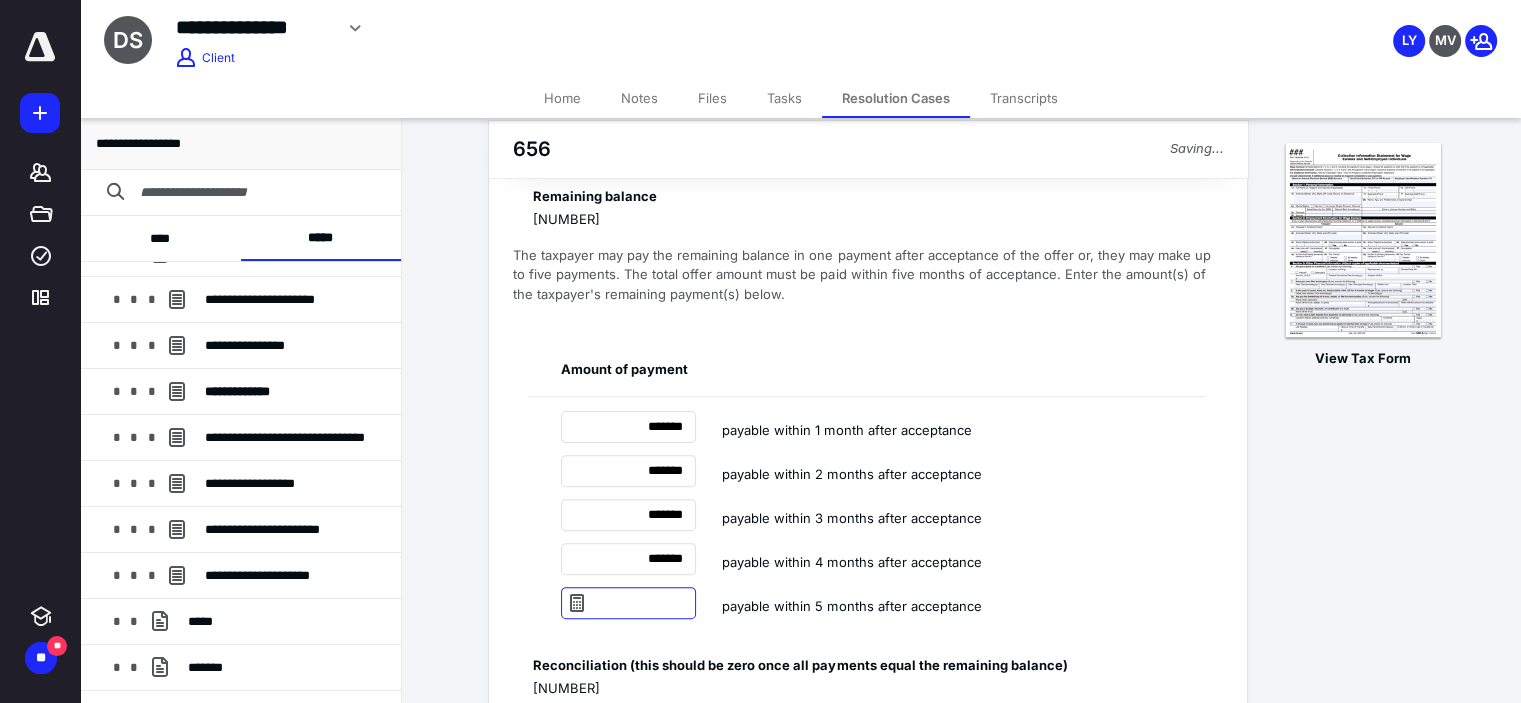 click at bounding box center (628, 603) 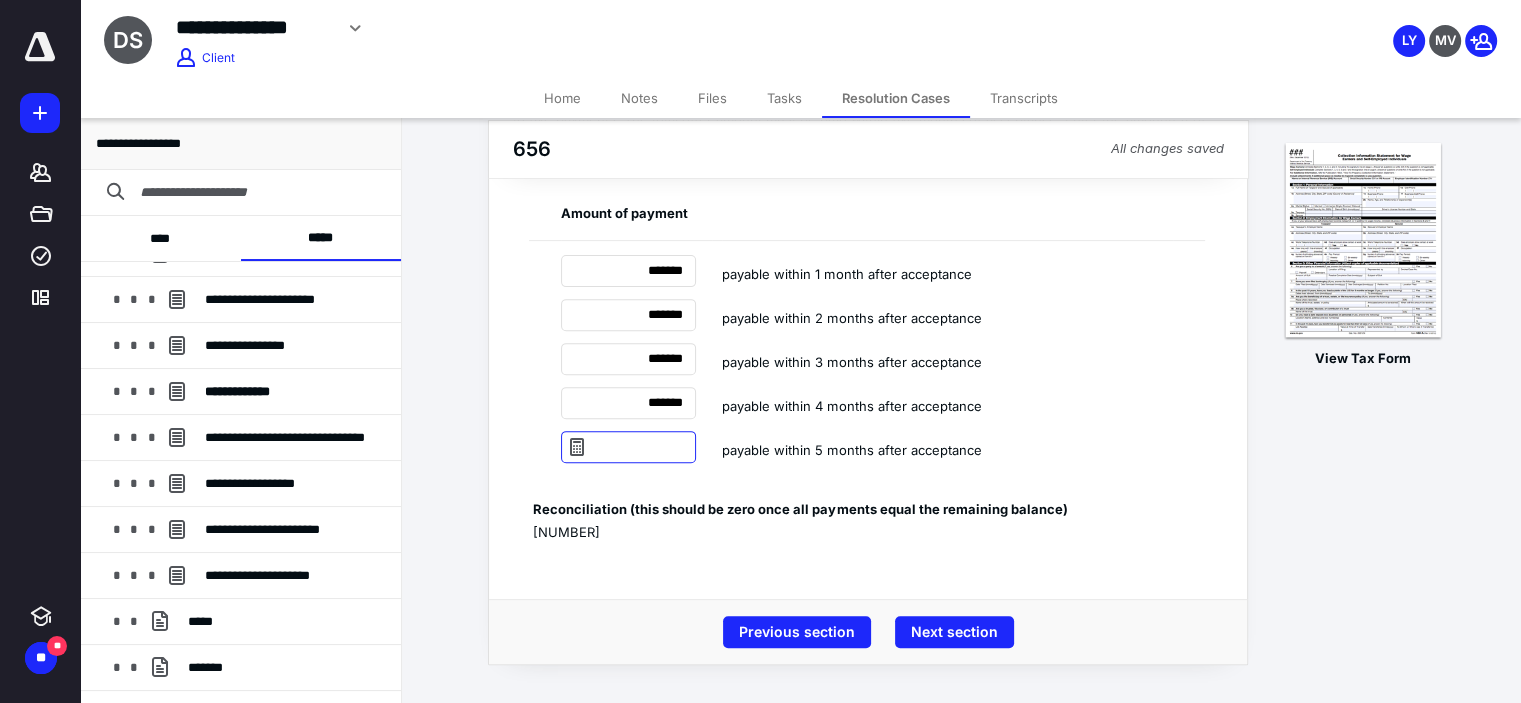 scroll, scrollTop: 657, scrollLeft: 0, axis: vertical 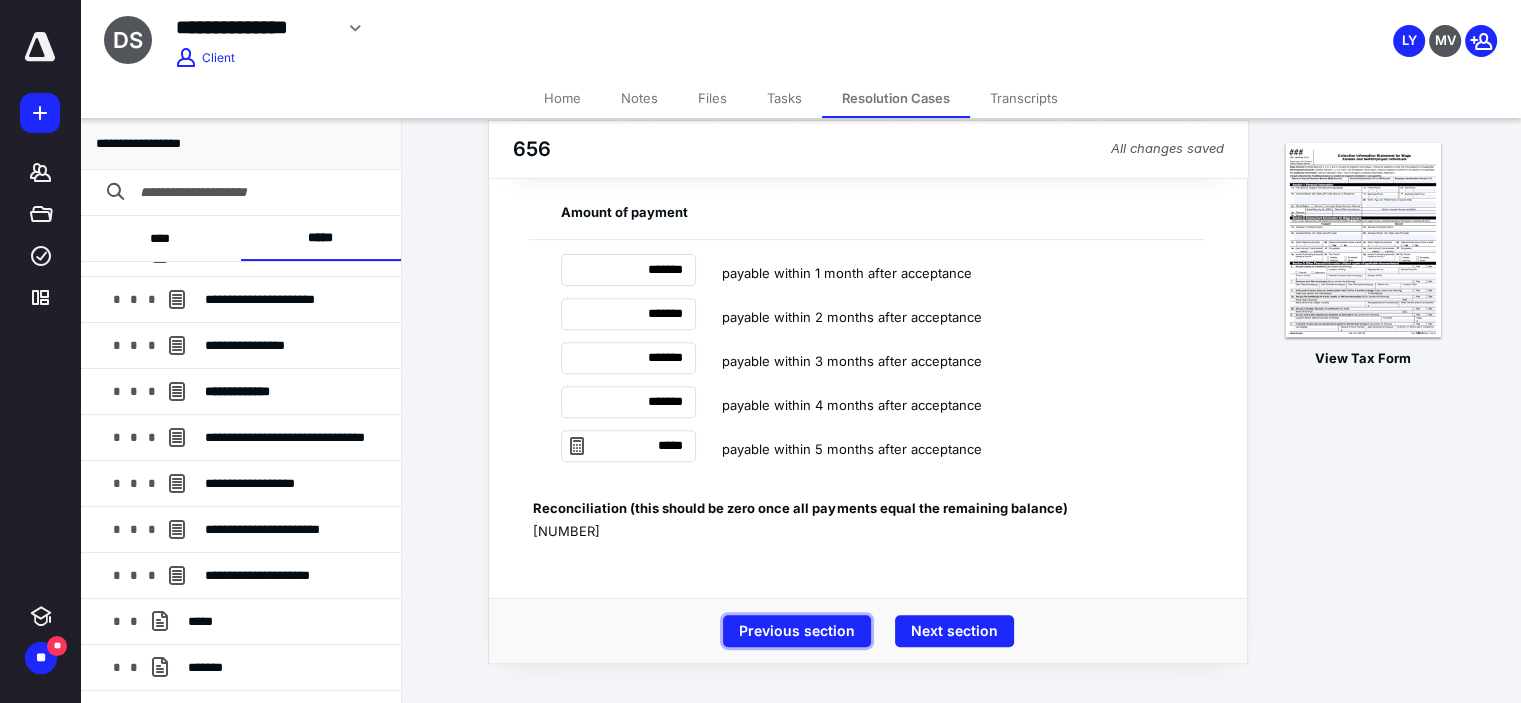 type on "*******" 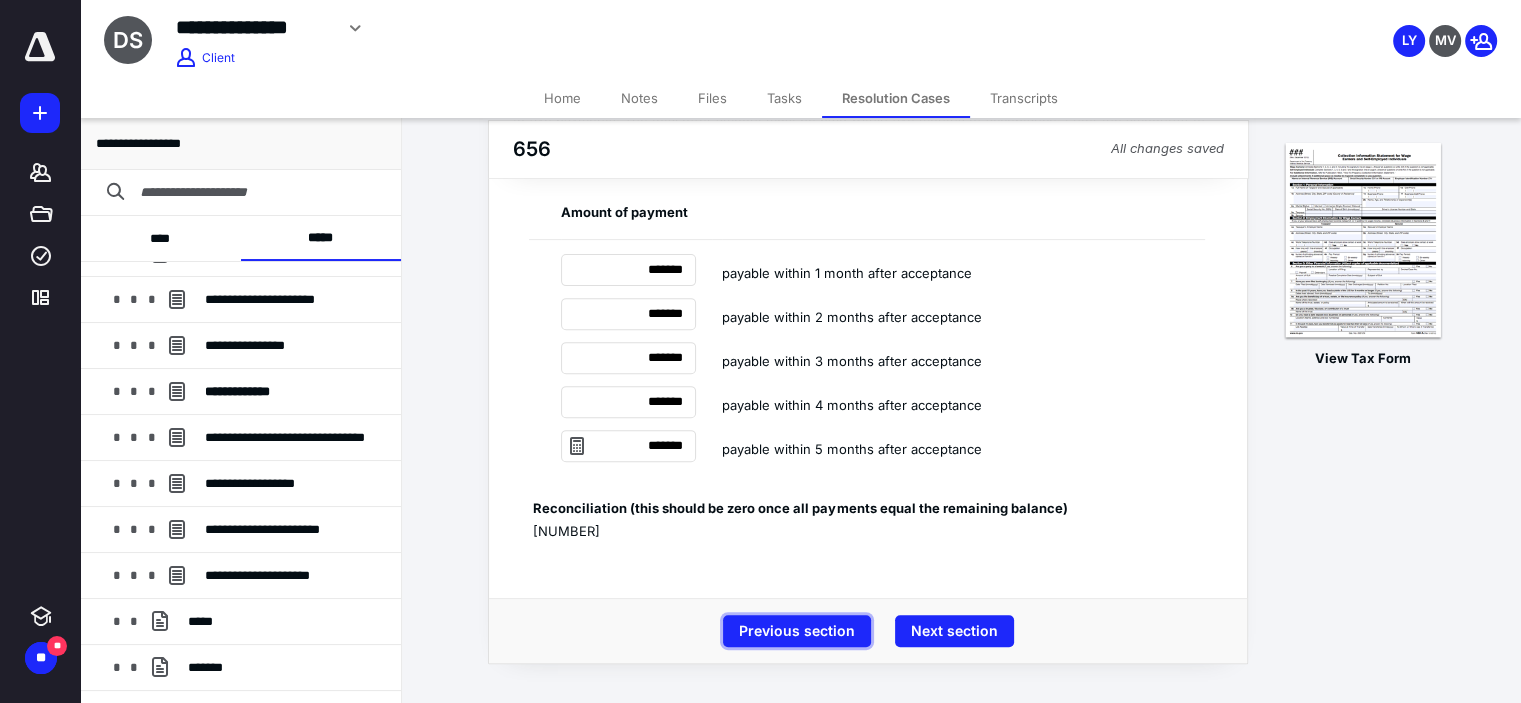 type 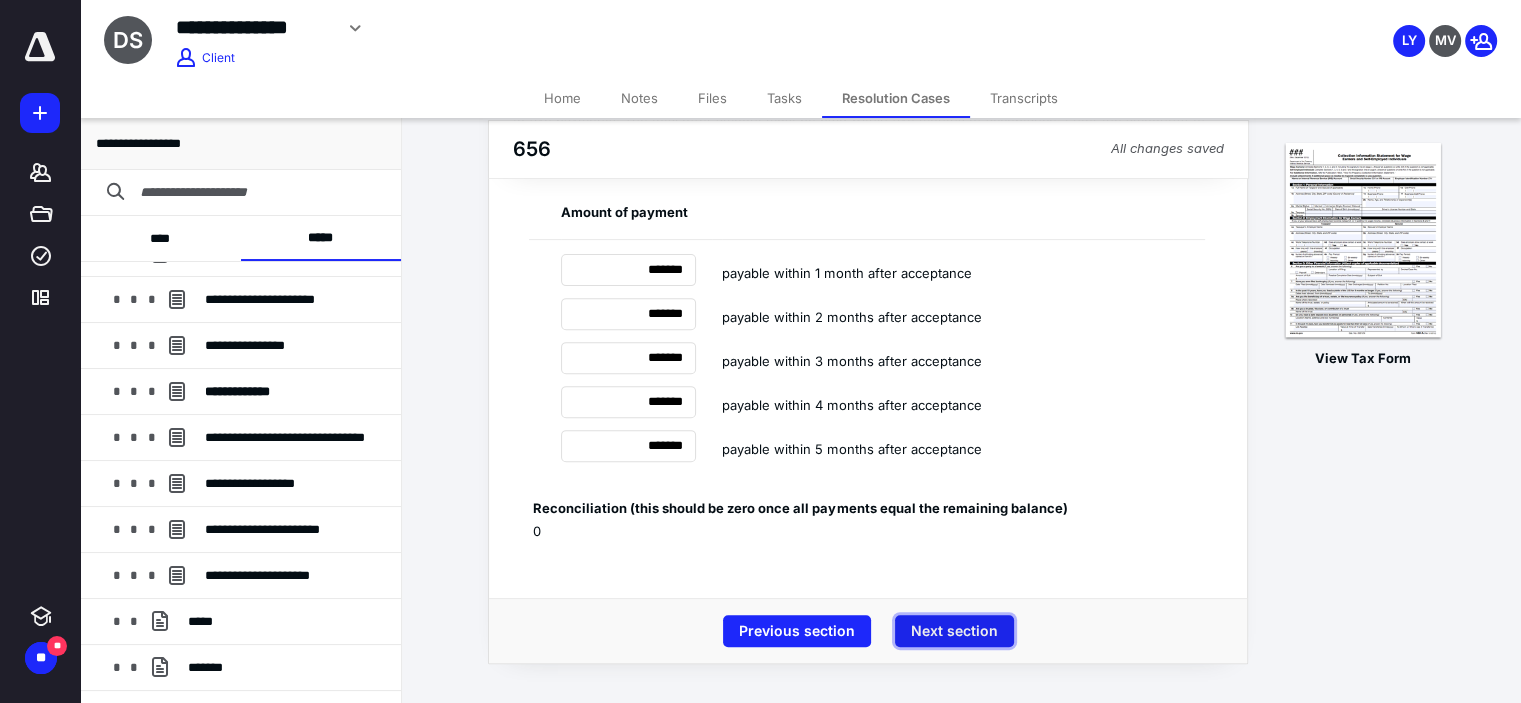 click on "Next section" at bounding box center (954, 631) 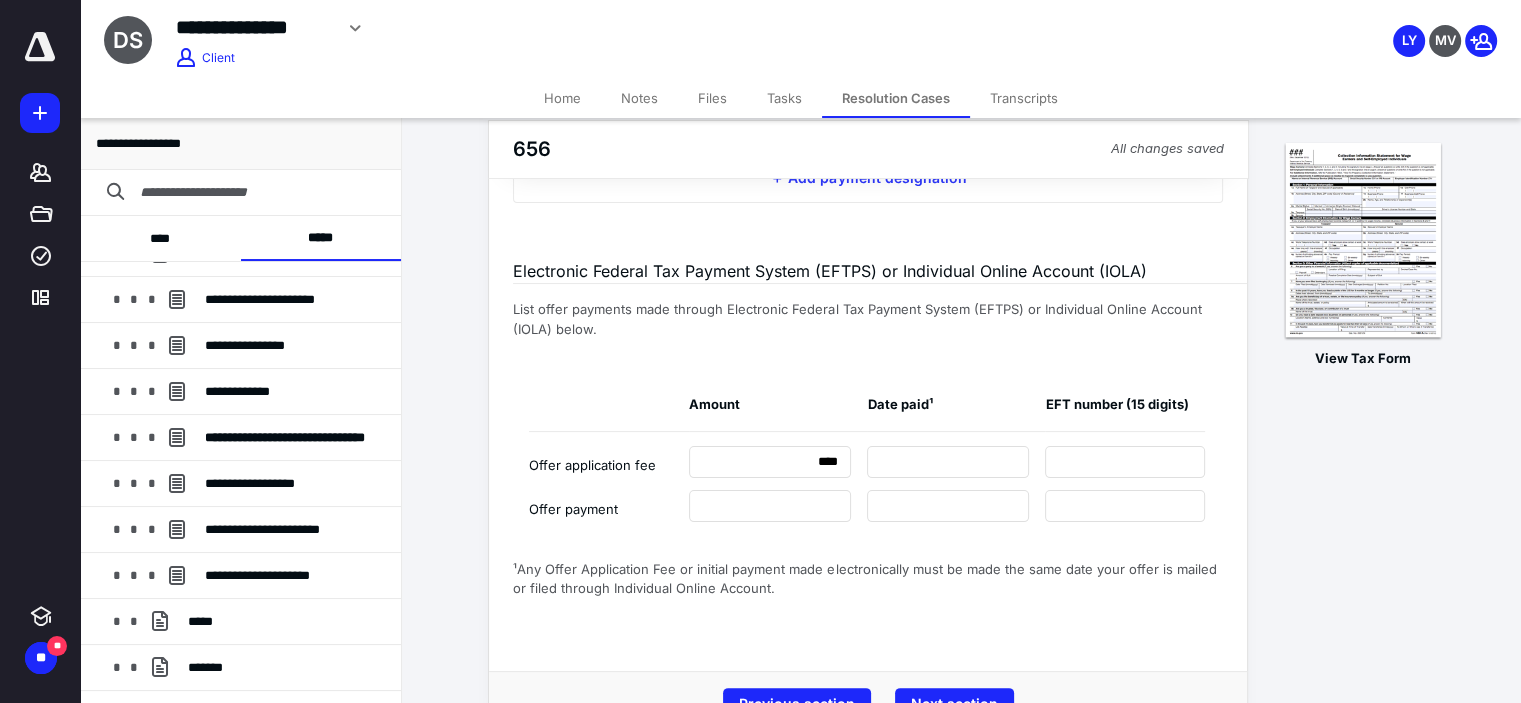 scroll, scrollTop: 372, scrollLeft: 0, axis: vertical 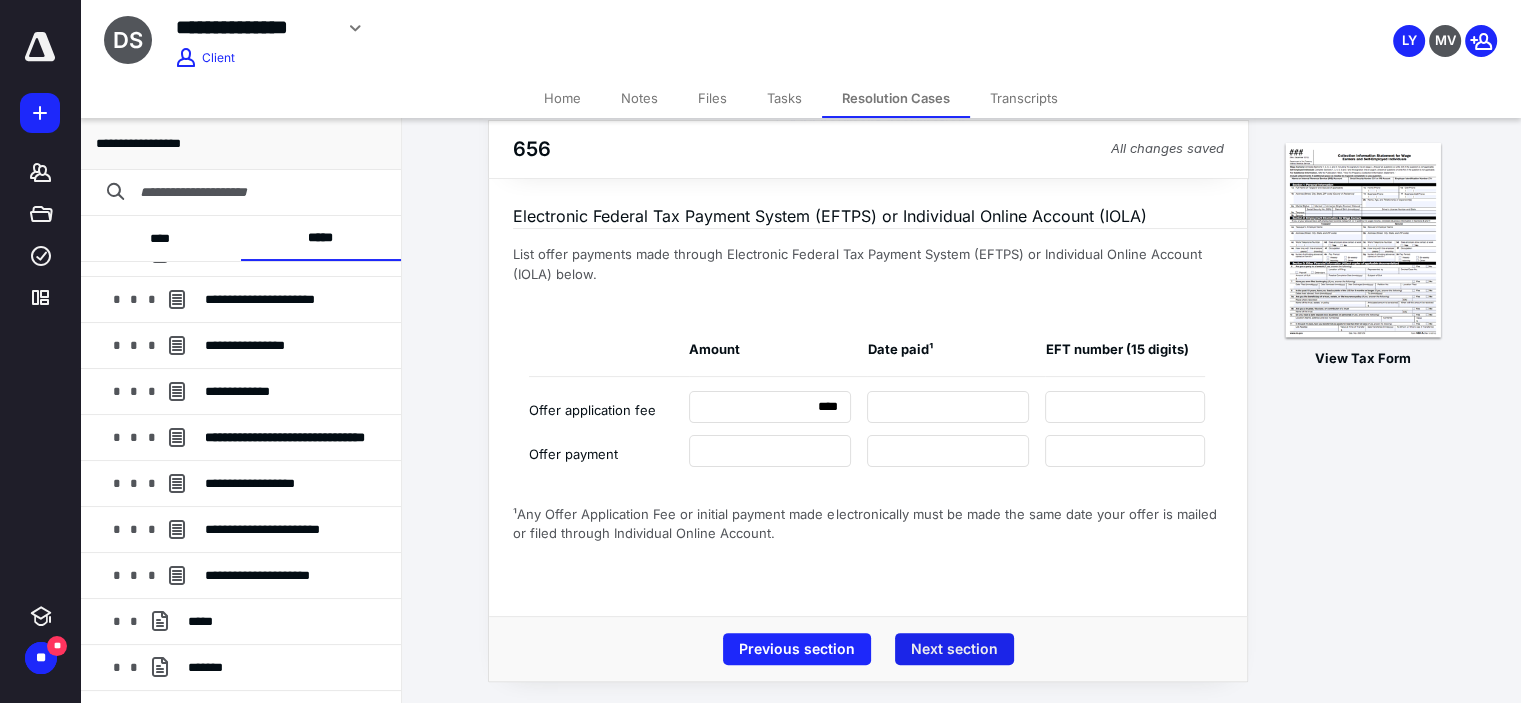click on "Next section" at bounding box center [954, 649] 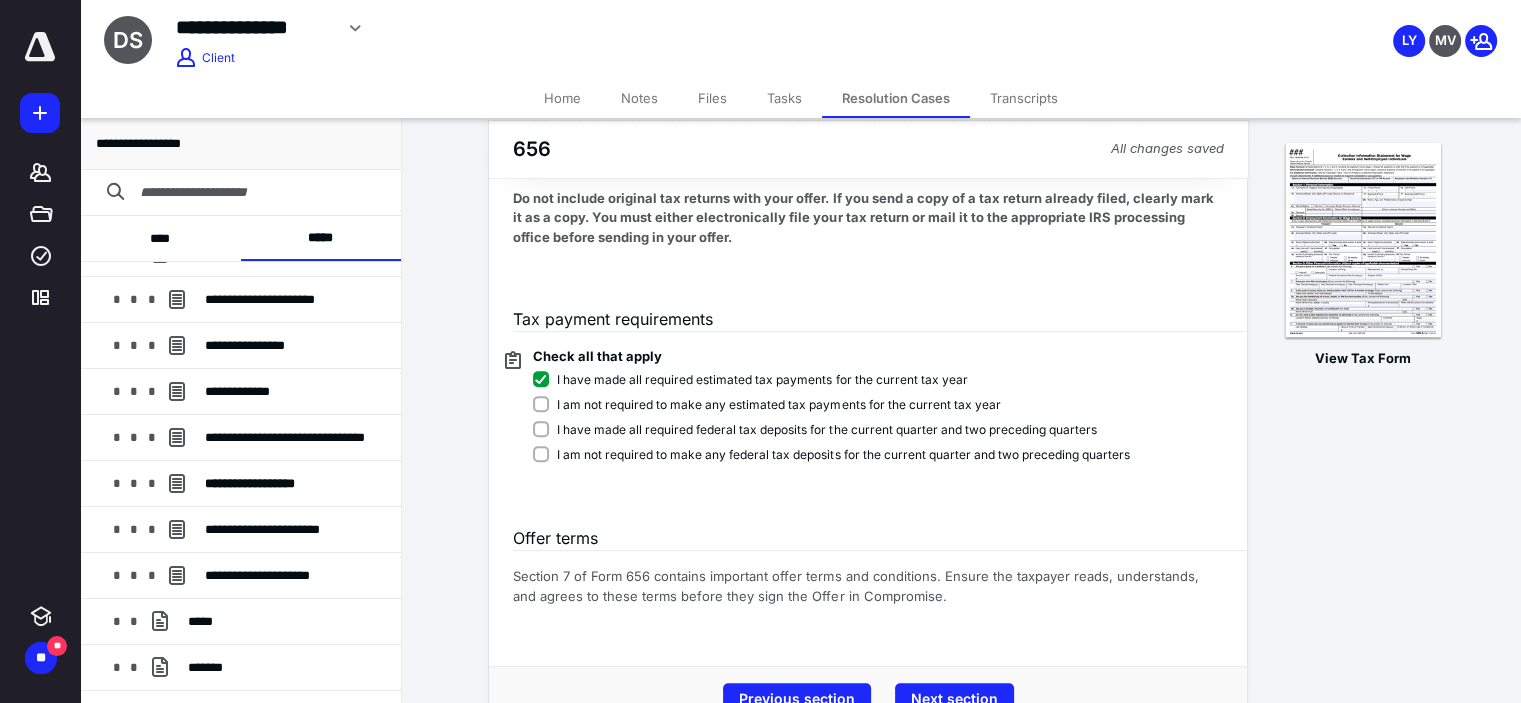 scroll, scrollTop: 750, scrollLeft: 0, axis: vertical 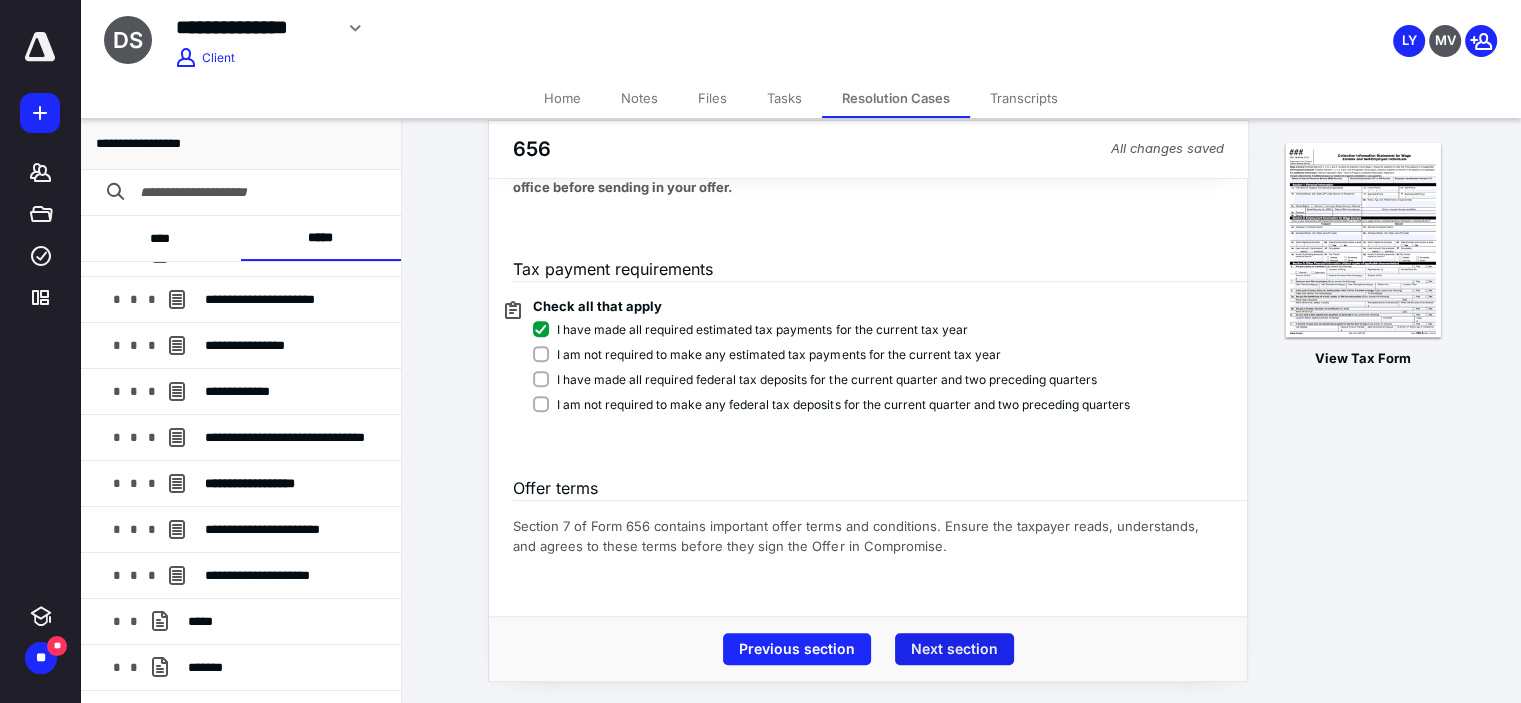 type on "**********" 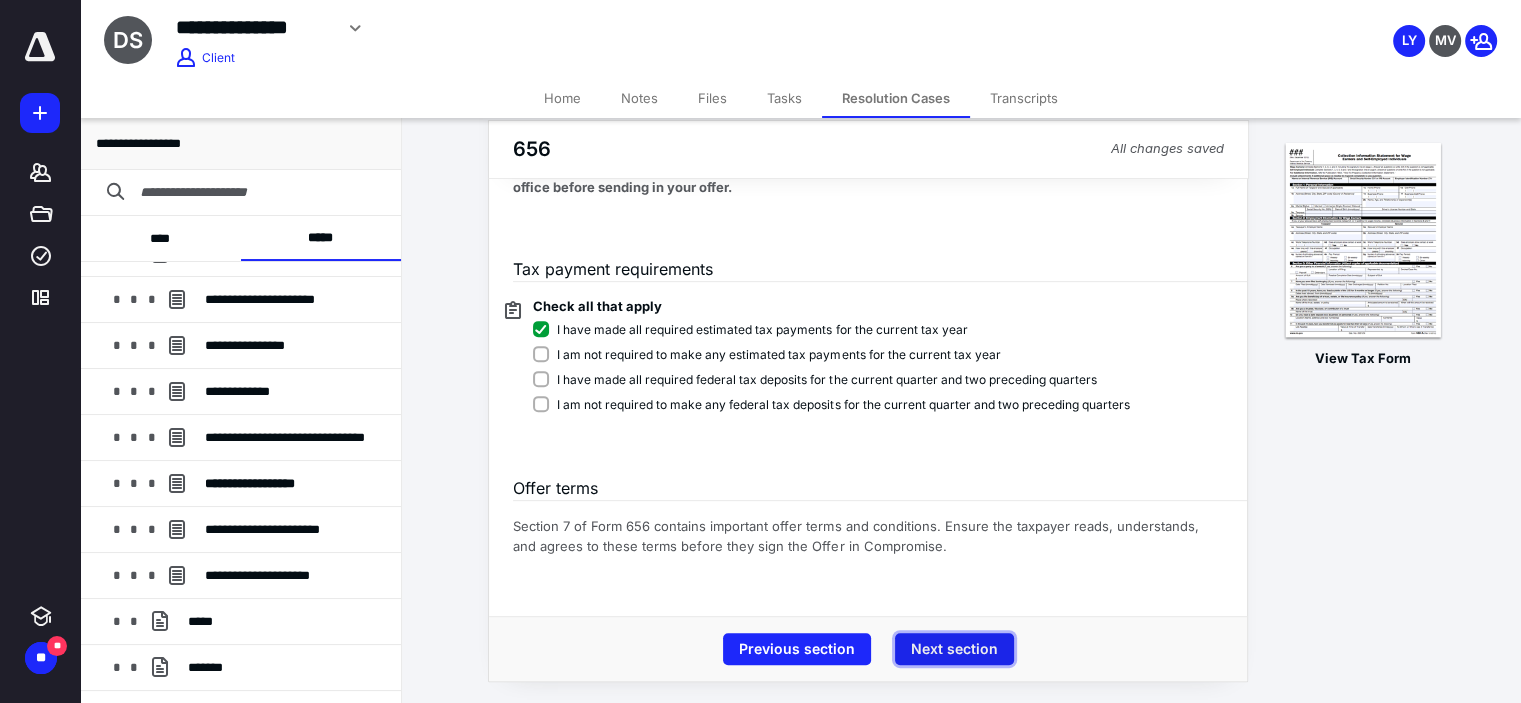 click on "Next section" at bounding box center (954, 649) 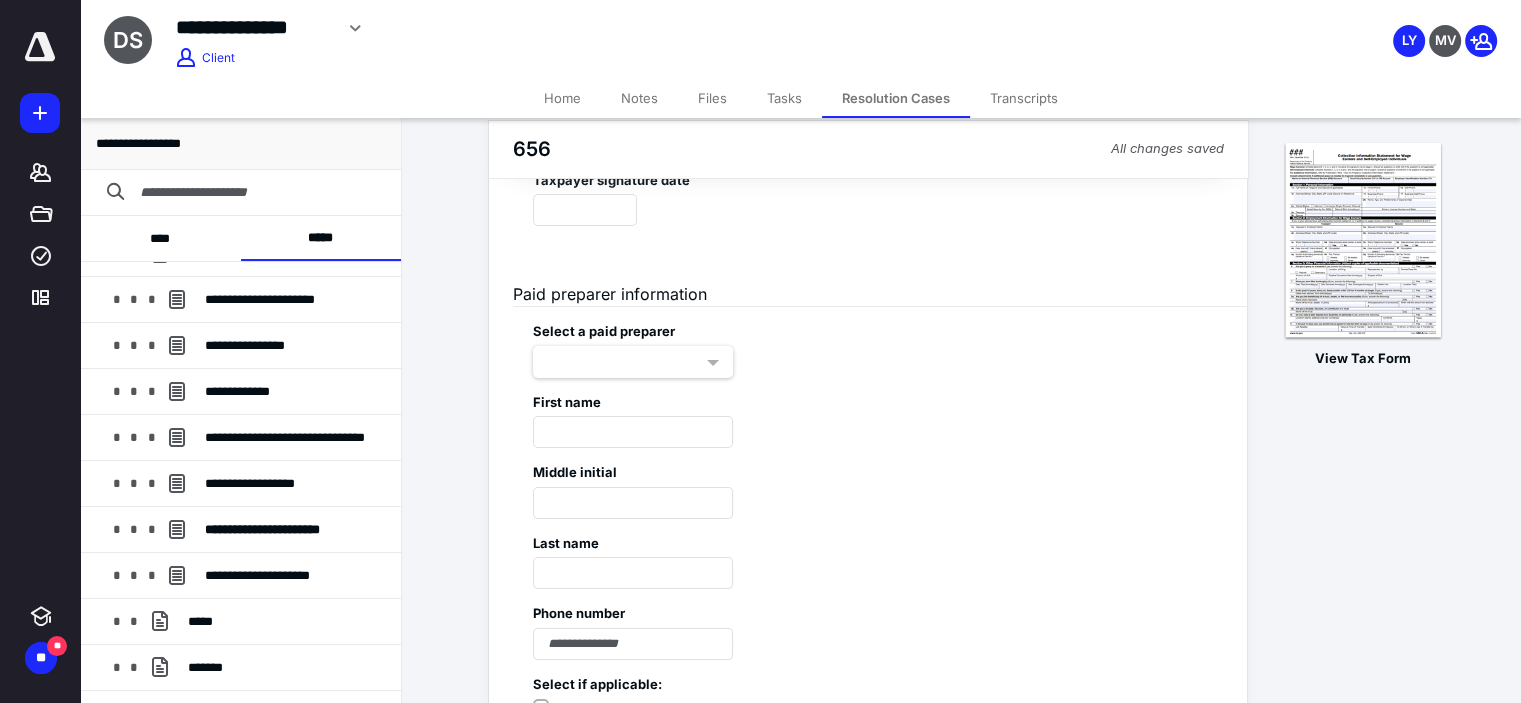 scroll, scrollTop: 200, scrollLeft: 0, axis: vertical 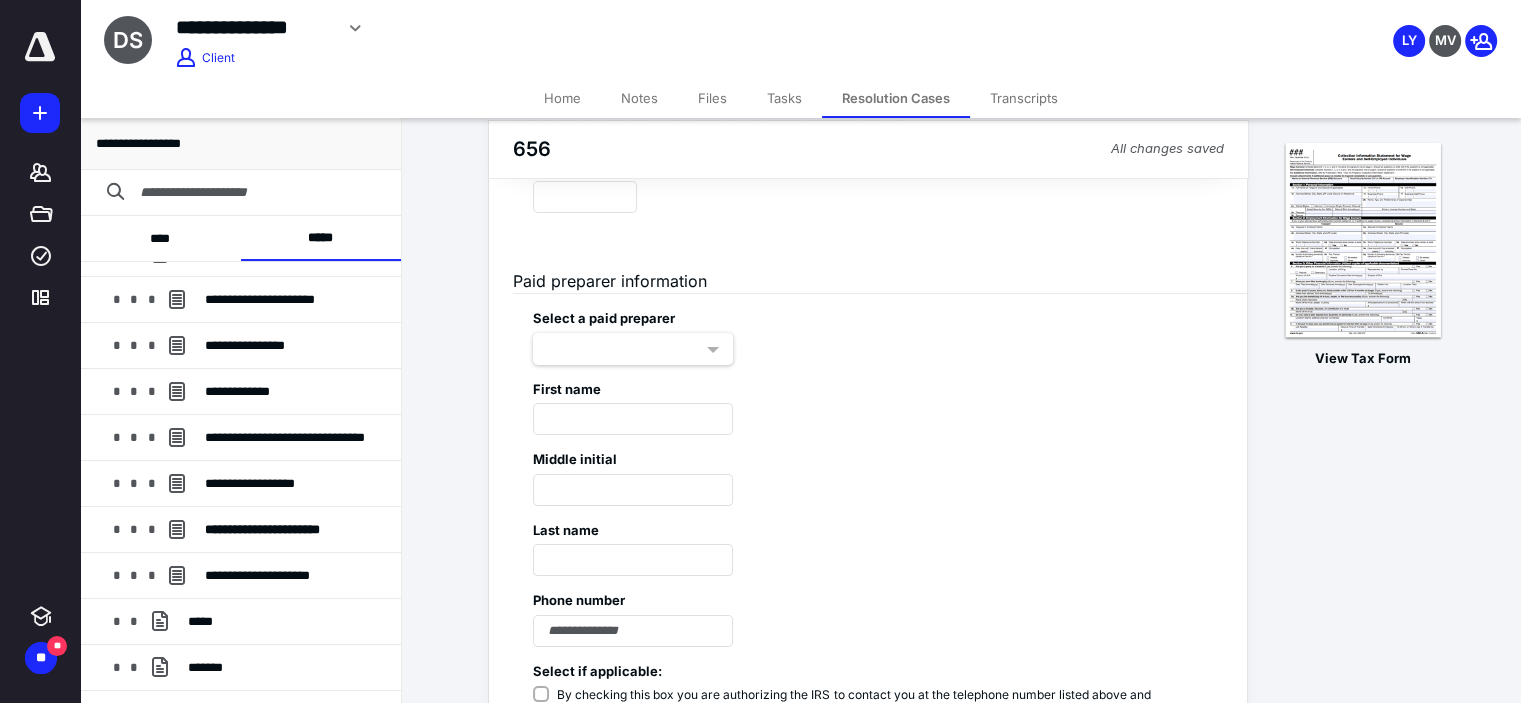 click at bounding box center [713, 350] 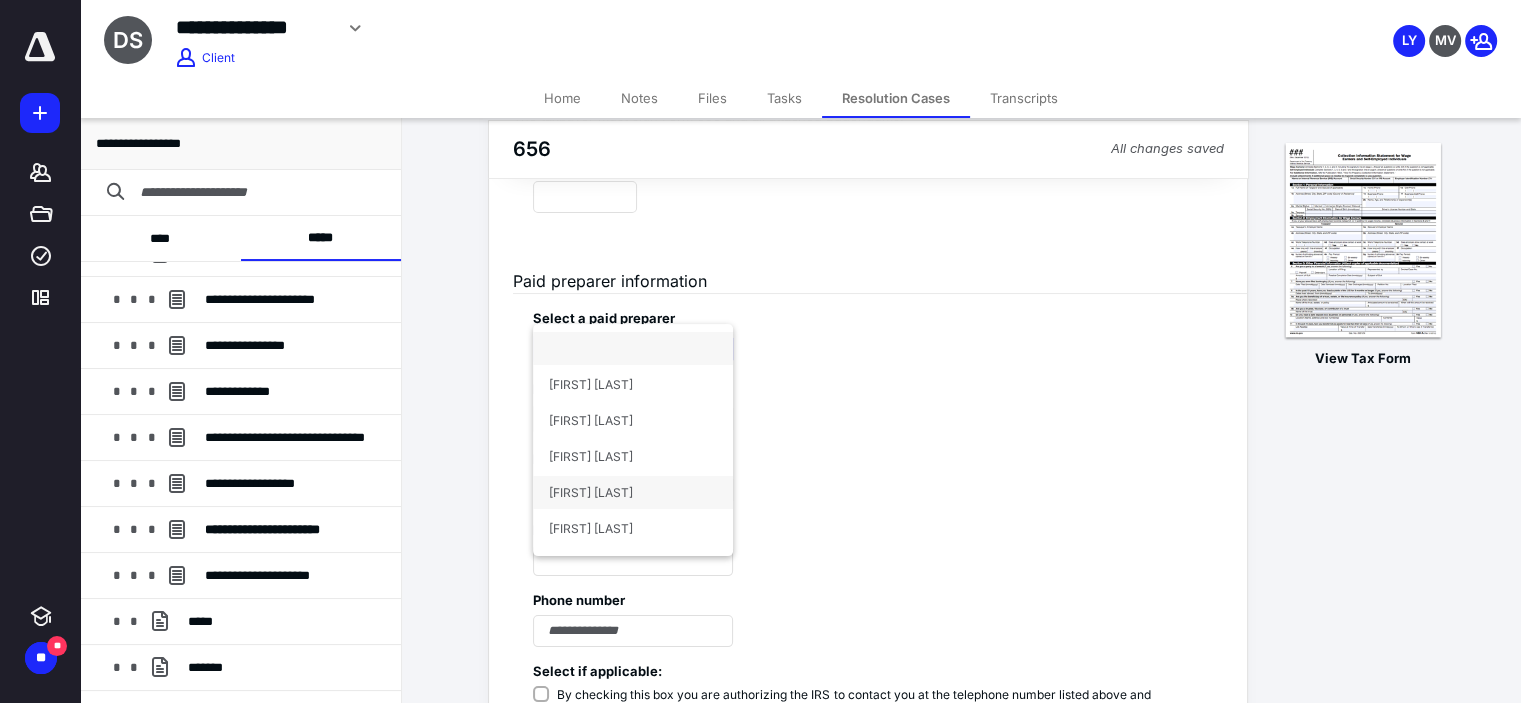 type on "********" 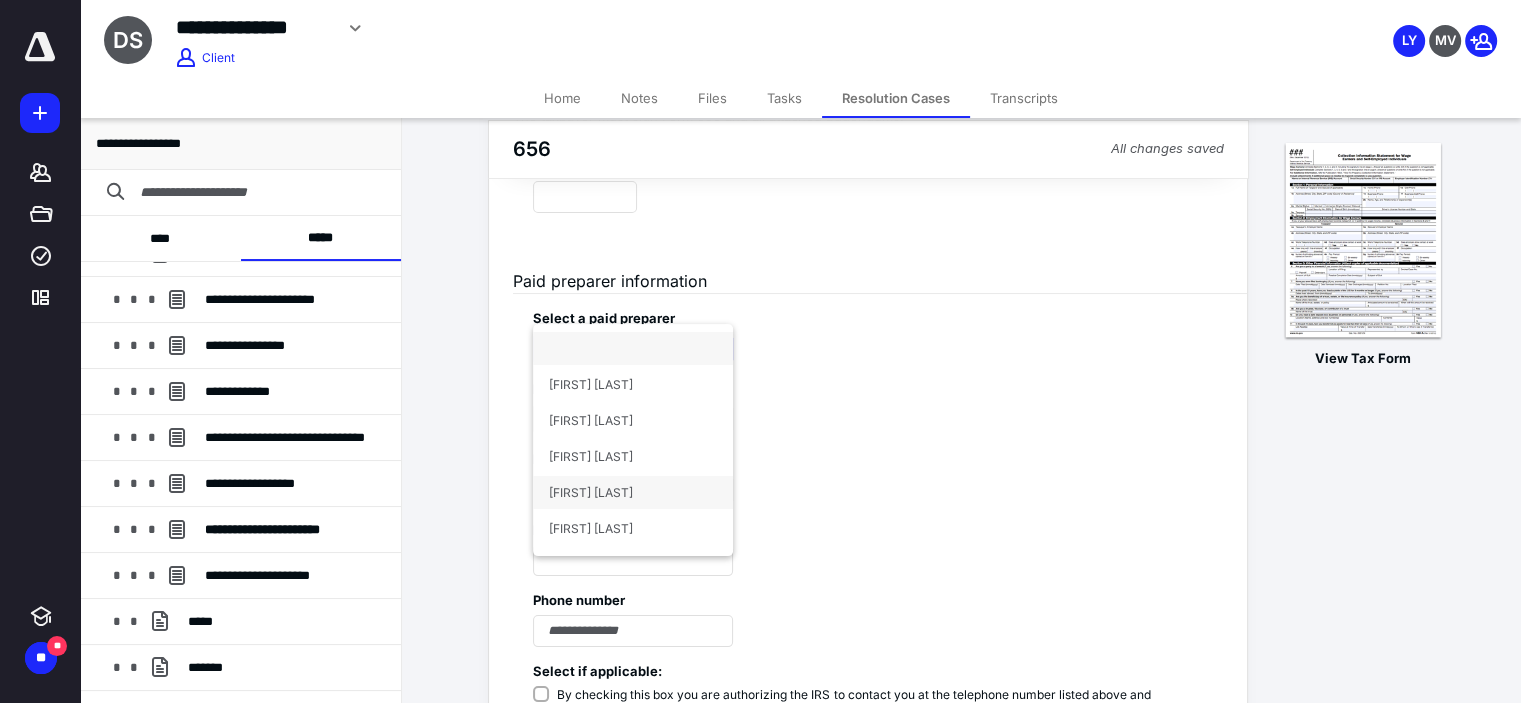 type on "*******" 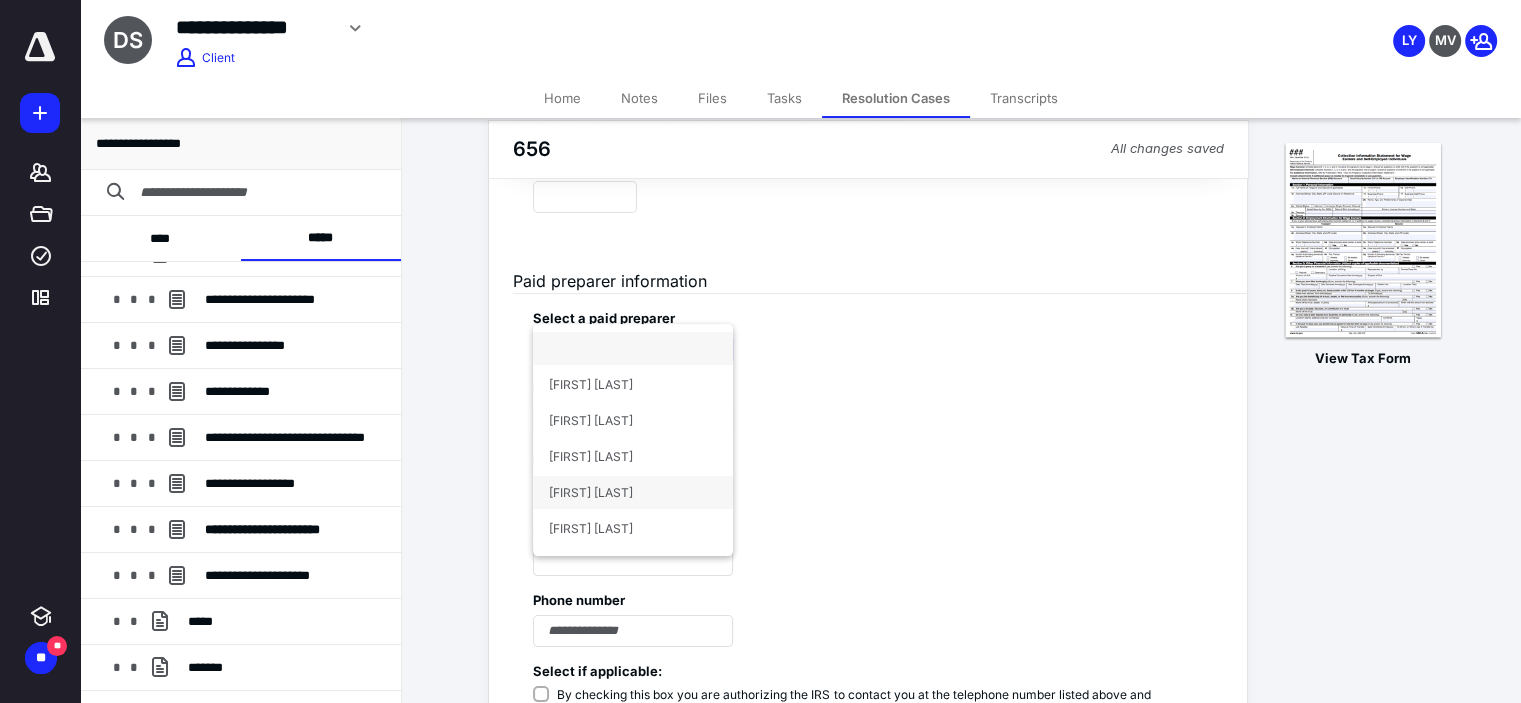 radio on "****" 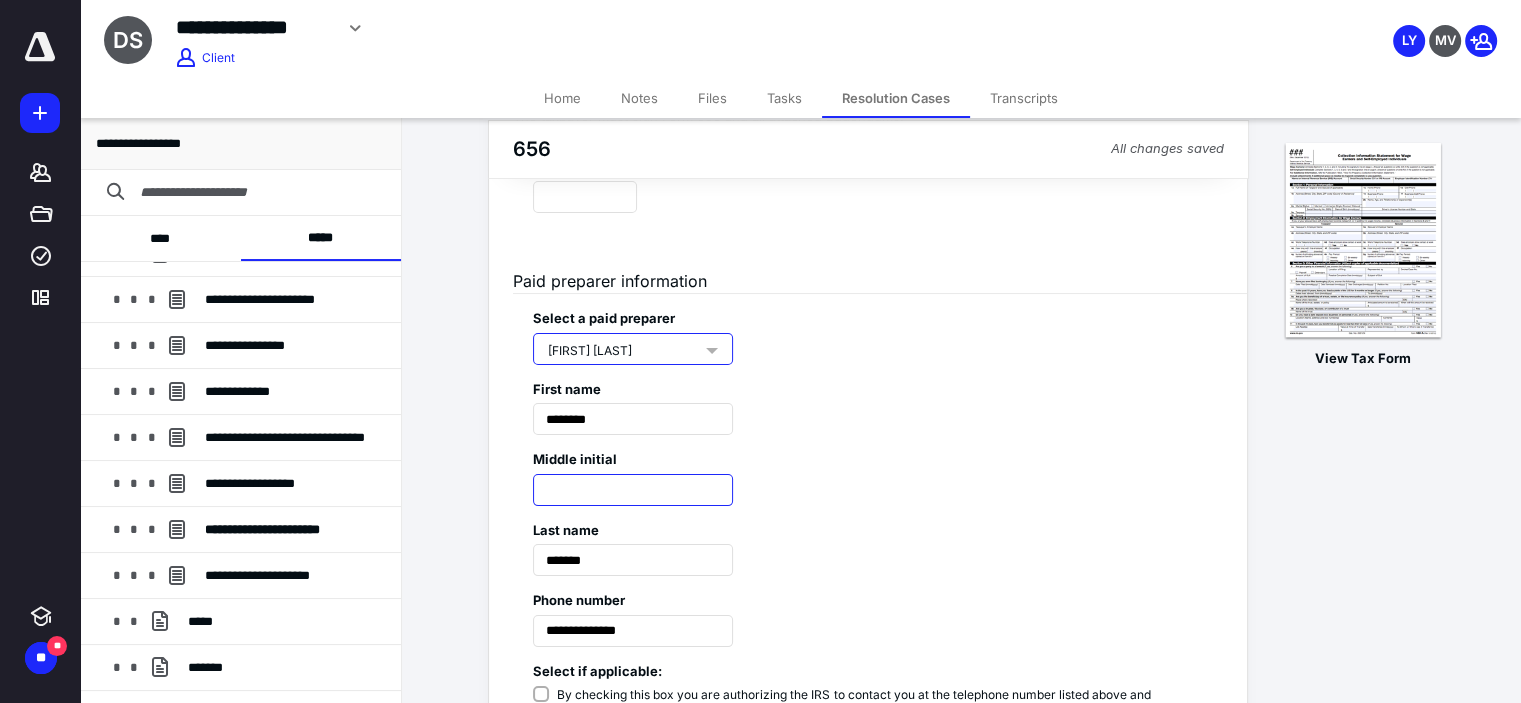 click at bounding box center [633, 490] 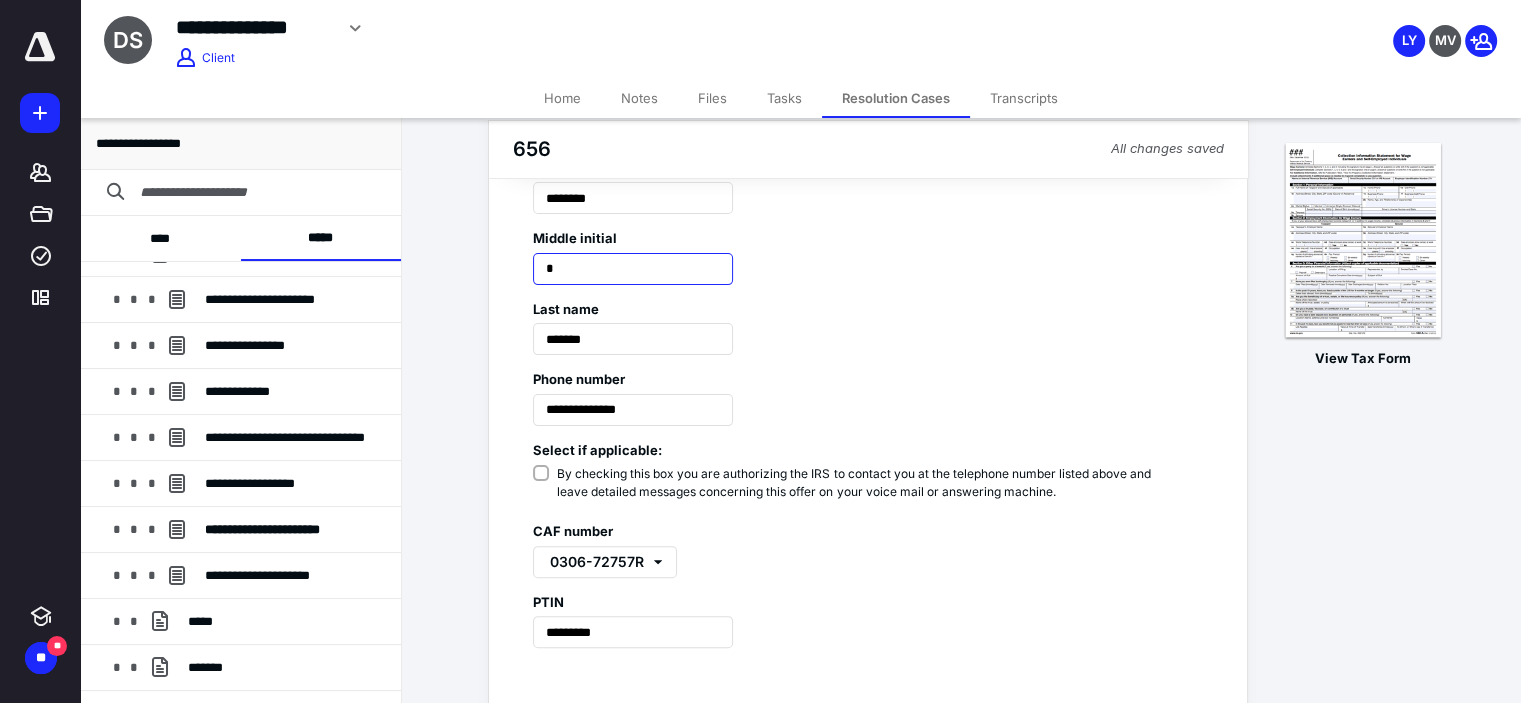 scroll, scrollTop: 500, scrollLeft: 0, axis: vertical 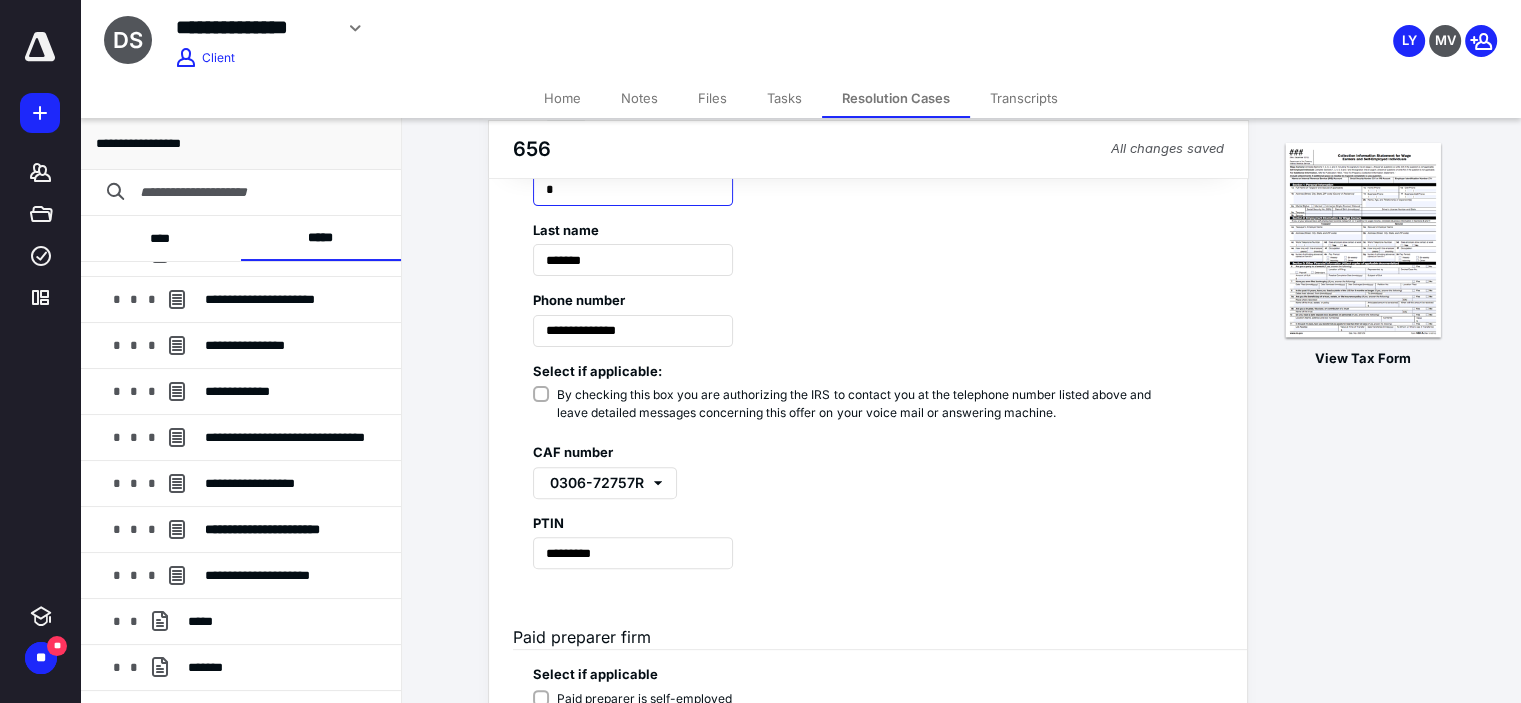 type on "*" 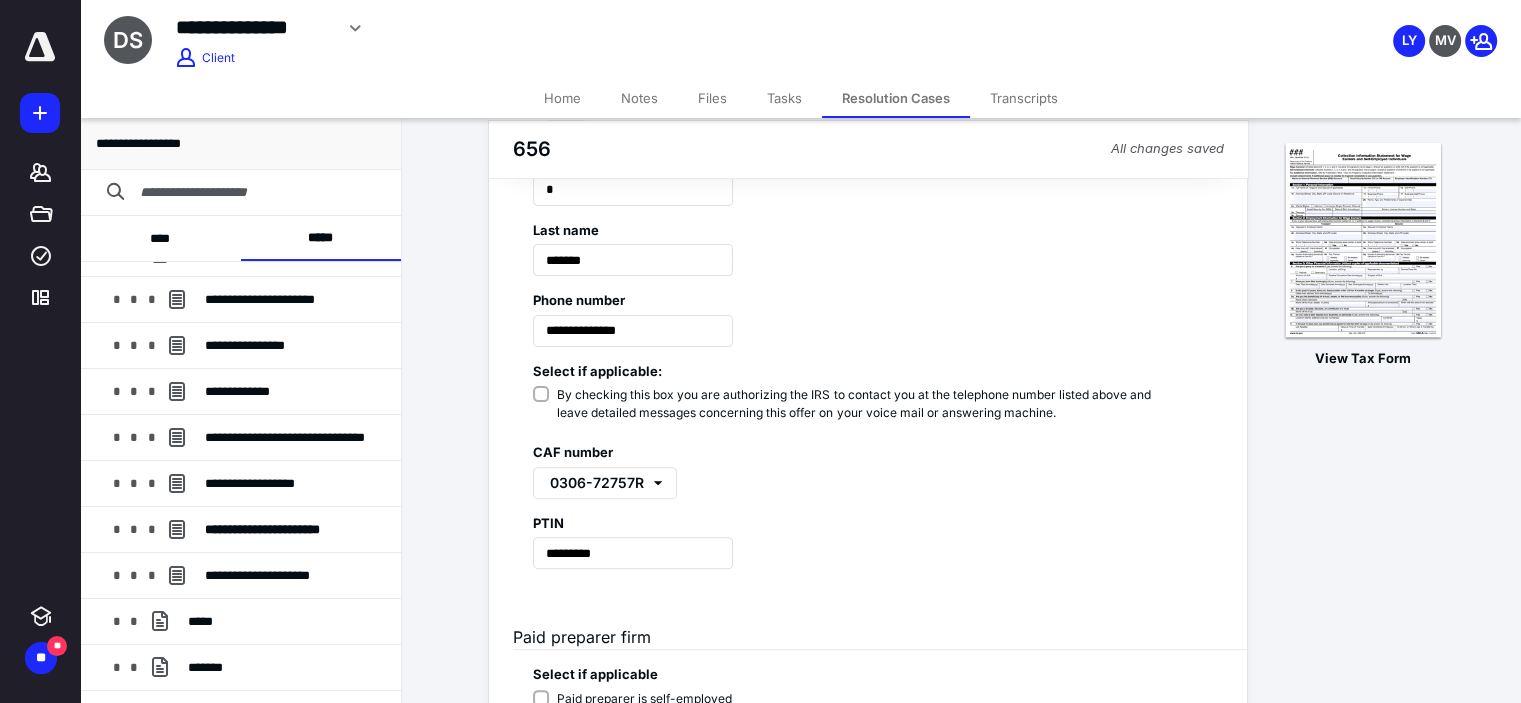click on "By checking this box you are authorizing the IRS to contact you at the telephone number listed above and leave detailed messages concerning this offer on your voice mail or answering machine." at bounding box center [858, 404] 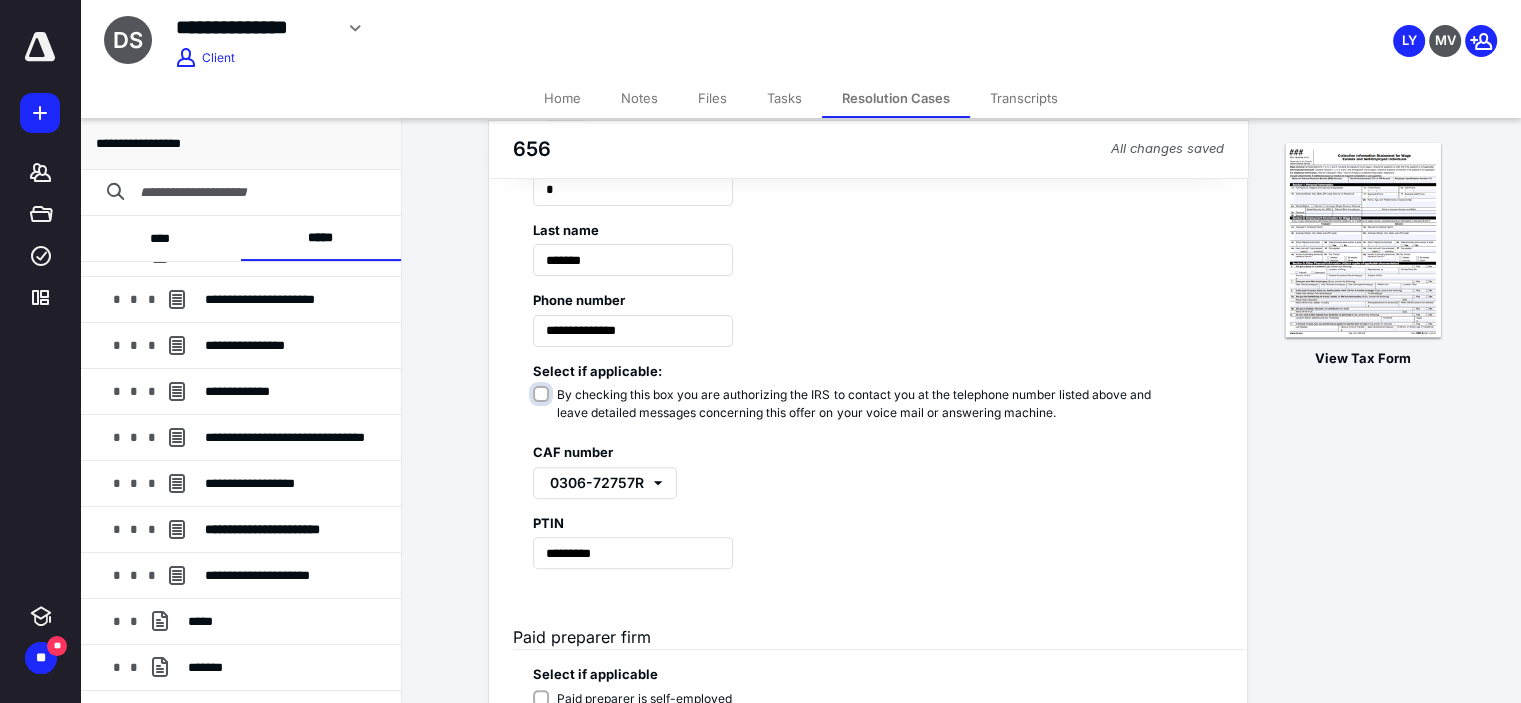 click on "By checking this box you are authorizing the IRS to contact you at the telephone number listed above and leave detailed messages concerning this offer on your voice mail or answering machine." at bounding box center (862, 405) 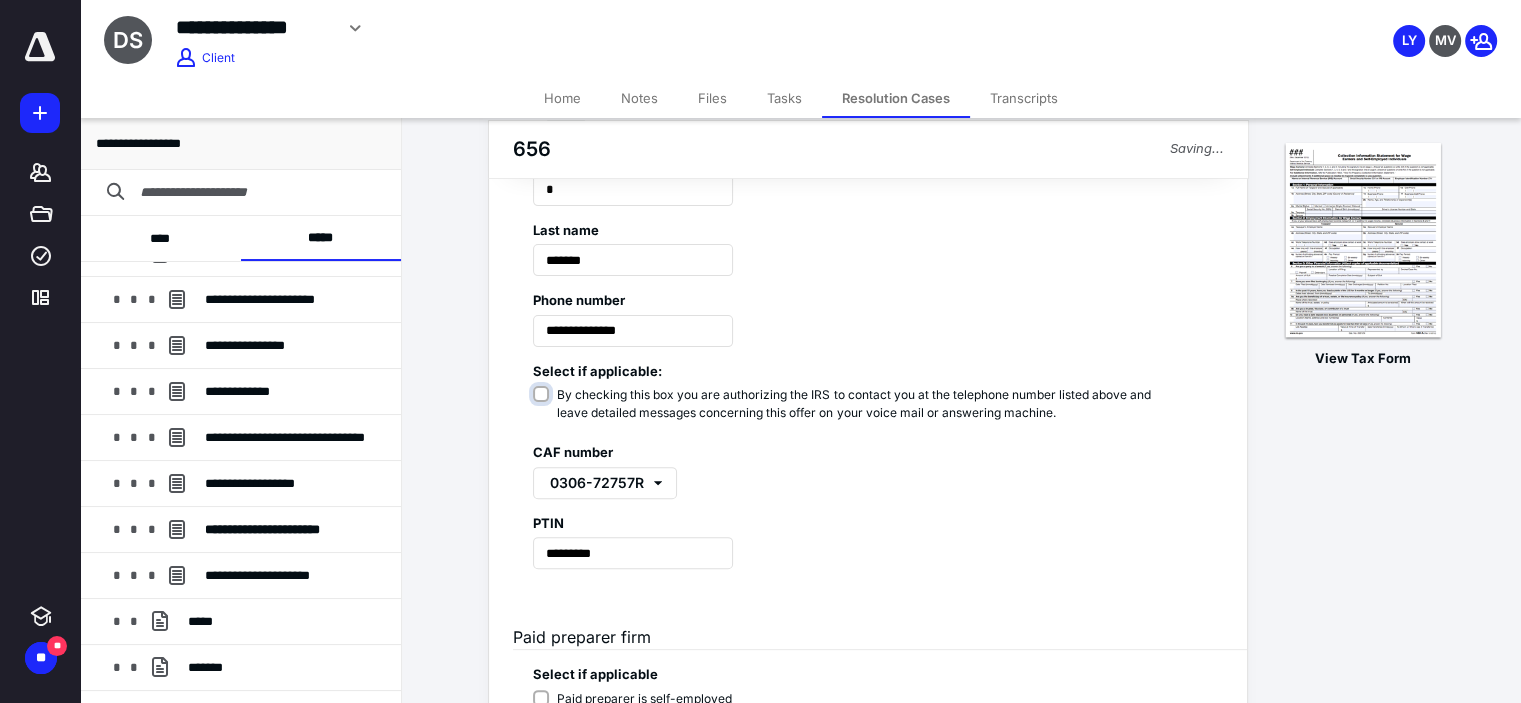 checkbox on "****" 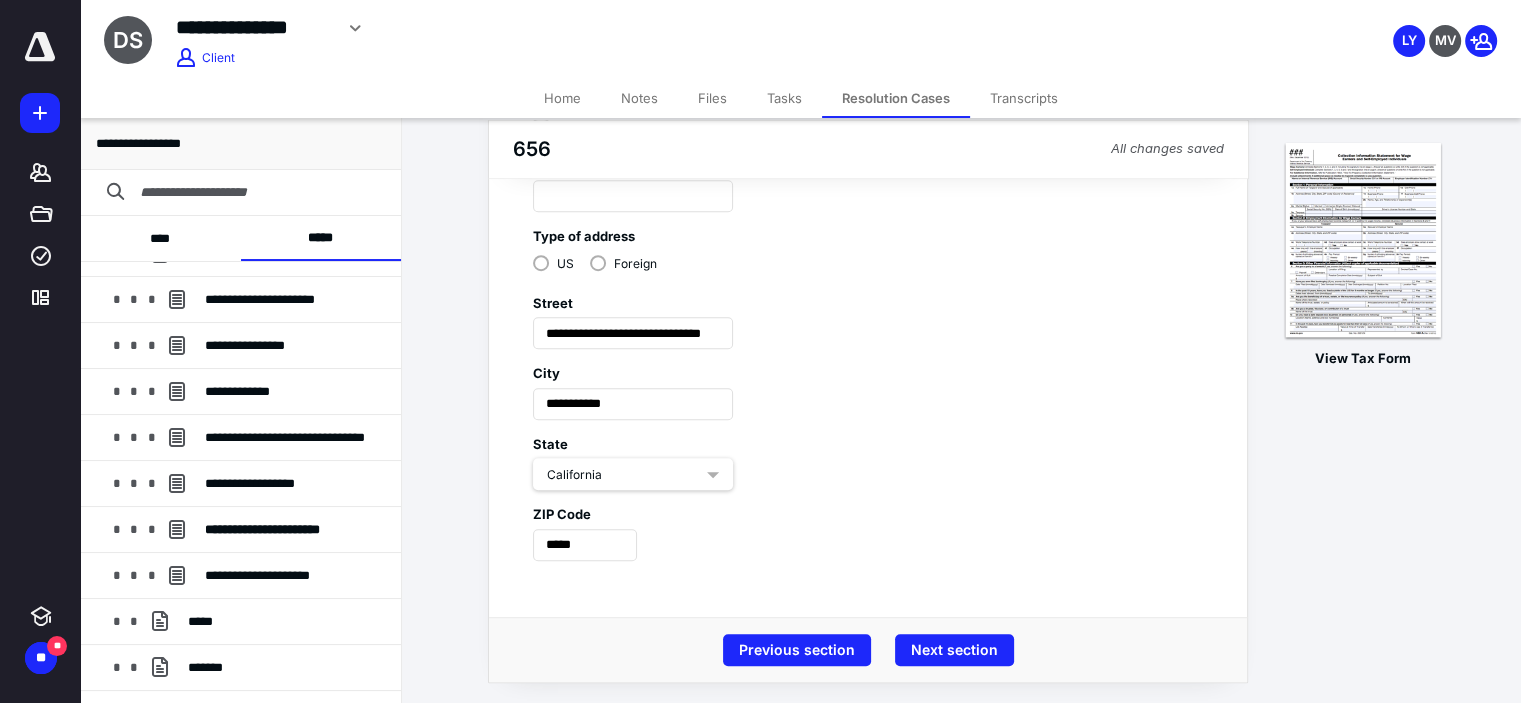 scroll, scrollTop: 1073, scrollLeft: 0, axis: vertical 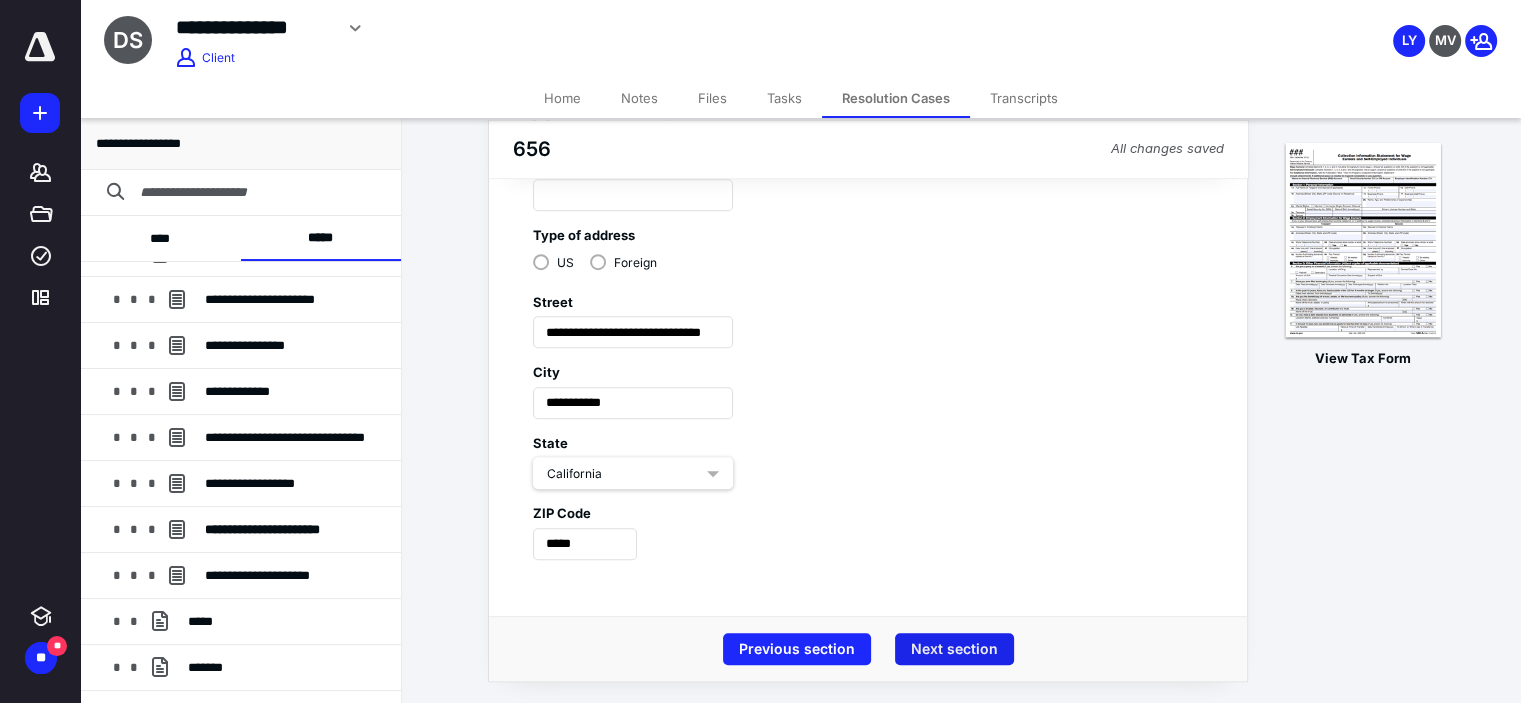 click on "Next section" at bounding box center (954, 649) 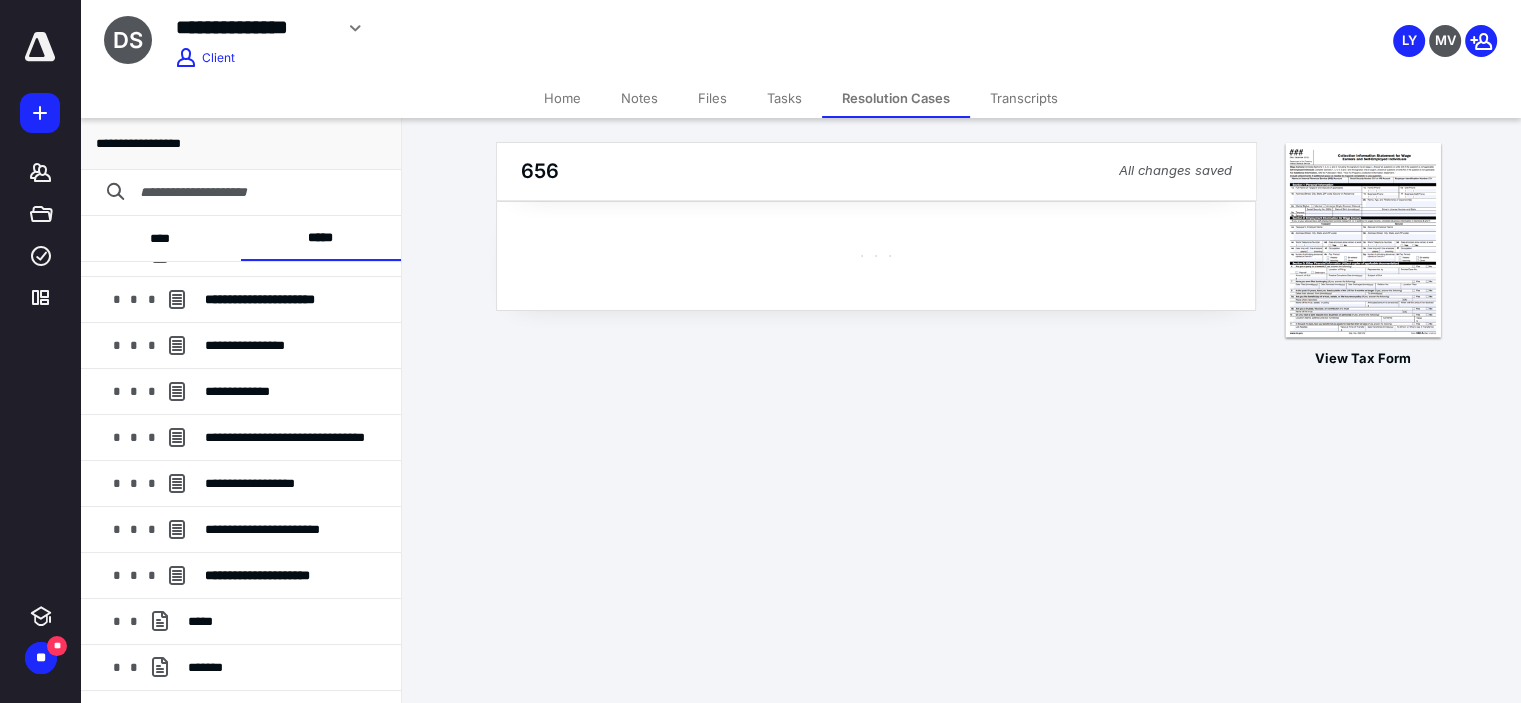 scroll, scrollTop: 0, scrollLeft: 0, axis: both 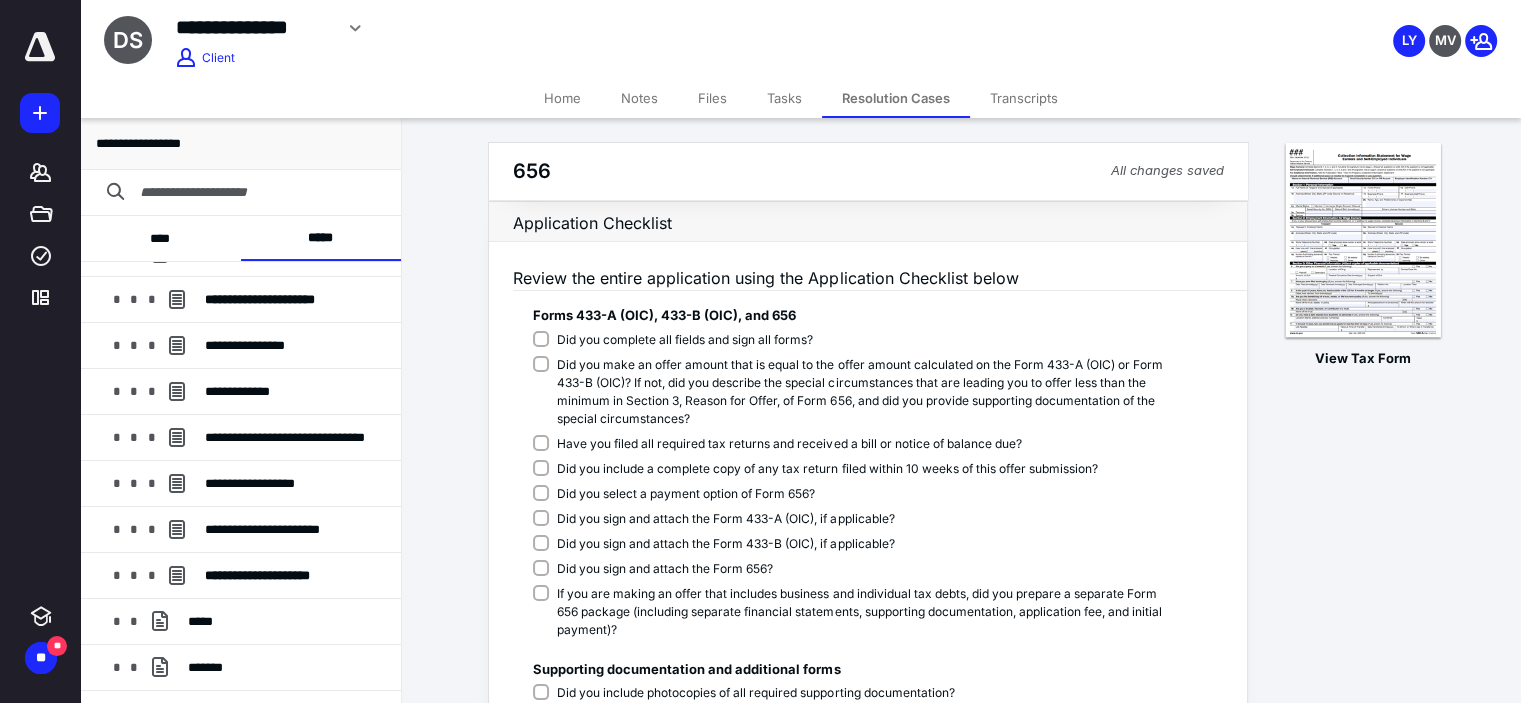 click on "Did you complete all fields and sign all forms?" at bounding box center (850, 340) 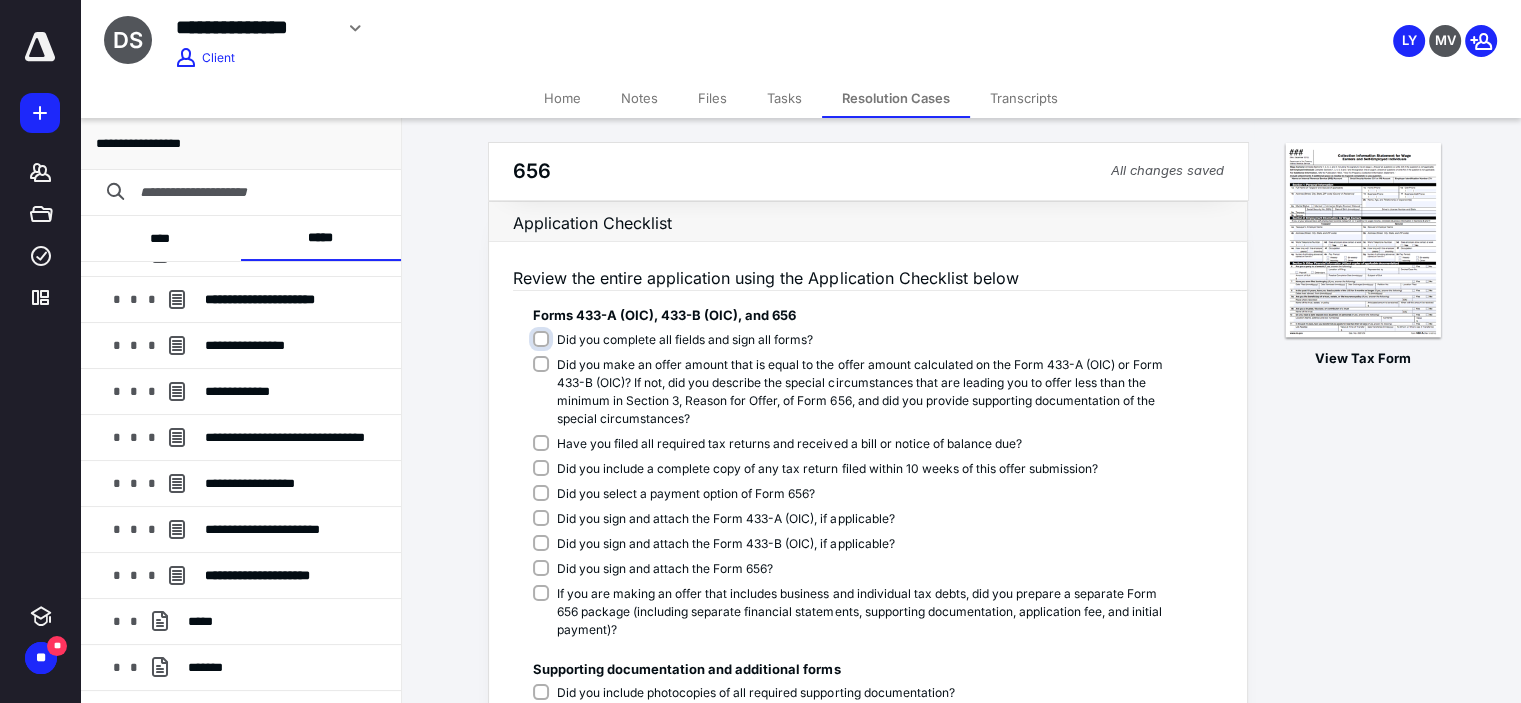 click on "Did you complete all fields and sign all forms?" at bounding box center [854, 350] 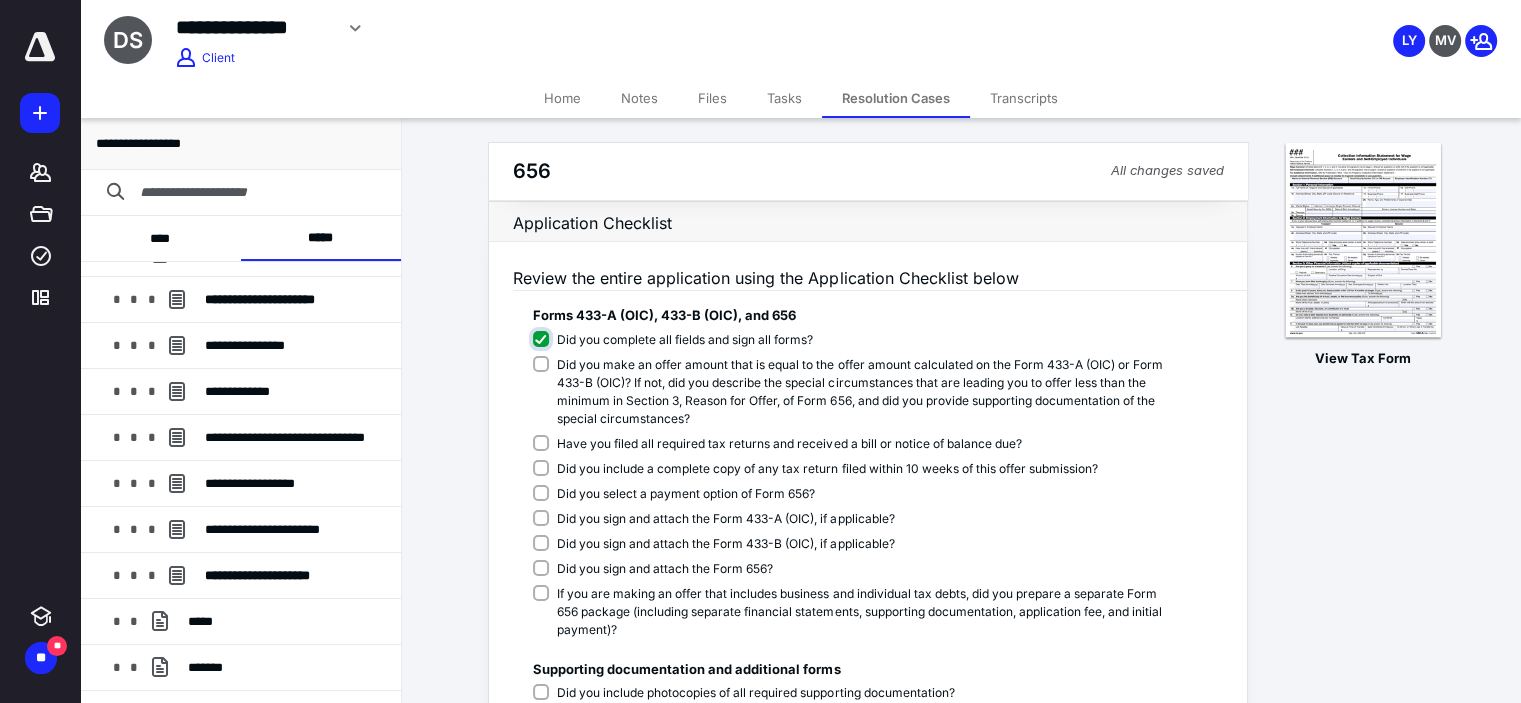 checkbox on "****" 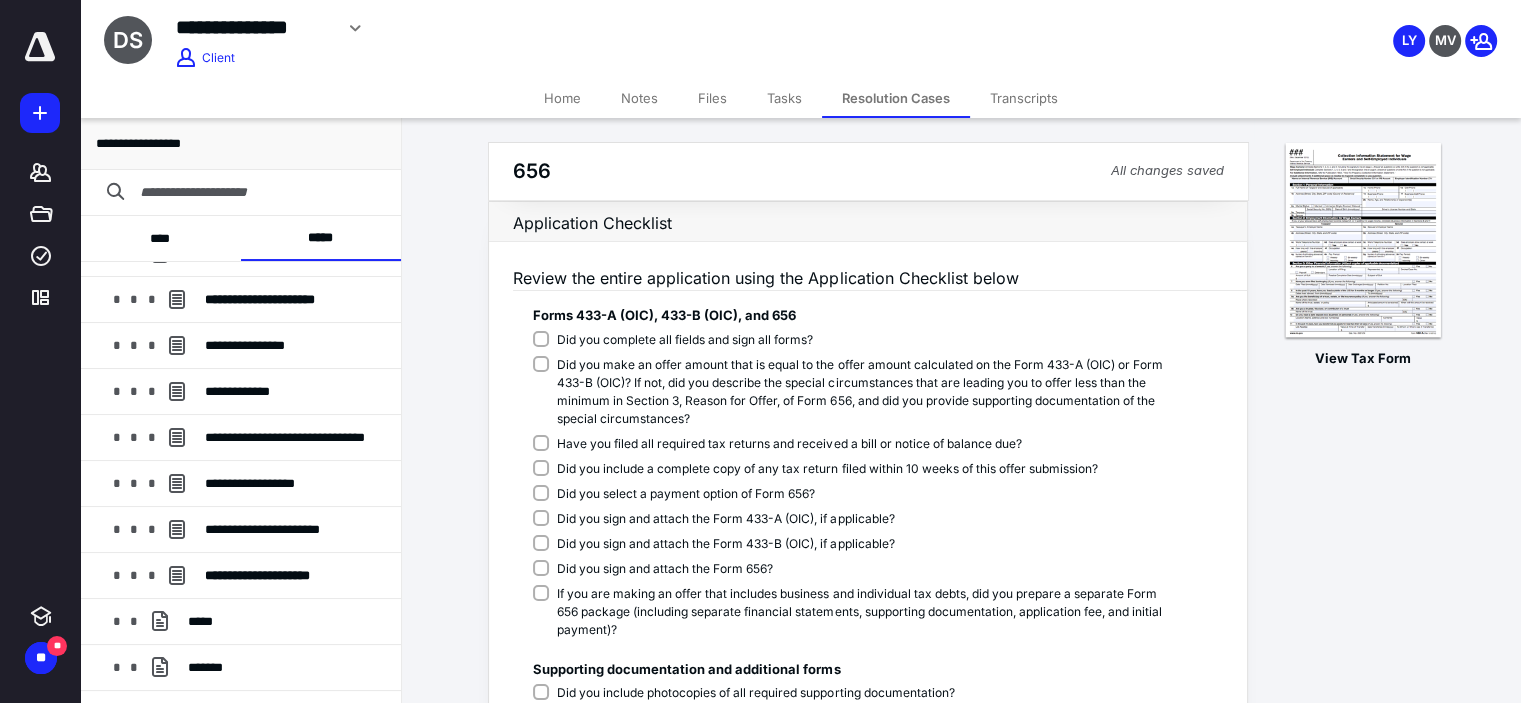 click on "Did you make an offer amount that is equal to the offer amount calculated on the Form 433-A (OIC) or Form 433-B (OIC)? If not, did you describe the special circumstances that are leading you to offer less than the minimum in Section 3, Reason for Offer, of Form 656, and did you provide supporting documentation of the special circumstances?" at bounding box center [850, 392] 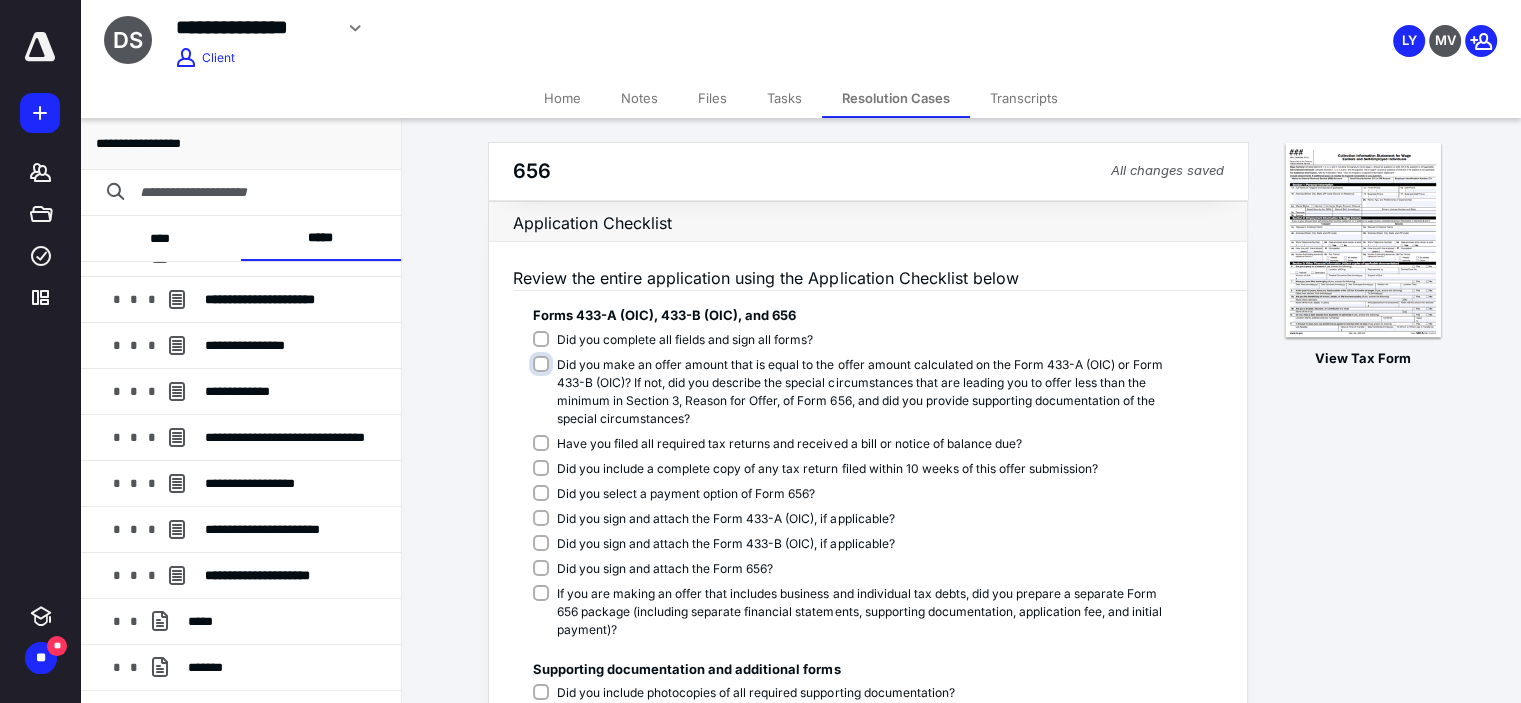 click on "Did you make an offer amount that is equal to the offer amount calculated on the Form 433-A (OIC) or Form 433-B (OIC)? If not, did you describe the special circumstances that are leading you to offer less than the minimum in Section 3, Reason for Offer, of Form 656, and did you provide supporting documentation of the special circumstances?" at bounding box center [854, 375] 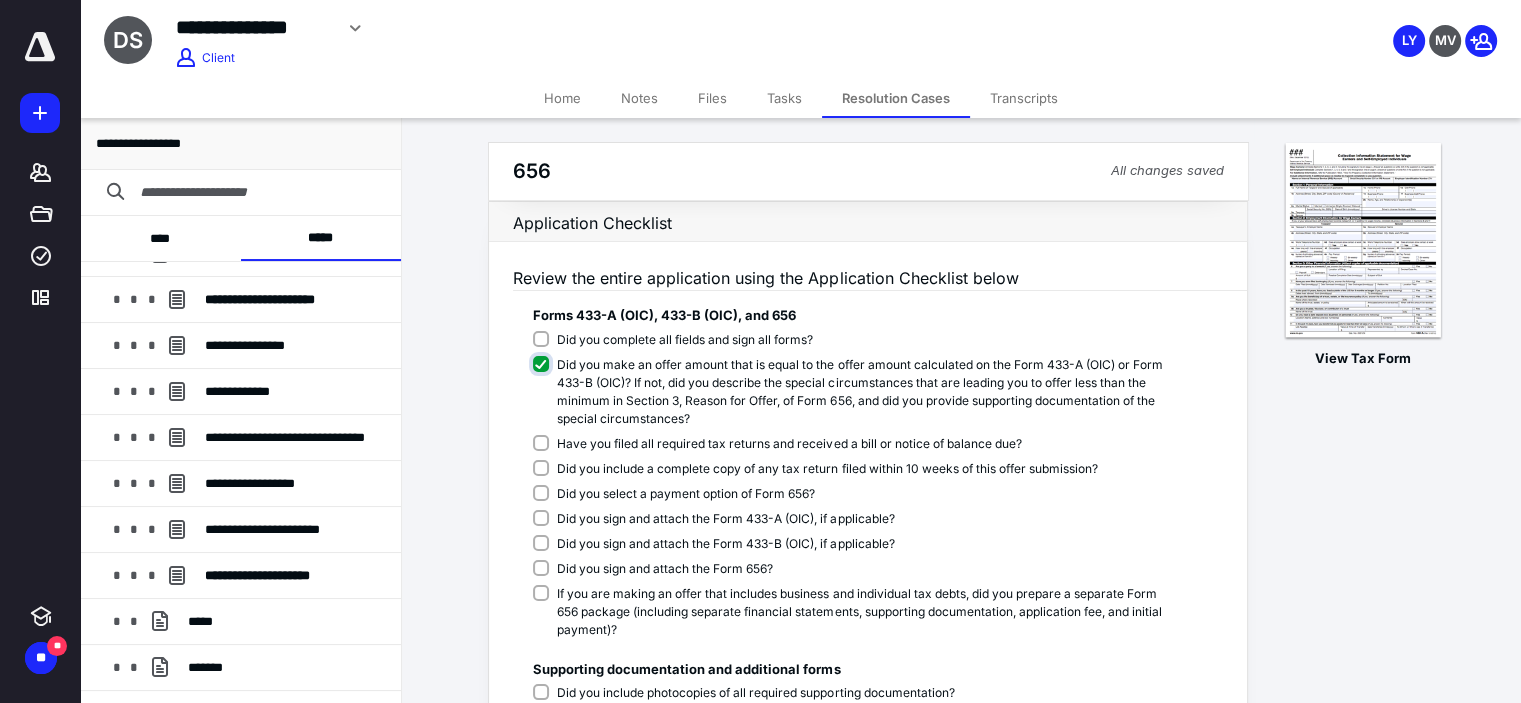 checkbox on "****" 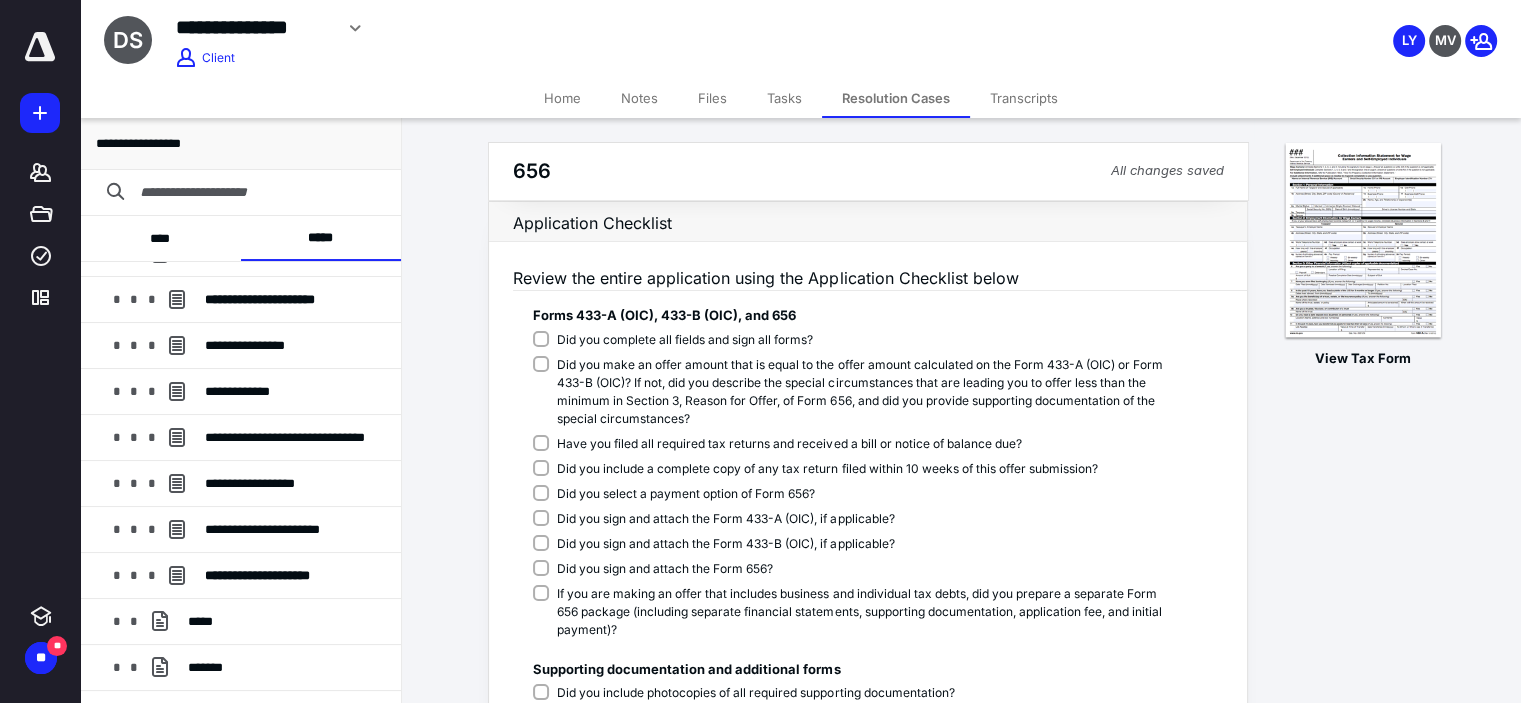 click on "Have you filed all required tax returns and received a bill or notice of balance due?" at bounding box center (850, 444) 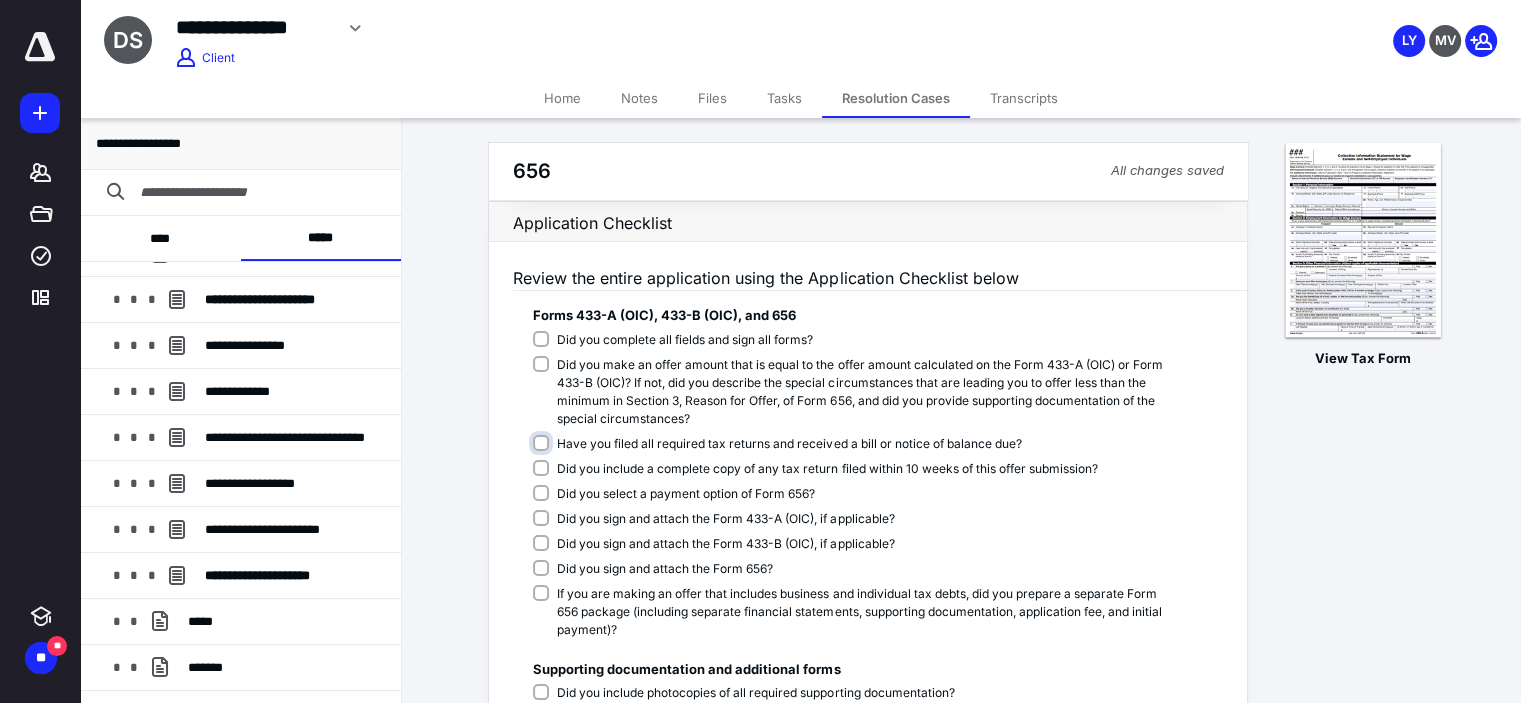 click on "Have you filed all required tax returns and received a bill or notice of balance due?" at bounding box center (854, 454) 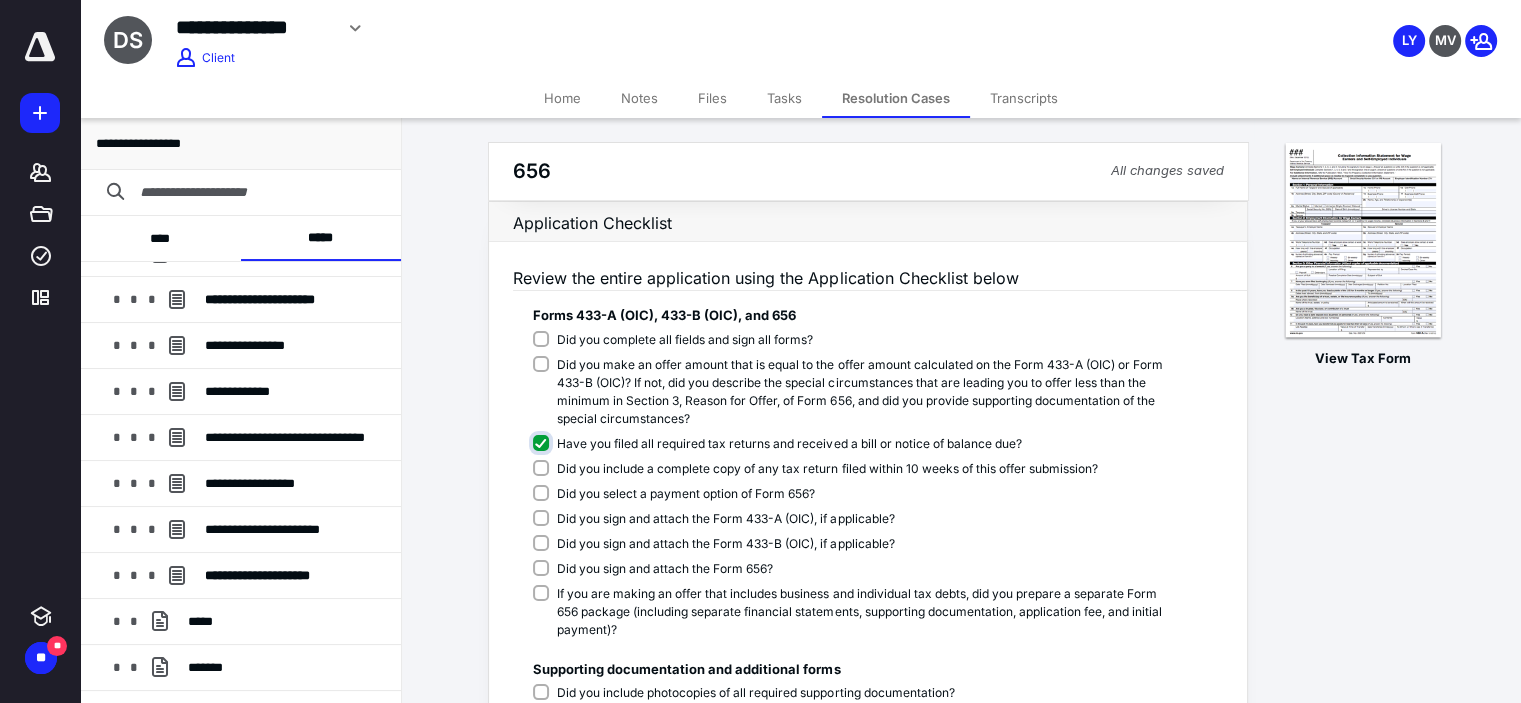 checkbox on "****" 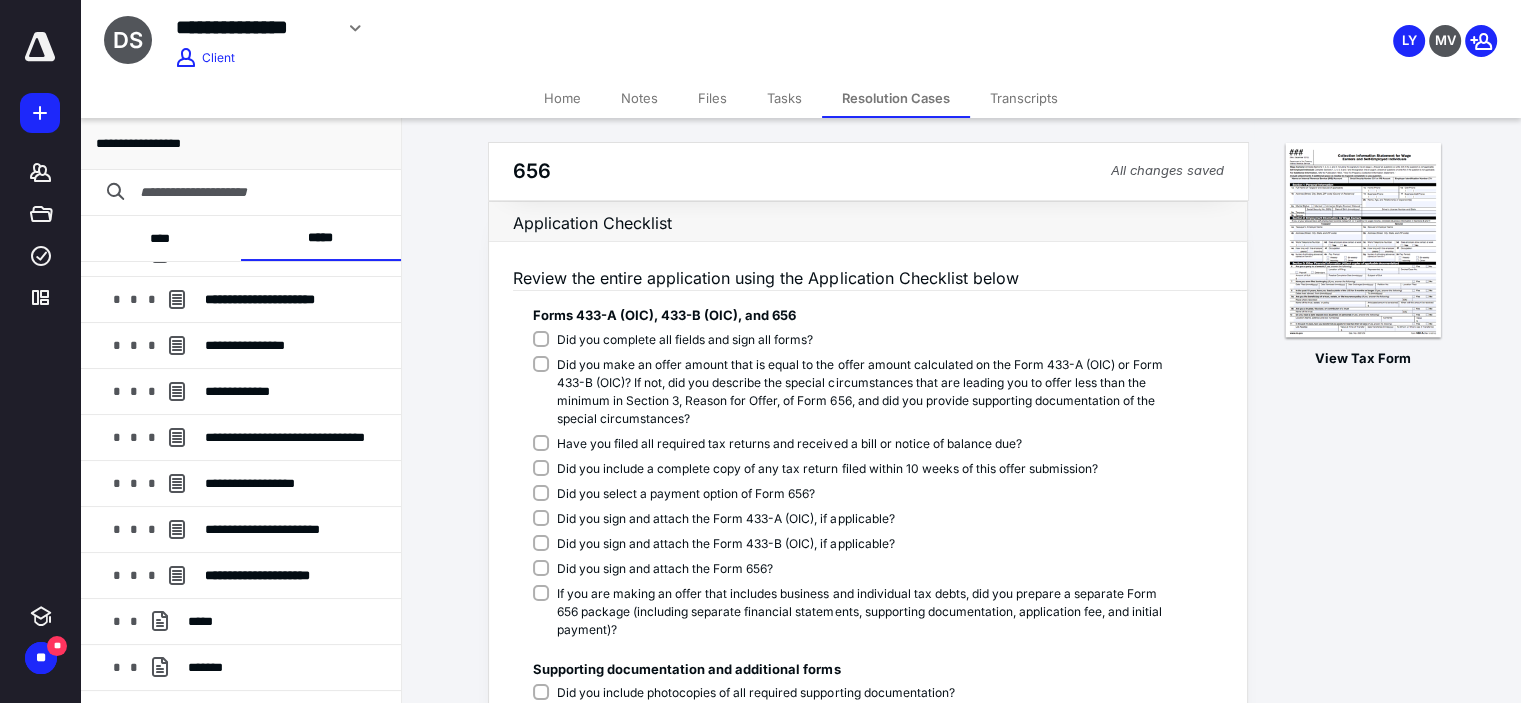 click on "Did you include a complete copy of any tax return filed within 10 weeks of this offer submission?" at bounding box center [850, 469] 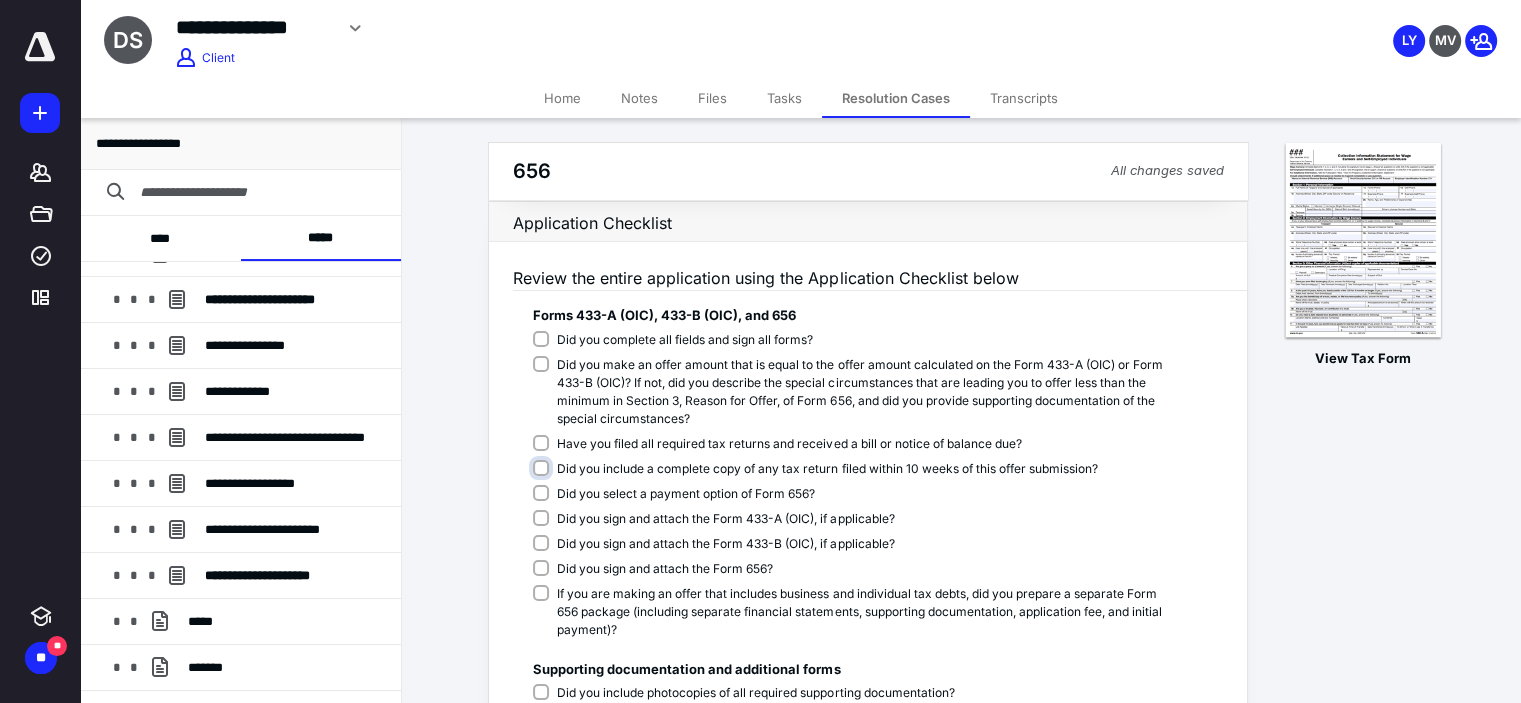 click on "Did you include a complete copy of any tax return filed within 10 weeks of this offer submission?" at bounding box center (854, 479) 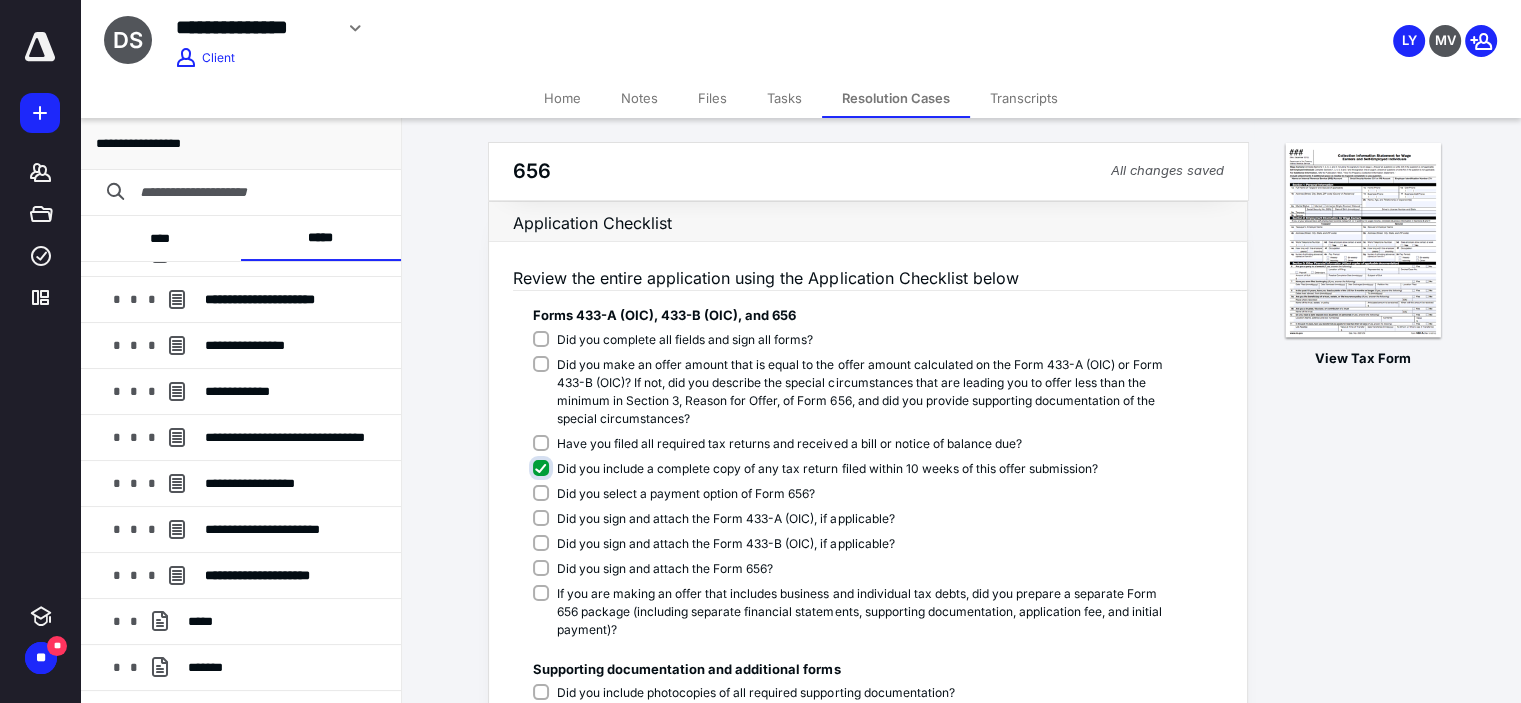 checkbox on "****" 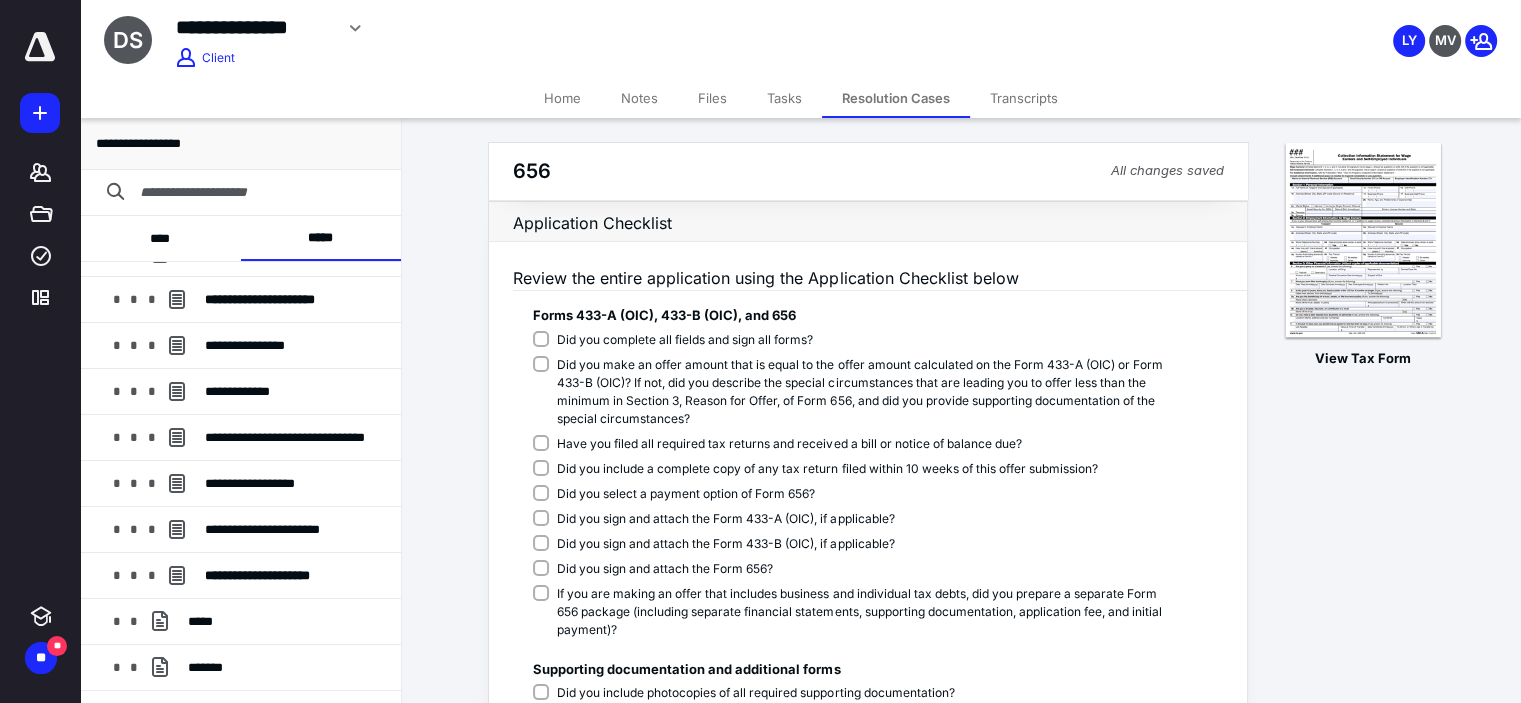 click on "Did you select a payment option of Form 656?" at bounding box center [850, 494] 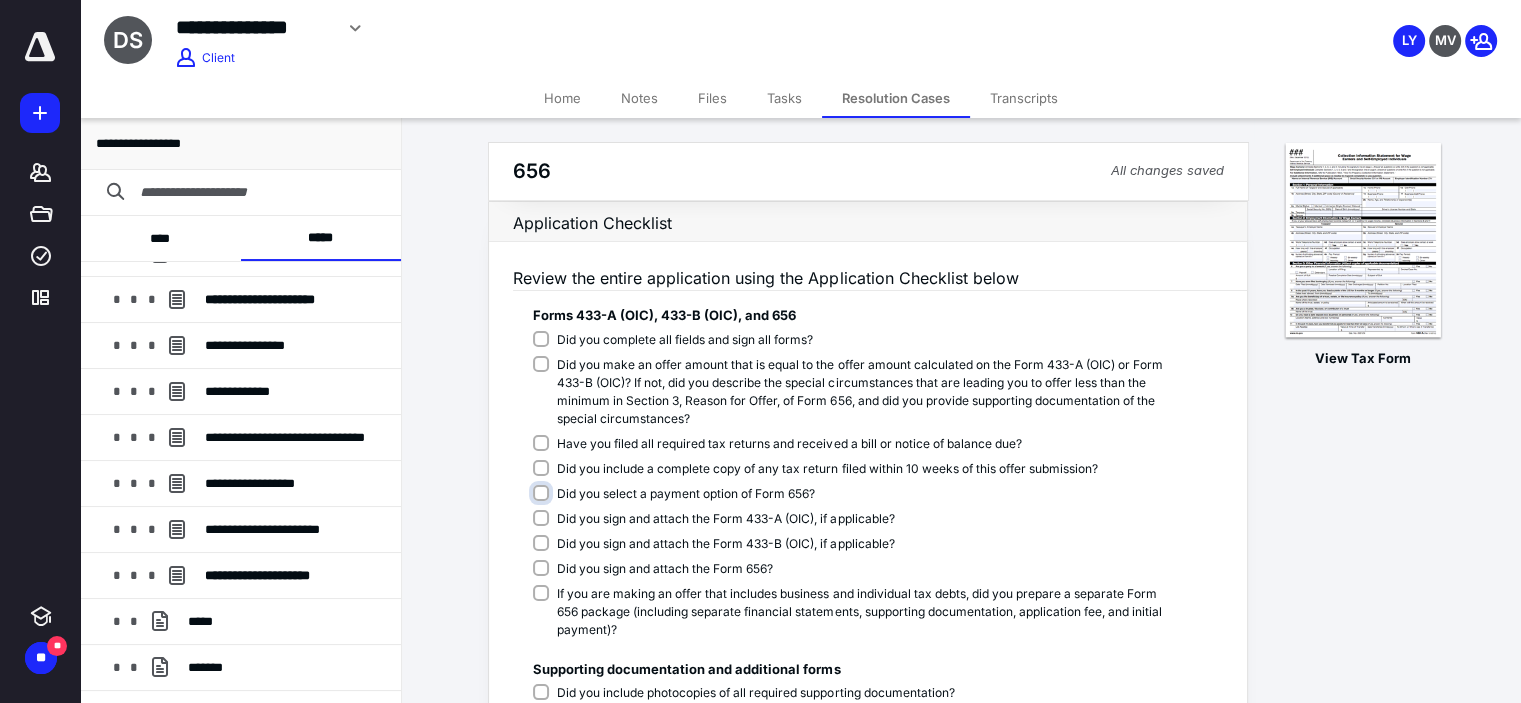 click on "Did you select a payment option of Form 656?" at bounding box center (854, 504) 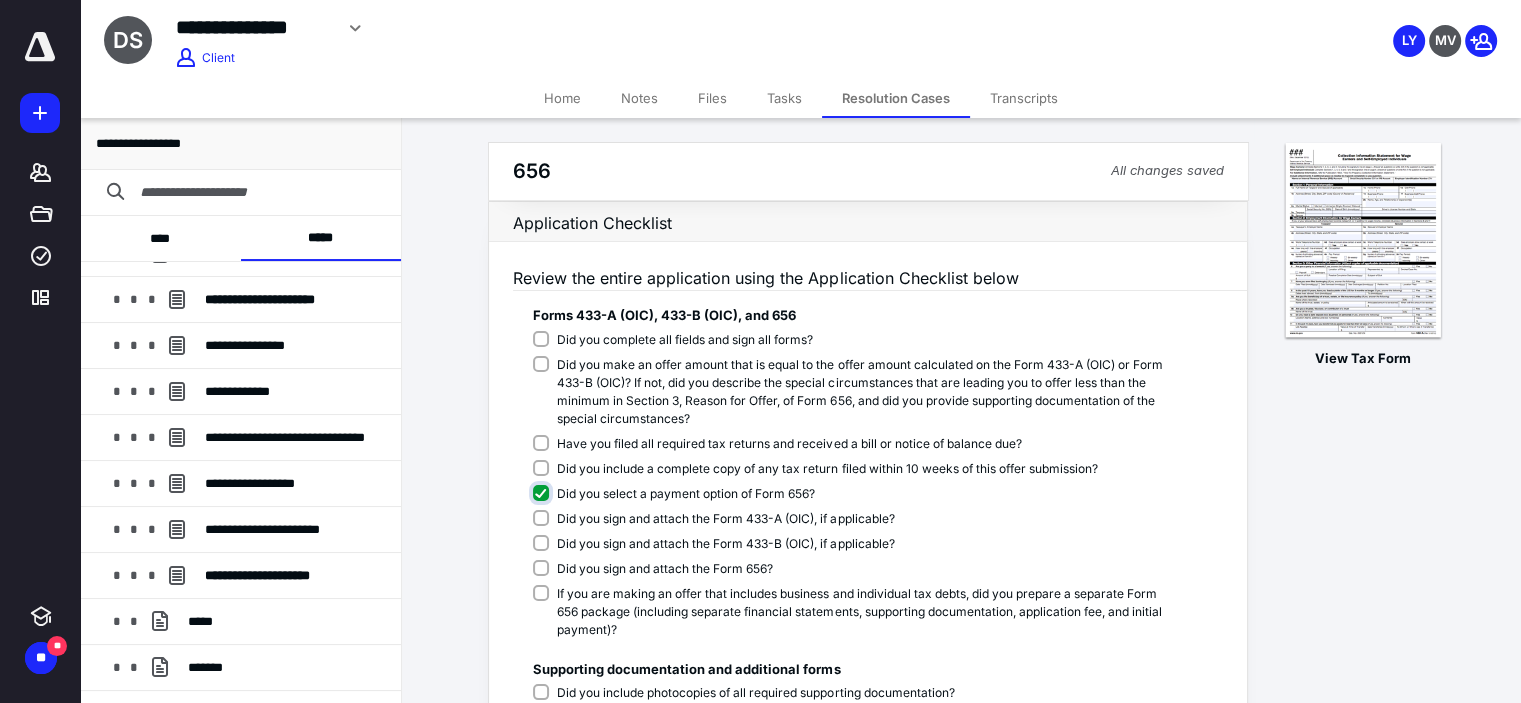 checkbox on "****" 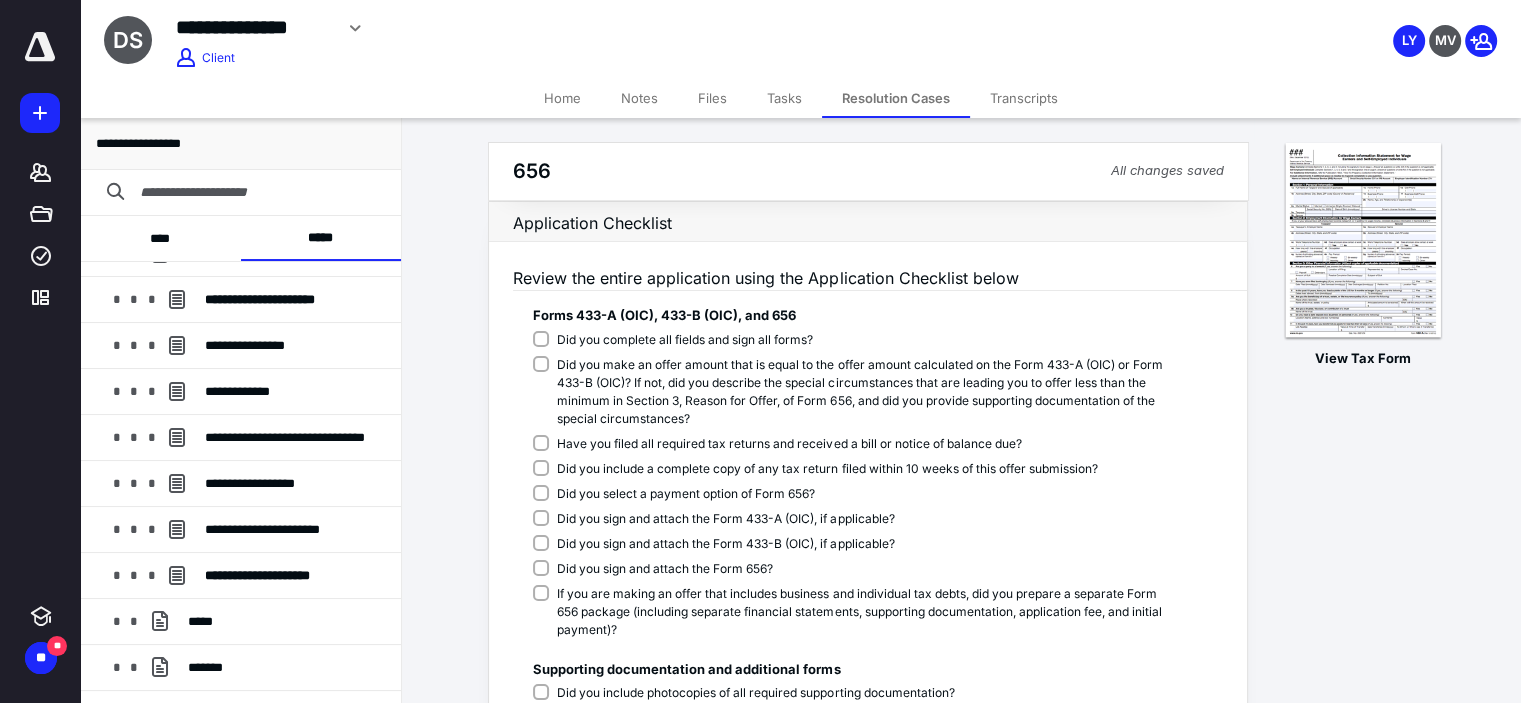 click on "Did you sign and attach the Form 433-A (OIC), if applicable?" at bounding box center (850, 519) 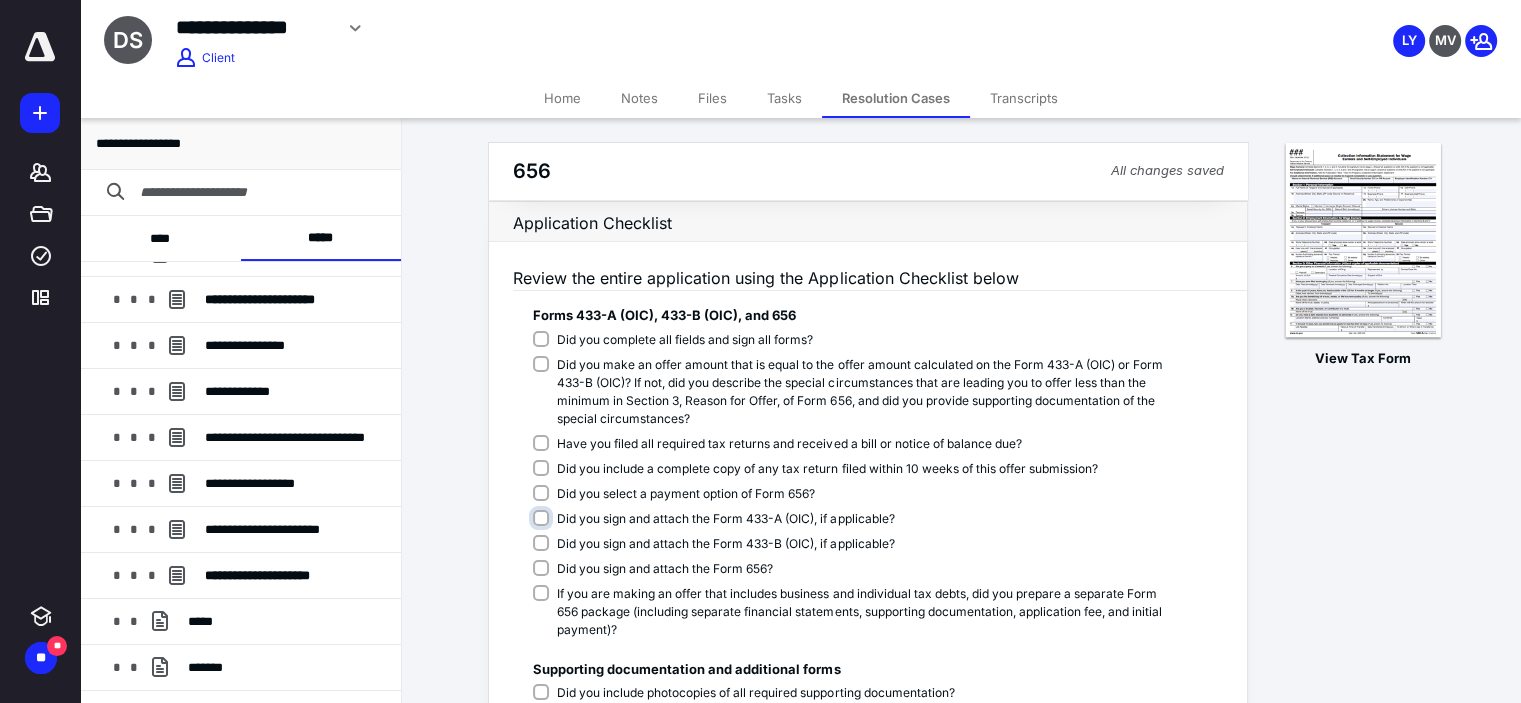 click on "Did you sign and attach the Form 433-A (OIC), if applicable?" at bounding box center [854, 529] 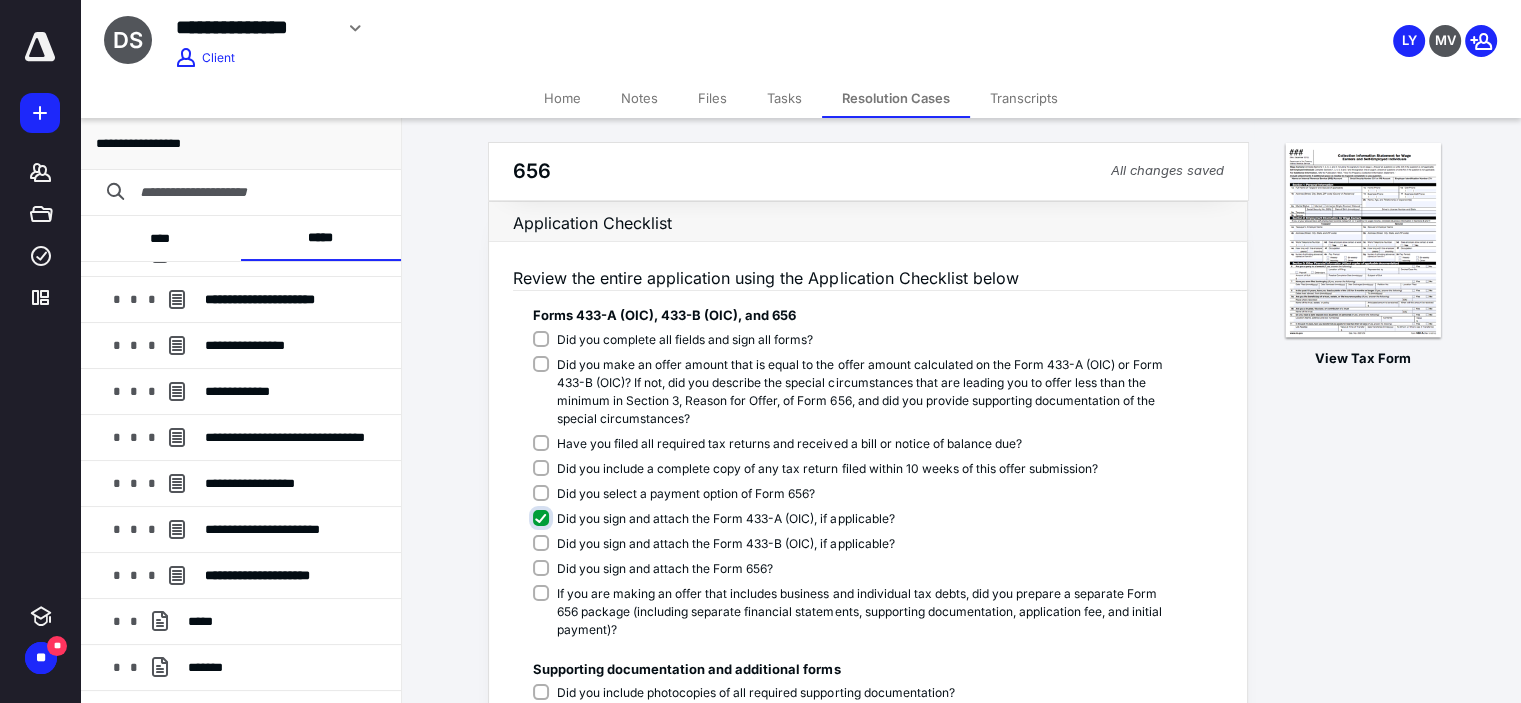 checkbox on "****" 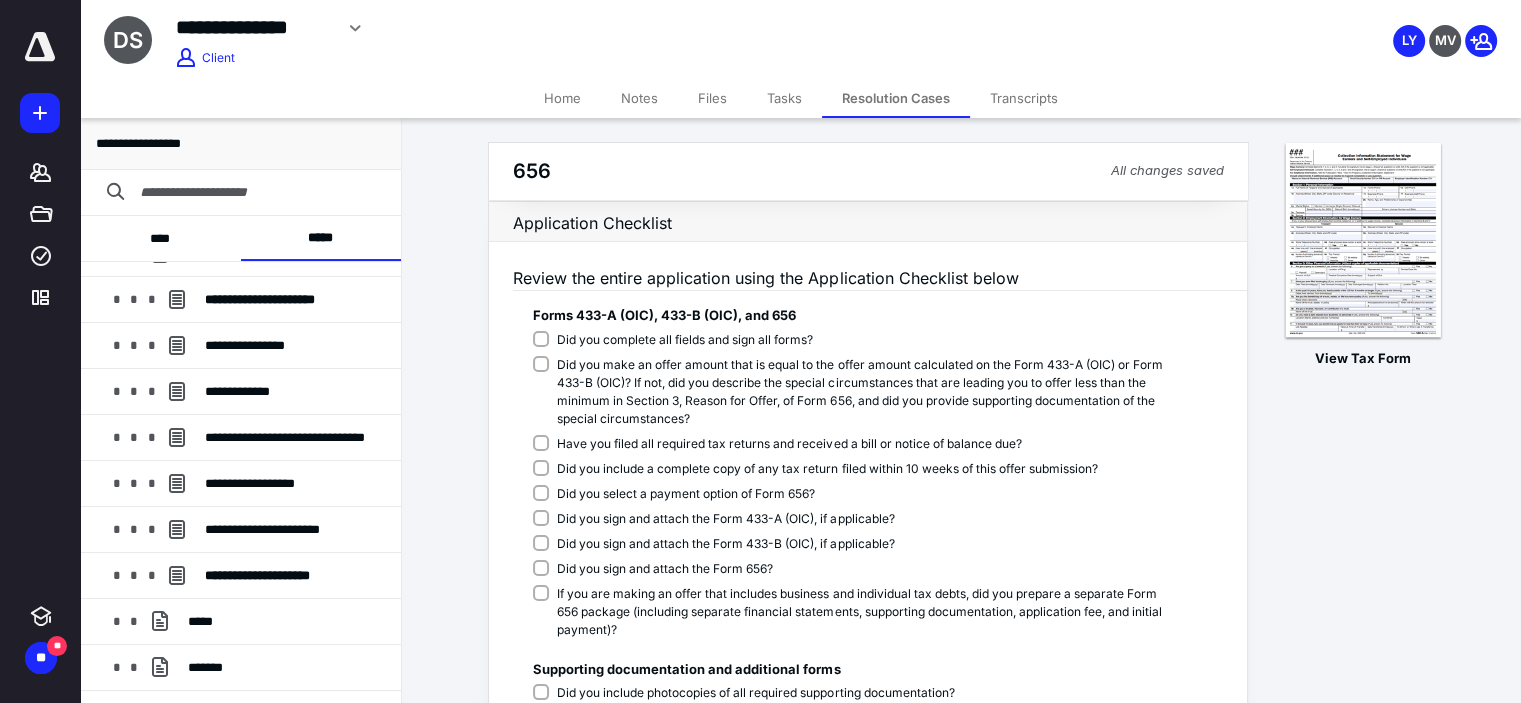 click on "Did you sign and attach the Form 656?" at bounding box center [850, 569] 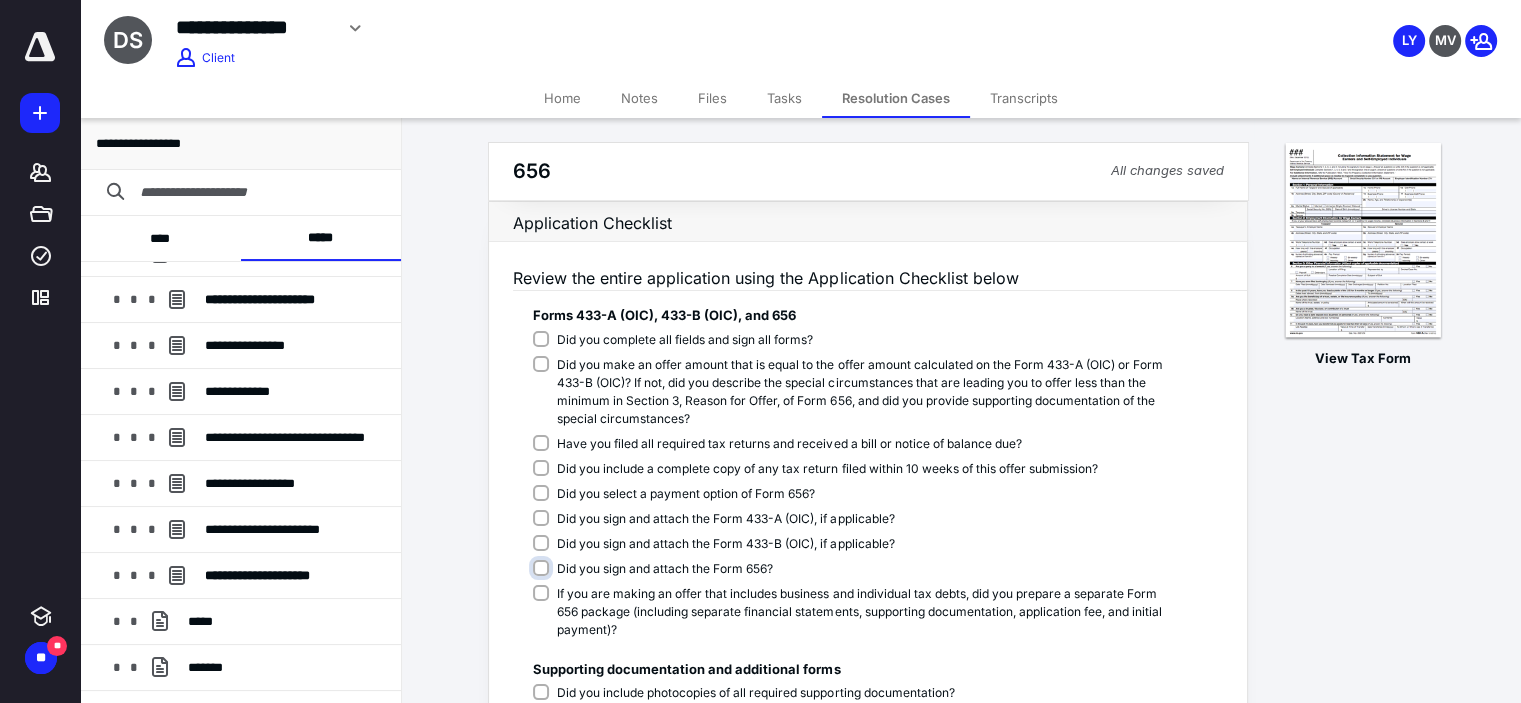 click on "Did you sign and attach the Form 656?" at bounding box center [854, 579] 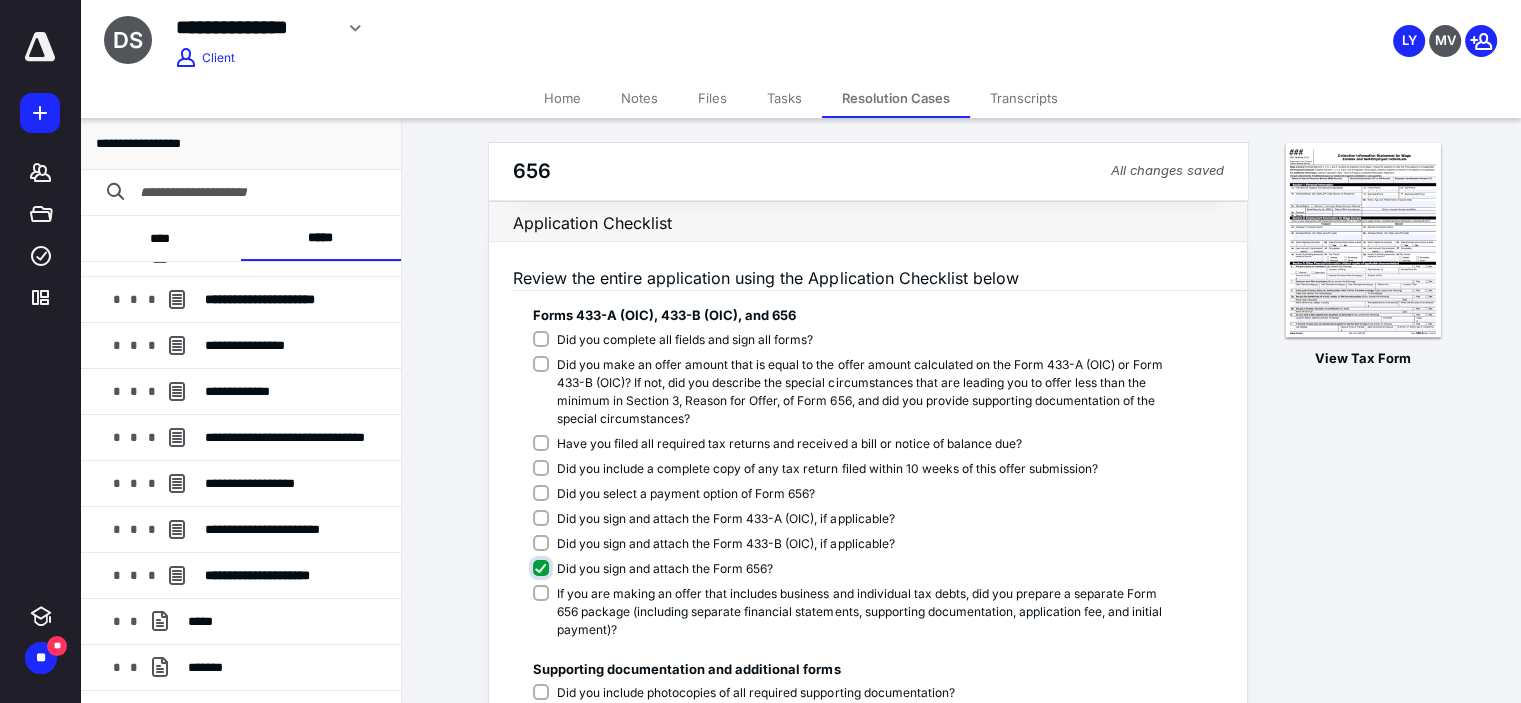 checkbox on "****" 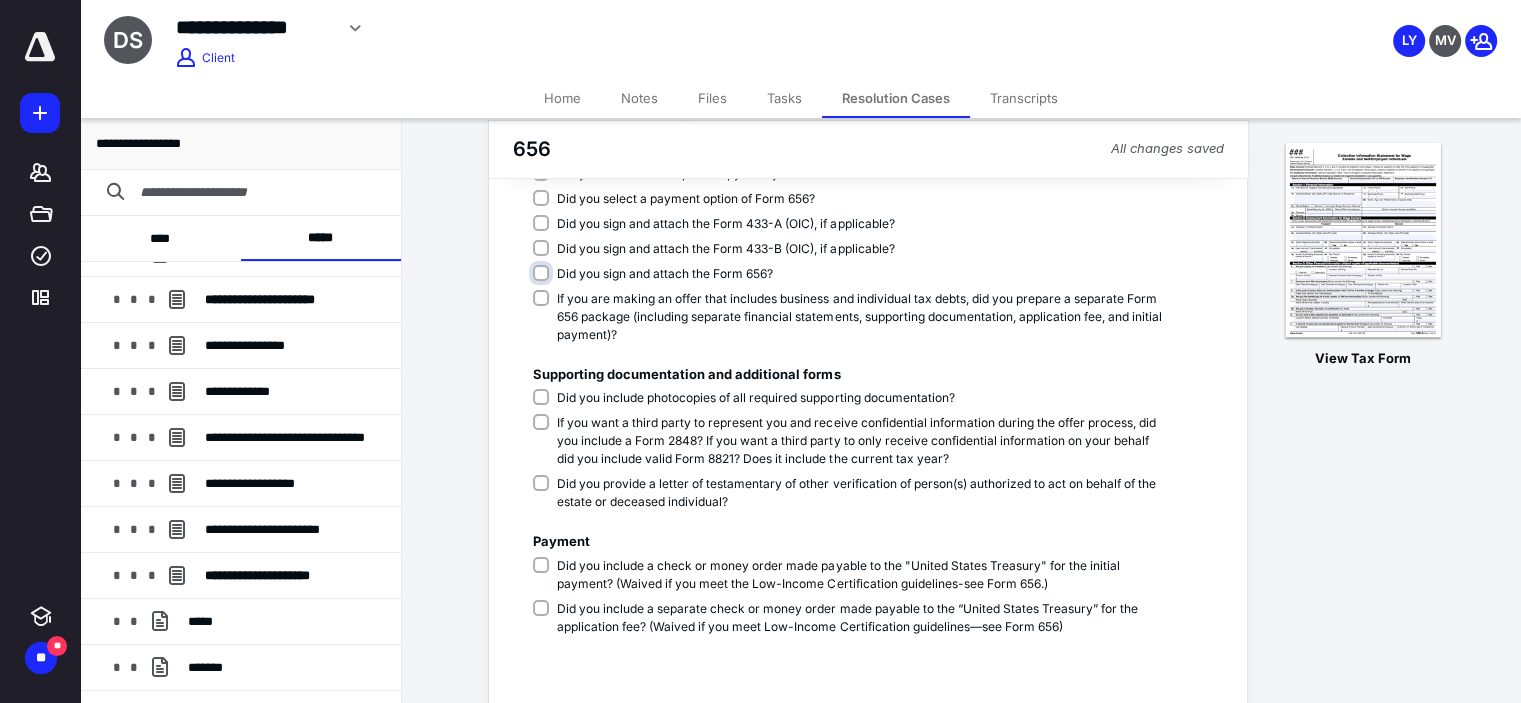scroll, scrollTop: 300, scrollLeft: 0, axis: vertical 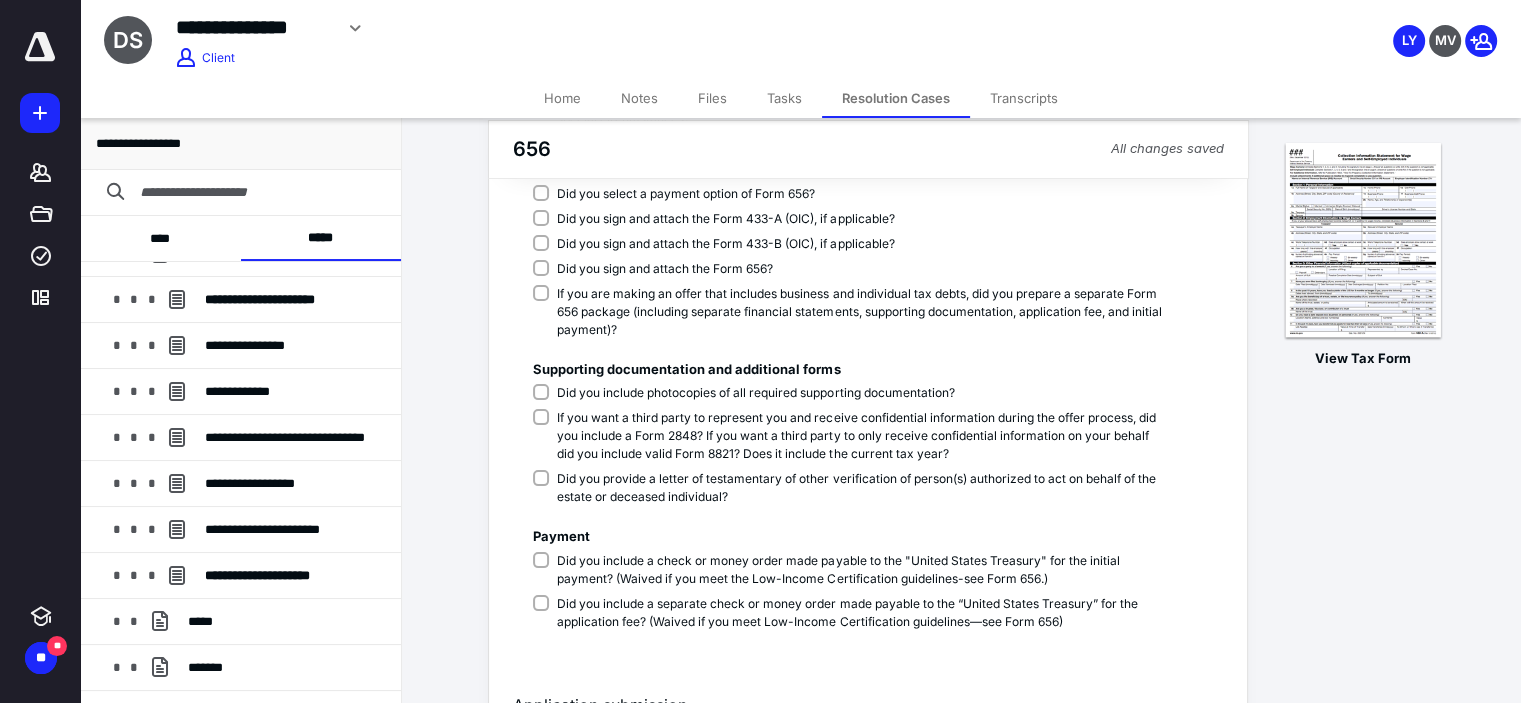 click on "Did you include photocopies of all required supporting documentation?" at bounding box center [850, 393] 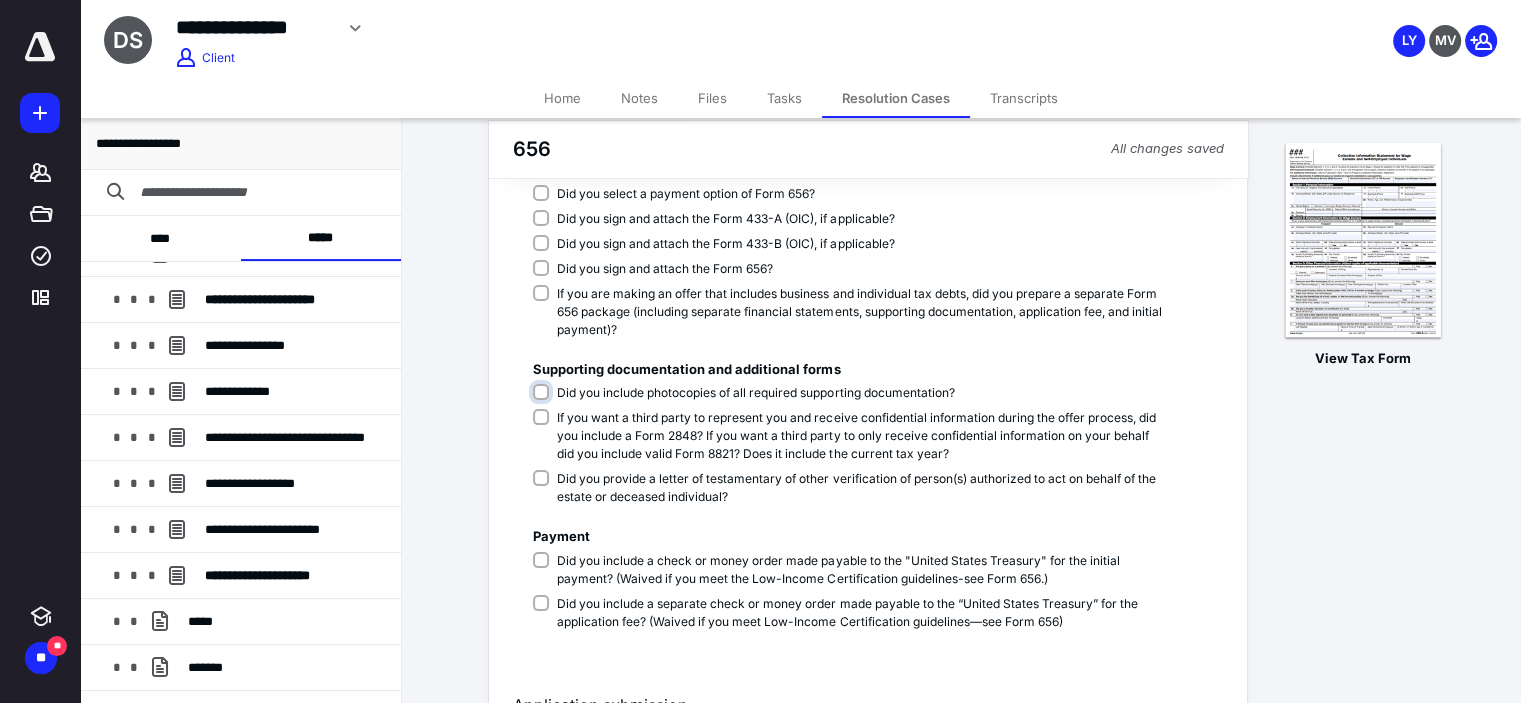click on "Did you include photocopies of all required supporting documentation?" at bounding box center [854, 403] 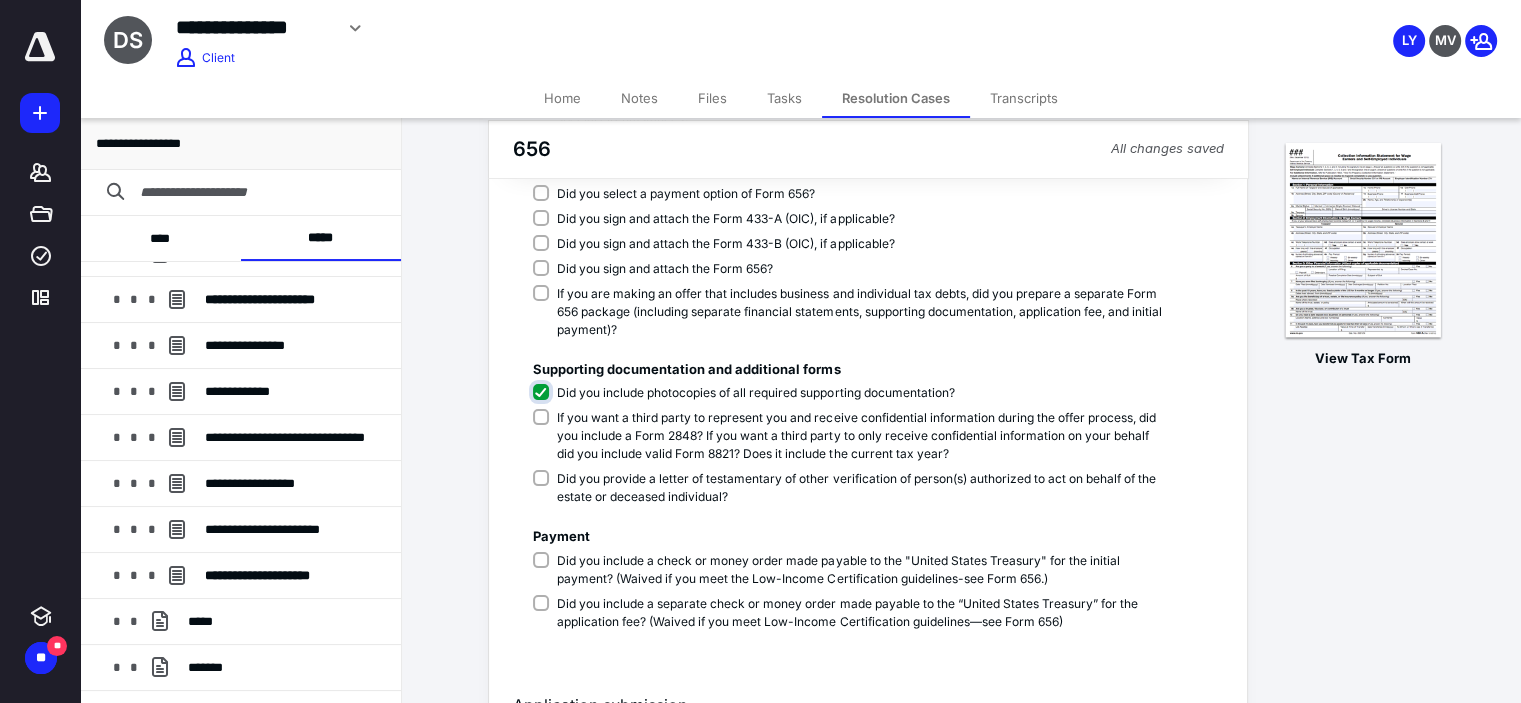 checkbox on "****" 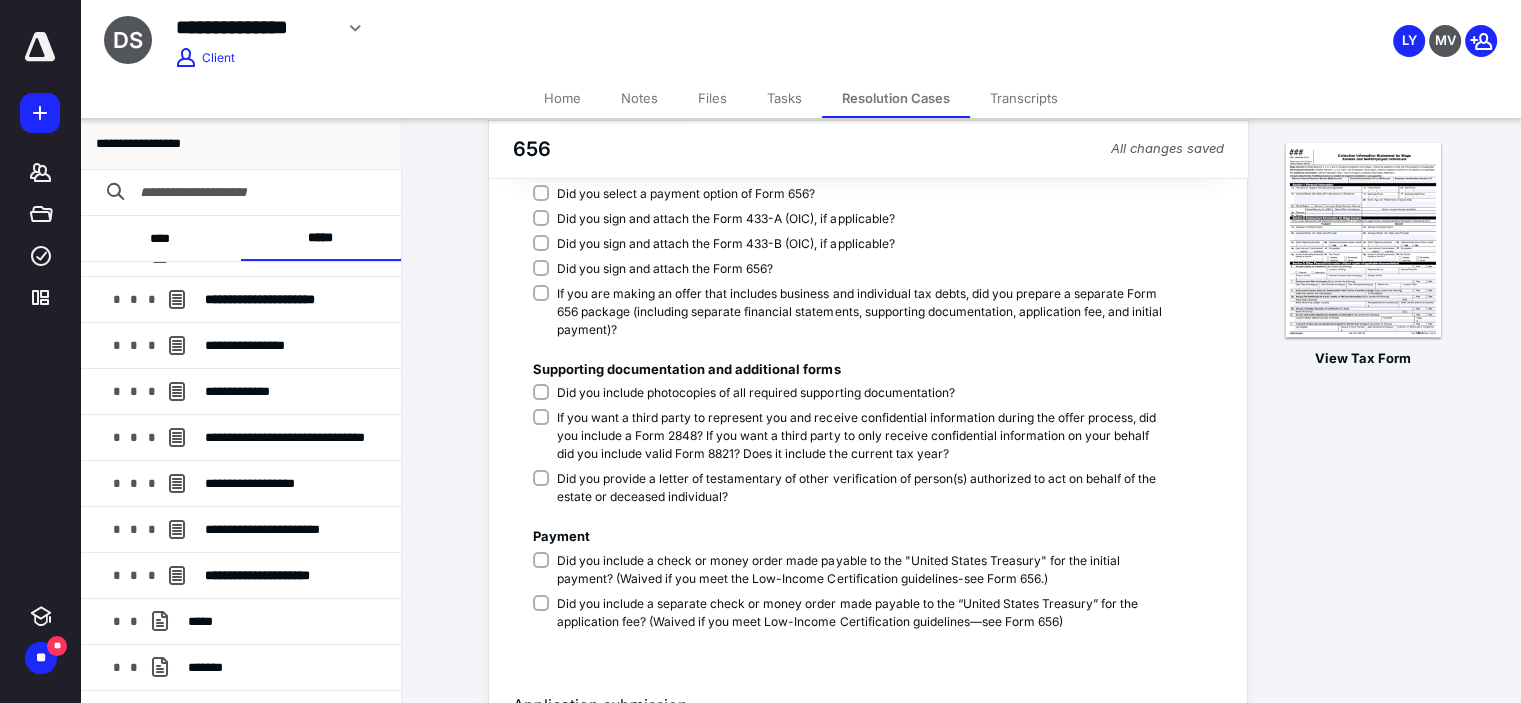 click on "If you want a third party to represent you and receive confidential information during the offer process, did you include a Form 2848? If you want a third party to only receive confidential information on your behalf did you include valid Form 8821? Does it include the current tax year?" at bounding box center [850, 436] 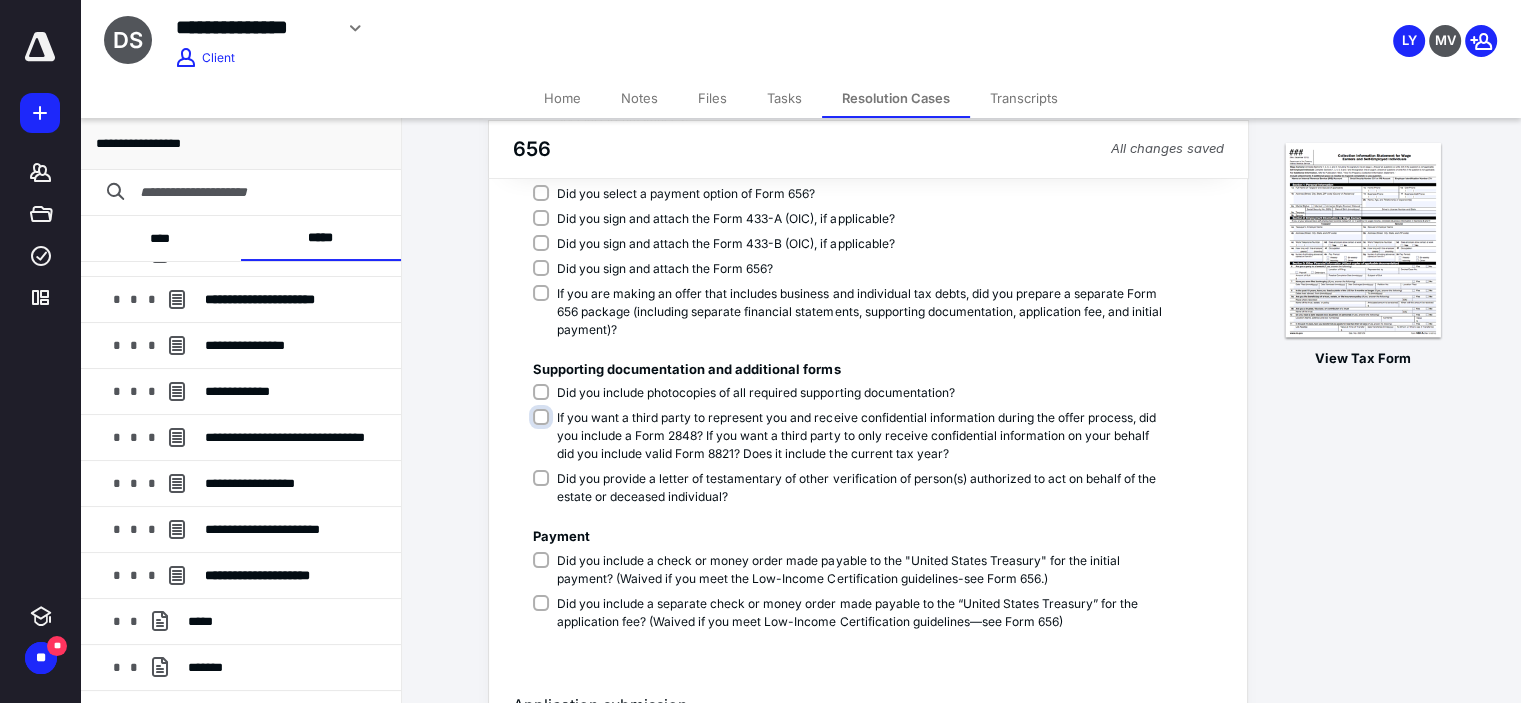click on "If you want a third party to represent you and receive confidential information during the offer process, did you include a Form 2848? If you want a third party to only receive confidential information on your behalf did you include valid Form 8821? Does it include the current tax year?" at bounding box center (854, 428) 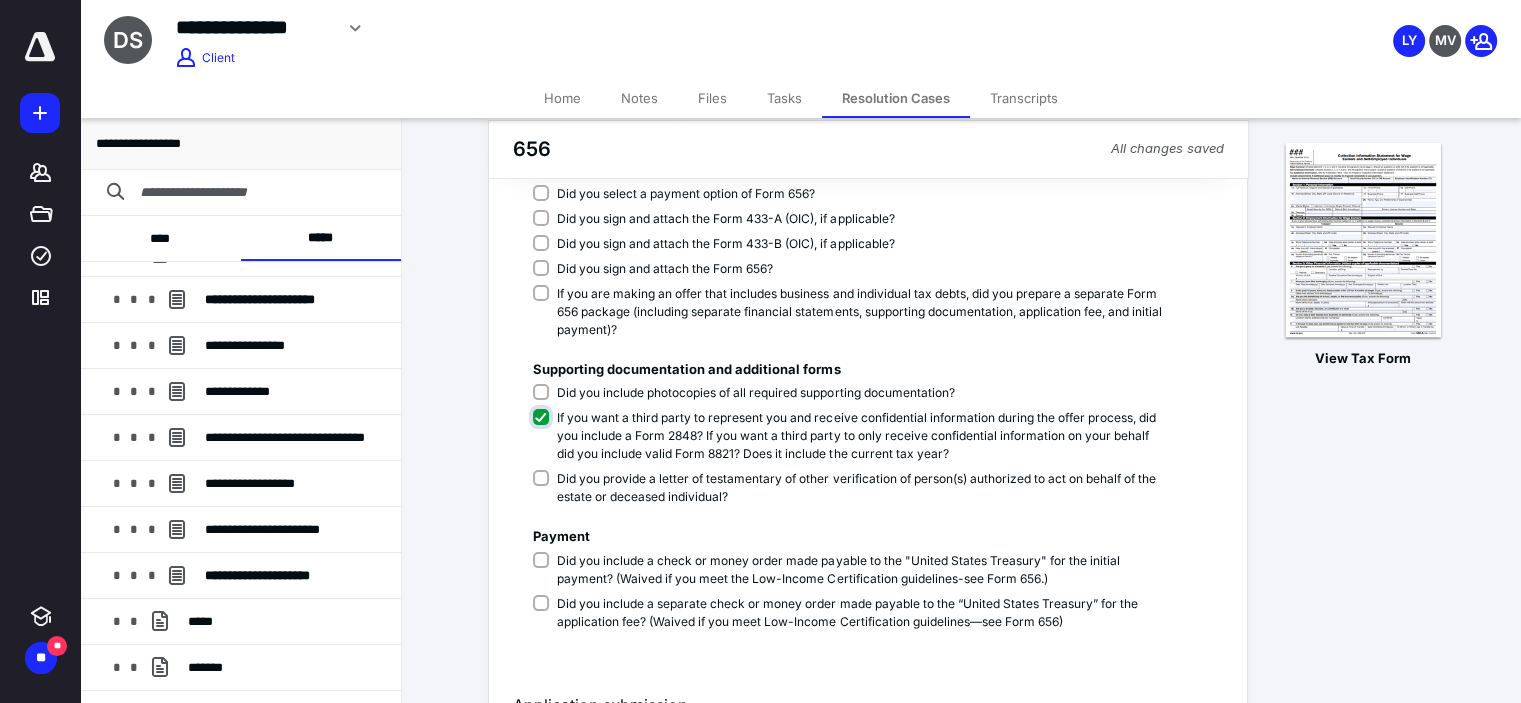 checkbox on "****" 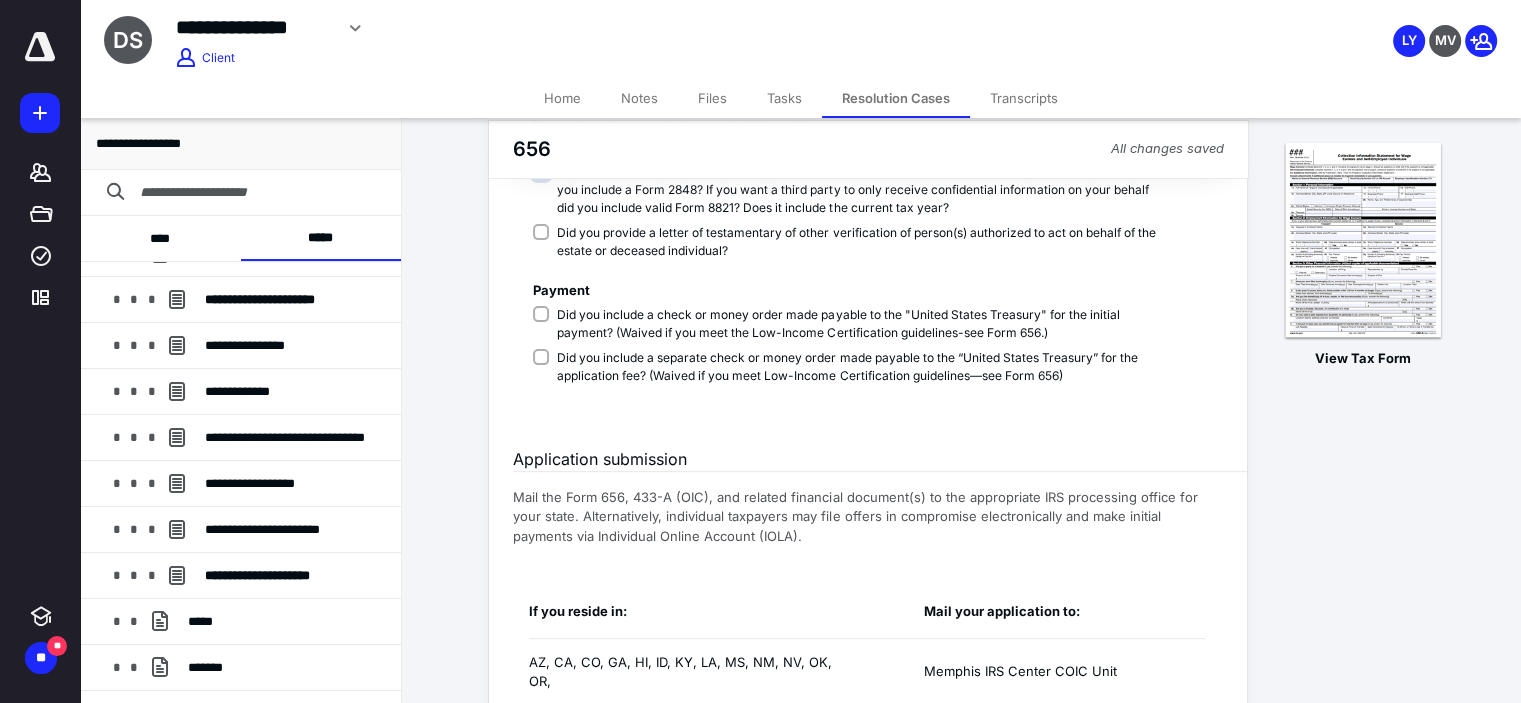 scroll, scrollTop: 600, scrollLeft: 0, axis: vertical 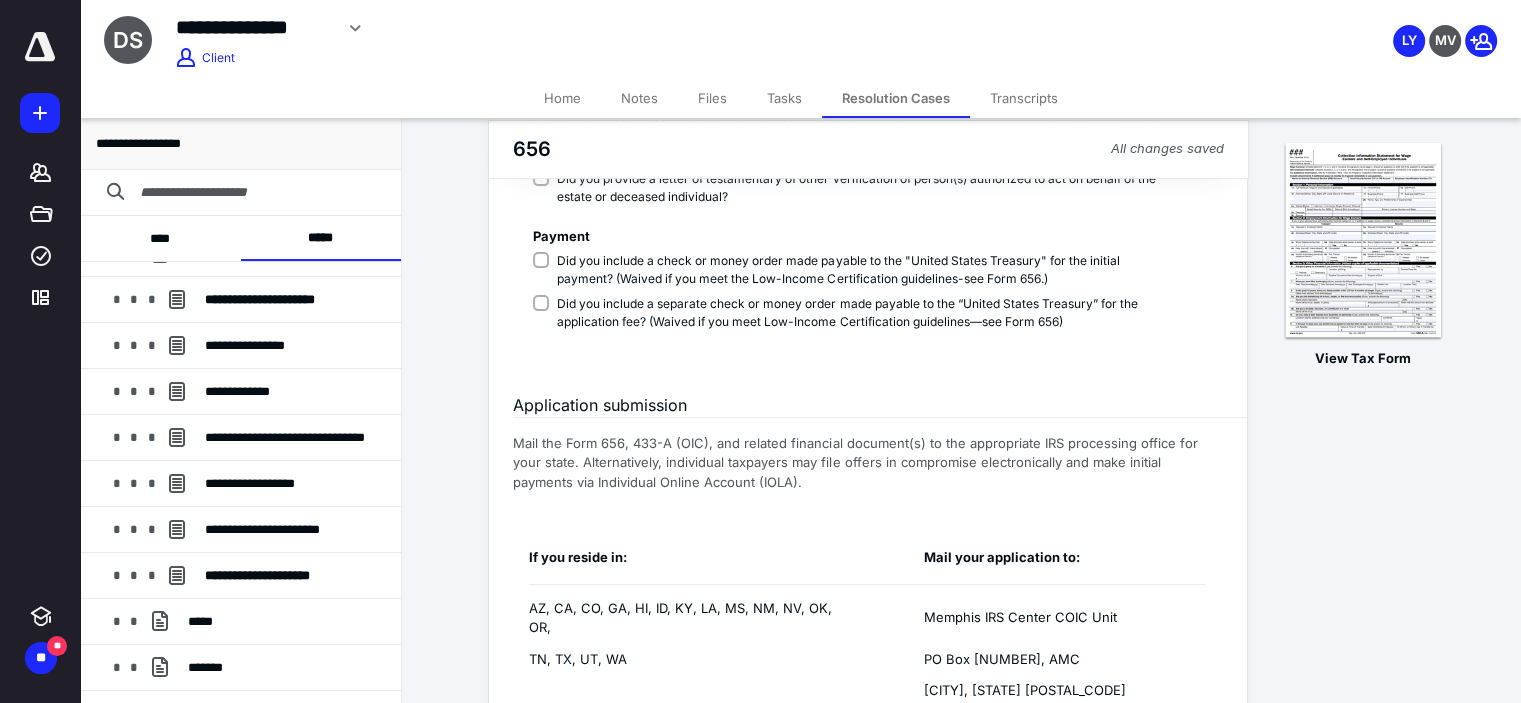 click on "Did you include a check or money order made payable to the "United States Treasury" for the initial payment? (Waived if you meet the Low-Income Certification guidelines-see Form 656.)" at bounding box center (850, 270) 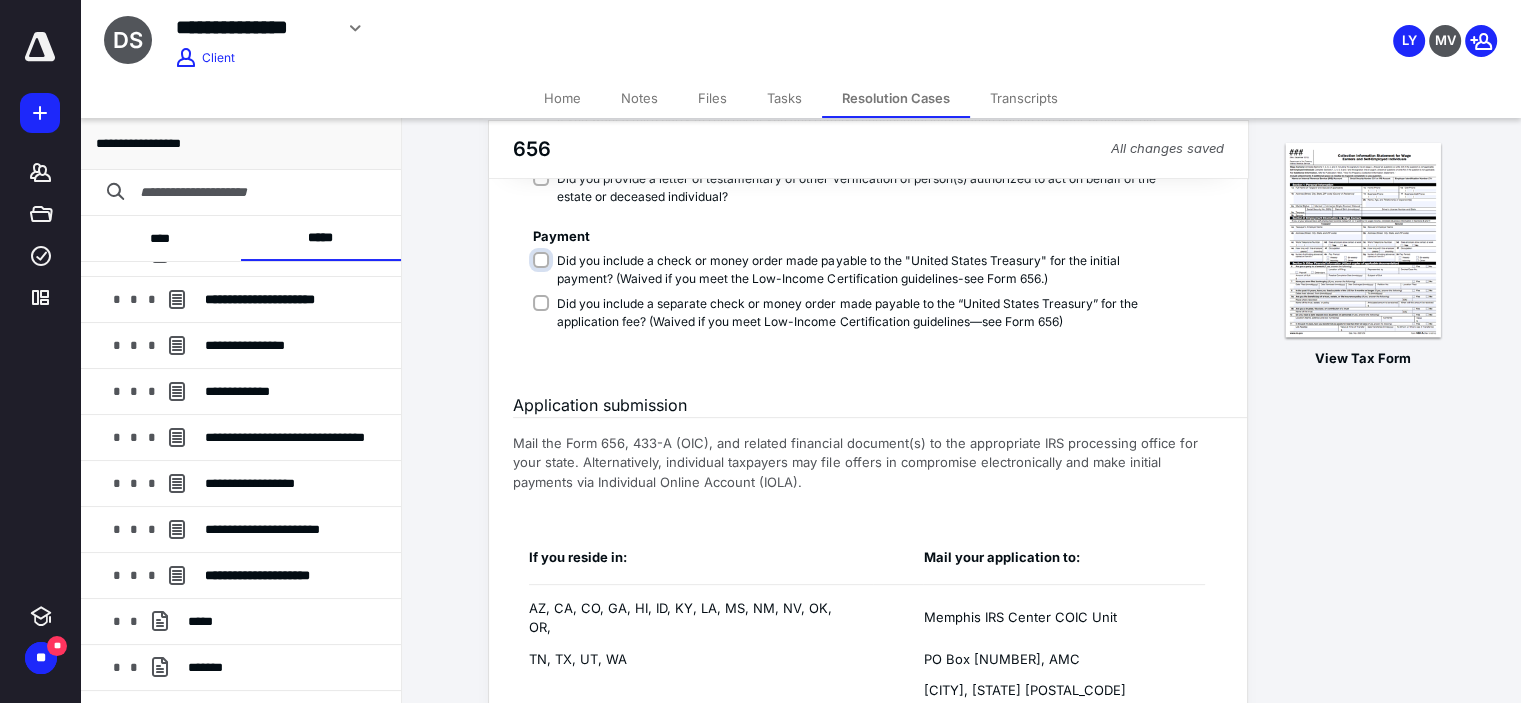 click on "Did you include a check or money order made payable to the "United States Treasury" for the initial payment? (Waived if you meet the Low-Income Certification guidelines-see Form 656.)" at bounding box center [854, 271] 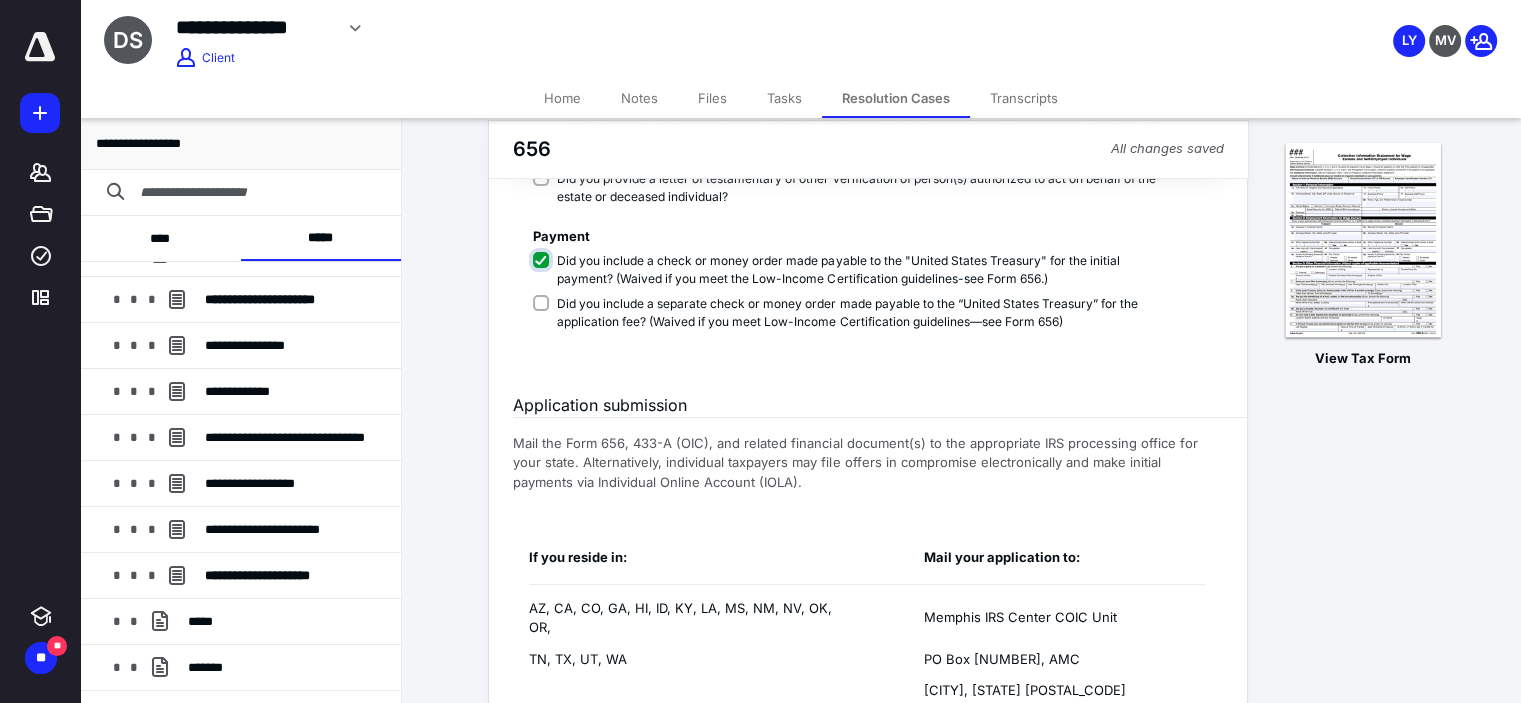 checkbox on "****" 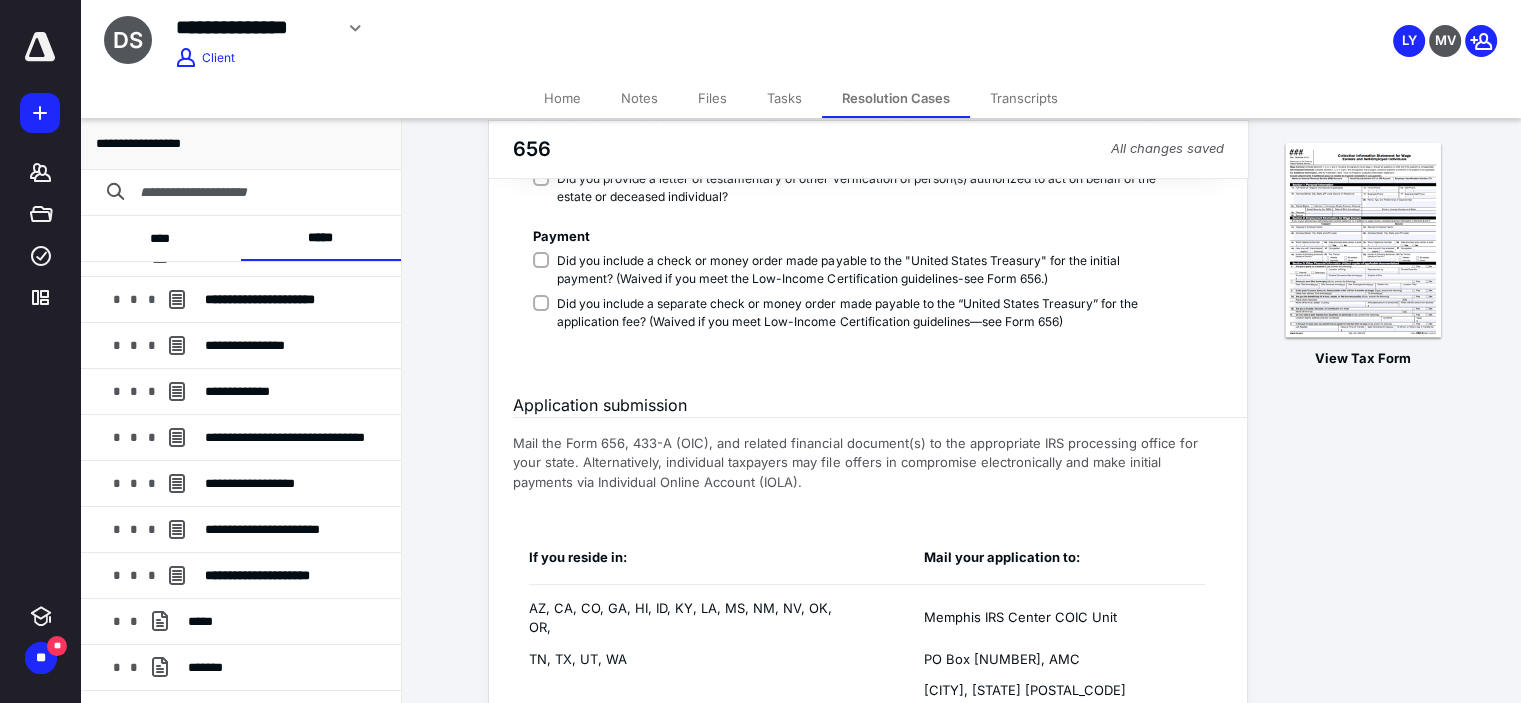 click on "Did you include a separate check or money order made payable to the   “United States Treasury” for the application fee? (Waived if you meet Low-Income Certification guidelines—see Form 656)" at bounding box center (850, 313) 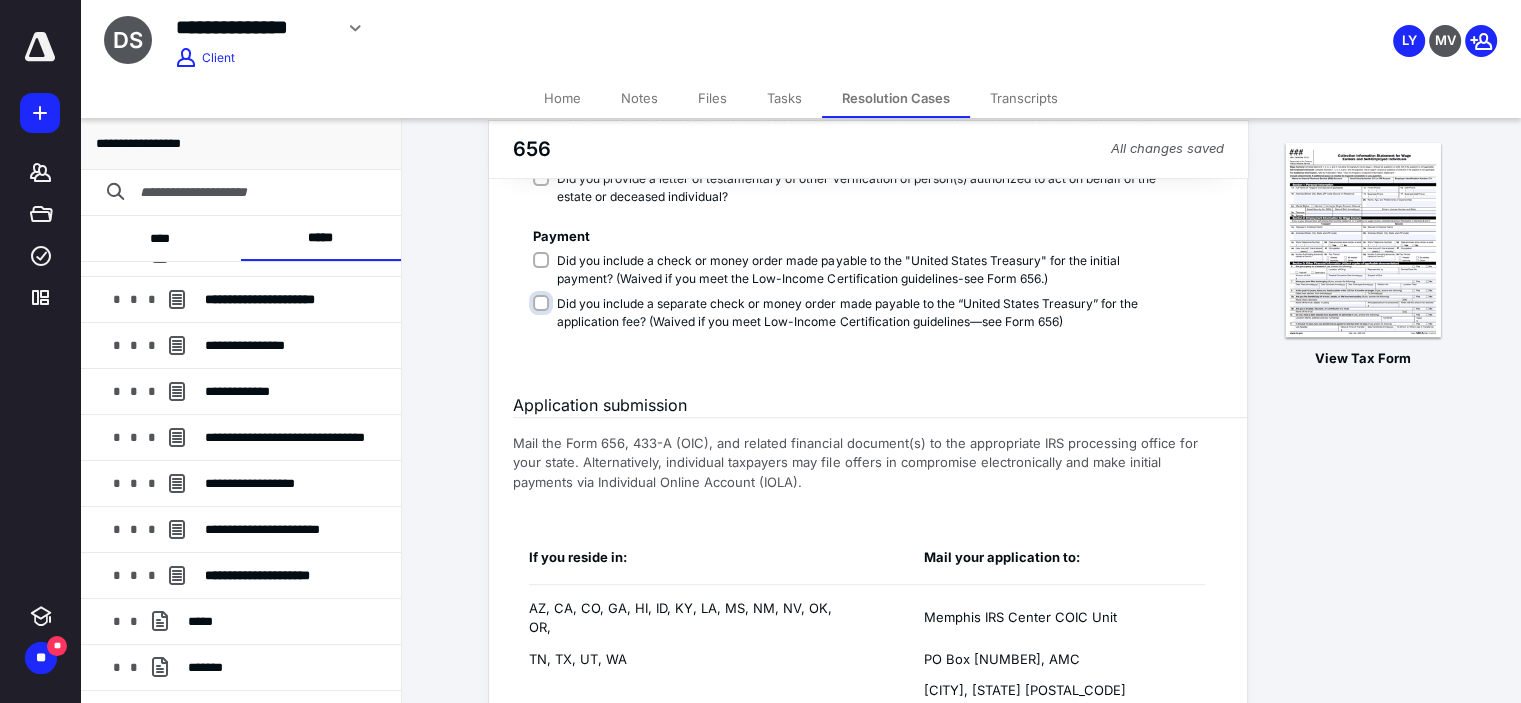 click on "Did you include a separate check or money order made payable to the   “United States Treasury” for the application fee? (Waived if you meet Low-Income Certification guidelines—see Form 656)" at bounding box center (854, 314) 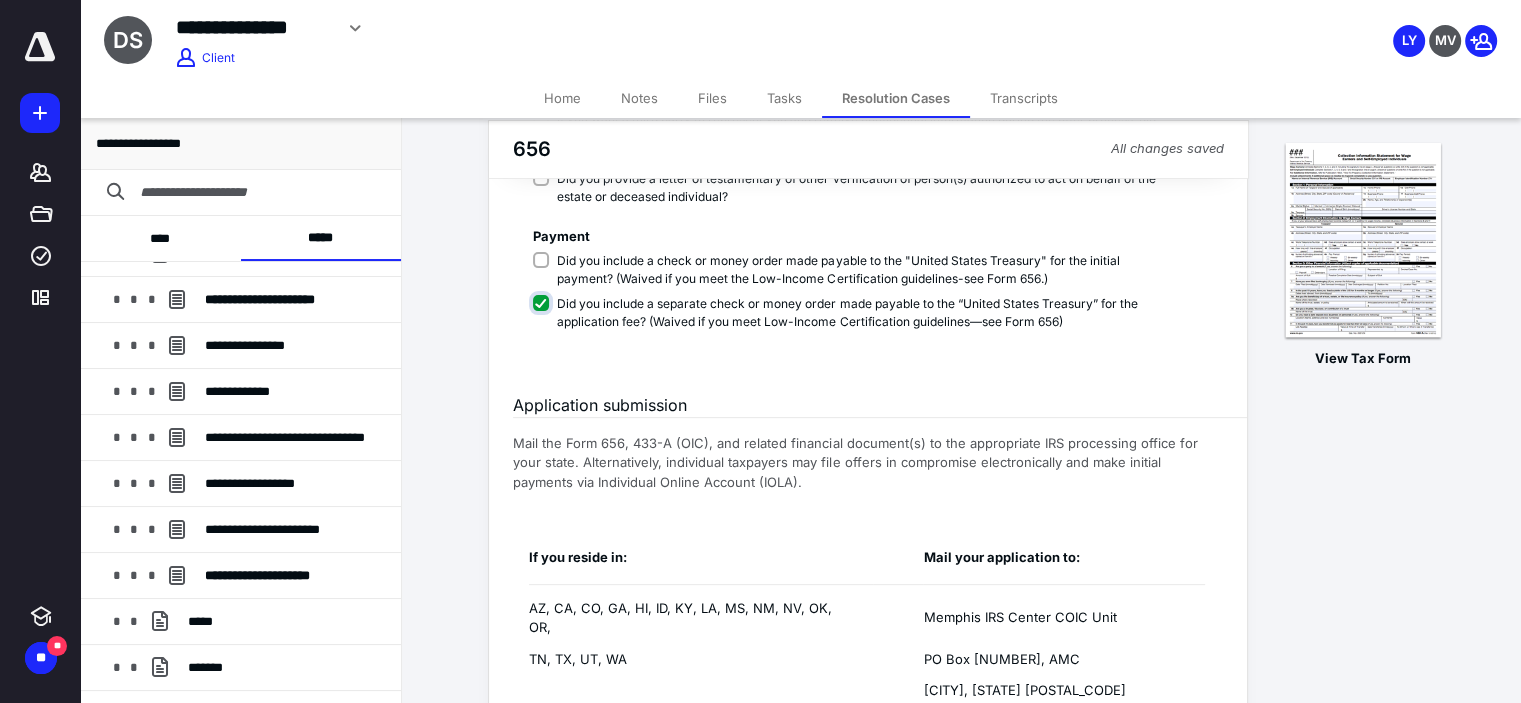 checkbox on "****" 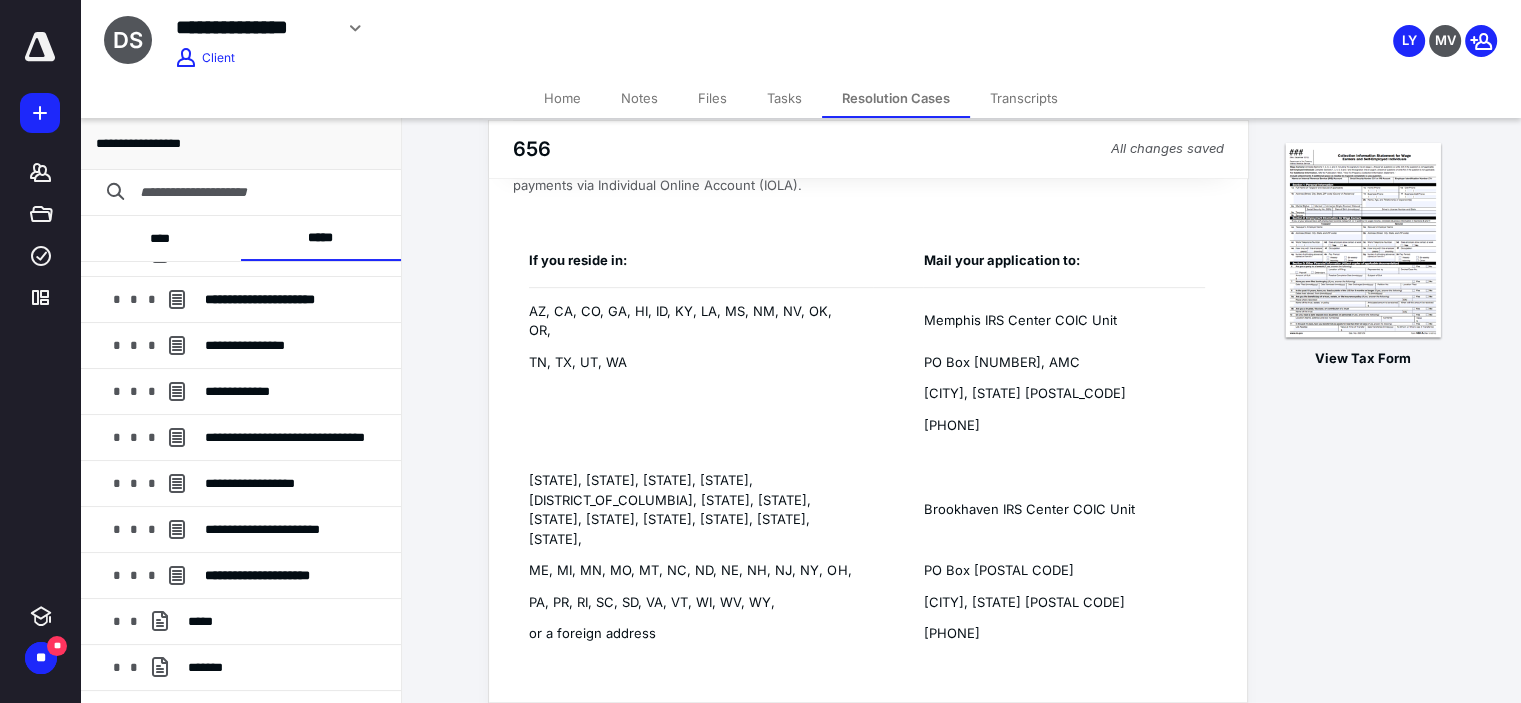 scroll, scrollTop: 900, scrollLeft: 0, axis: vertical 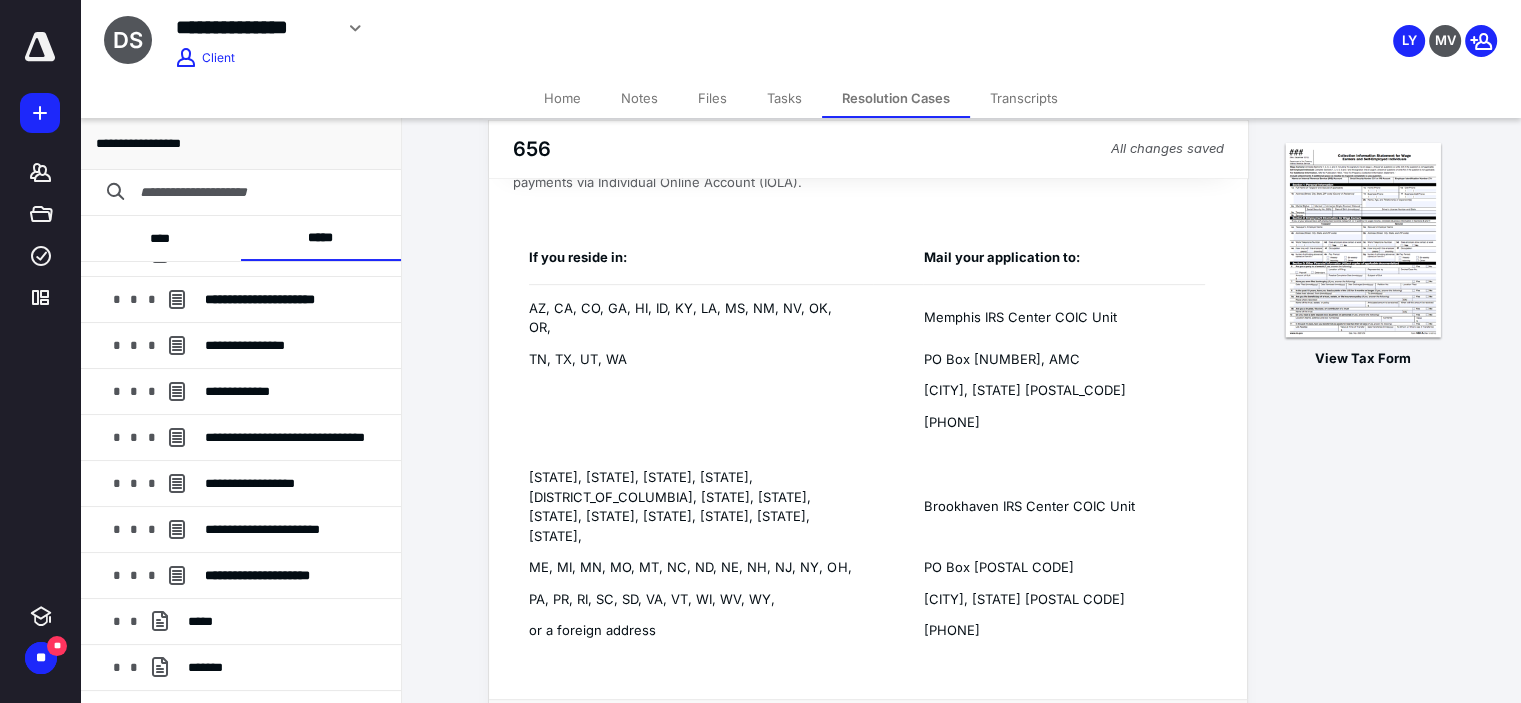 click on "View tax form" at bounding box center [954, 732] 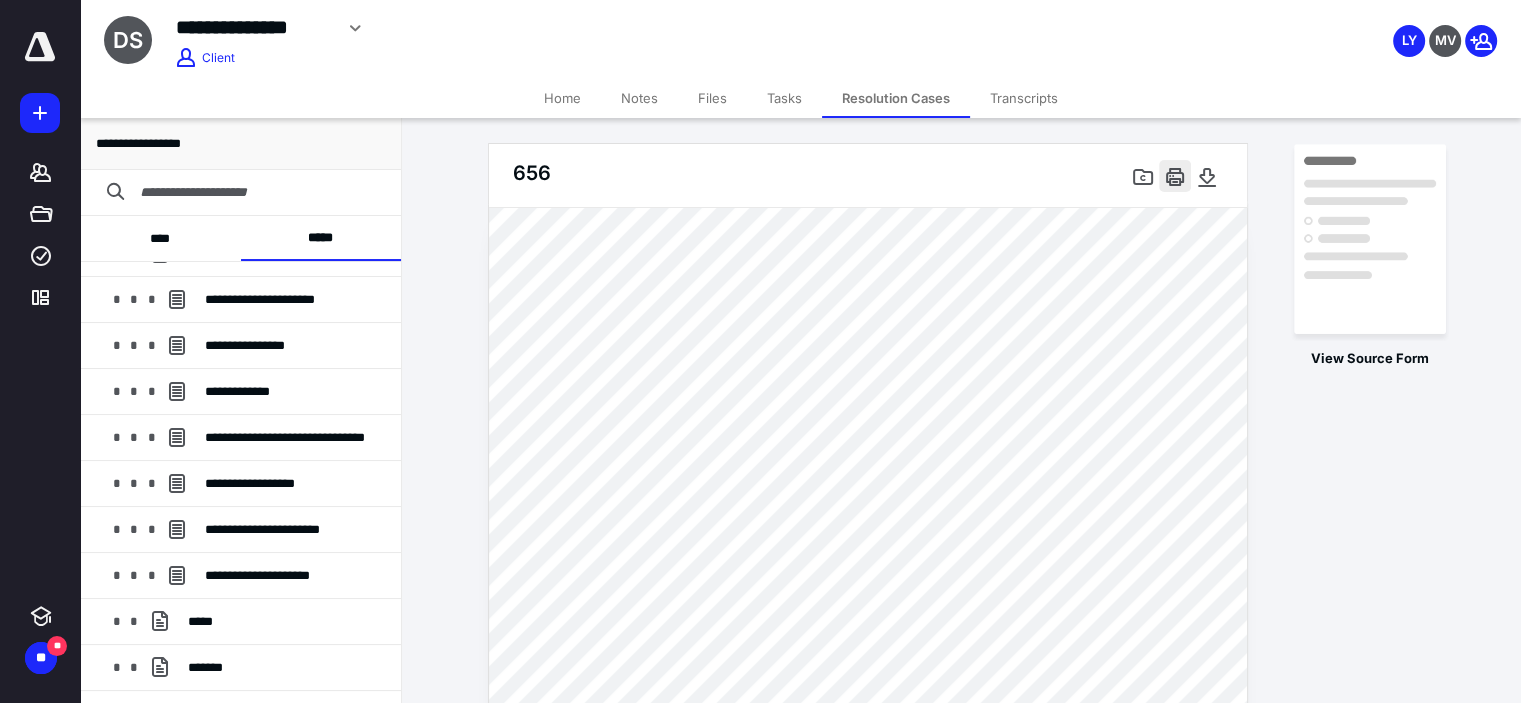 click at bounding box center [1175, 176] 